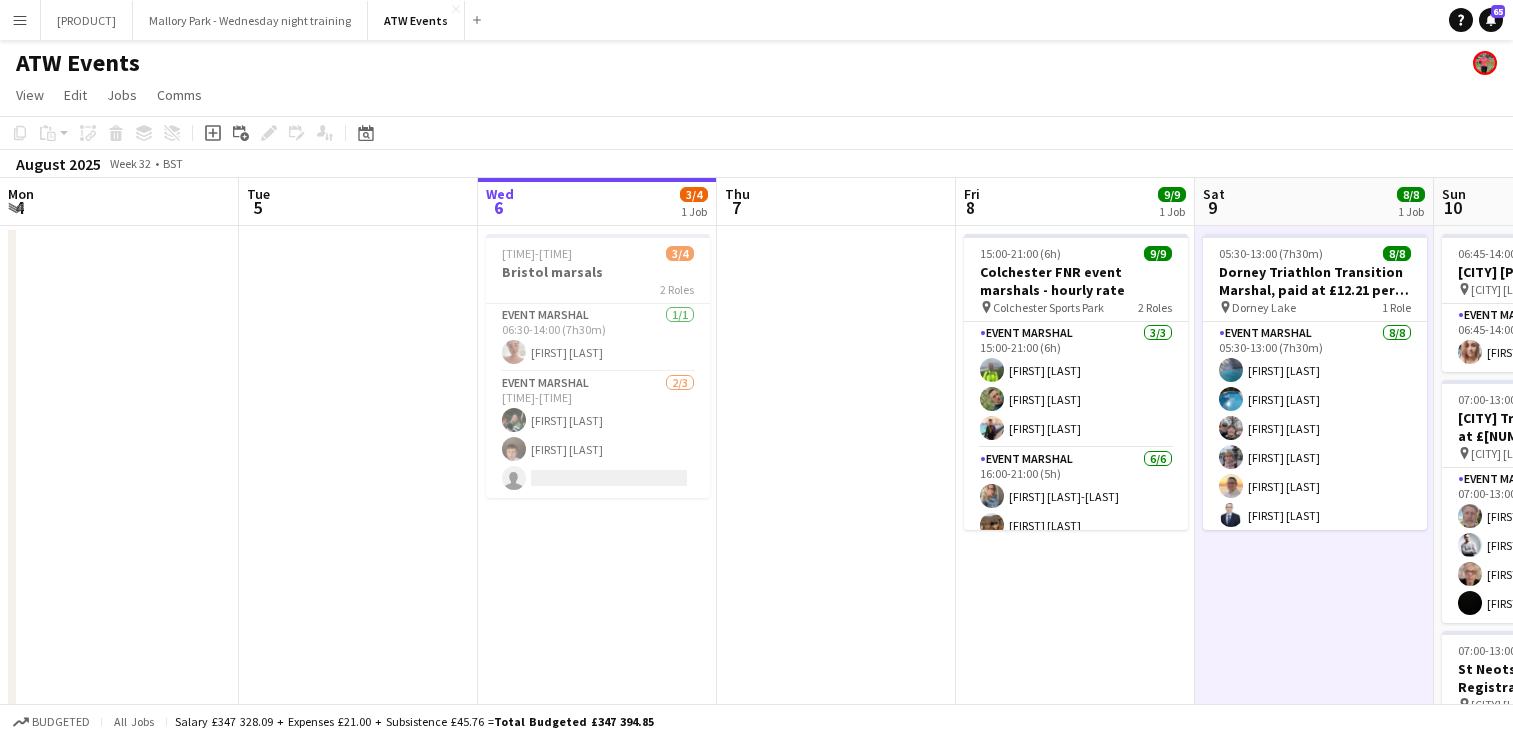 click on "Menu" at bounding box center [20, 20] 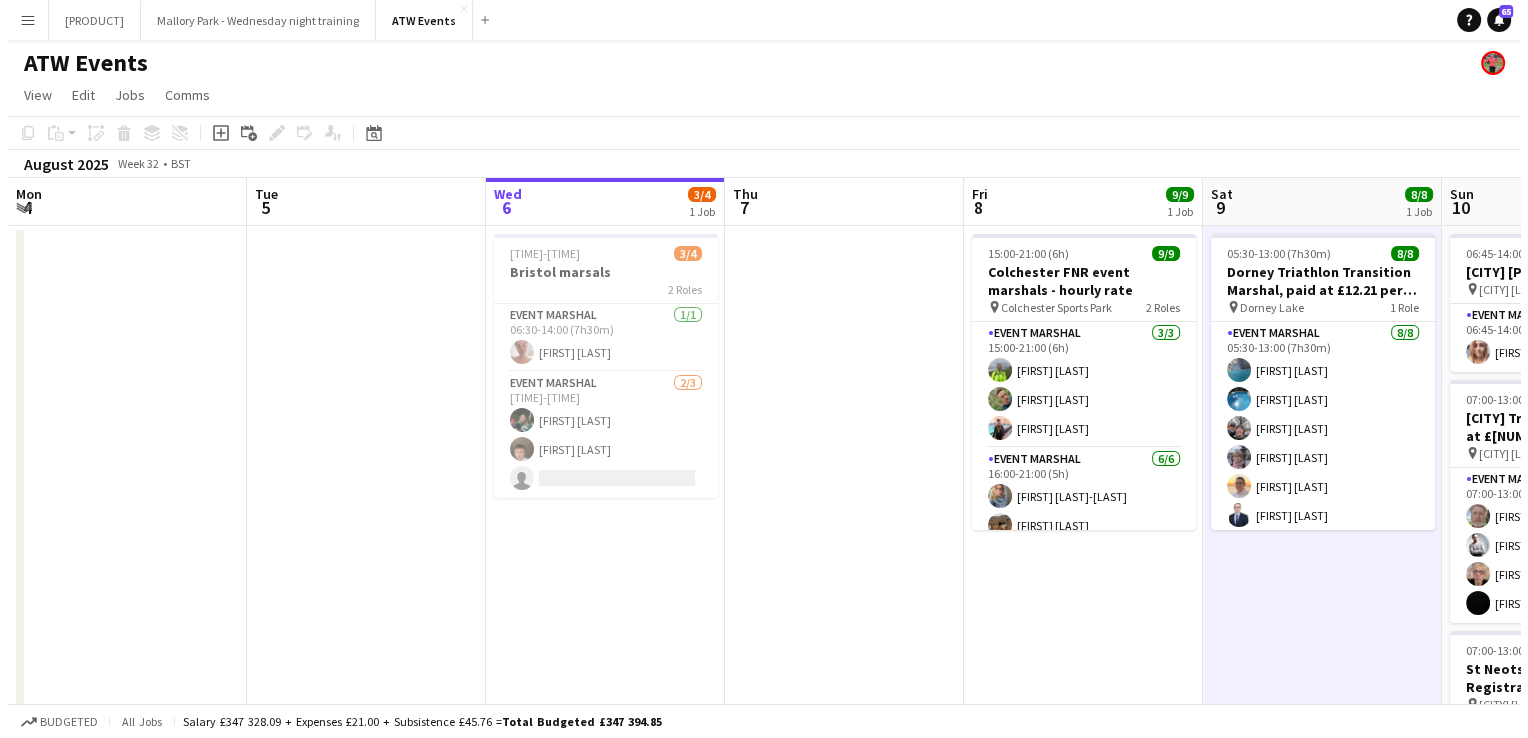 scroll, scrollTop: 0, scrollLeft: 0, axis: both 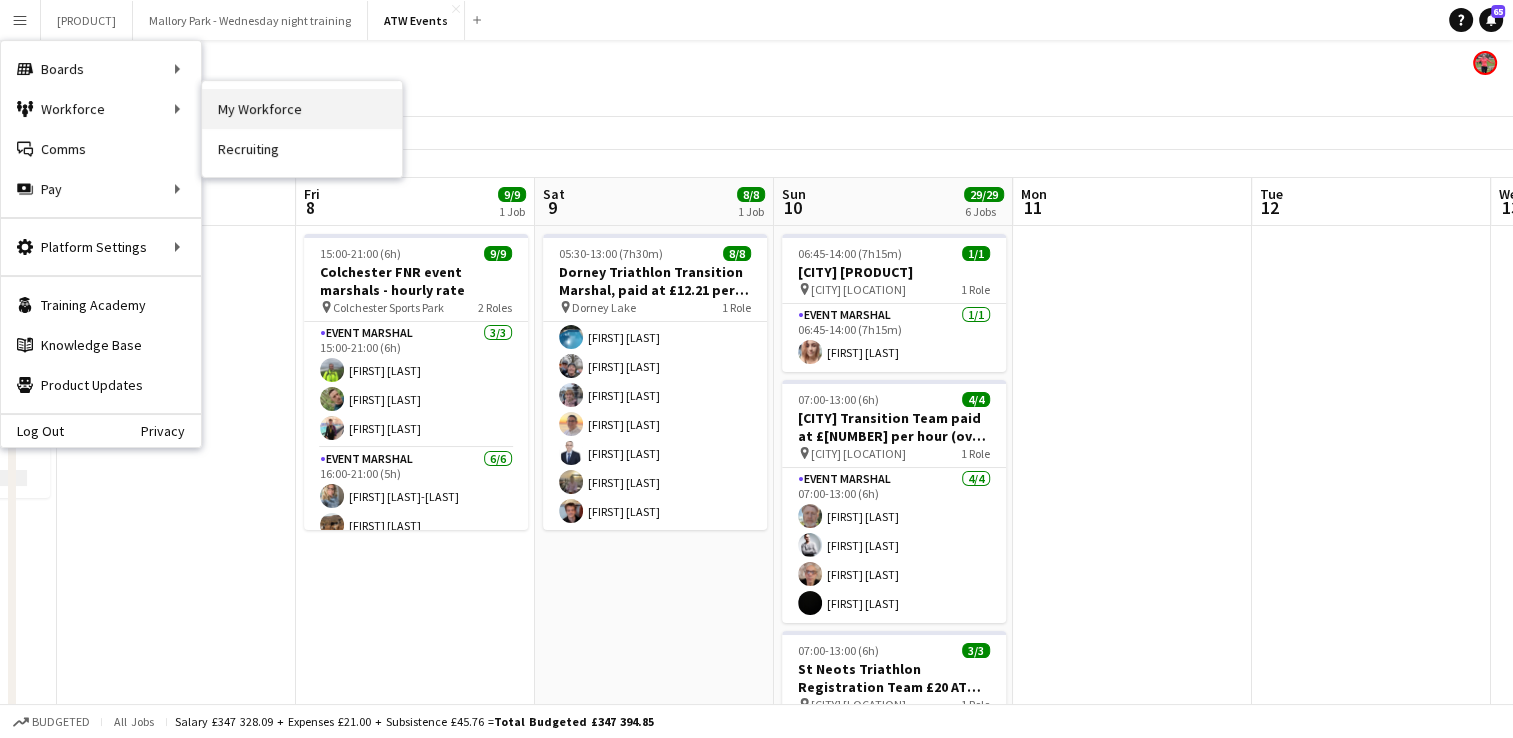 click on "My Workforce" at bounding box center [302, 109] 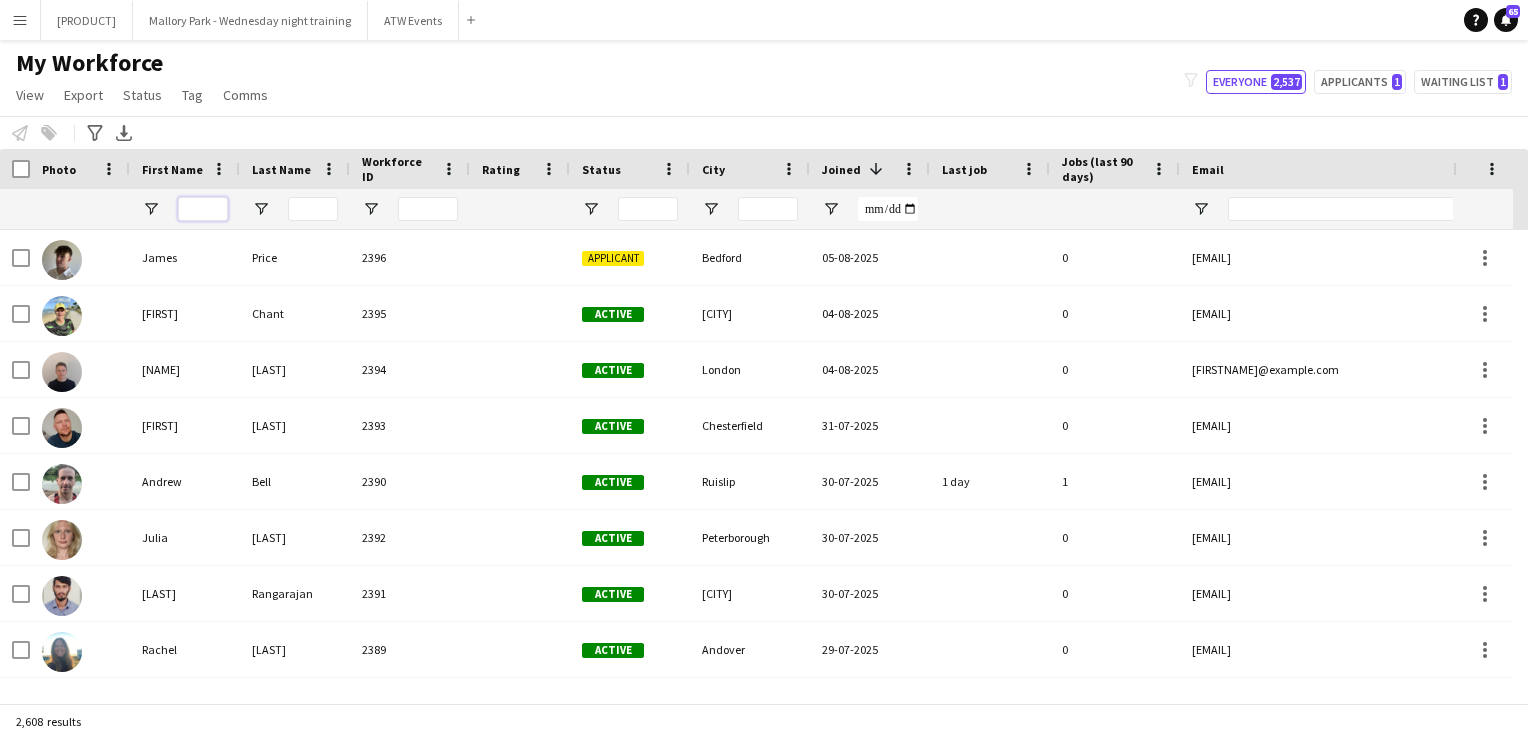 click at bounding box center [203, 209] 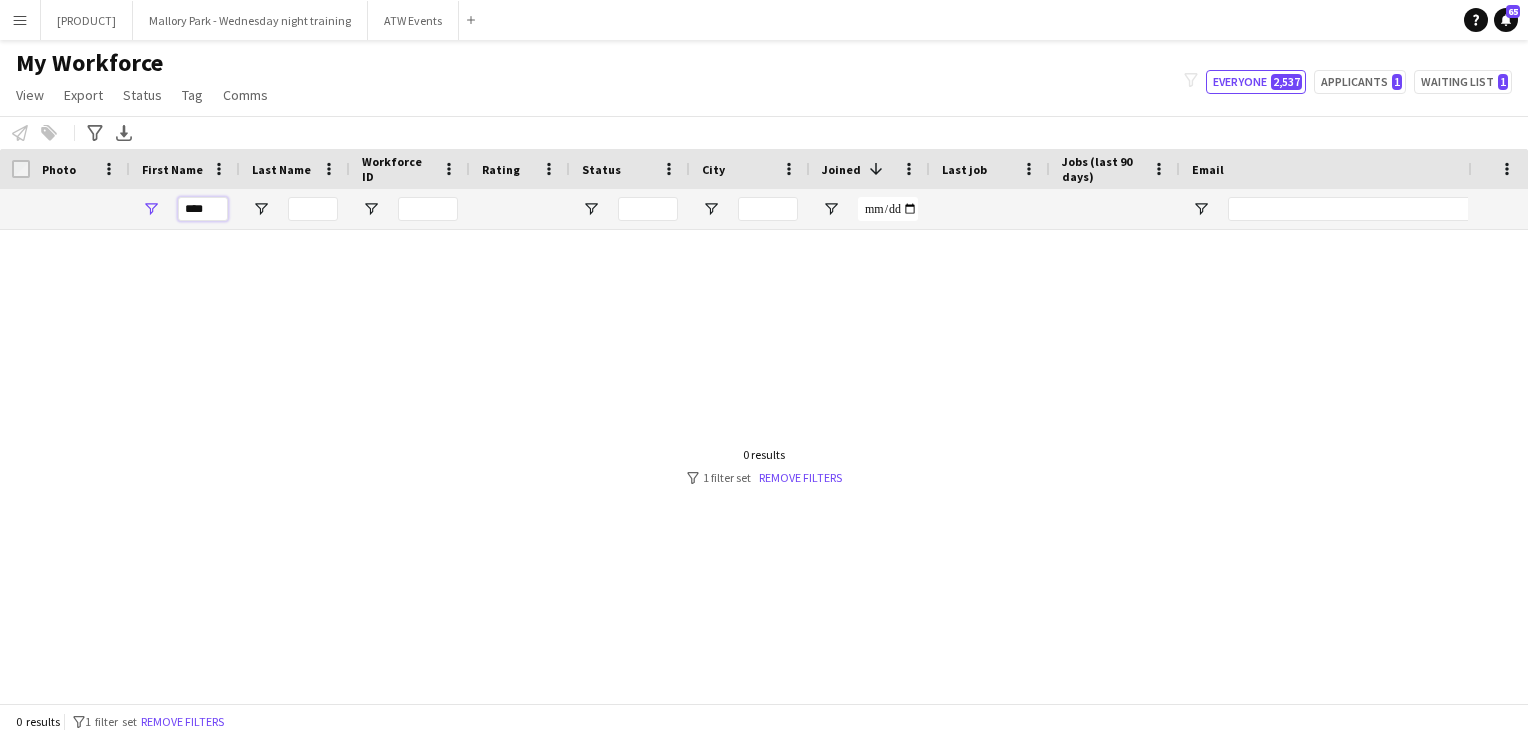 type on "***" 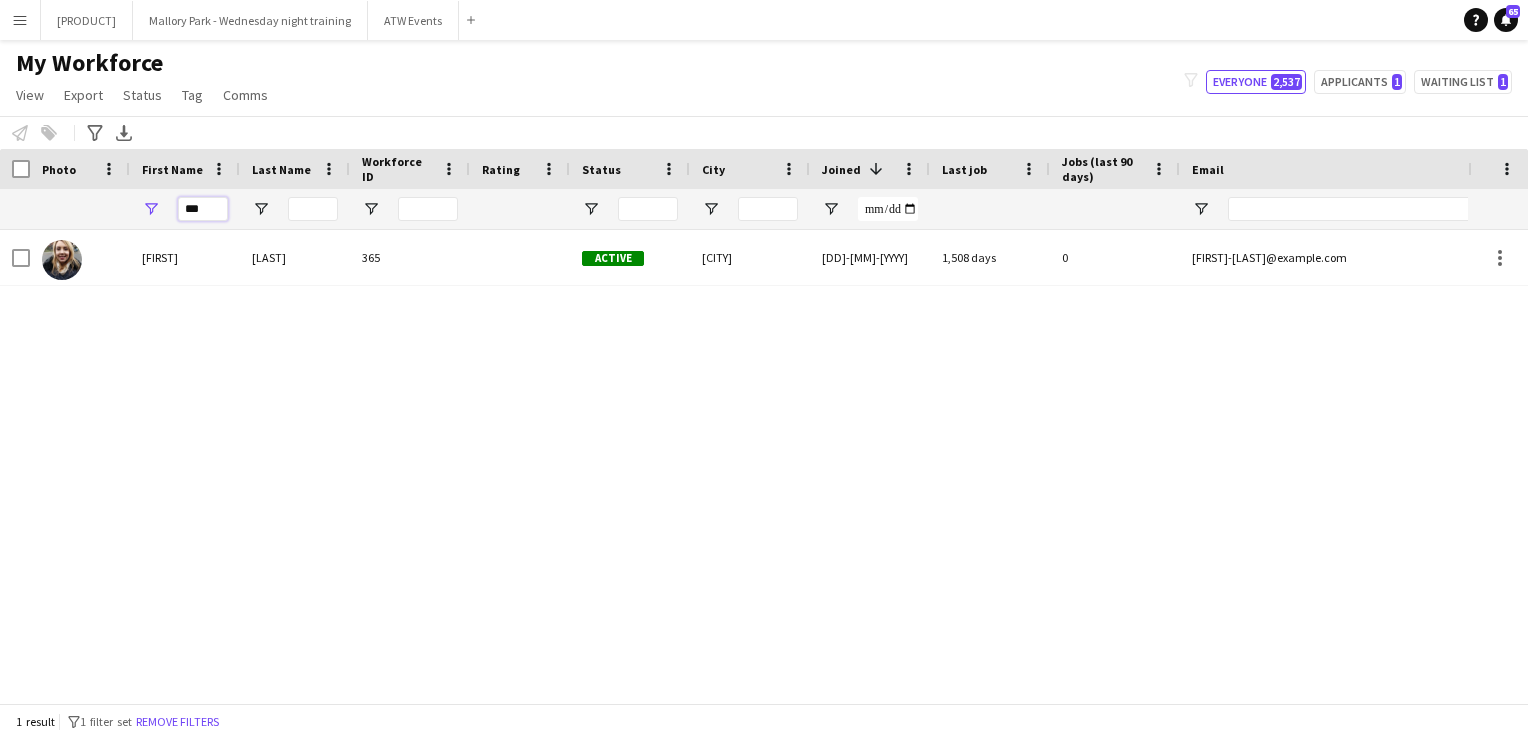 drag, startPoint x: 224, startPoint y: 204, endPoint x: 60, endPoint y: 194, distance: 164.3046 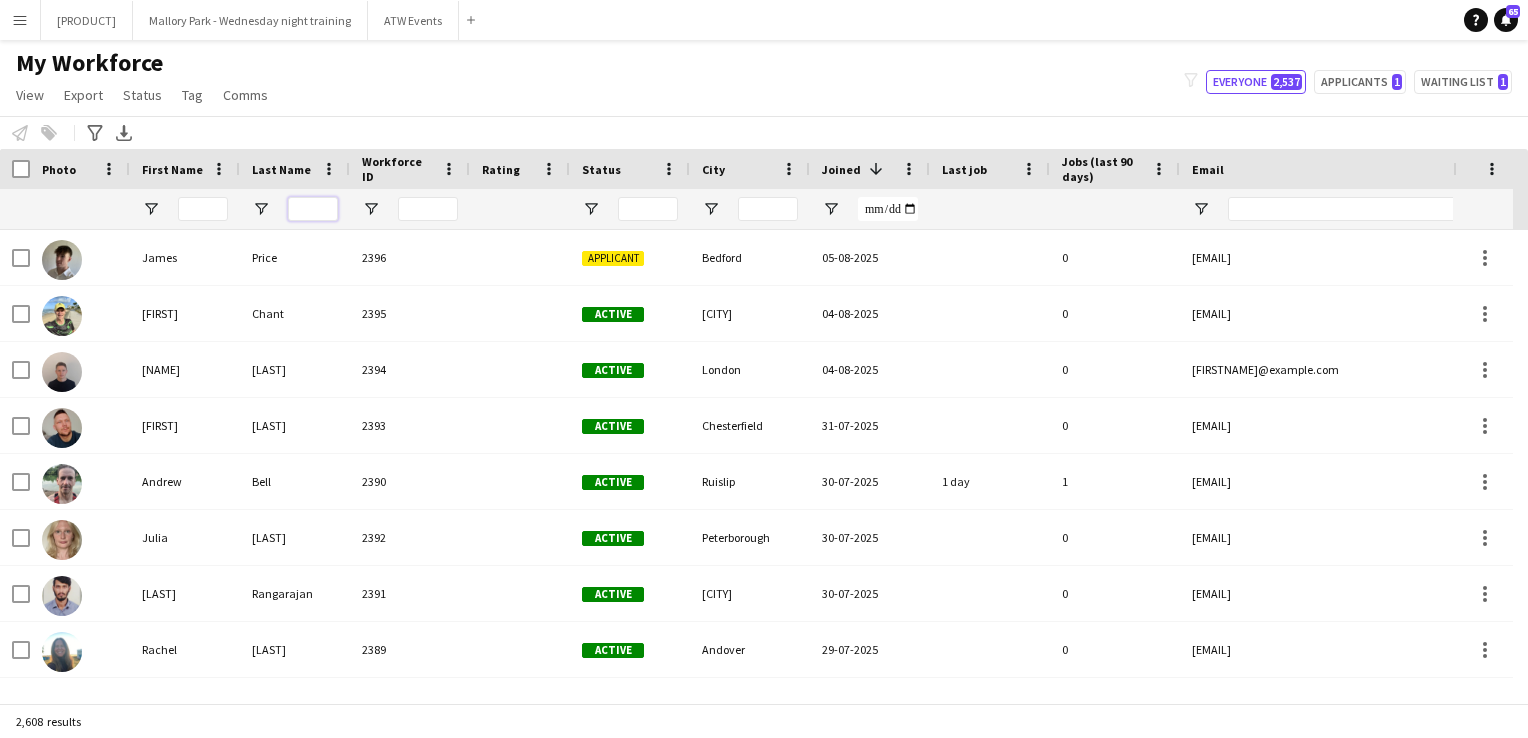 click at bounding box center (313, 209) 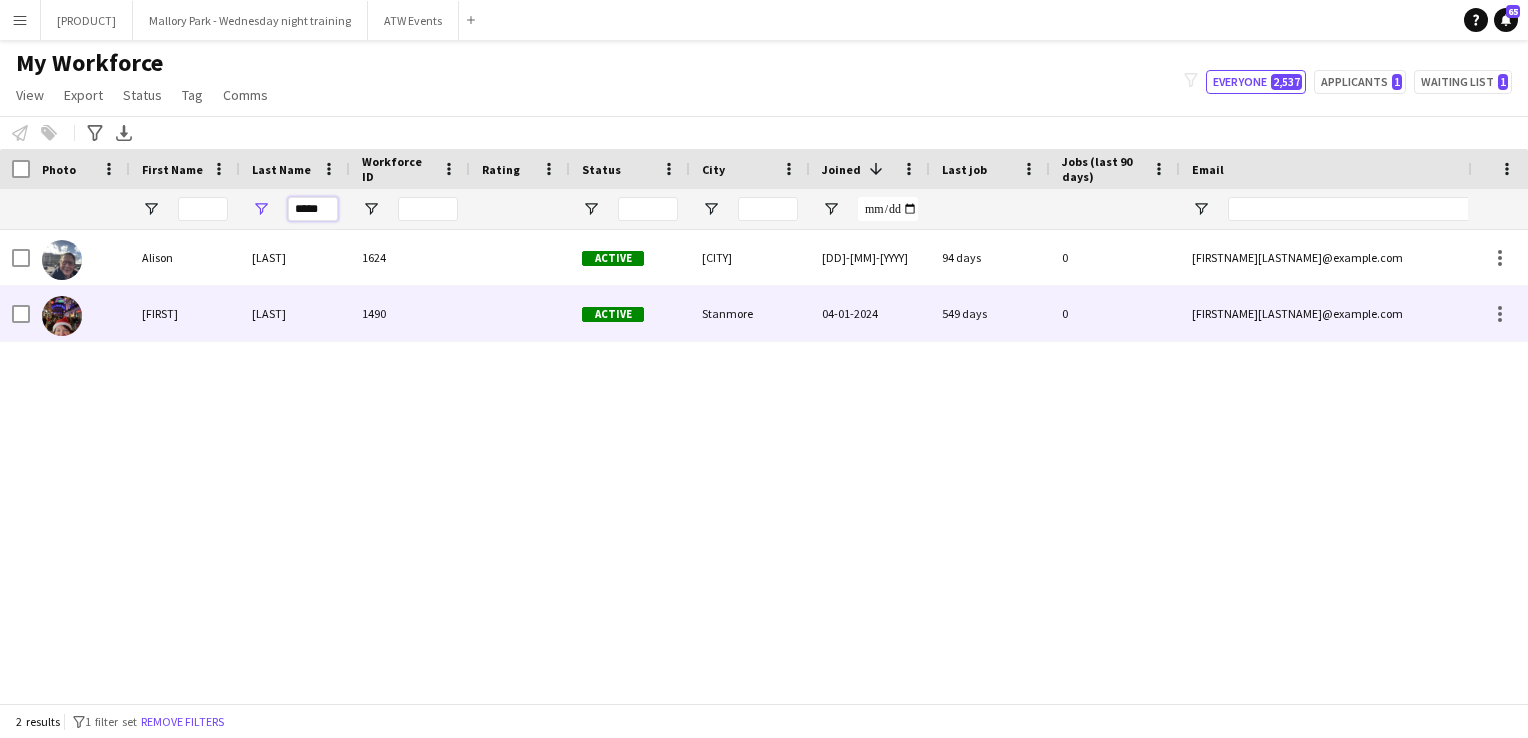 type on "*****" 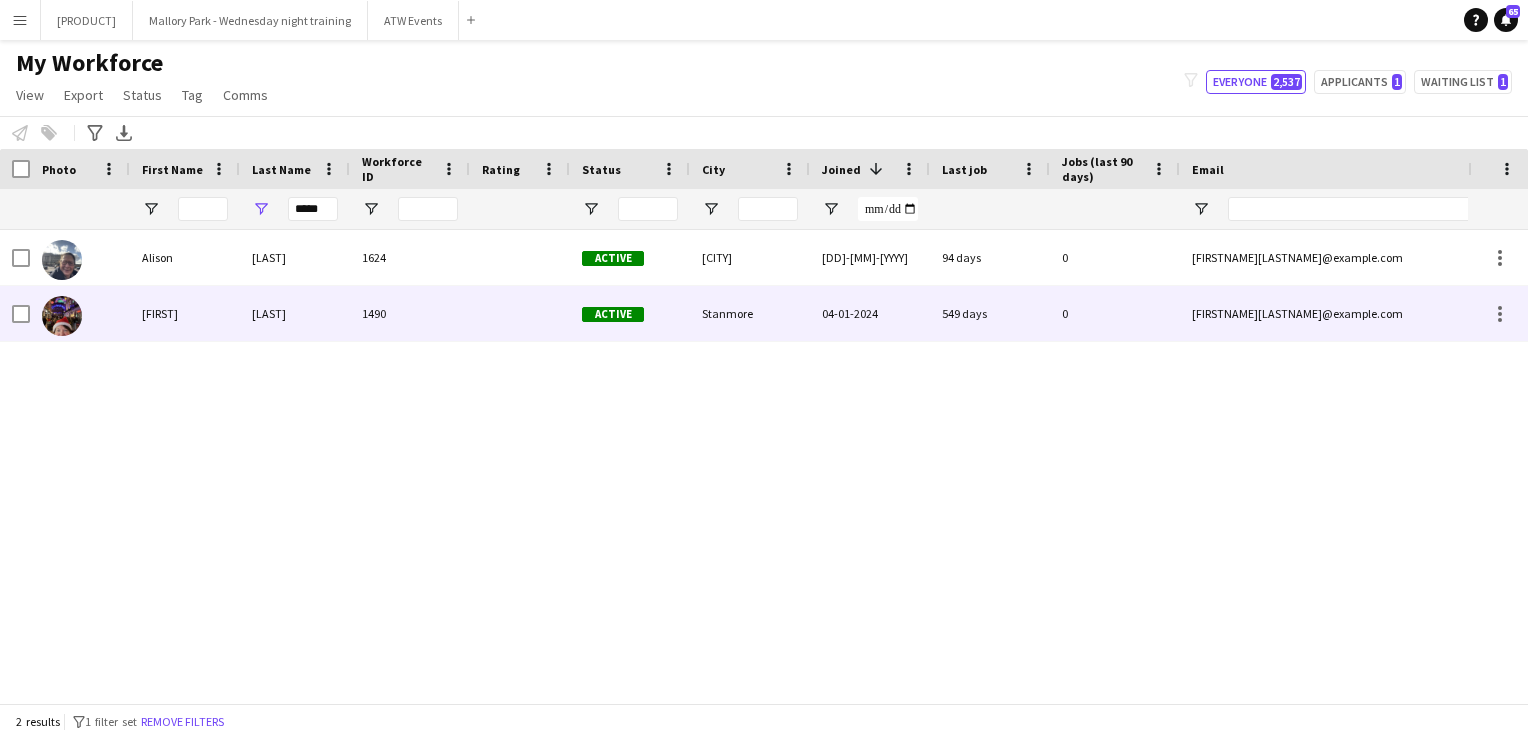 click on "[LAST]" at bounding box center [295, 313] 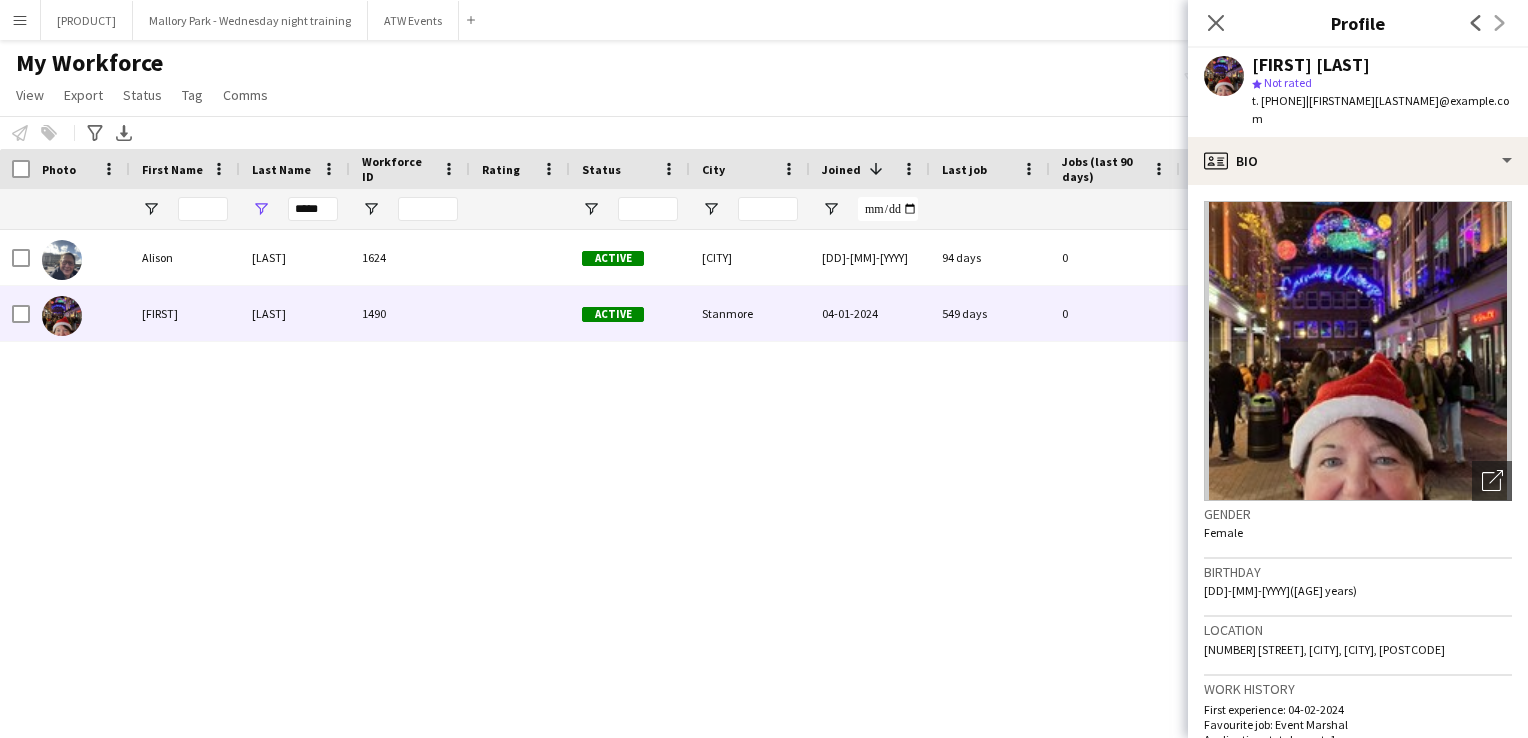 scroll, scrollTop: 752, scrollLeft: 0, axis: vertical 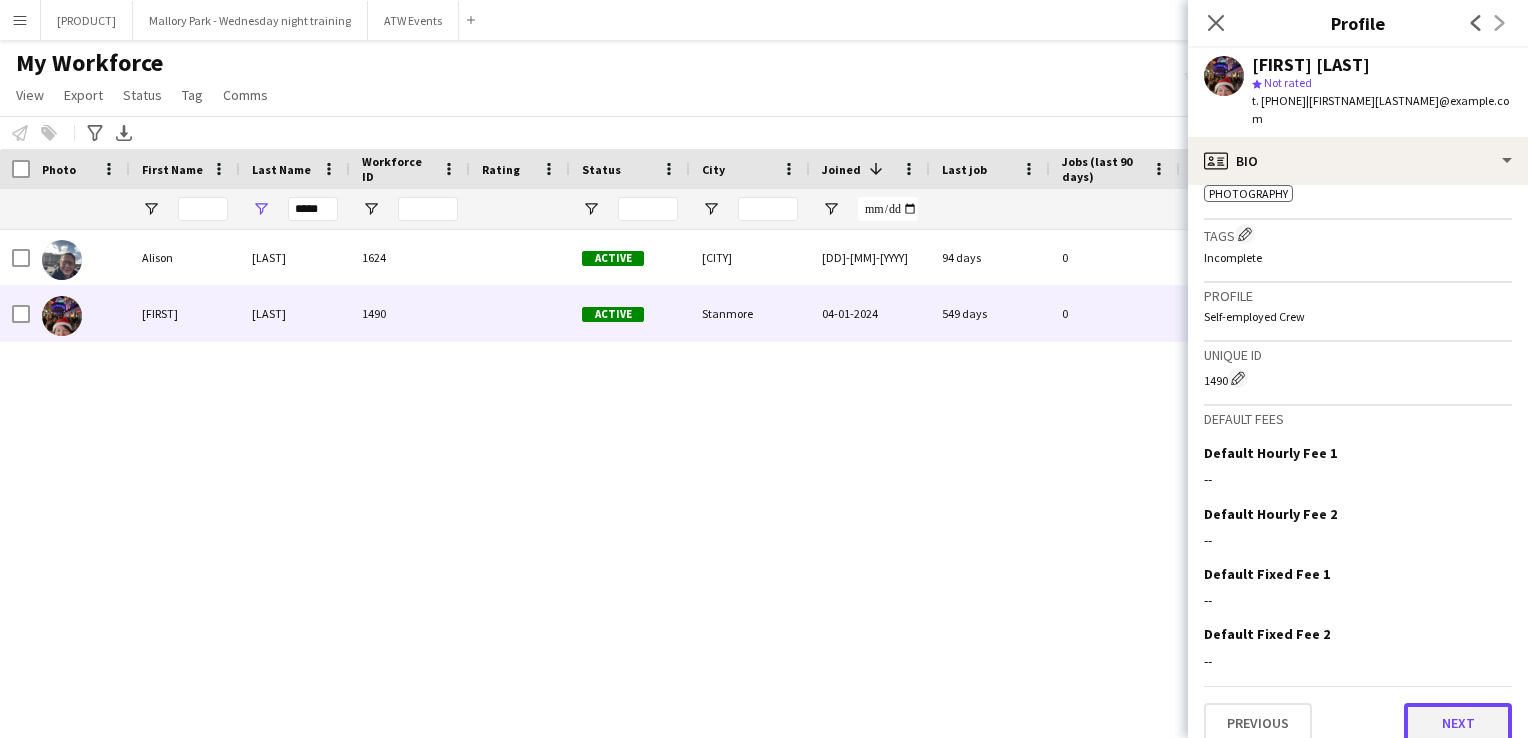 click on "Next" 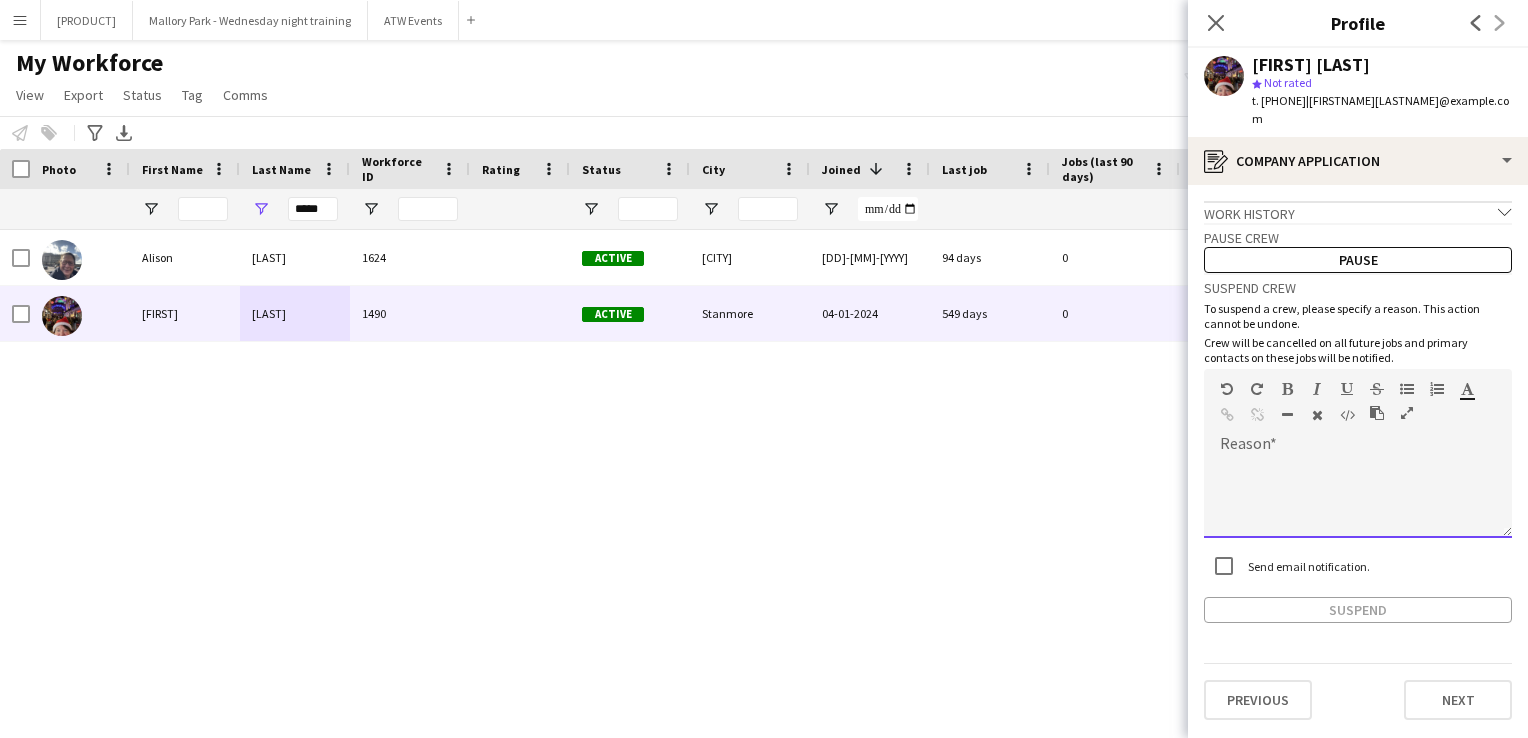click at bounding box center (1358, 498) 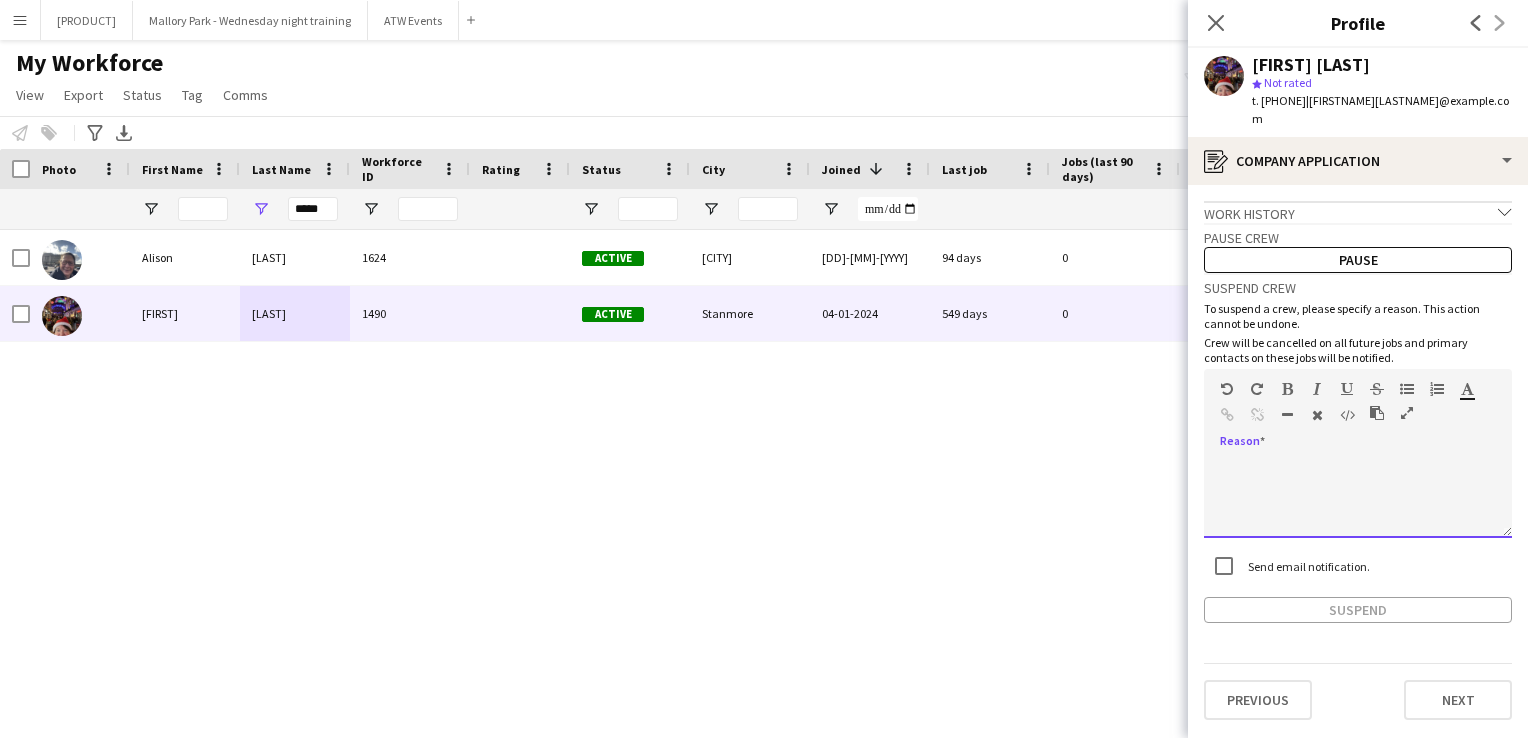 type 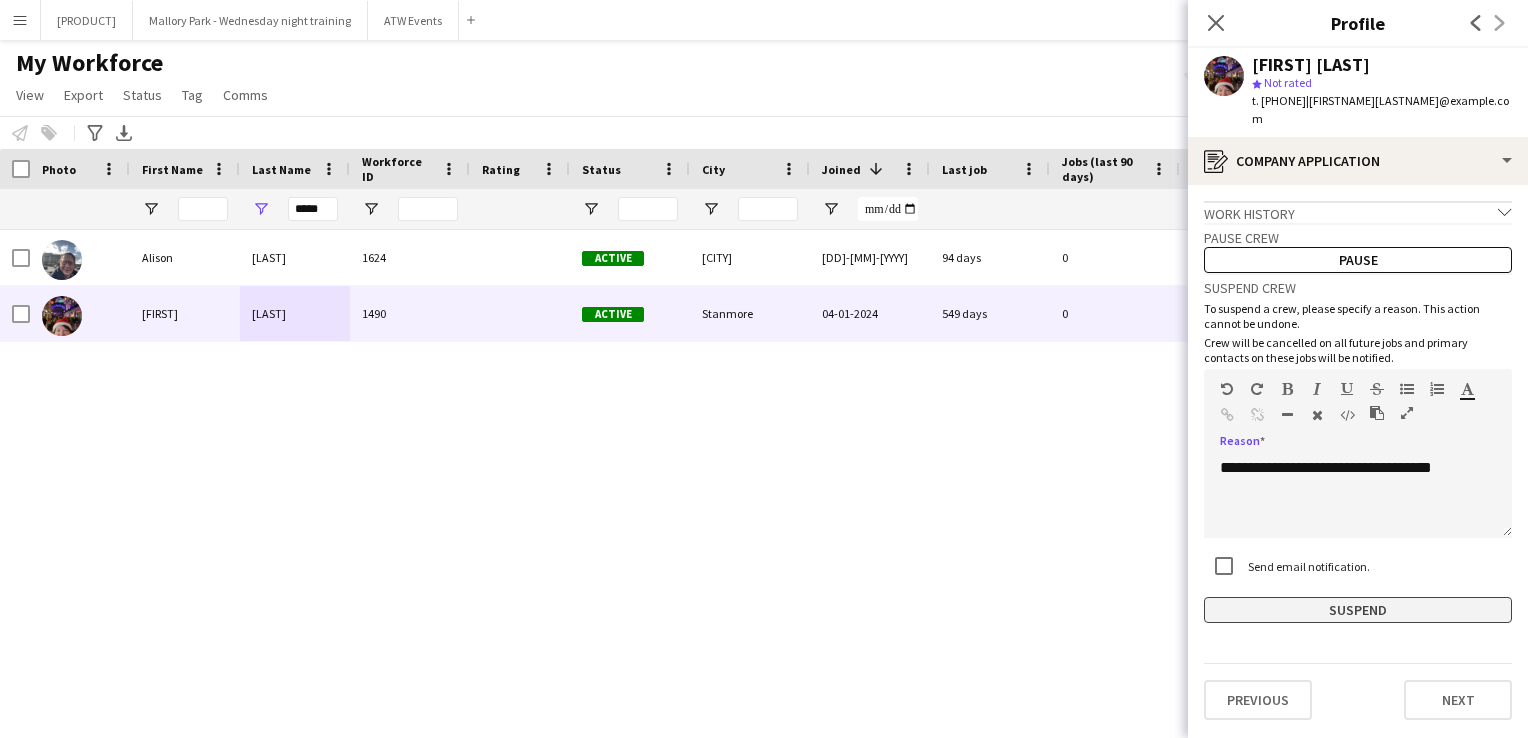 click on "Suspend" 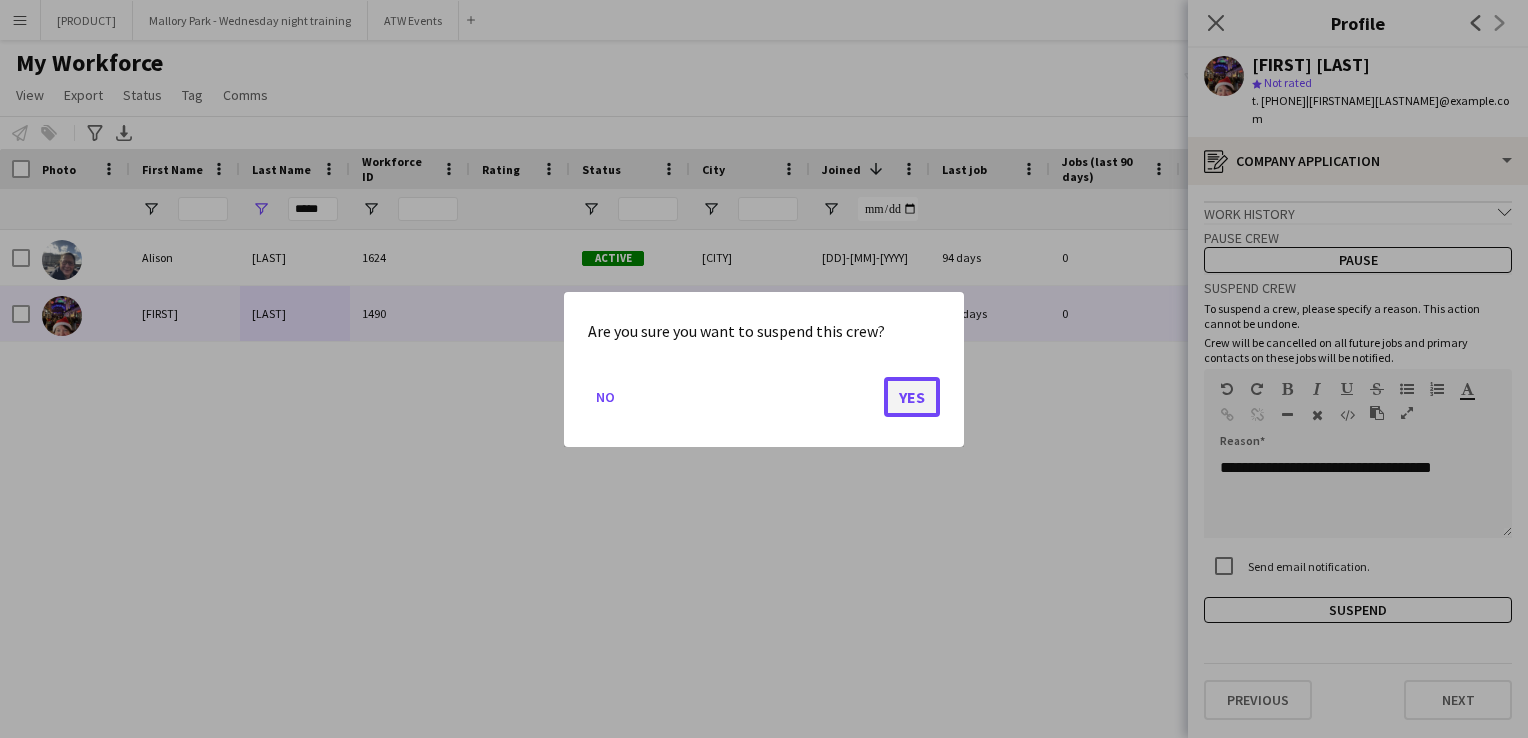 click on "Yes" 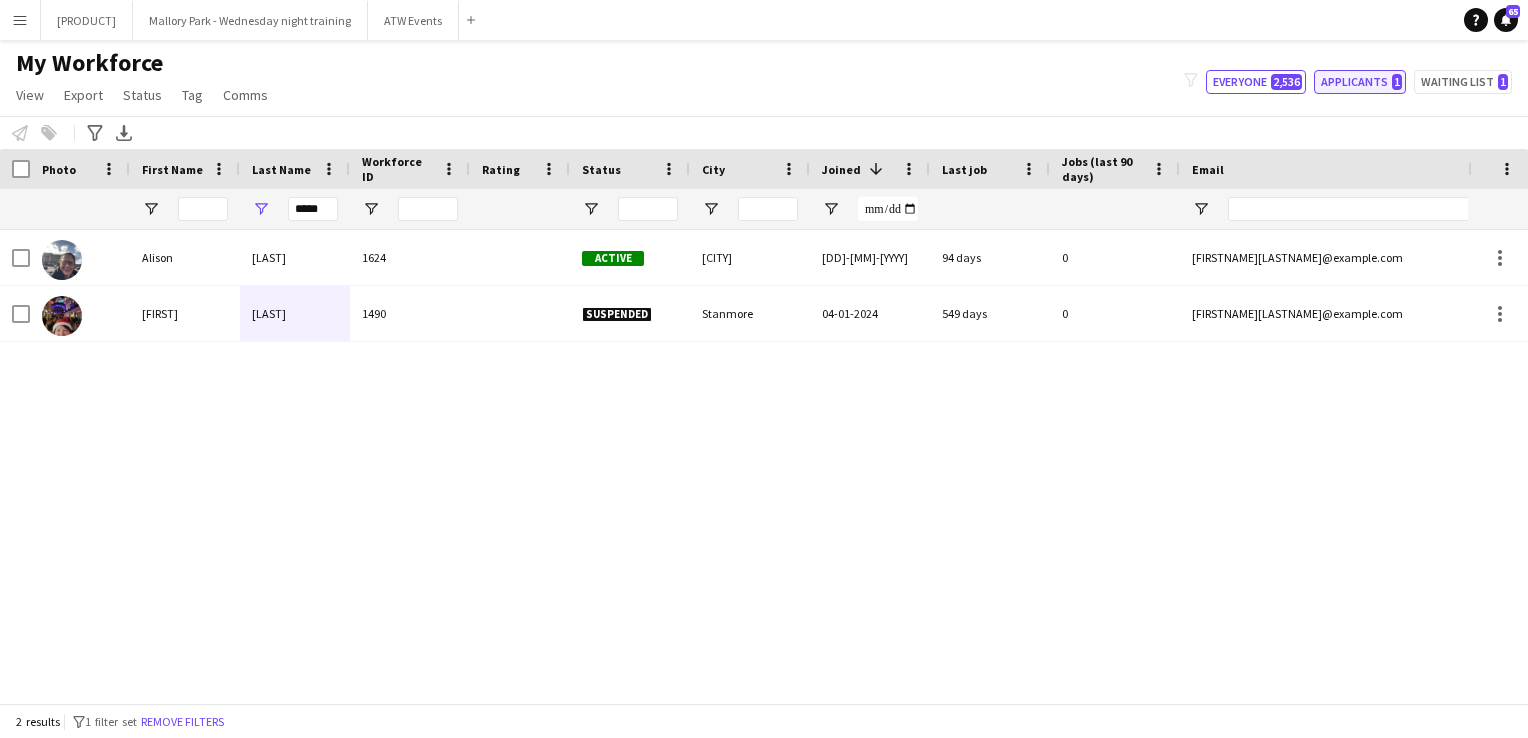click on "Applicants   1" 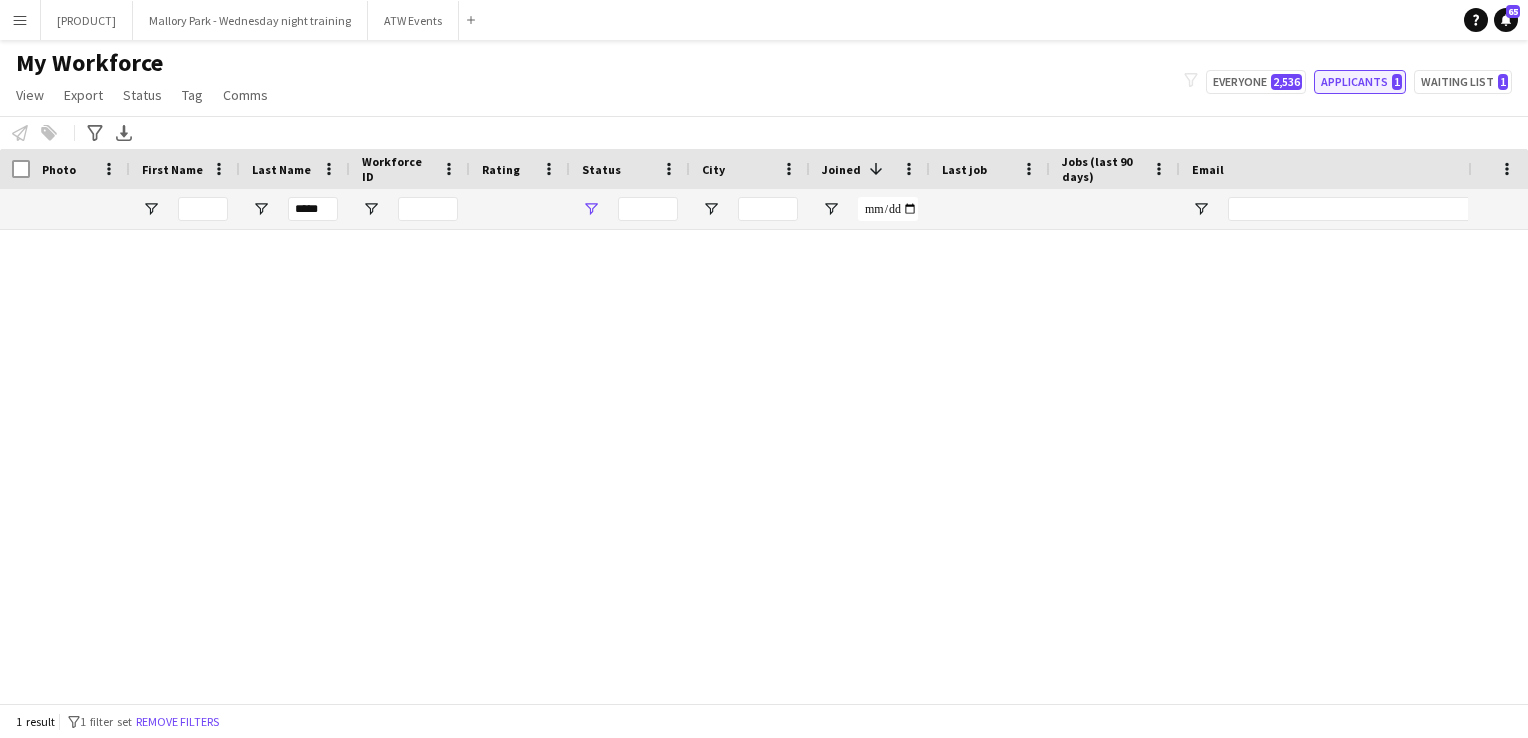 type 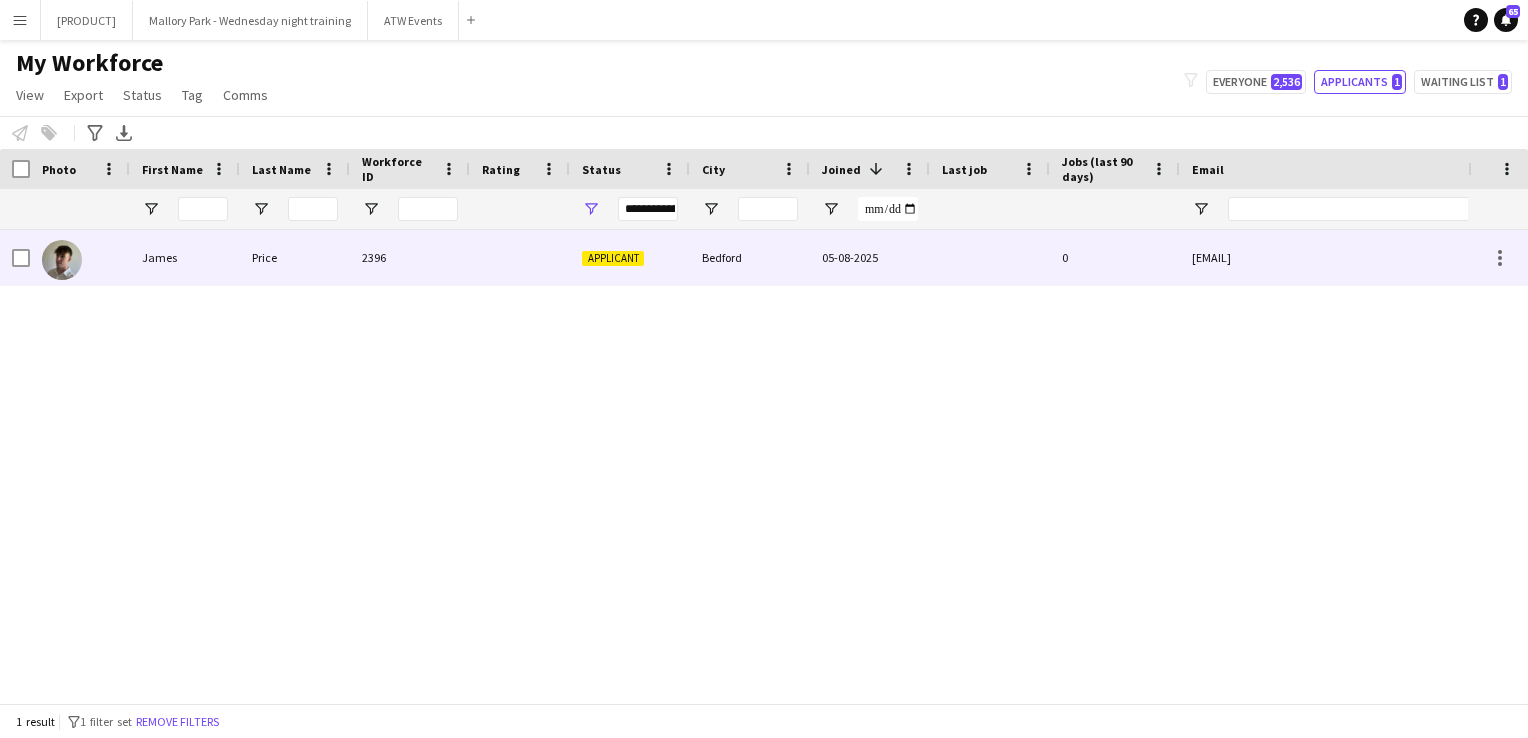 click at bounding box center [520, 257] 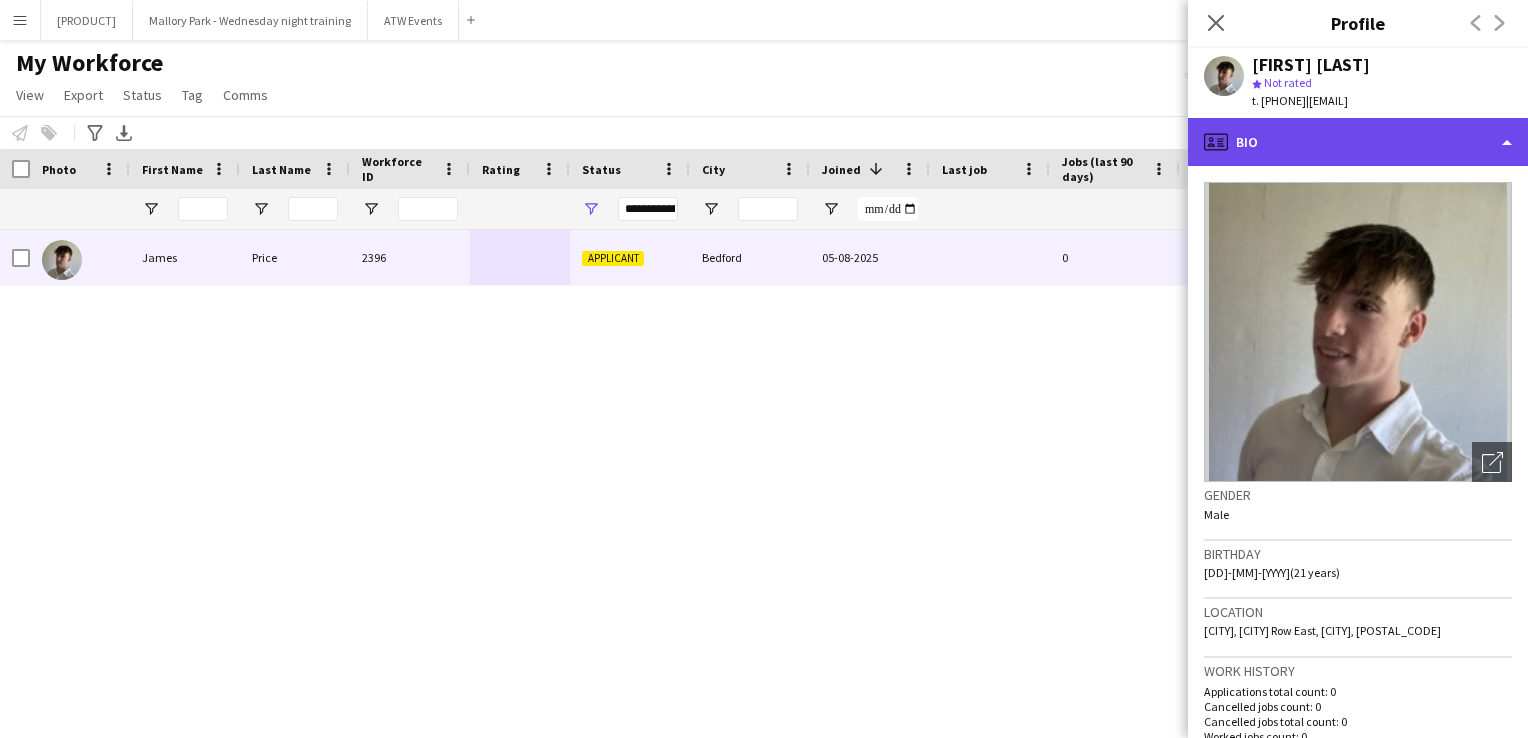 click on "profile
Bio" 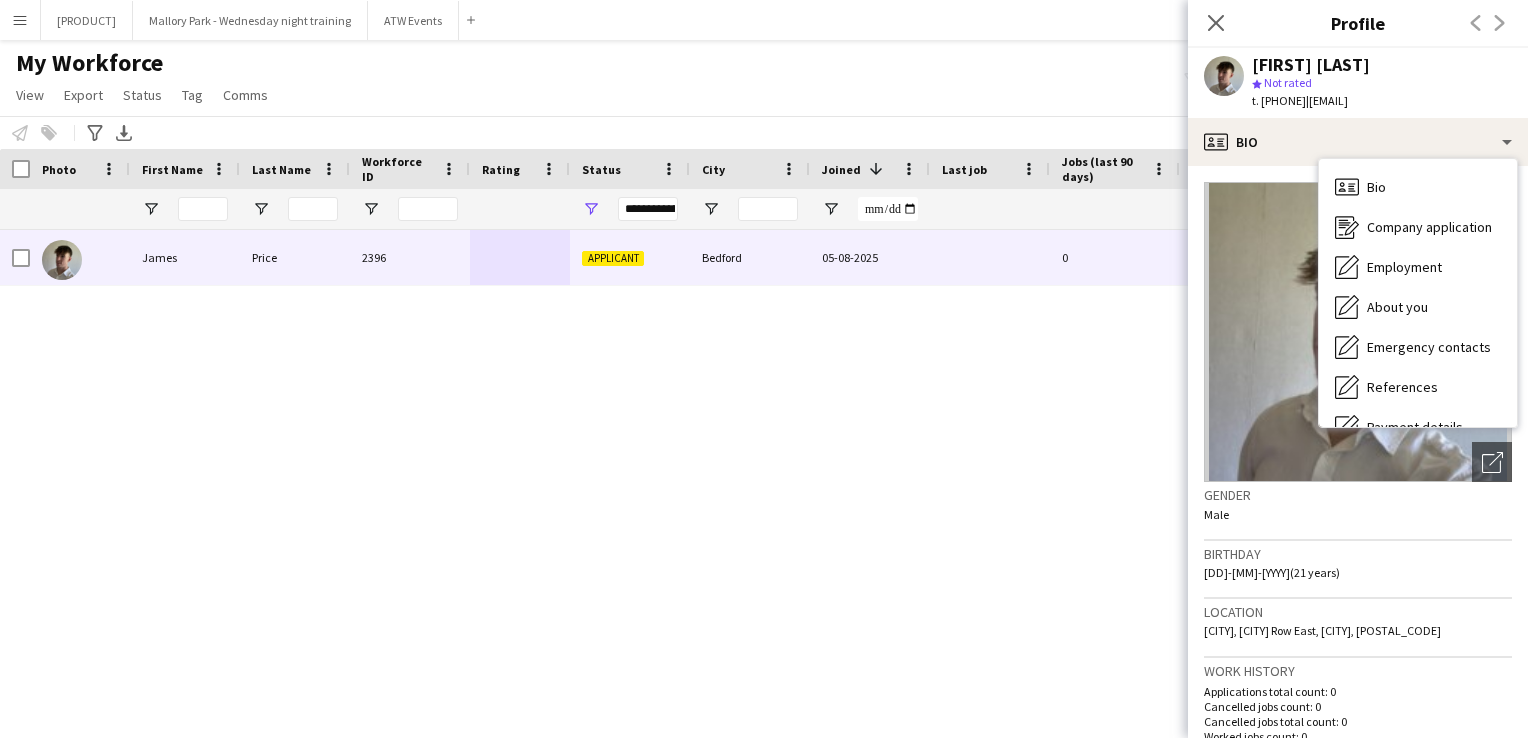click 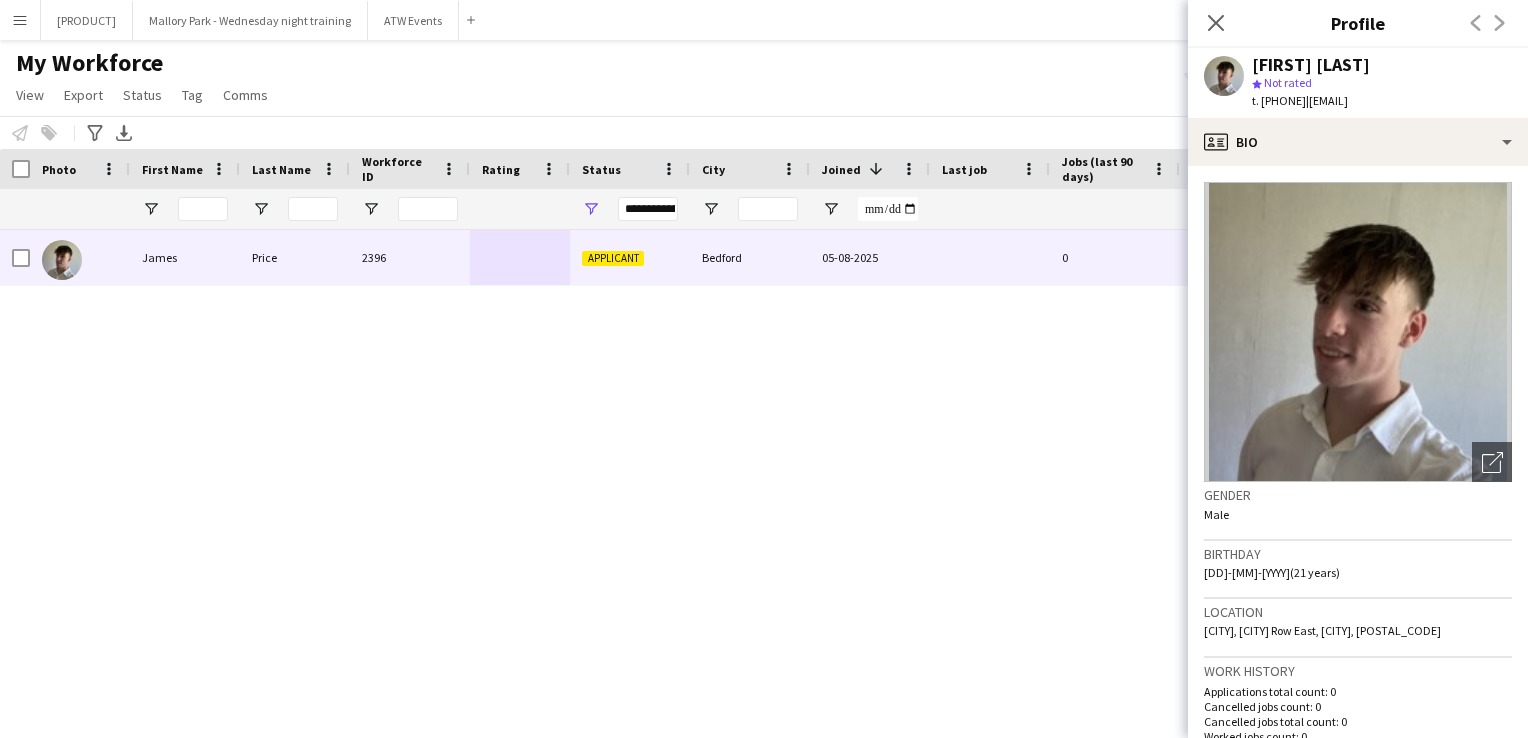 scroll, scrollTop: 716, scrollLeft: 0, axis: vertical 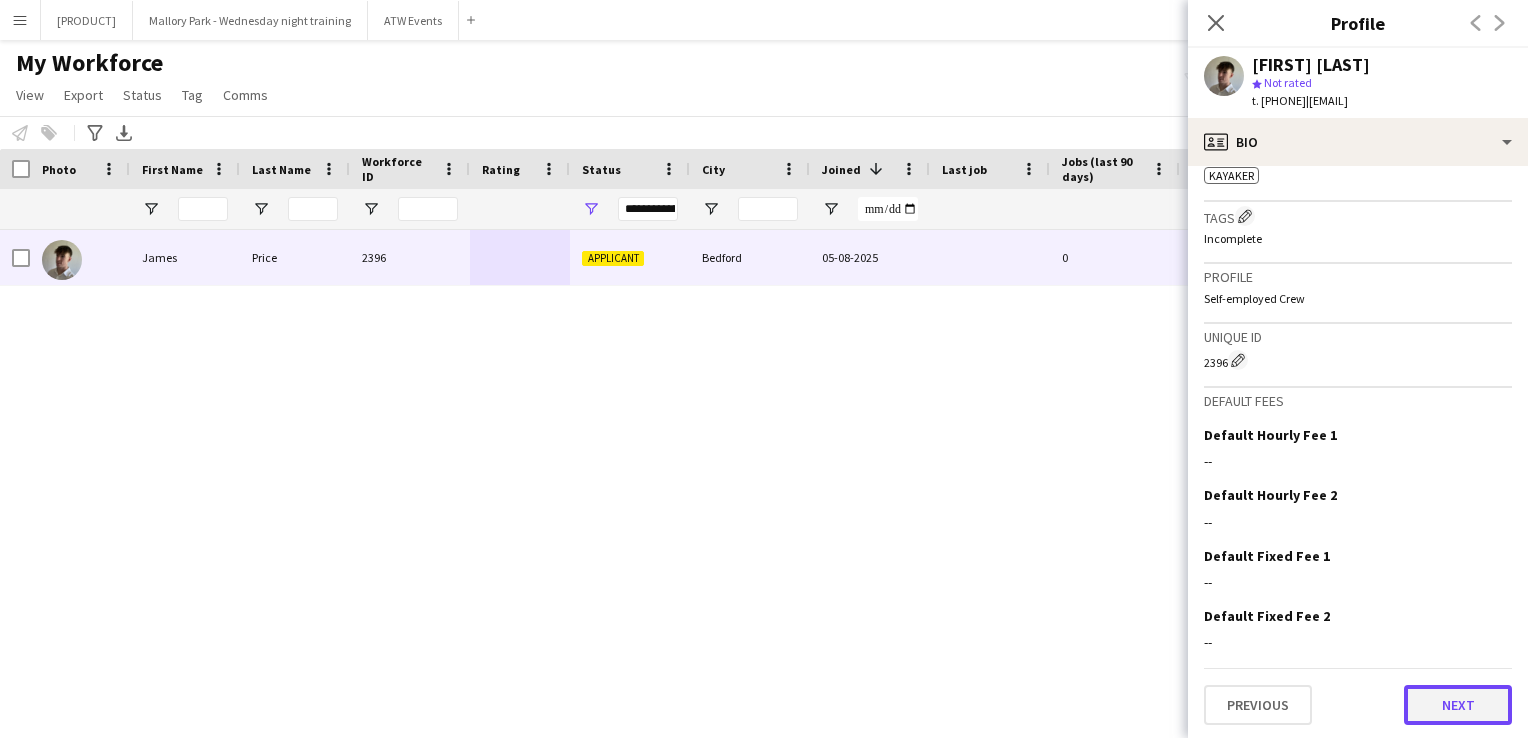 click on "Next" 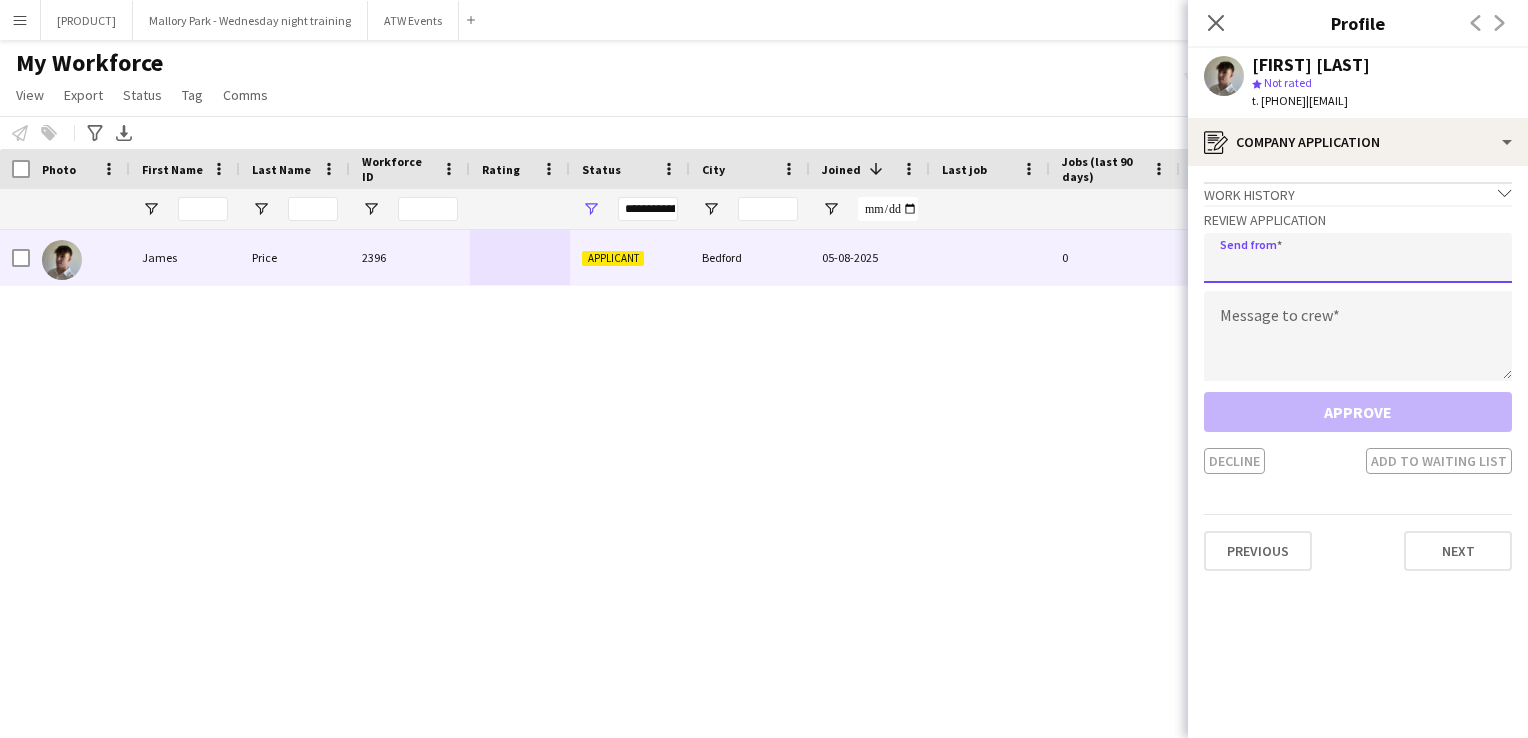 click 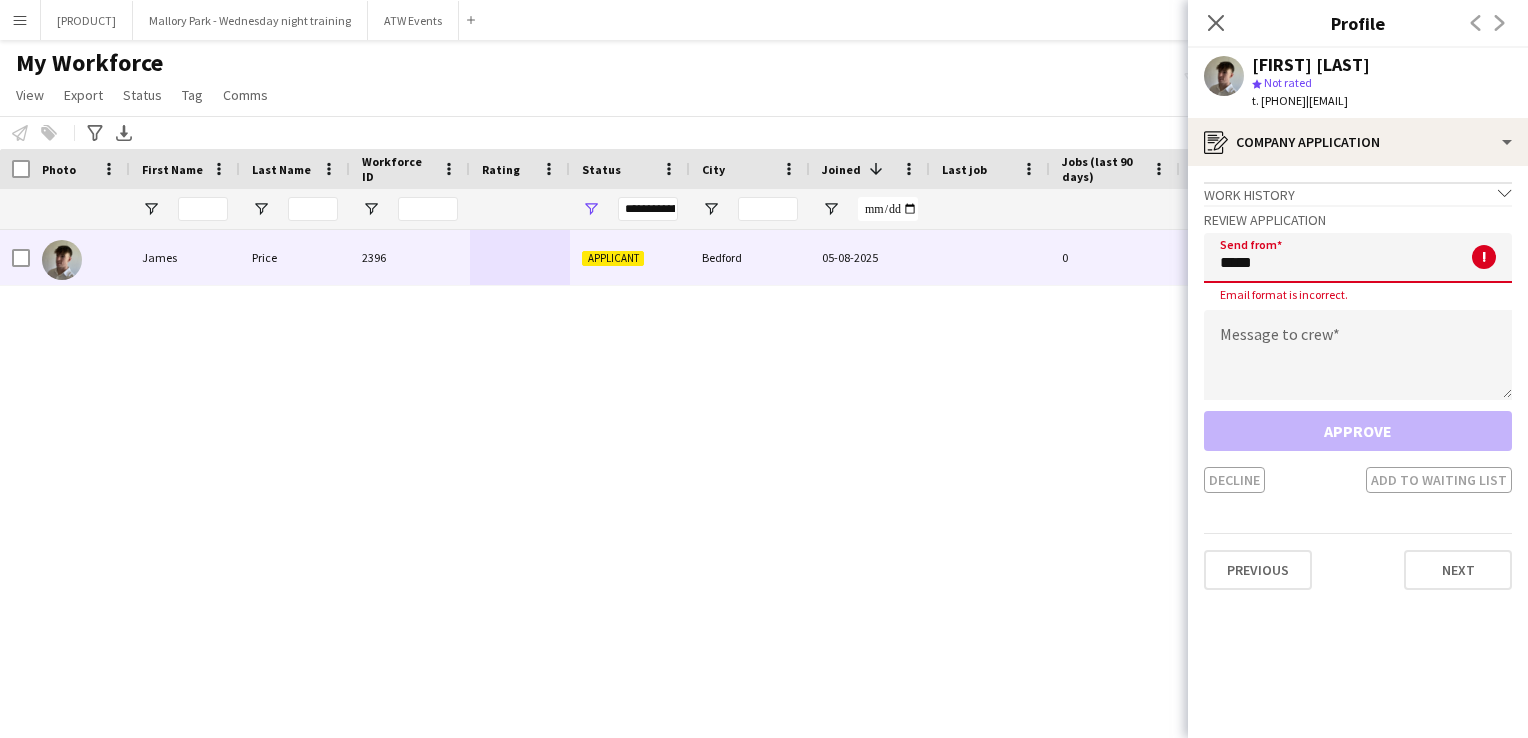 type on "**********" 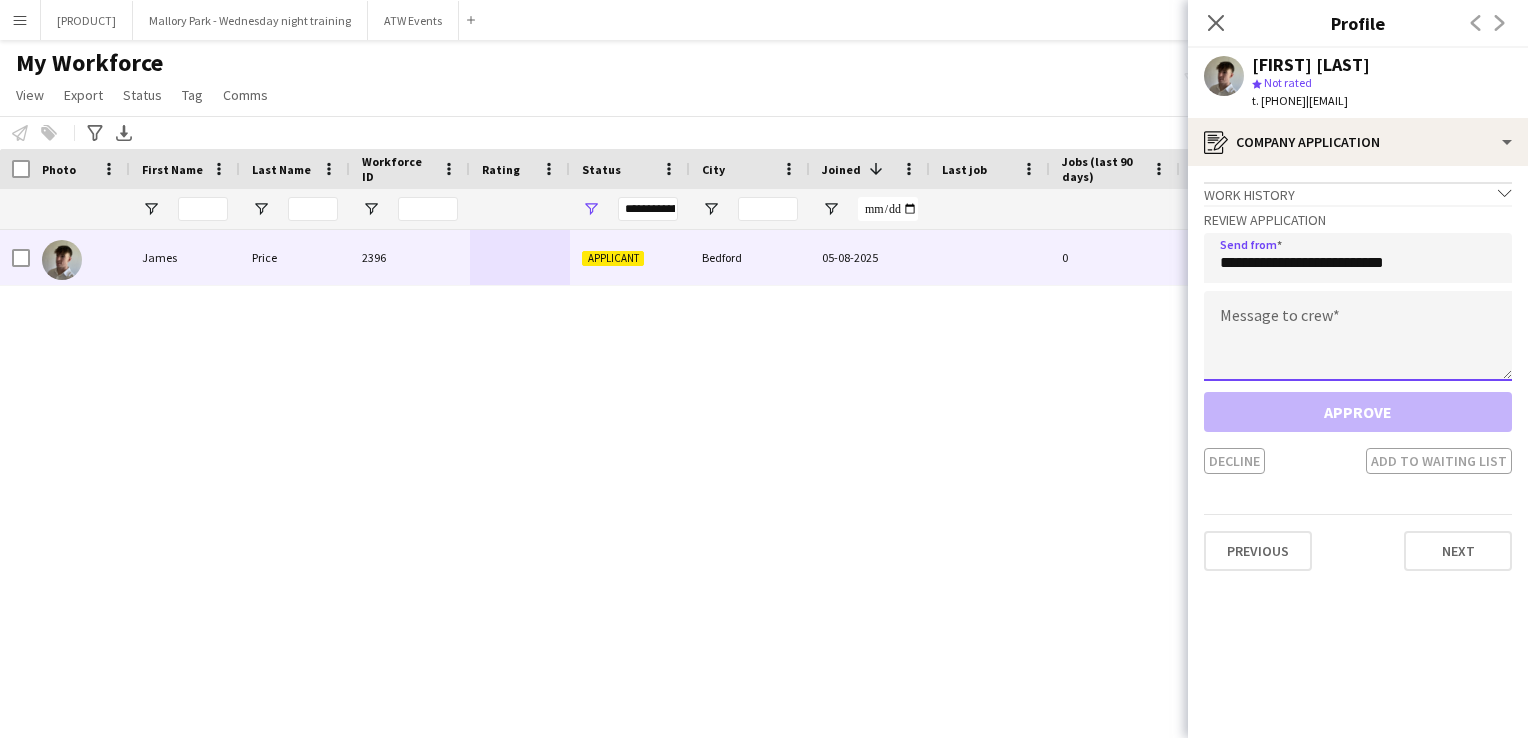 click 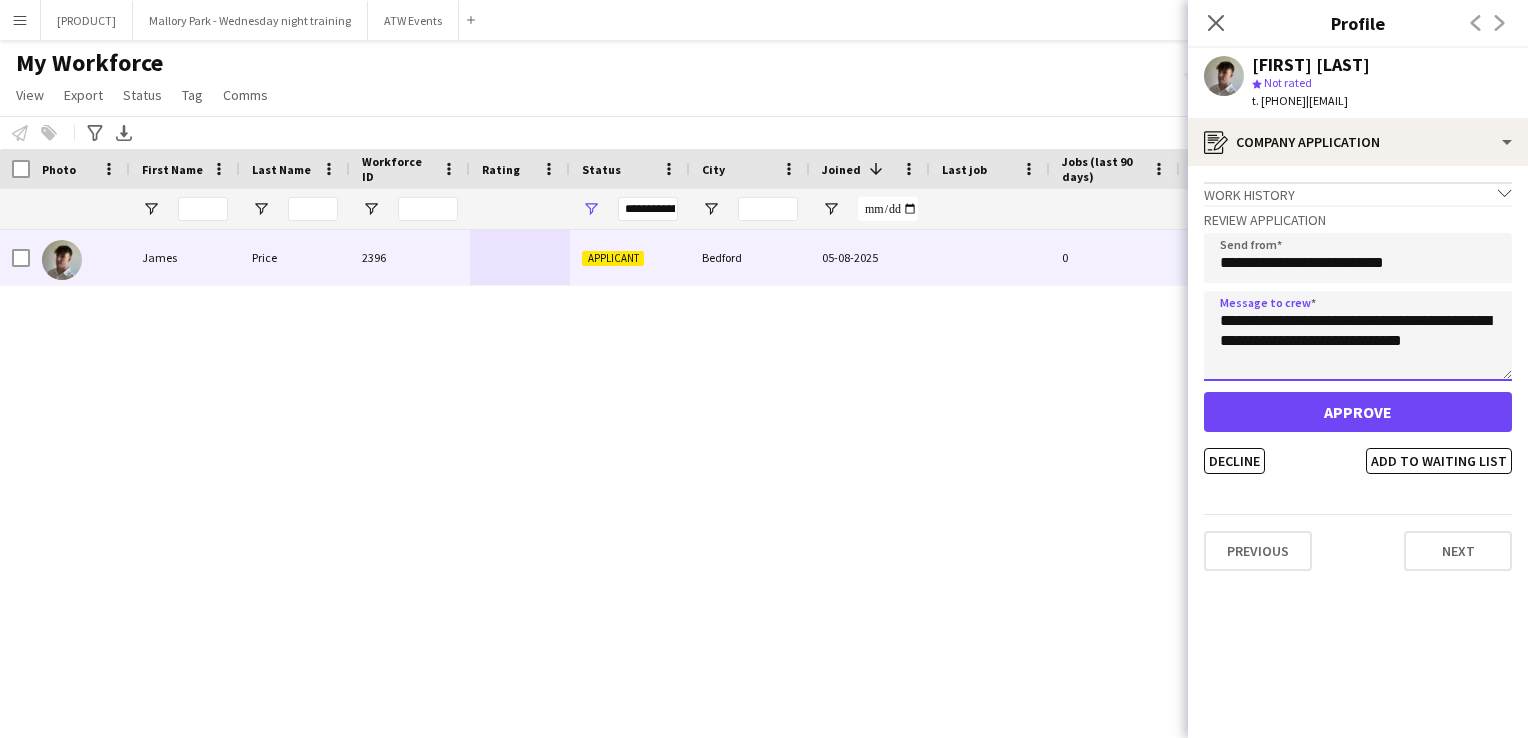 type on "**********" 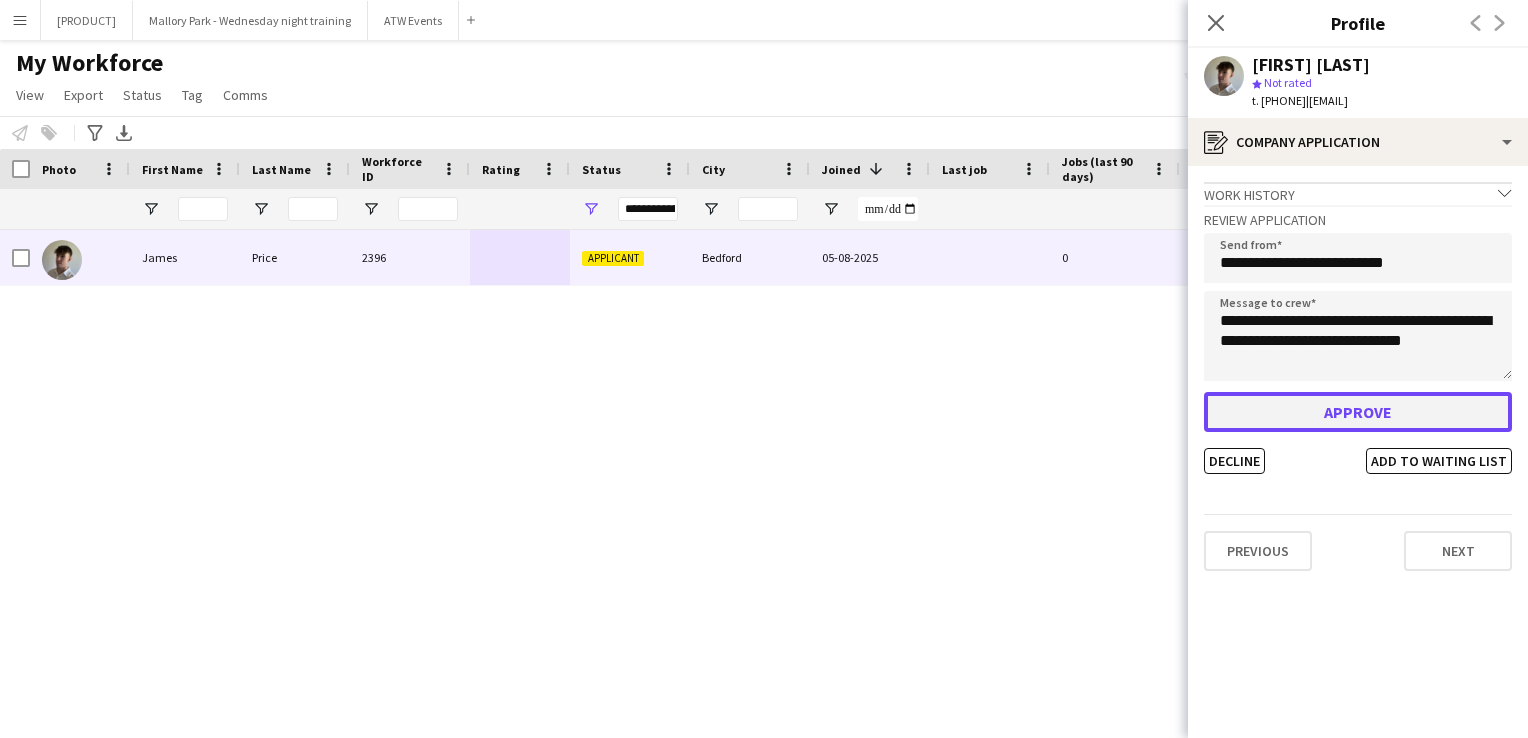 click on "Approve" 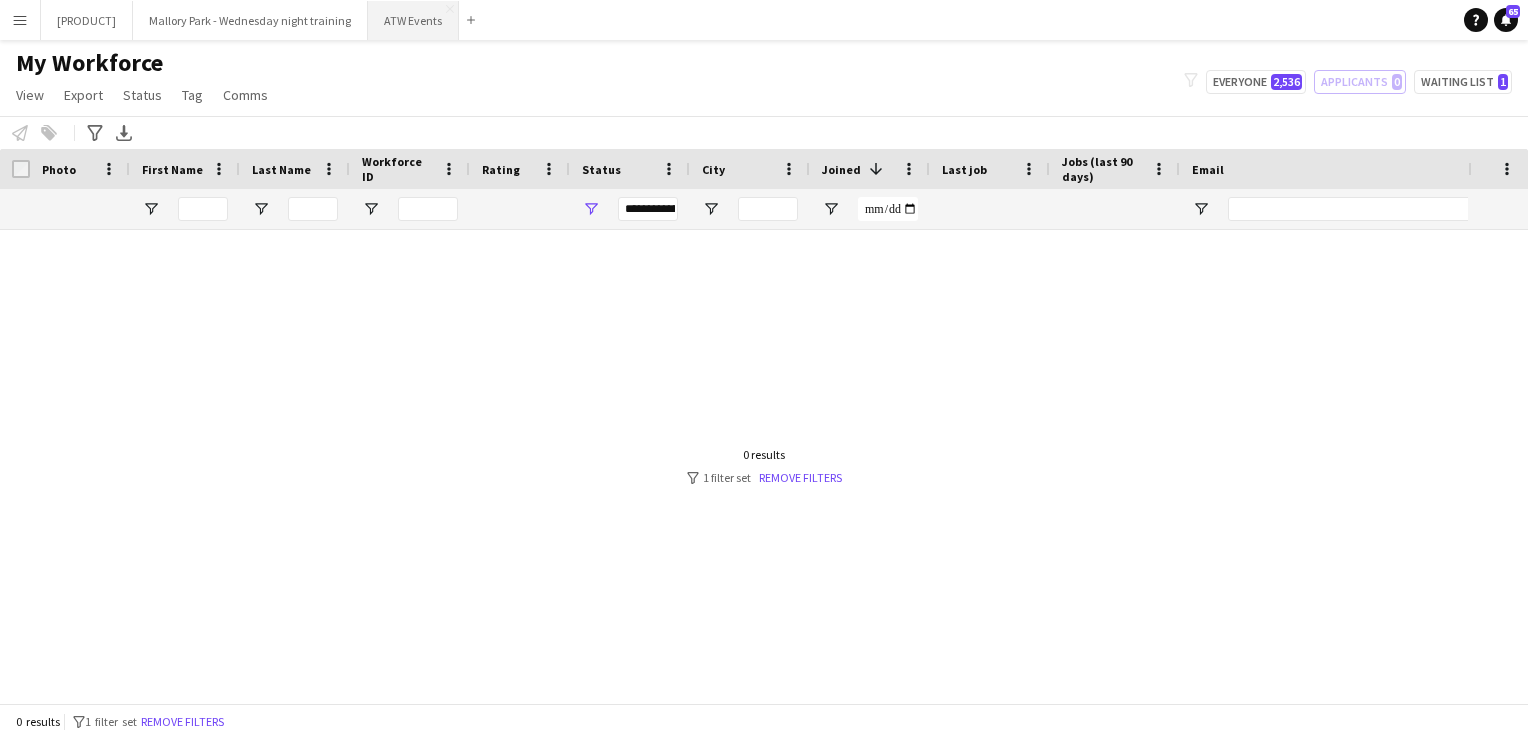 click on "ATW Events
Close" at bounding box center (413, 20) 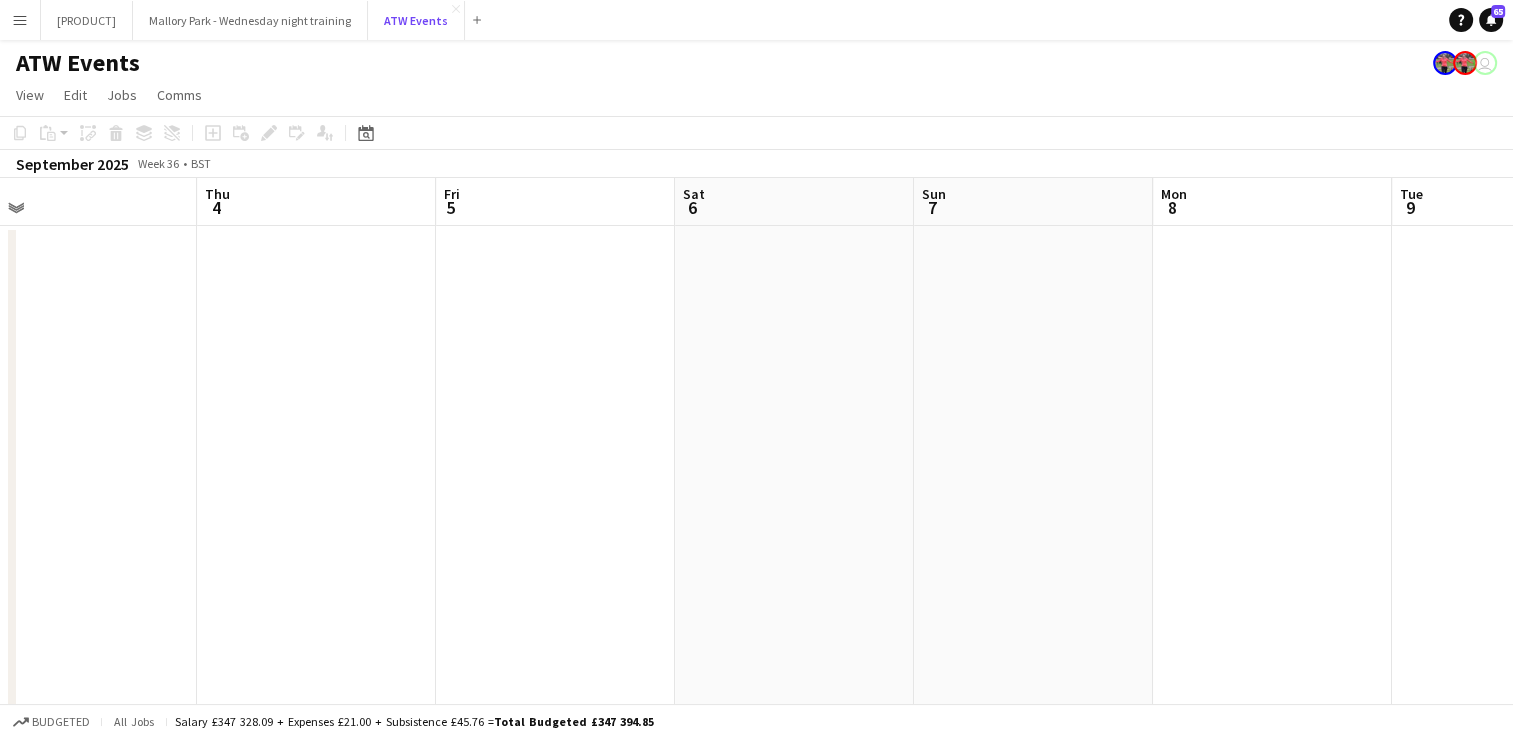 scroll, scrollTop: 0, scrollLeft: 764, axis: horizontal 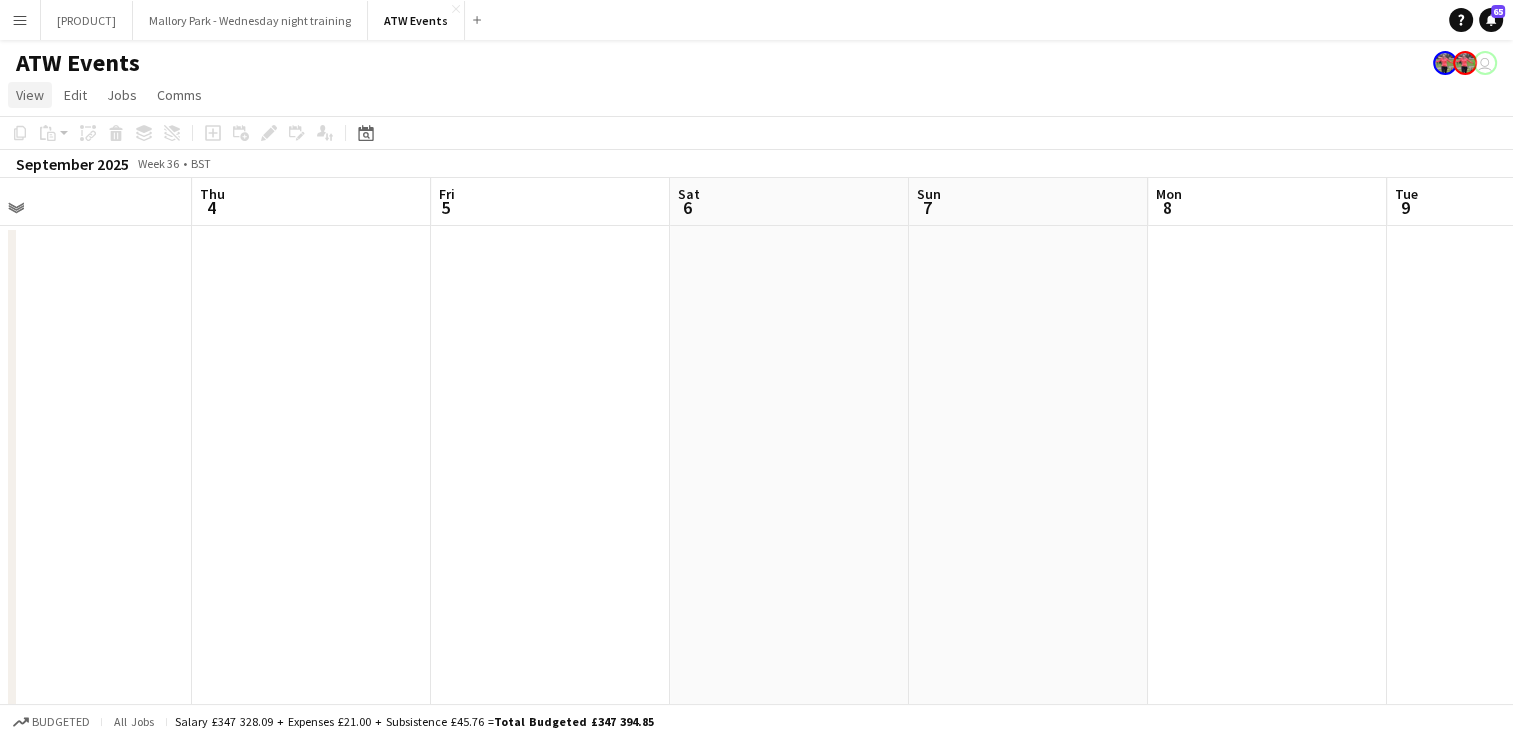 click on "View" 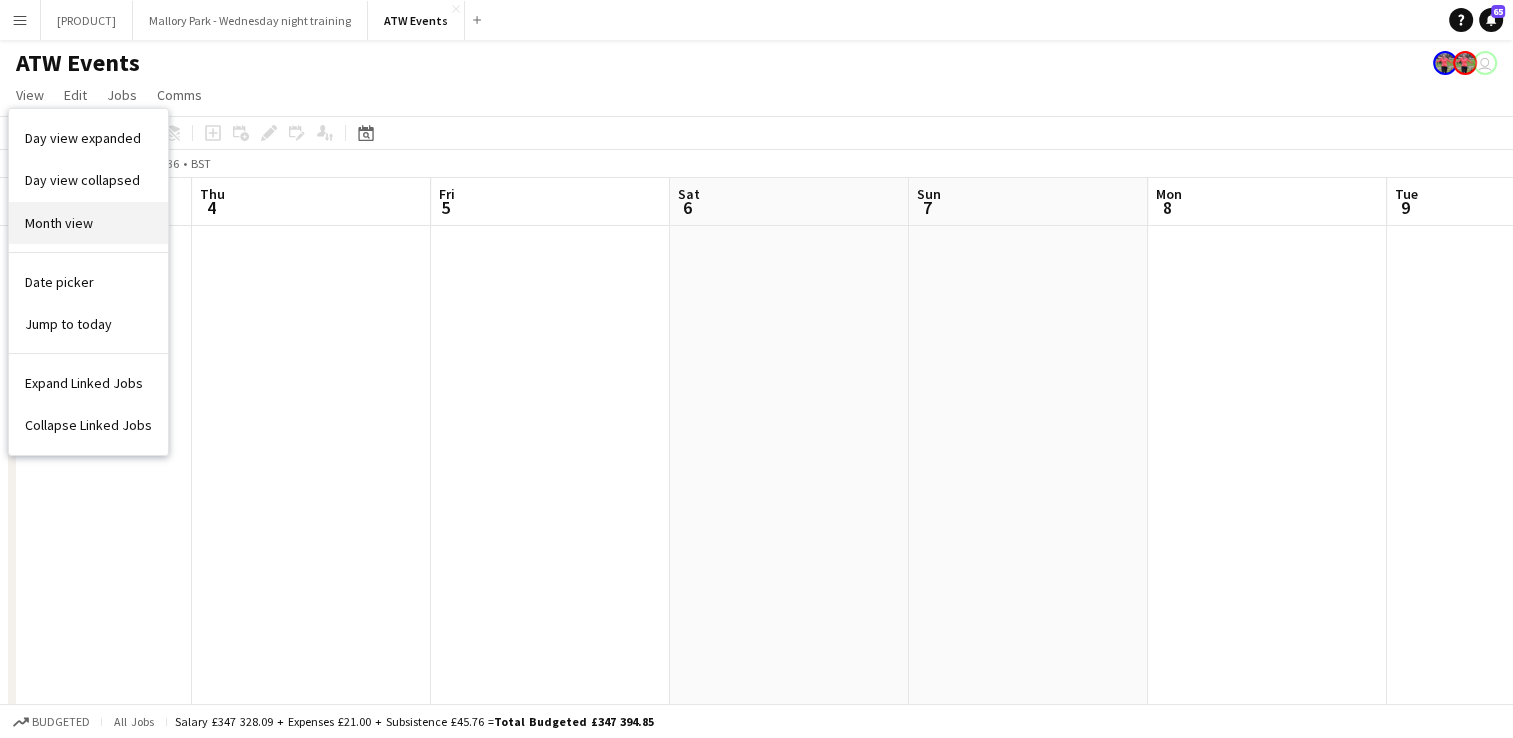 click on "Month view" at bounding box center [59, 223] 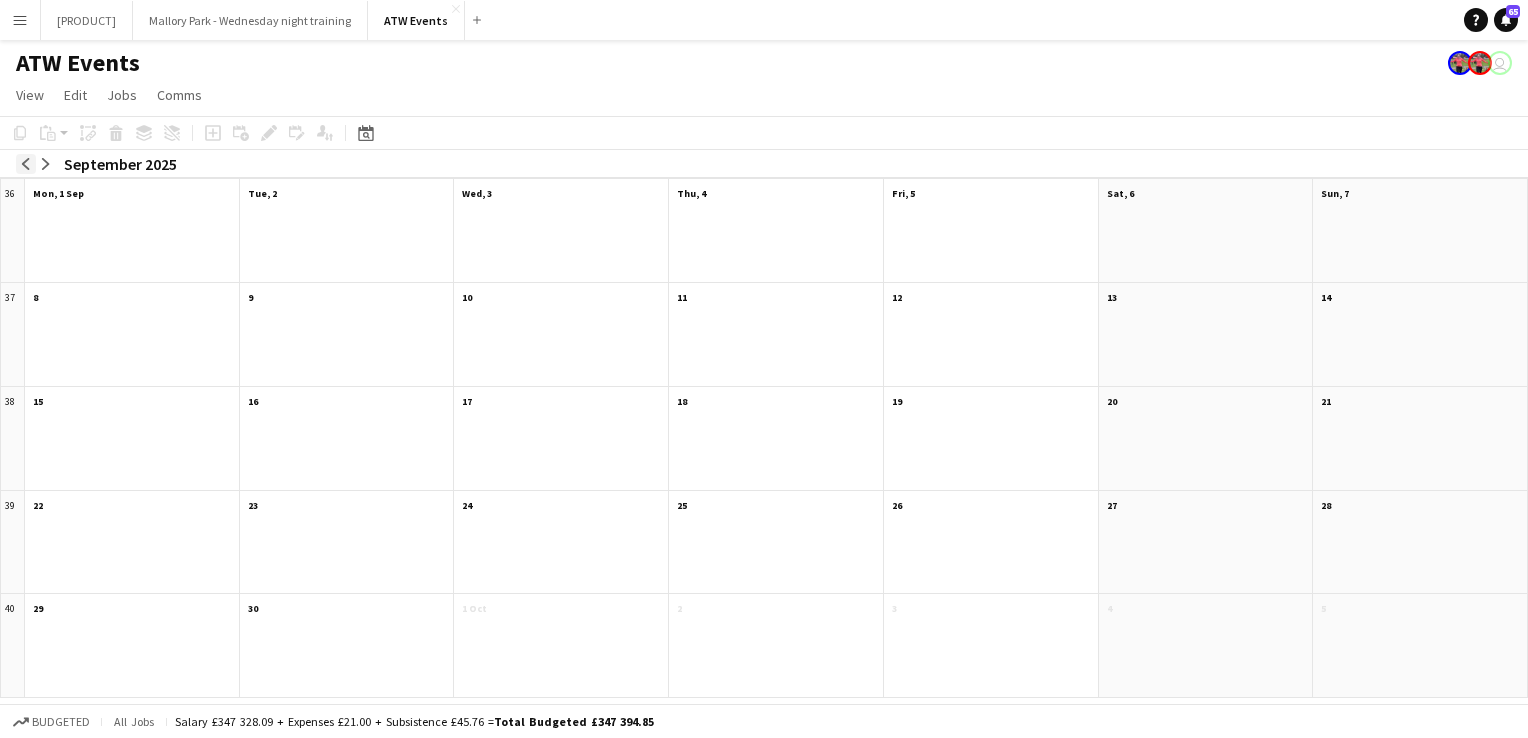 click on "arrow-left" 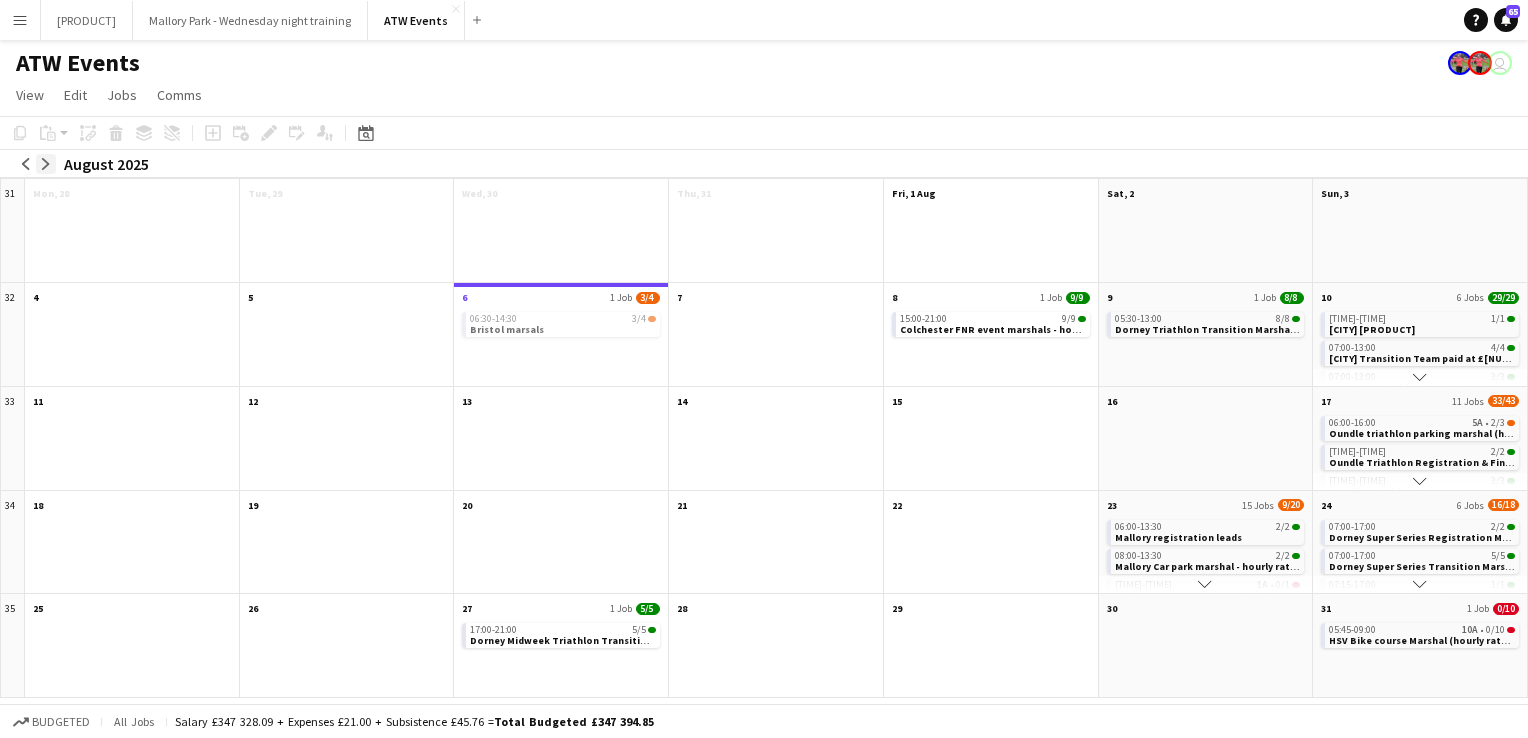 click on "arrow-right" 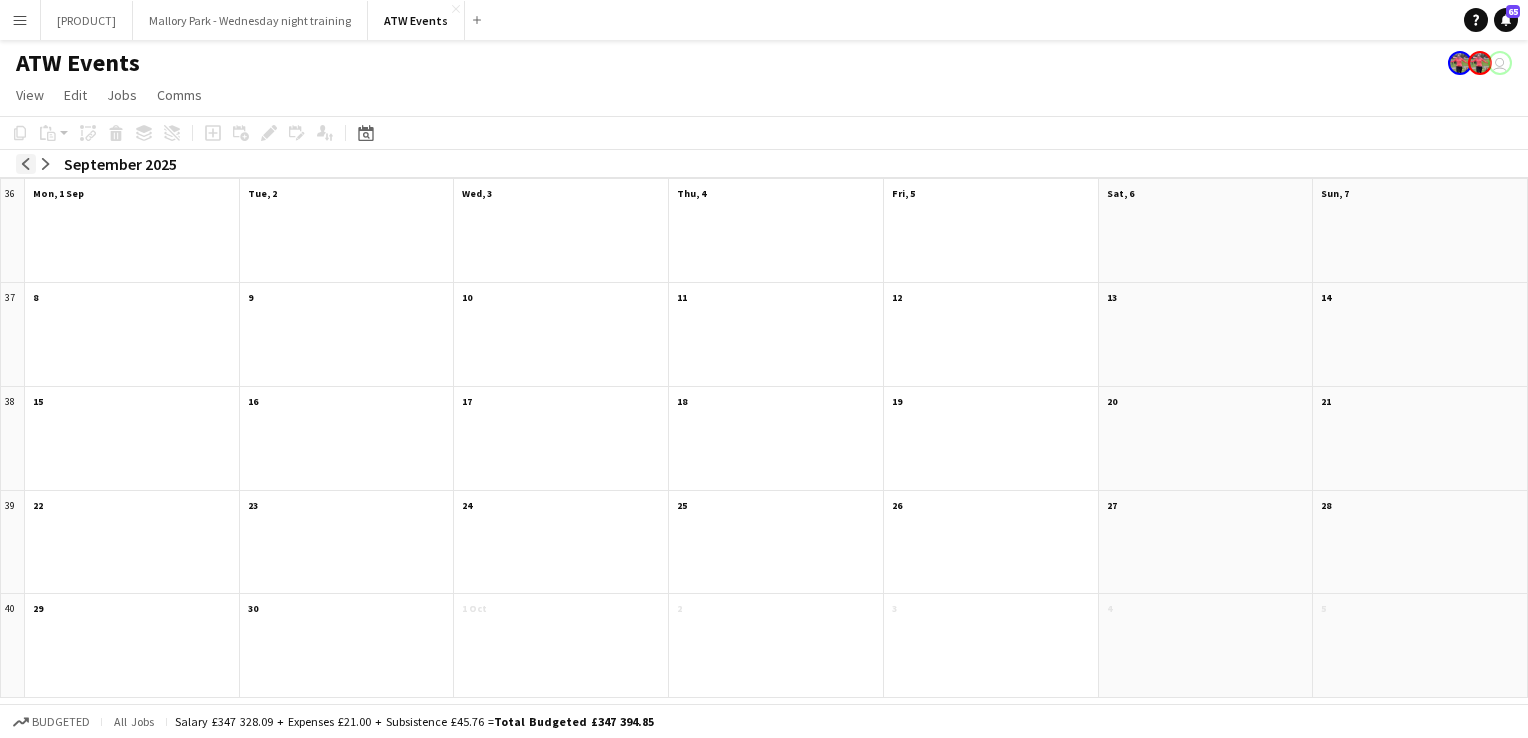 click on "arrow-left" 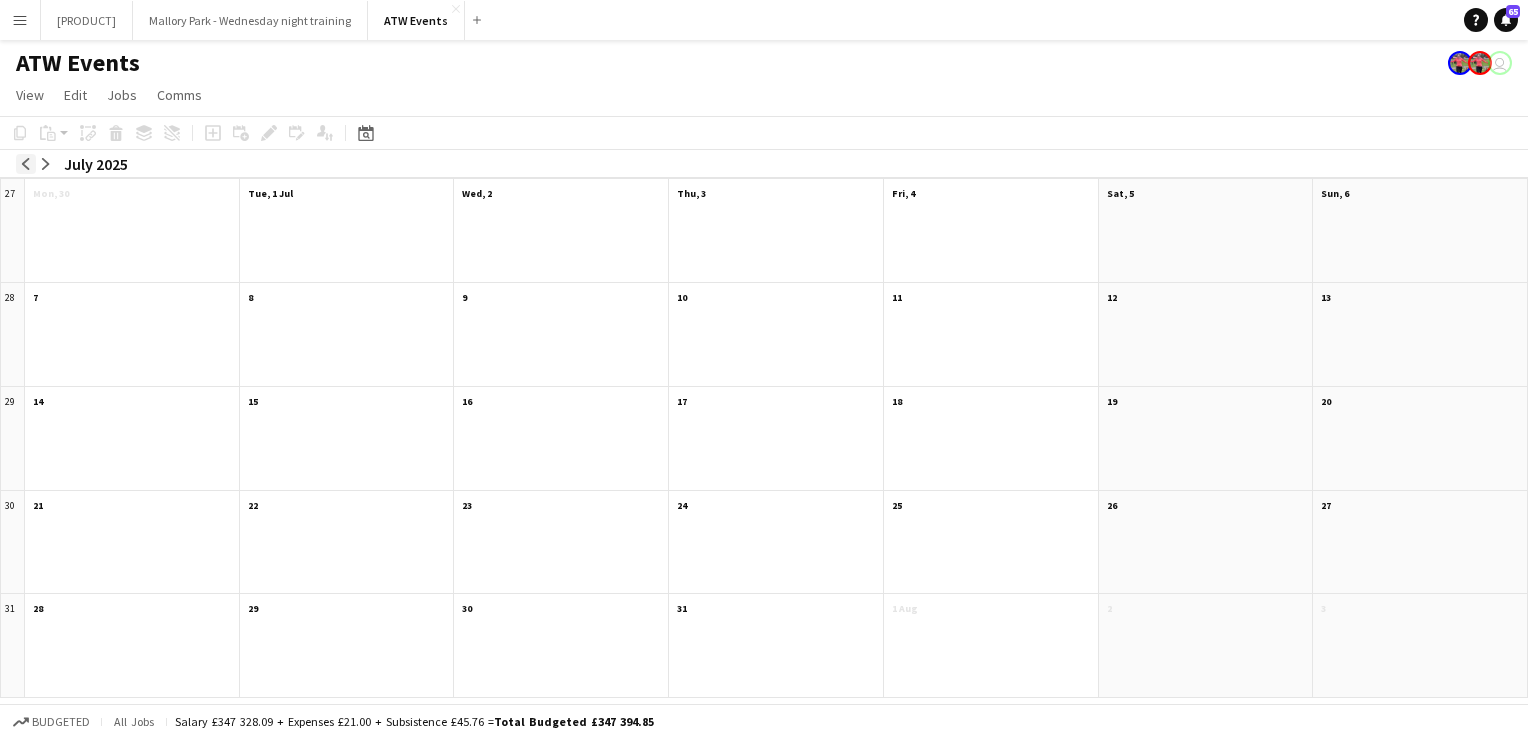 click on "arrow-left" 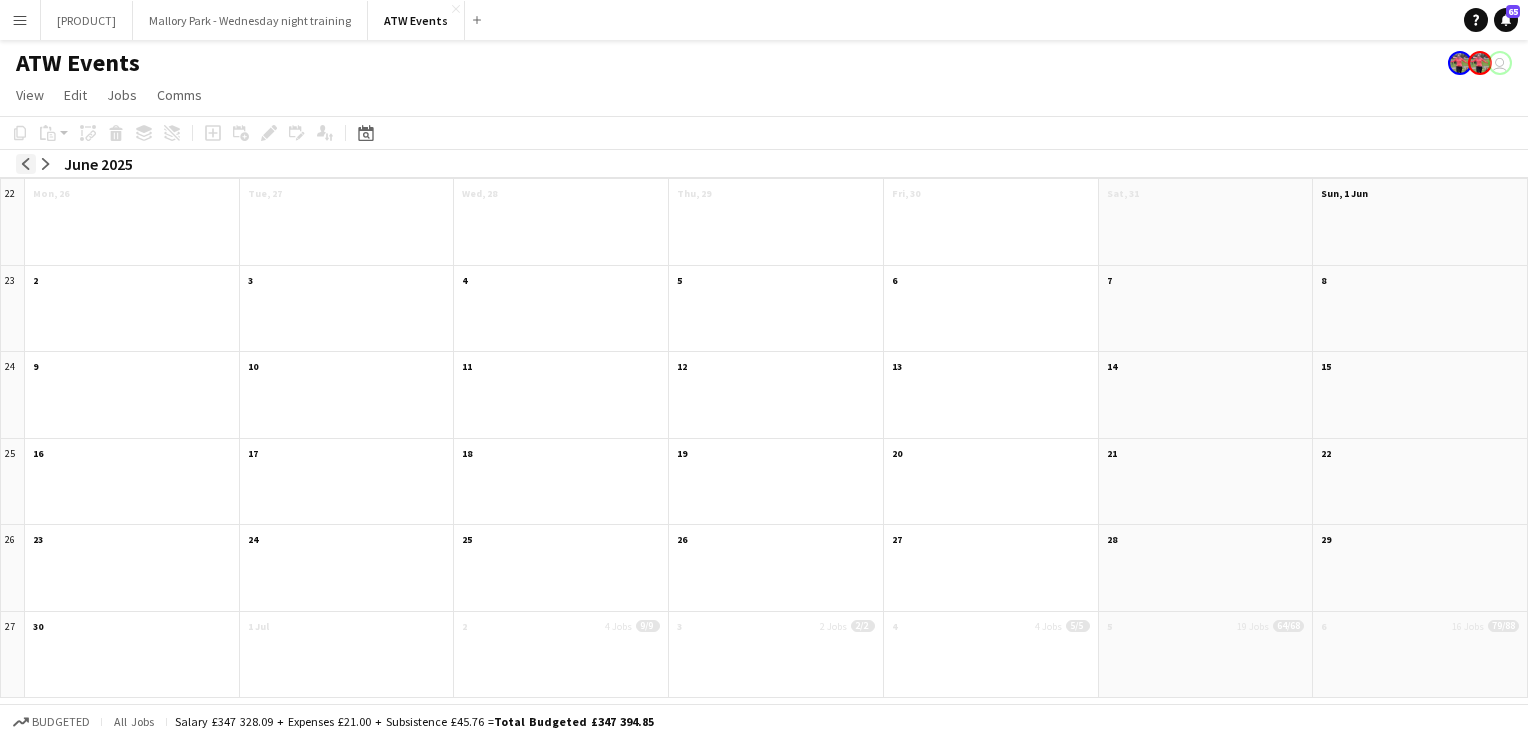 click on "arrow-left" 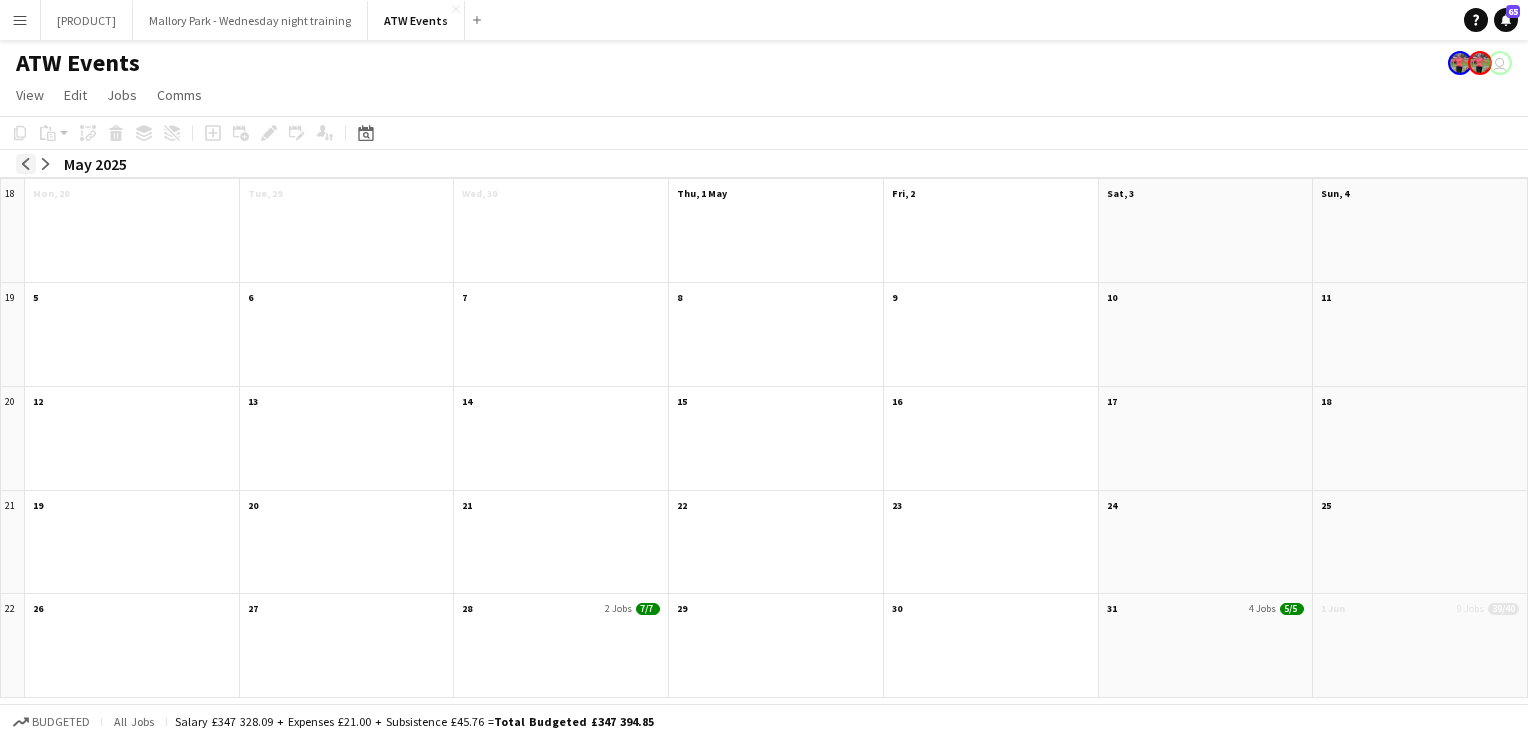 click on "arrow-left" 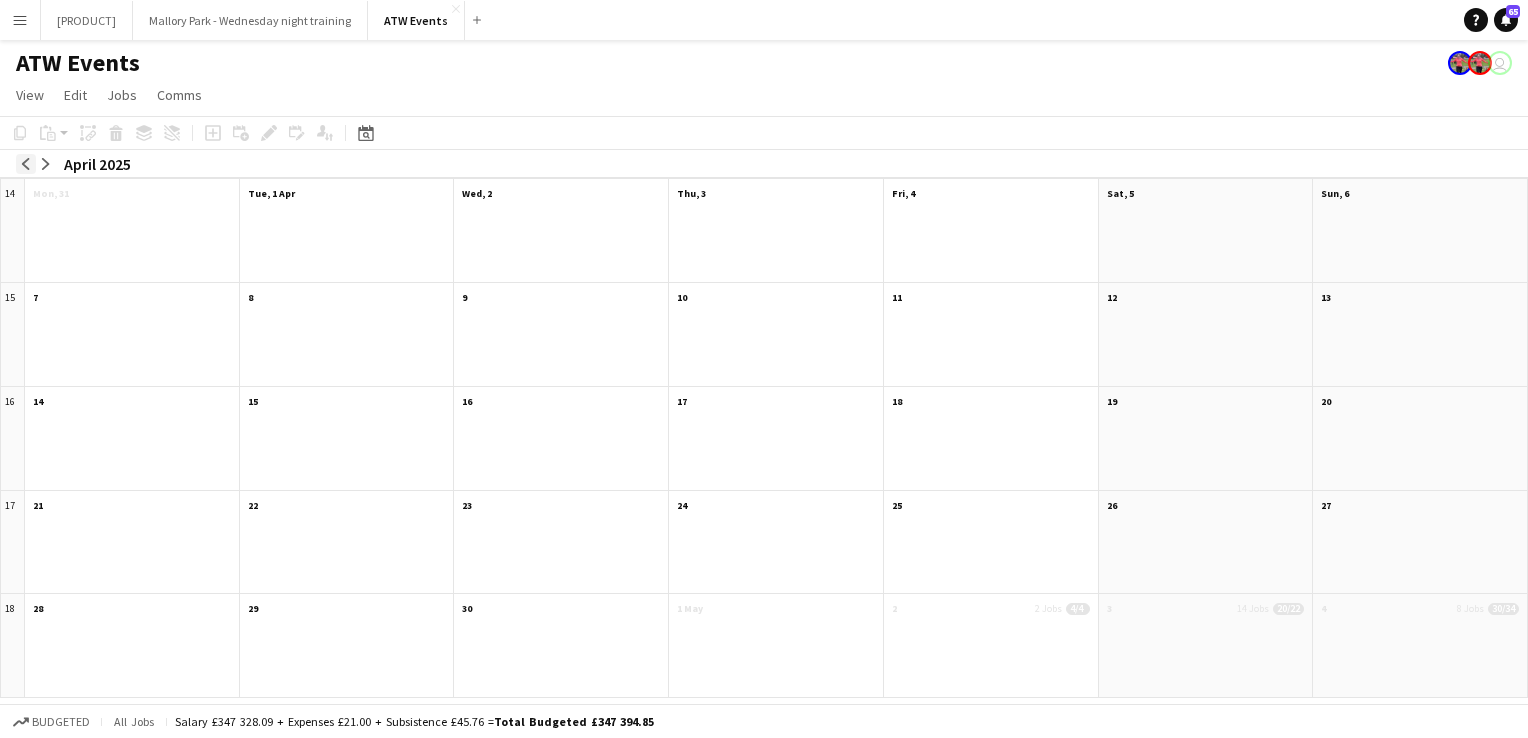 click on "arrow-left" 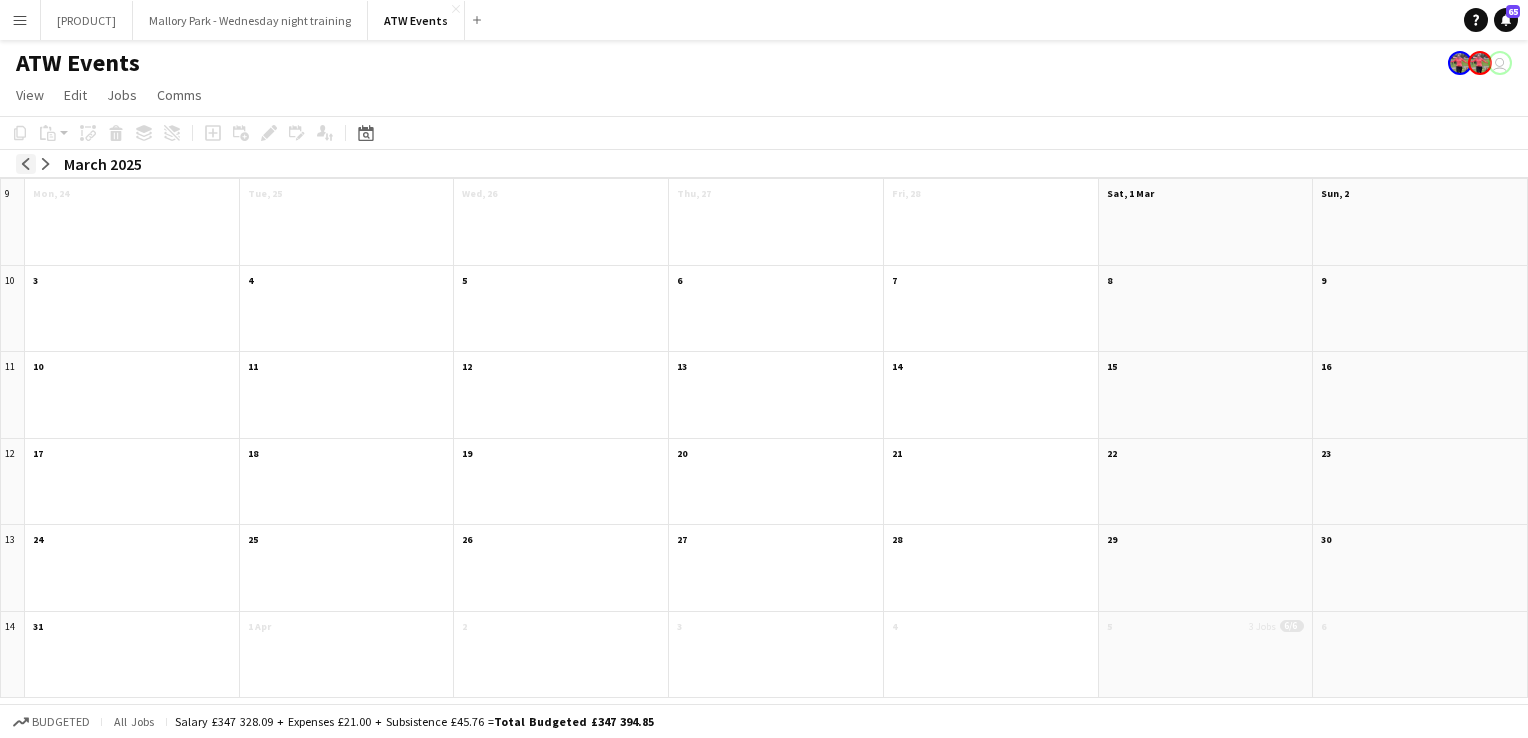 click on "arrow-left" 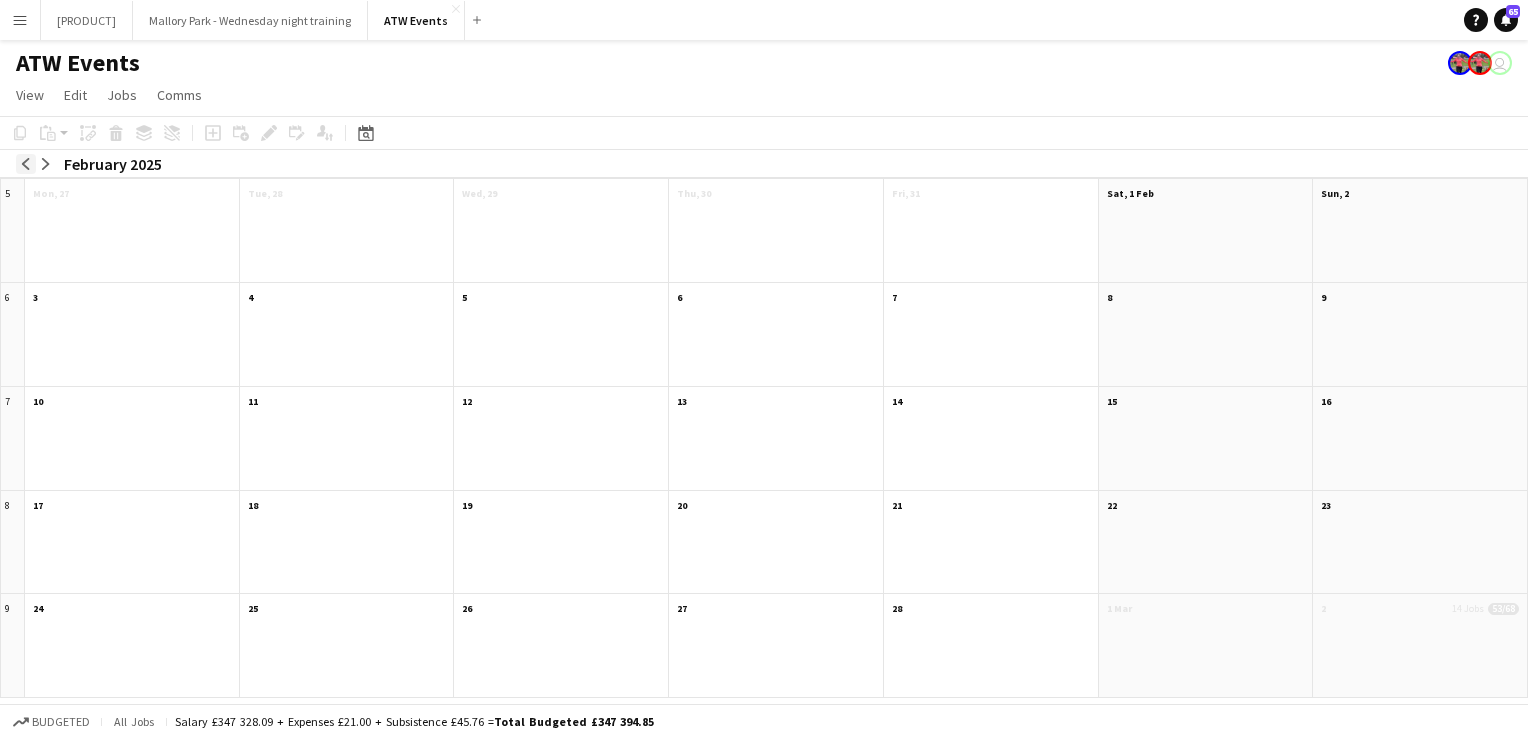 click on "arrow-left" 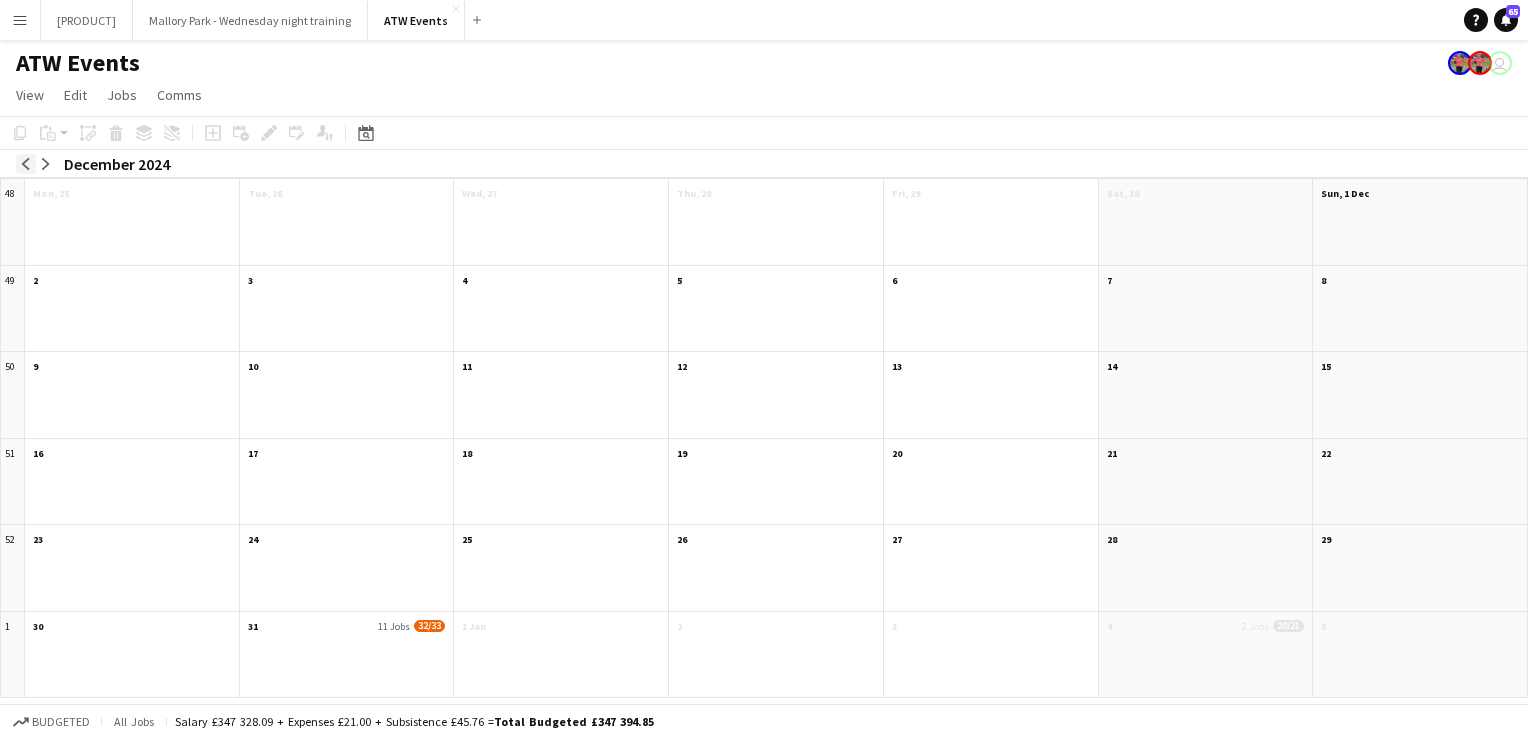click on "arrow-left" 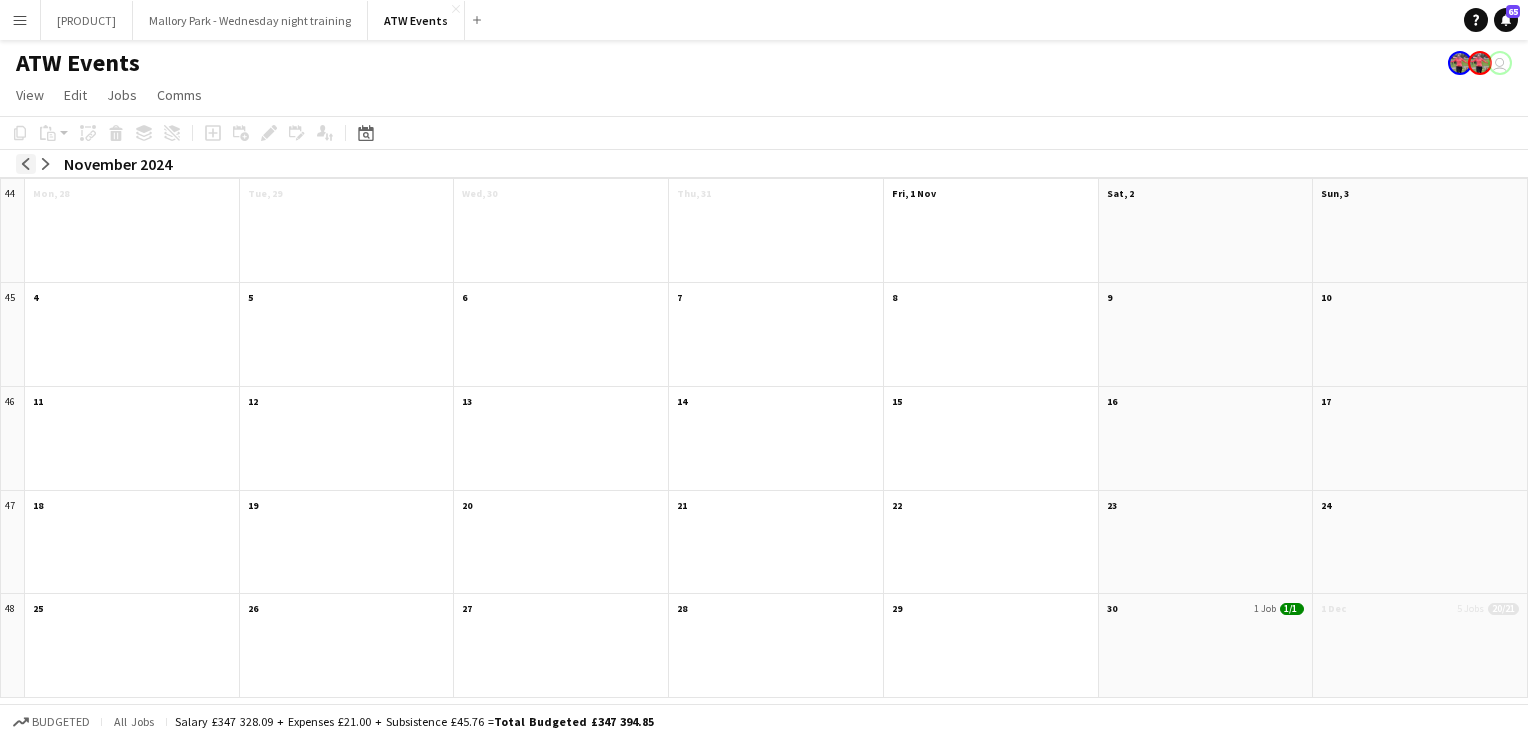 click on "arrow-left" 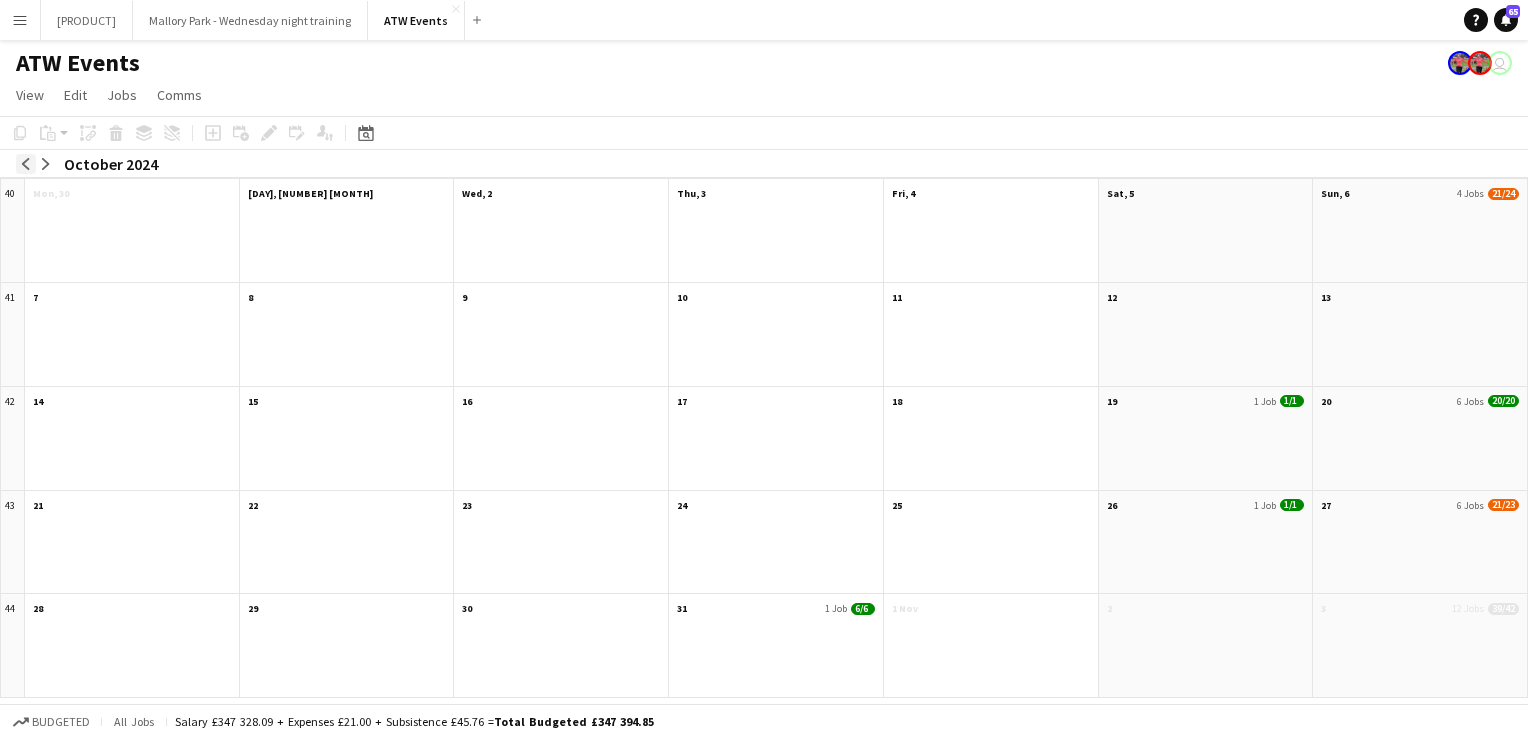 click on "arrow-left" 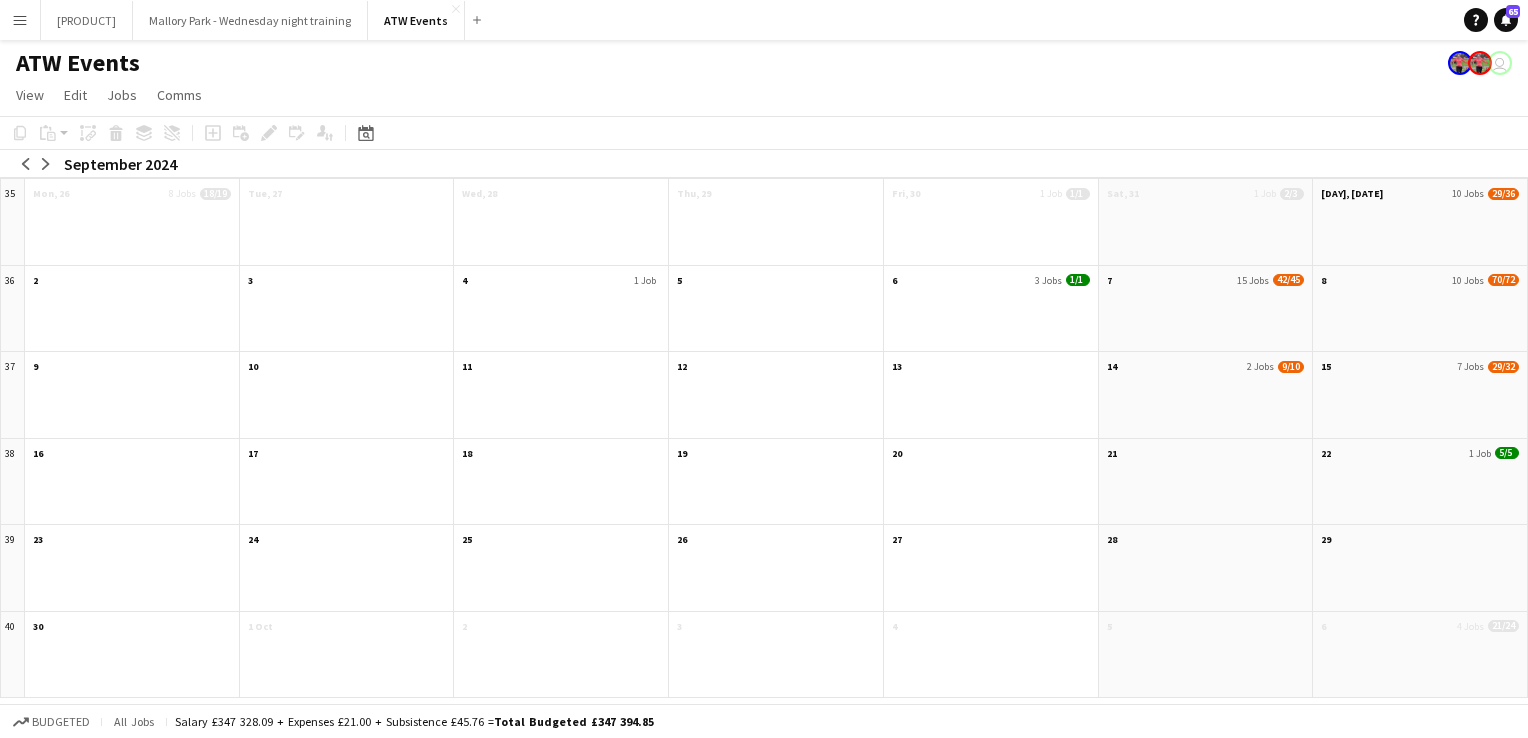 click 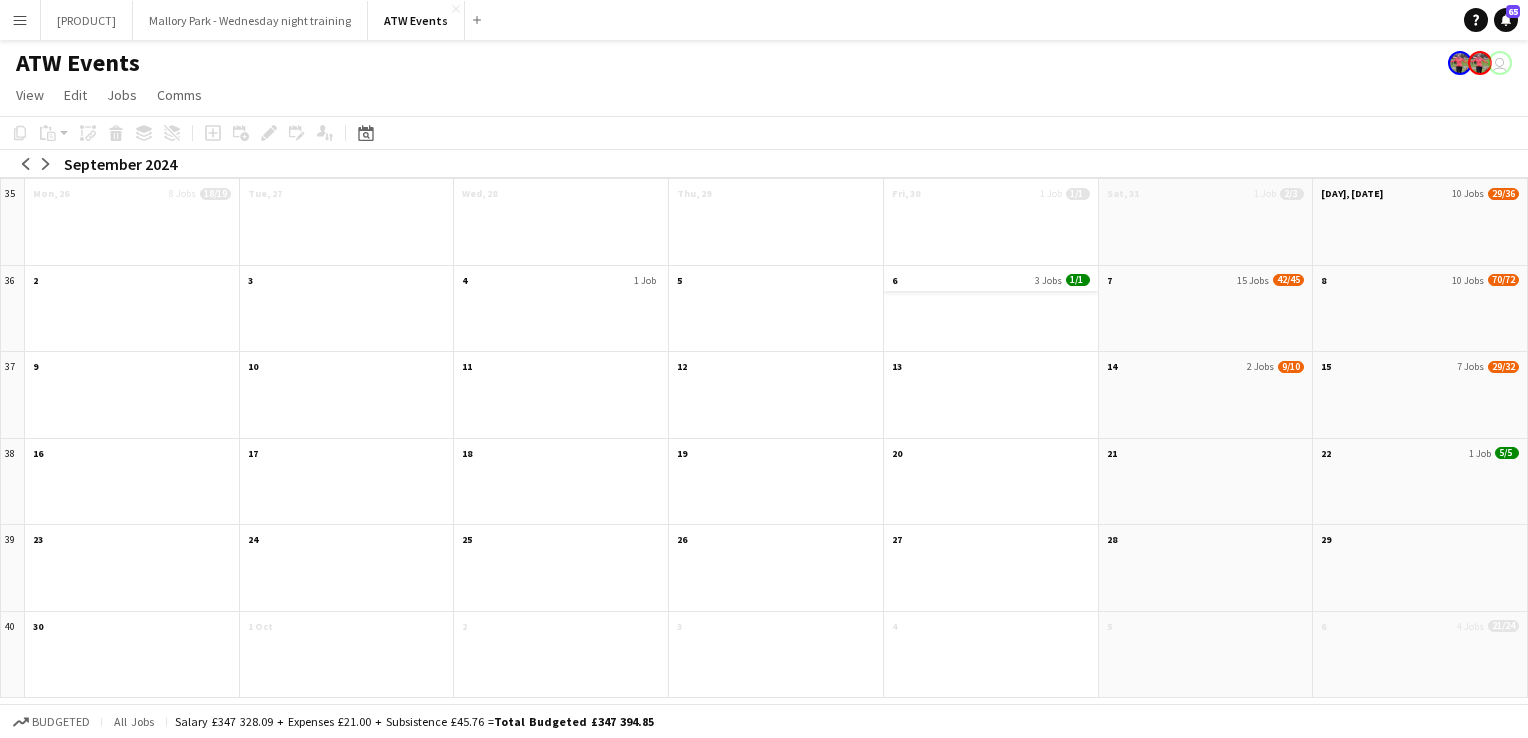 click on "6
3 Jobs
1/1" 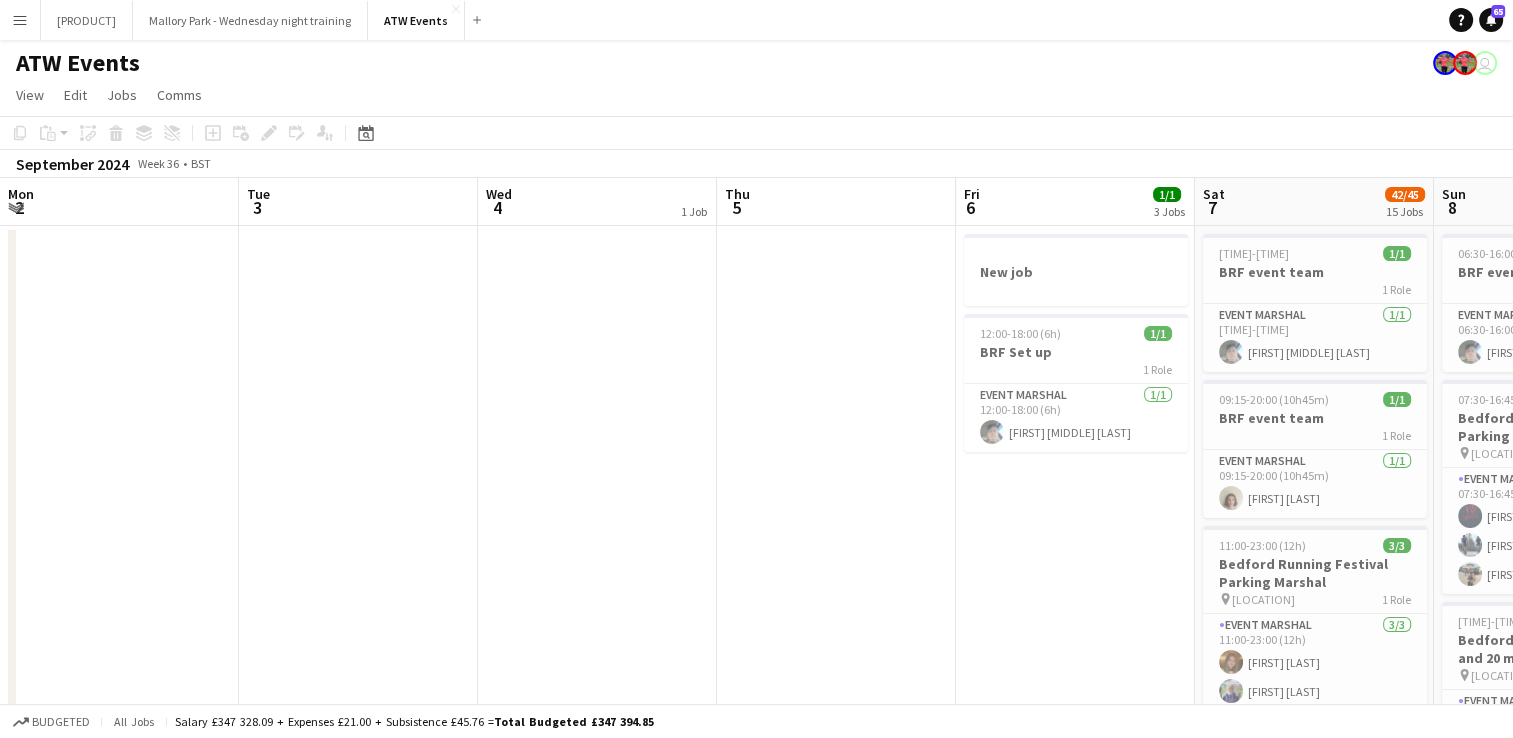scroll, scrollTop: 0, scrollLeft: 688, axis: horizontal 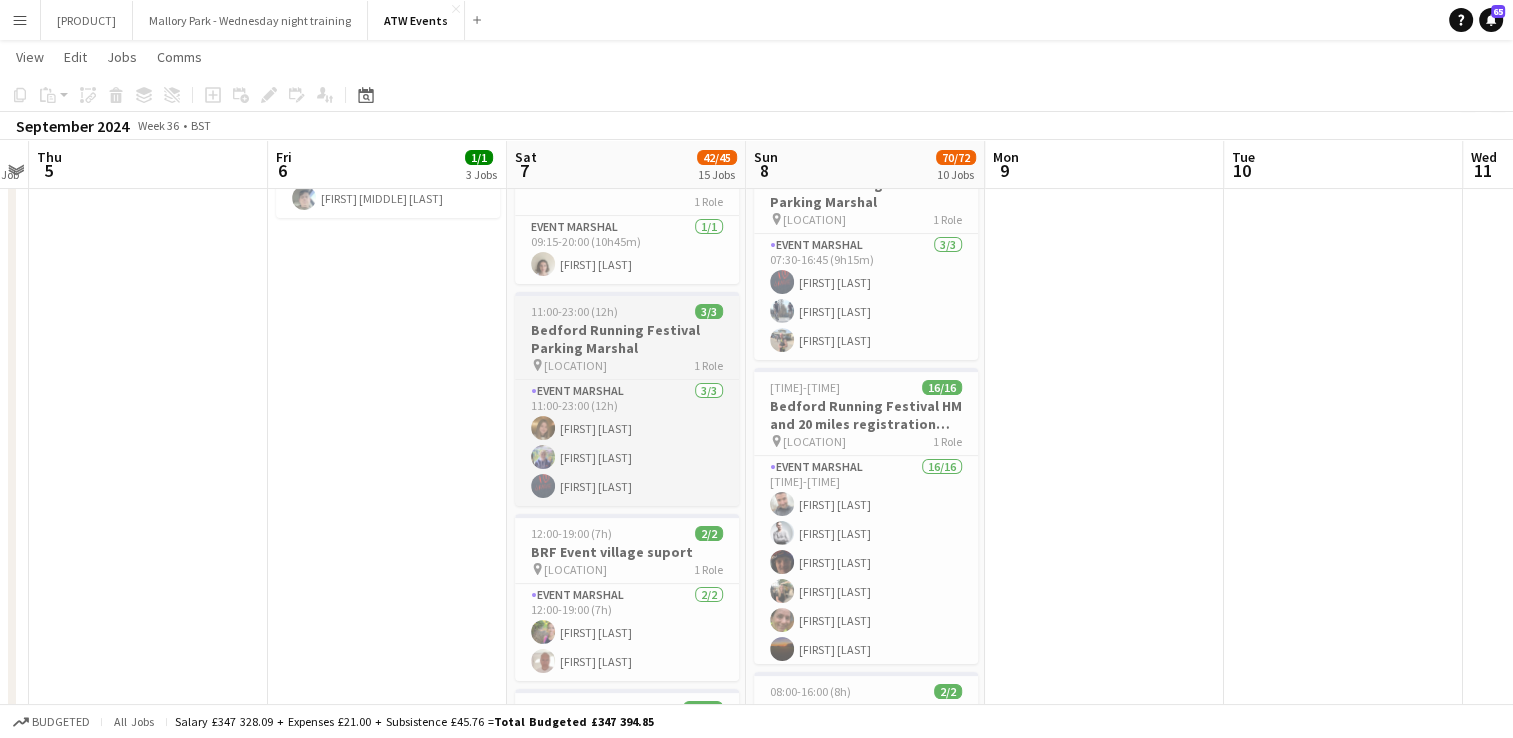 click on "Bedford Running Festival Parking Marshal" at bounding box center (627, 339) 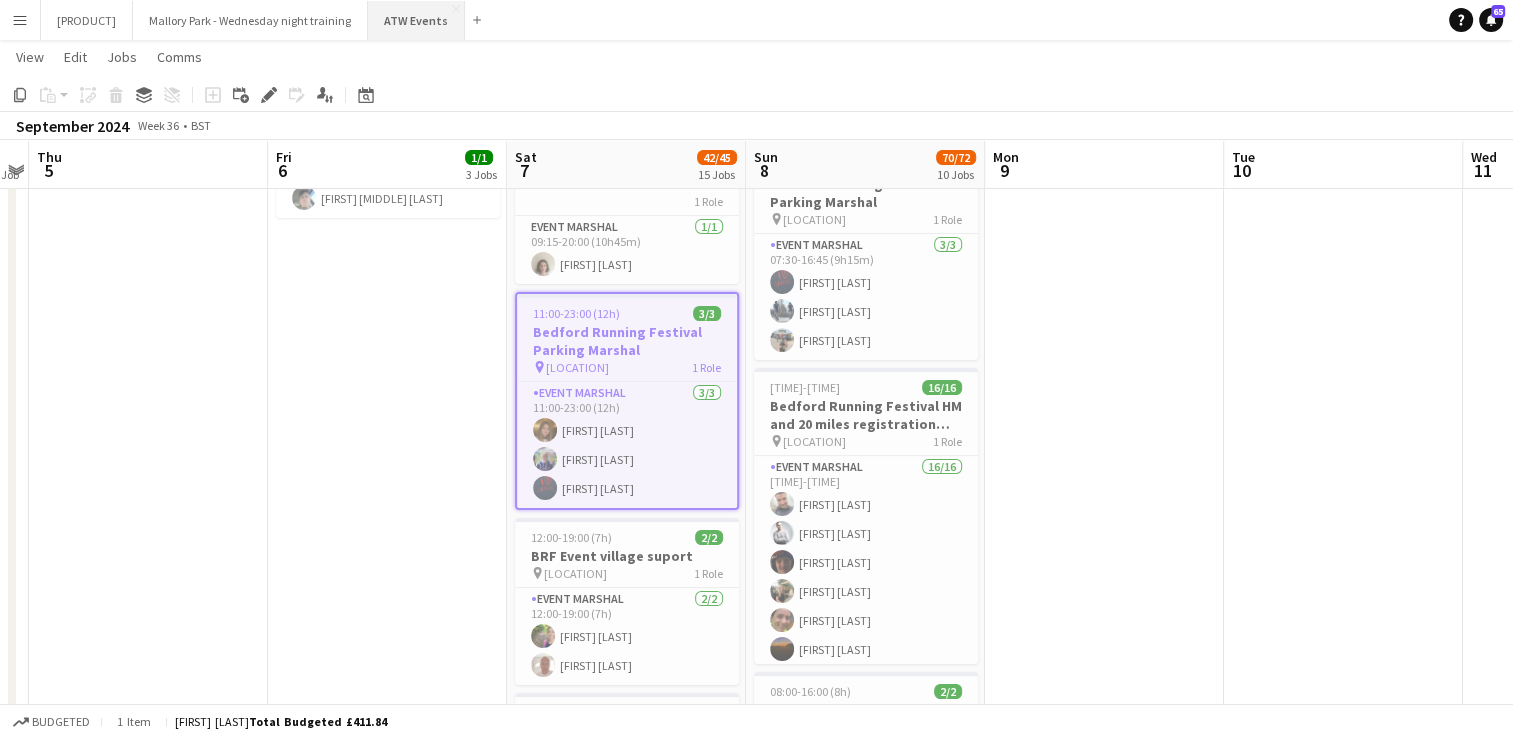 click on "ATW Events
Close" at bounding box center [416, 20] 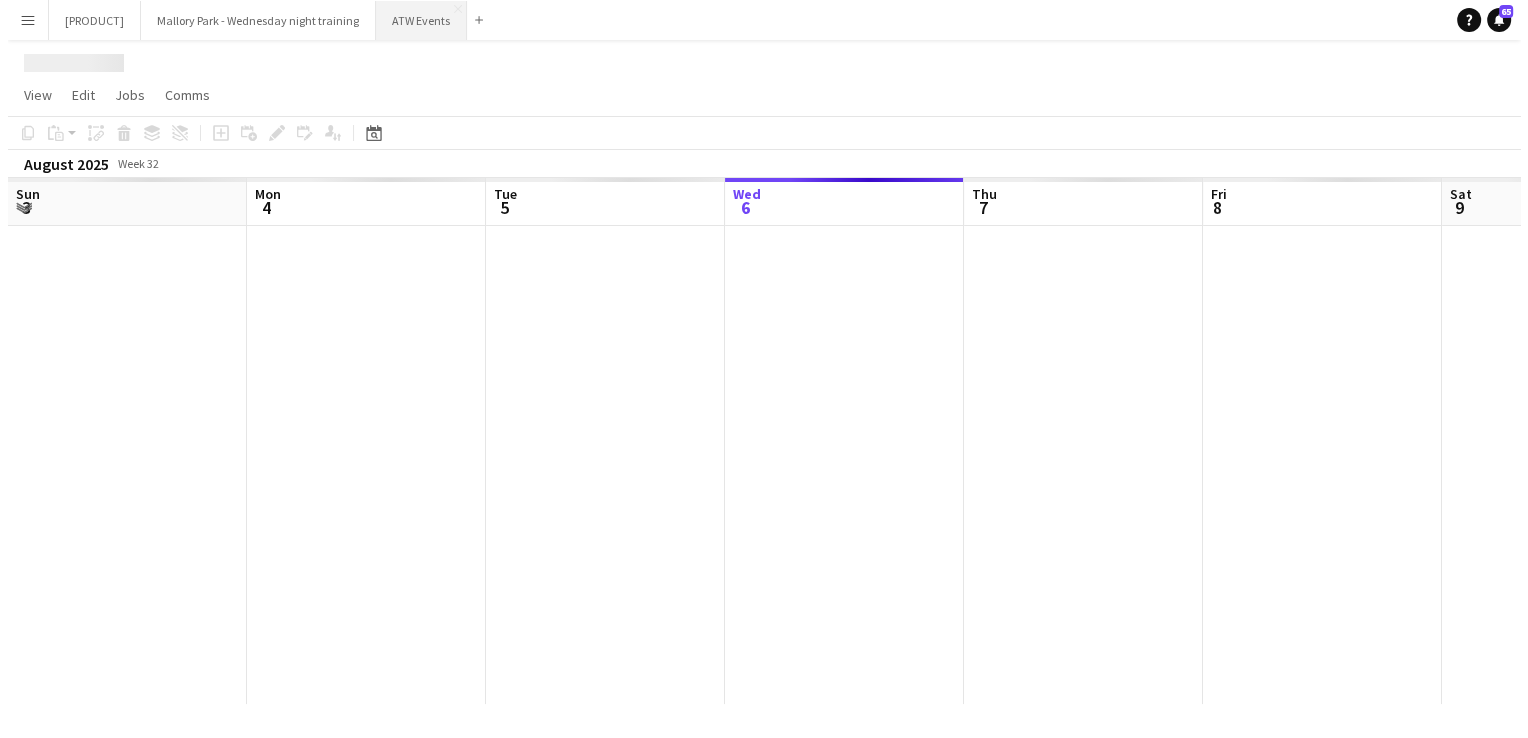 scroll, scrollTop: 0, scrollLeft: 0, axis: both 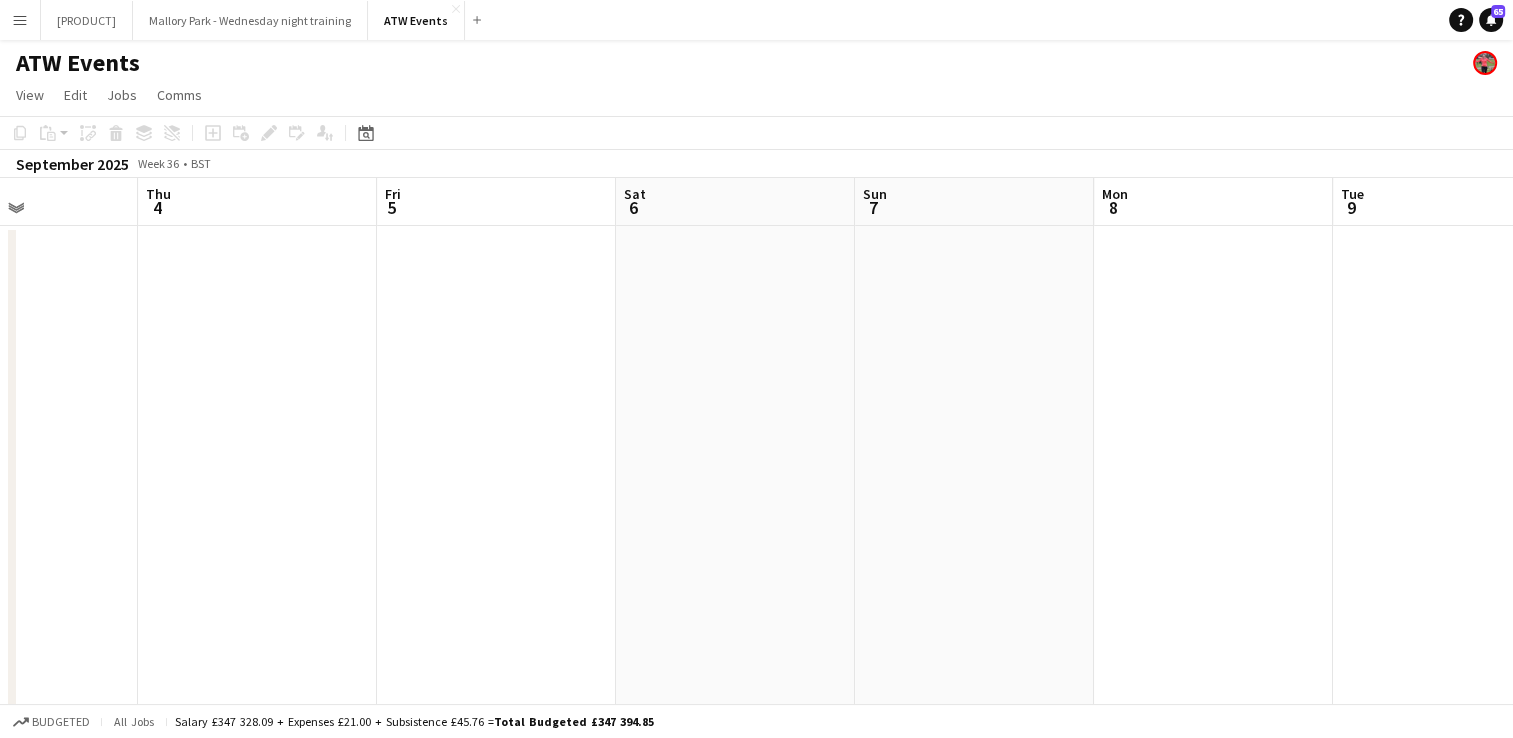 click at bounding box center [735, 1604] 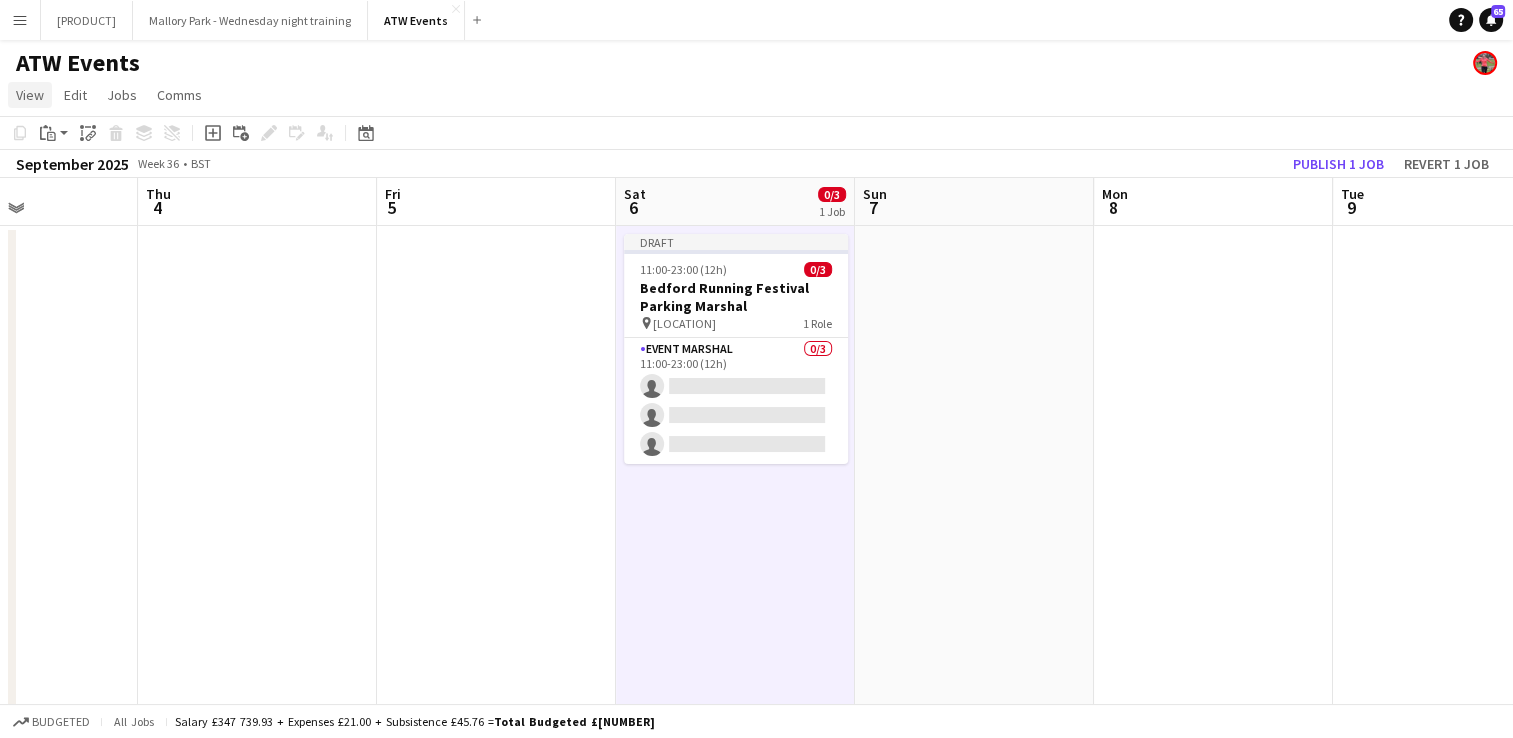 click on "View" 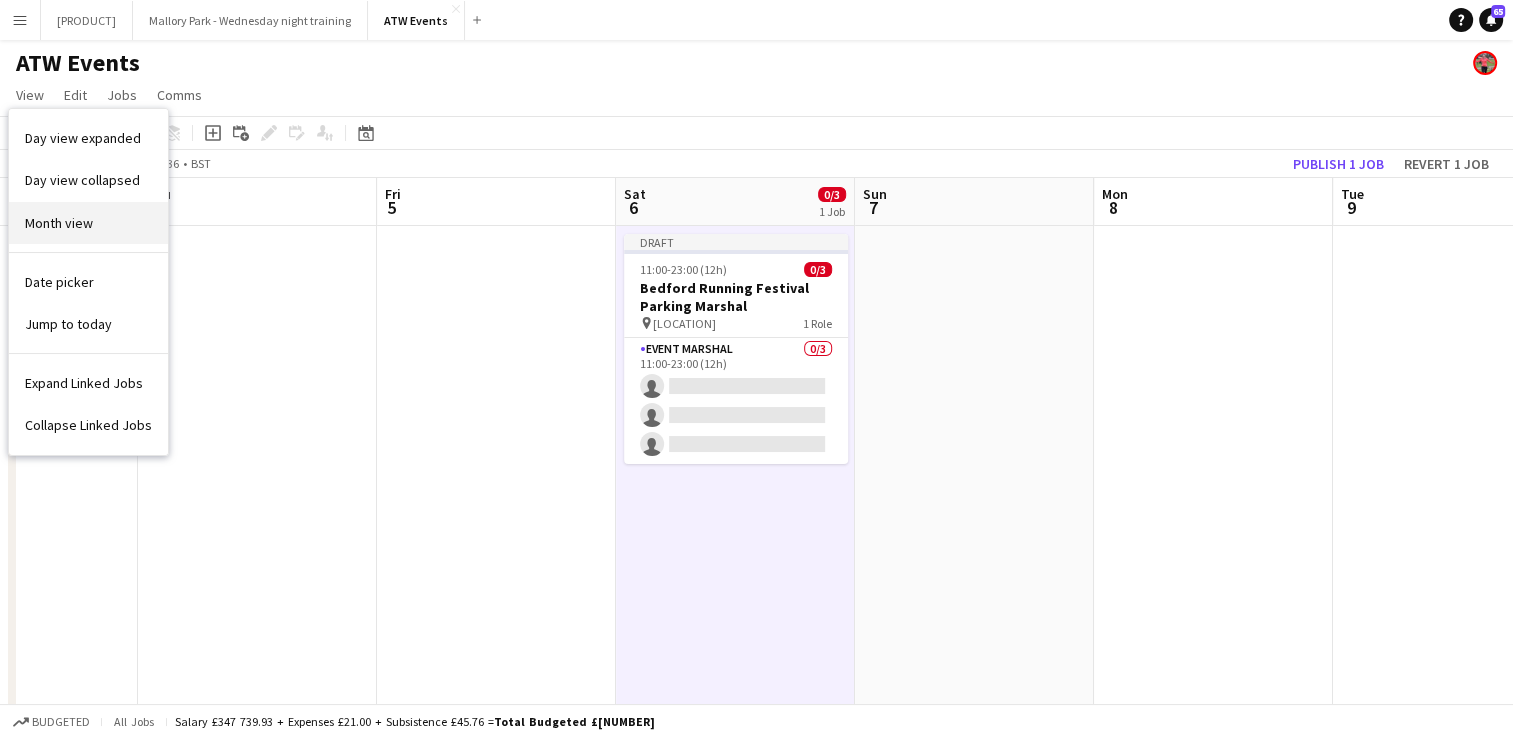 click on "Month view" at bounding box center [59, 223] 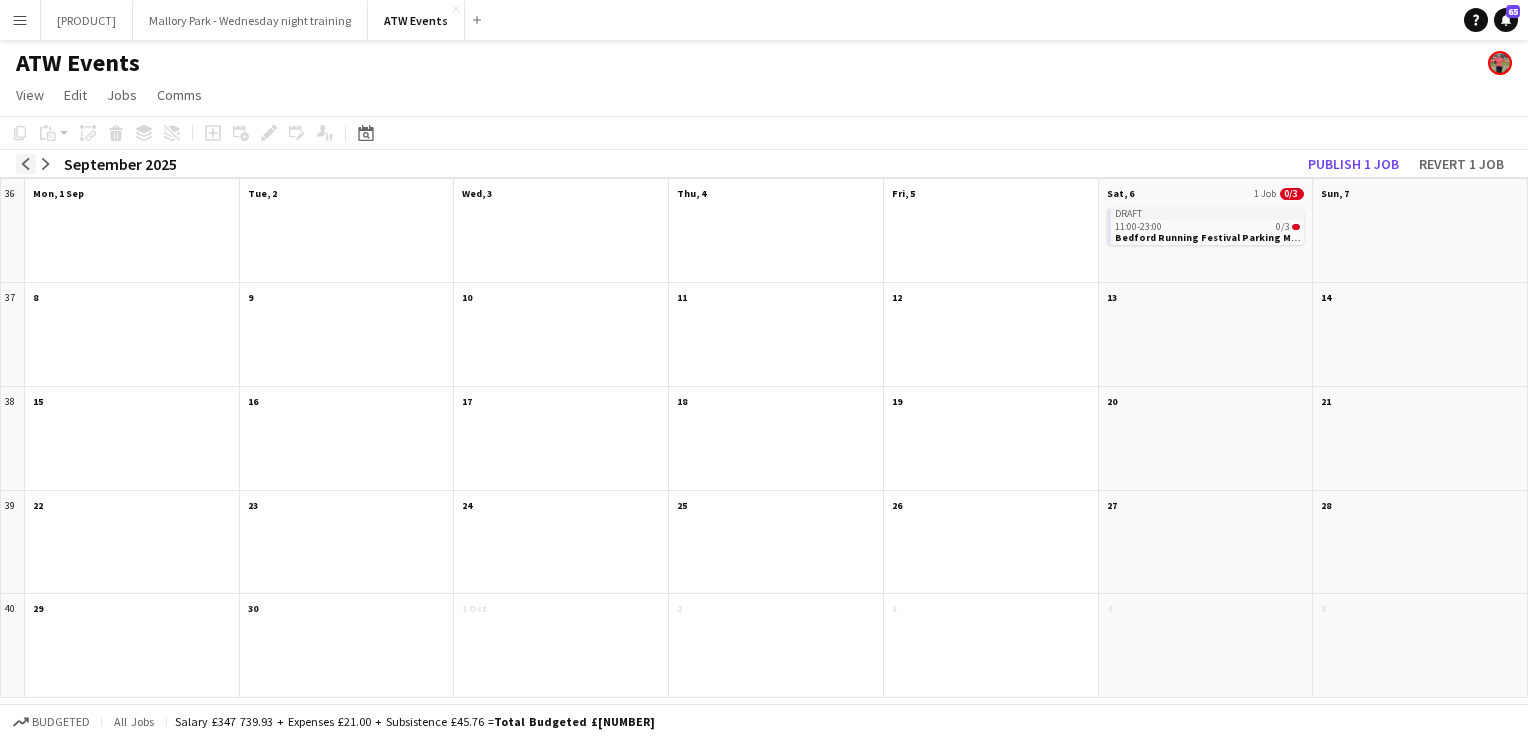 click on "arrow-left" 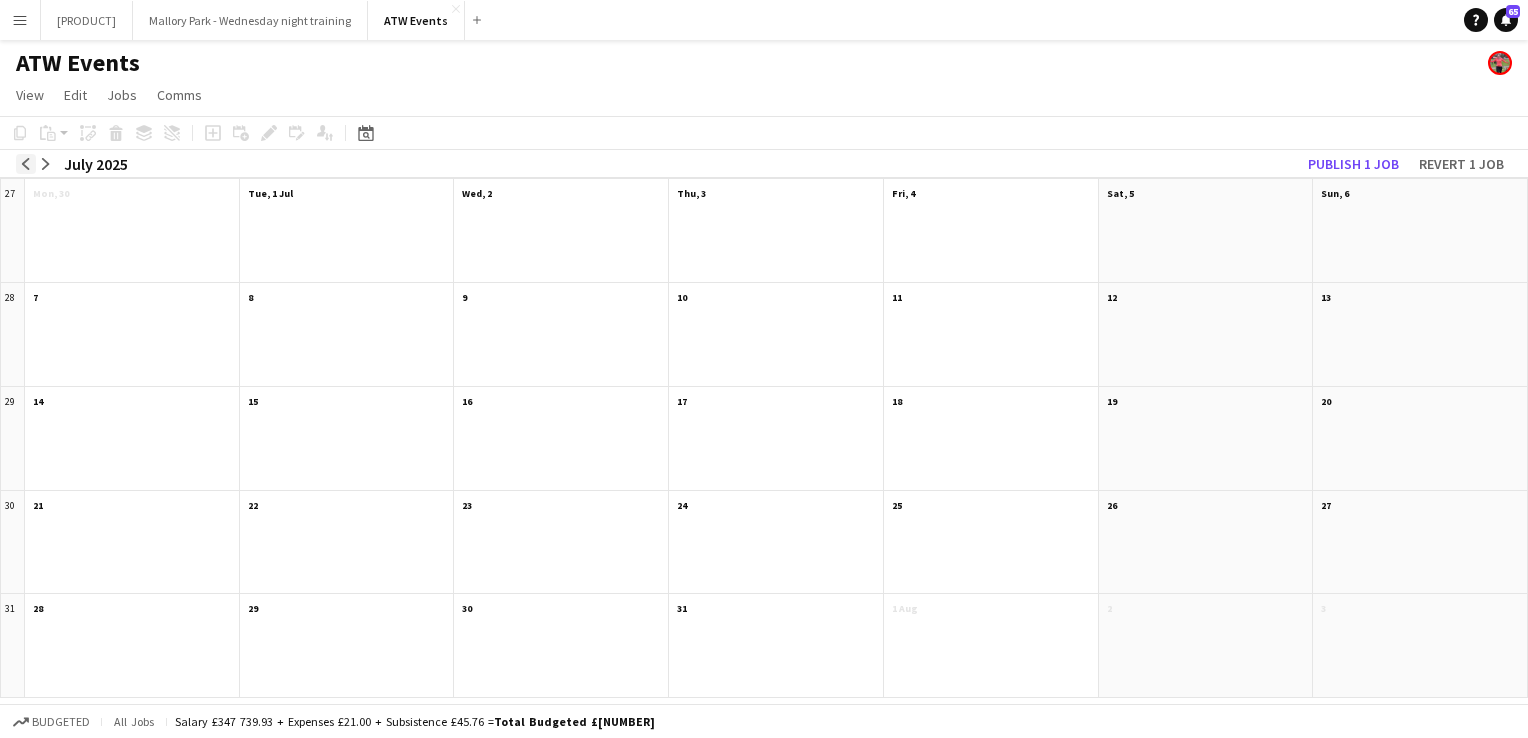 click on "arrow-left" 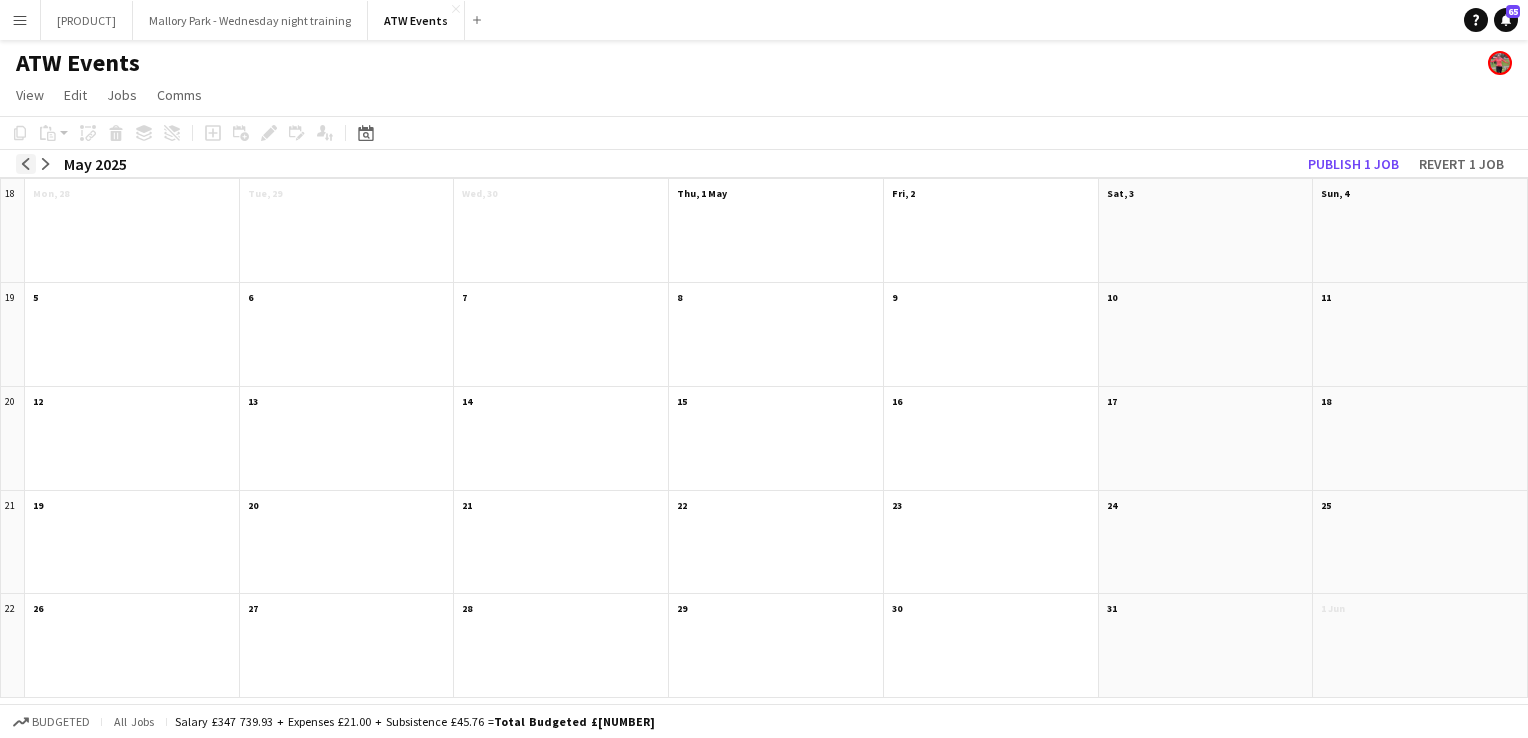 click on "arrow-left" 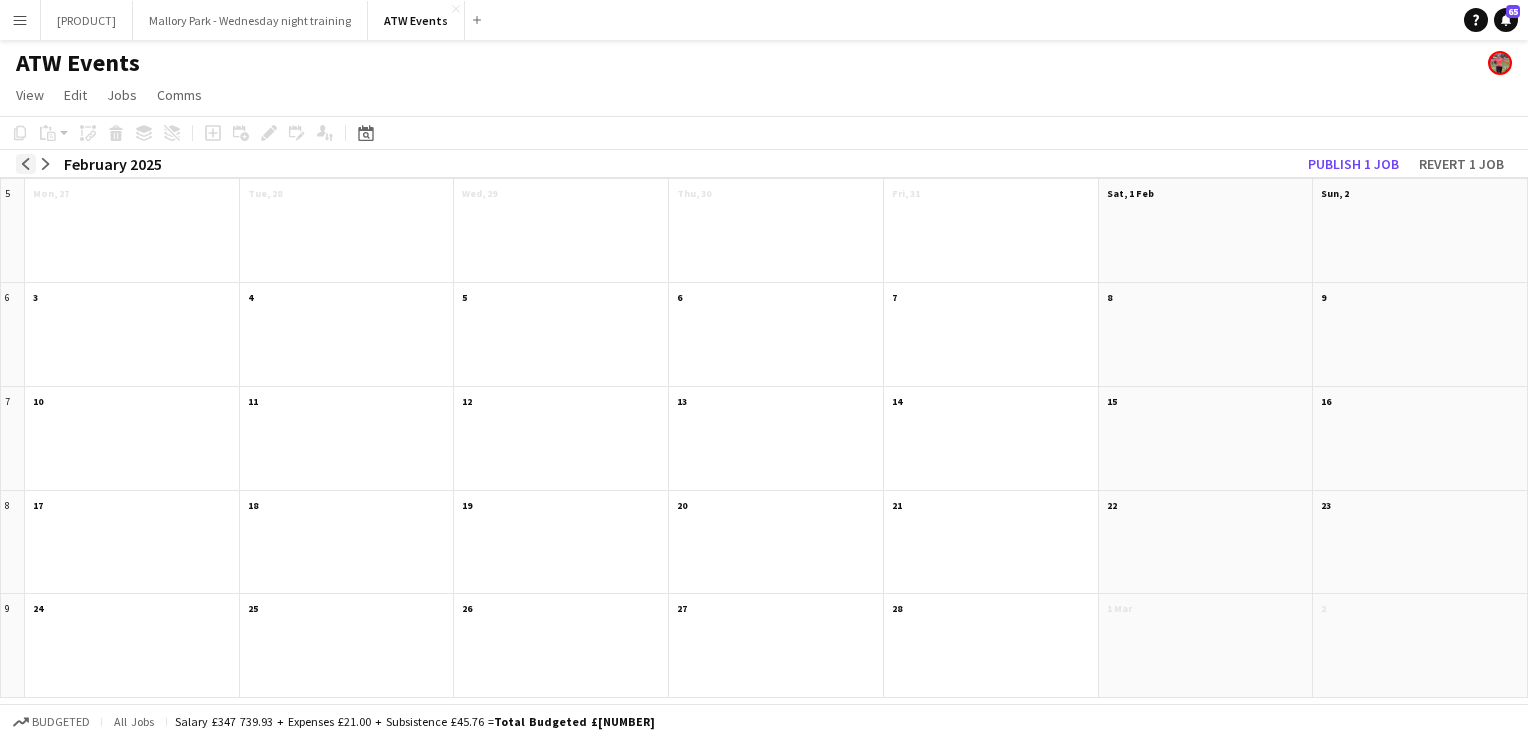 click on "arrow-left" 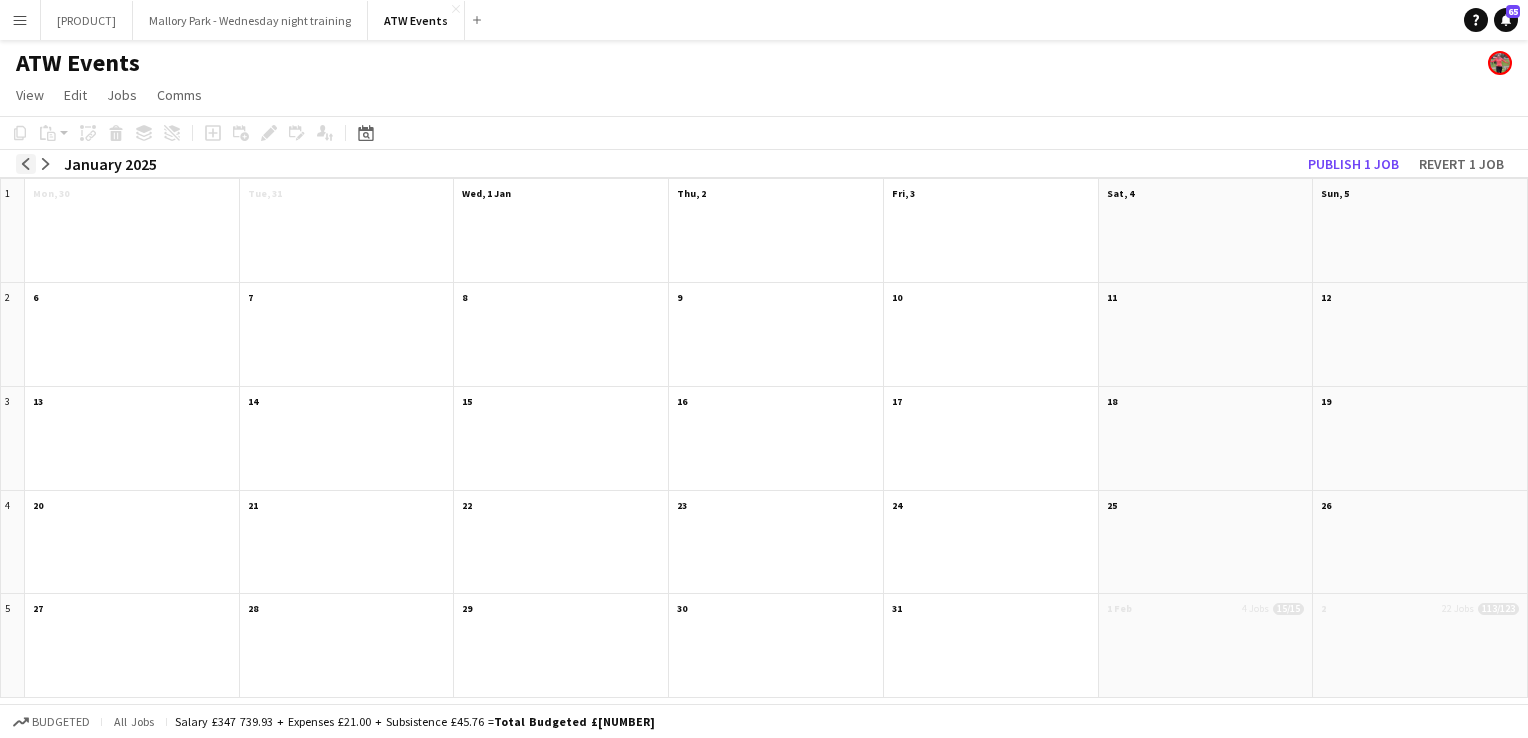 click on "arrow-left" 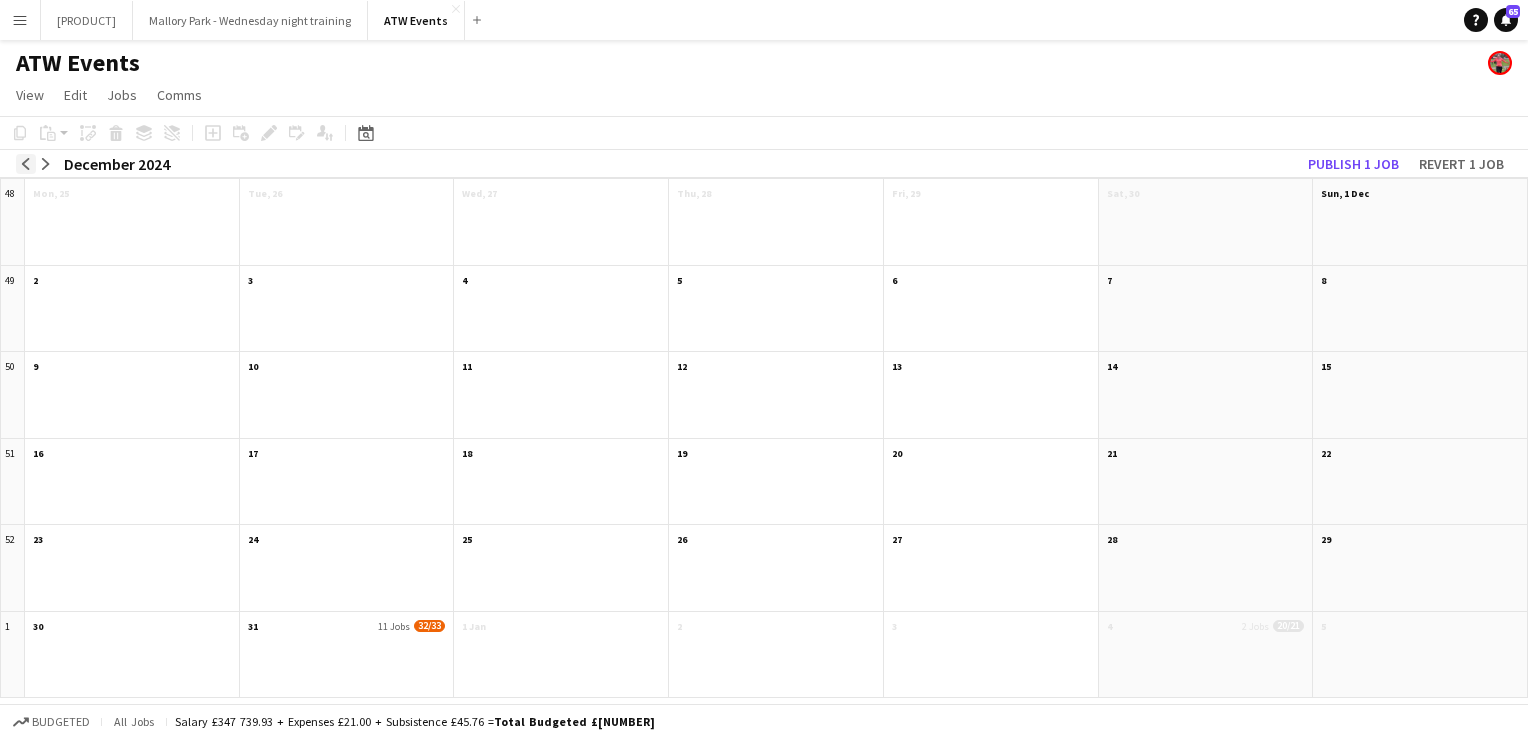 click on "arrow-left" 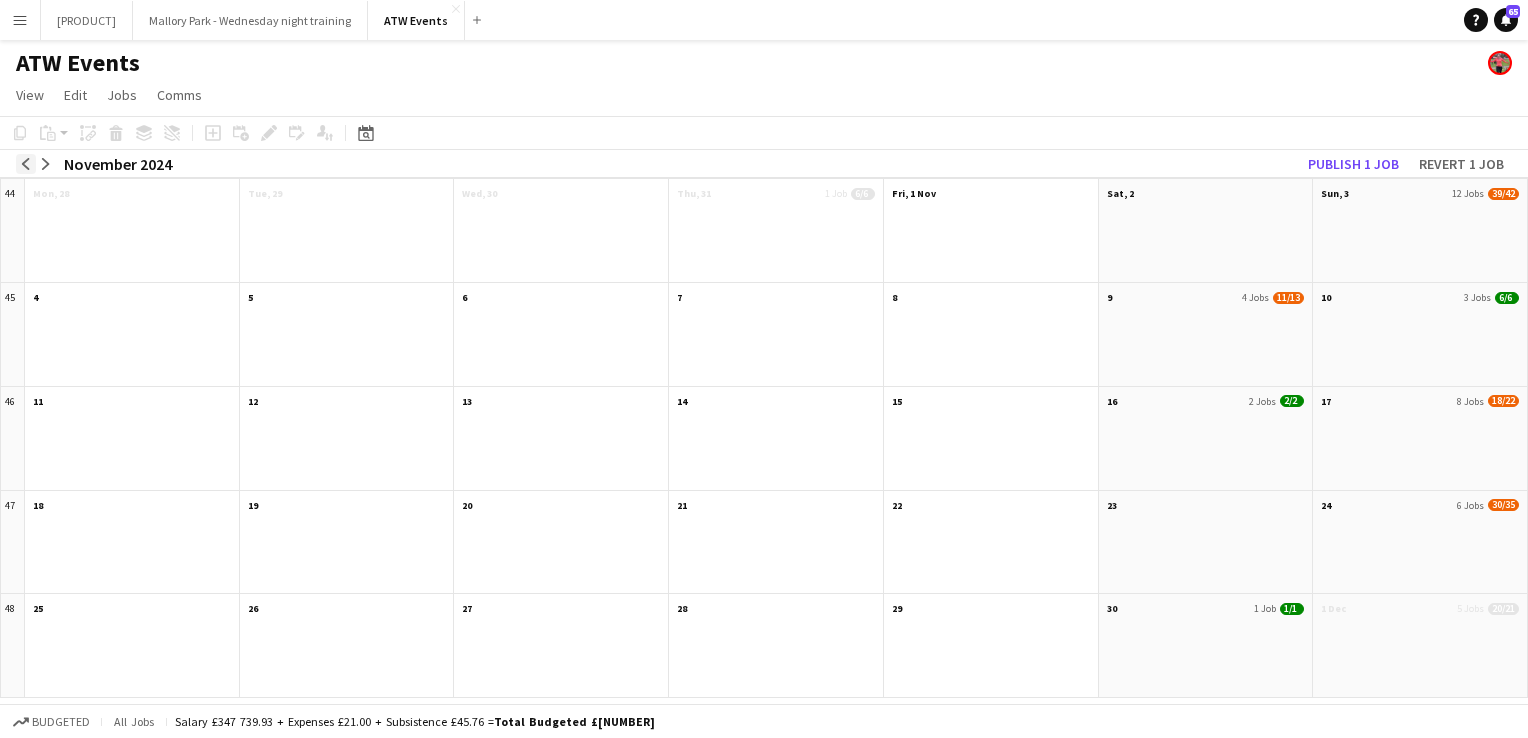 click on "arrow-left" 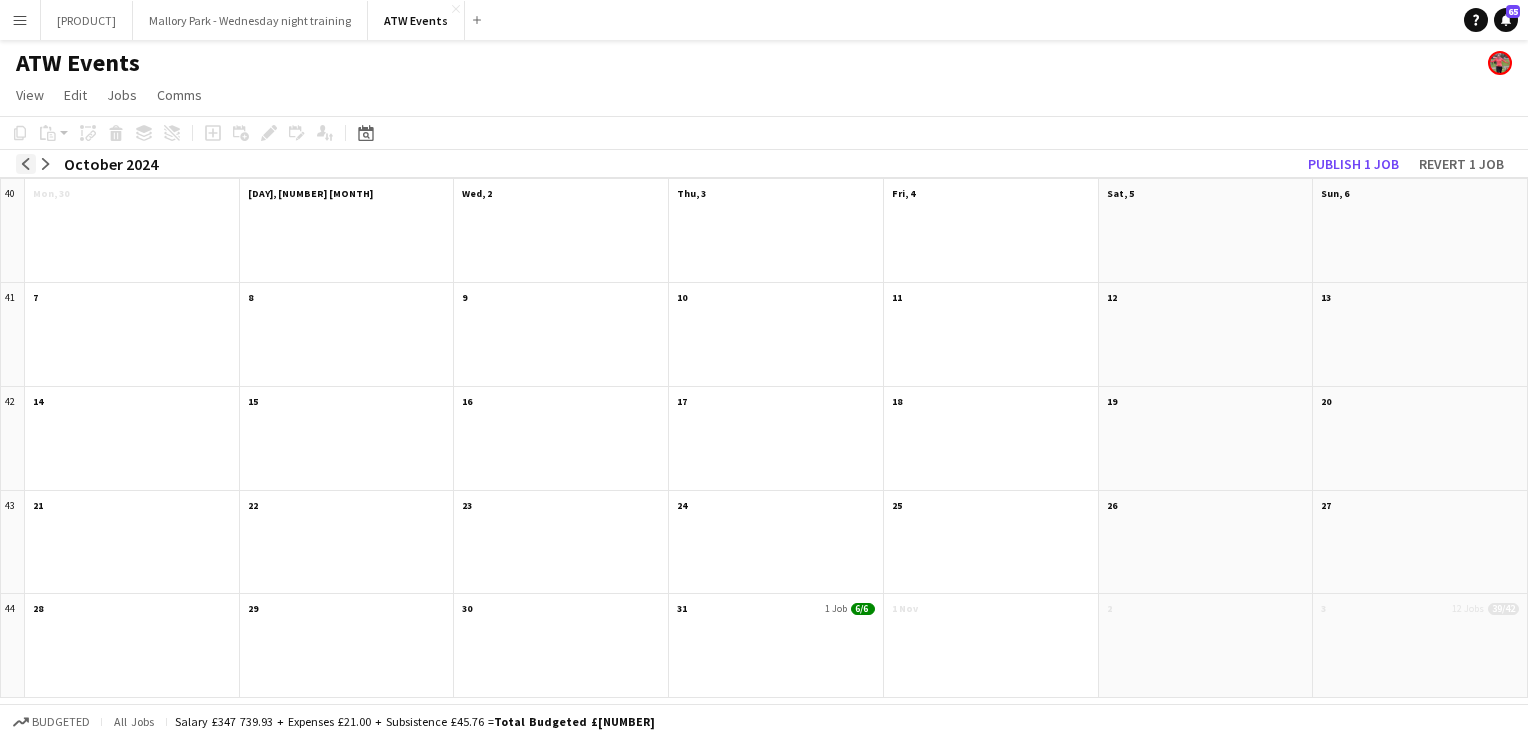 click on "arrow-left" 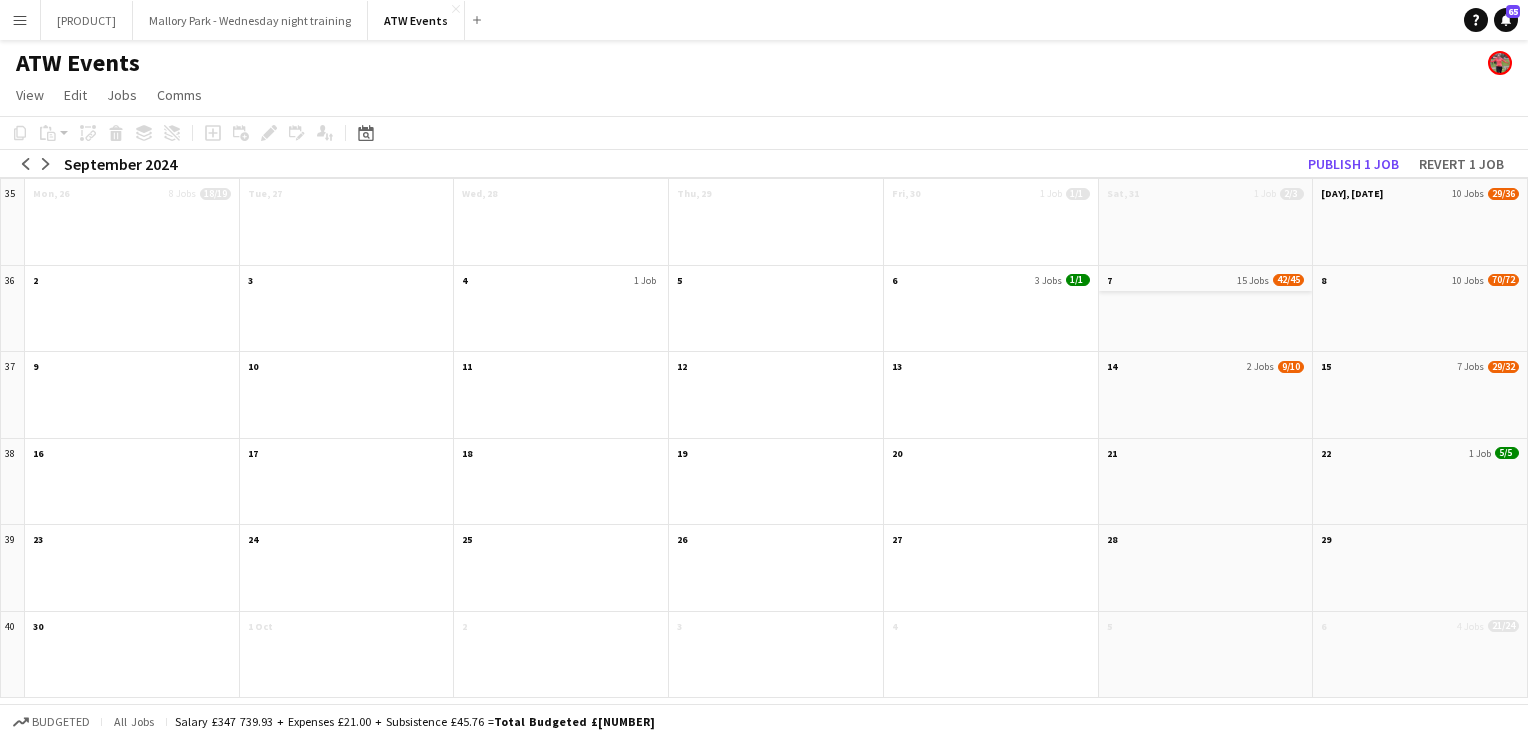 click on "7
15 Jobs
42/45" 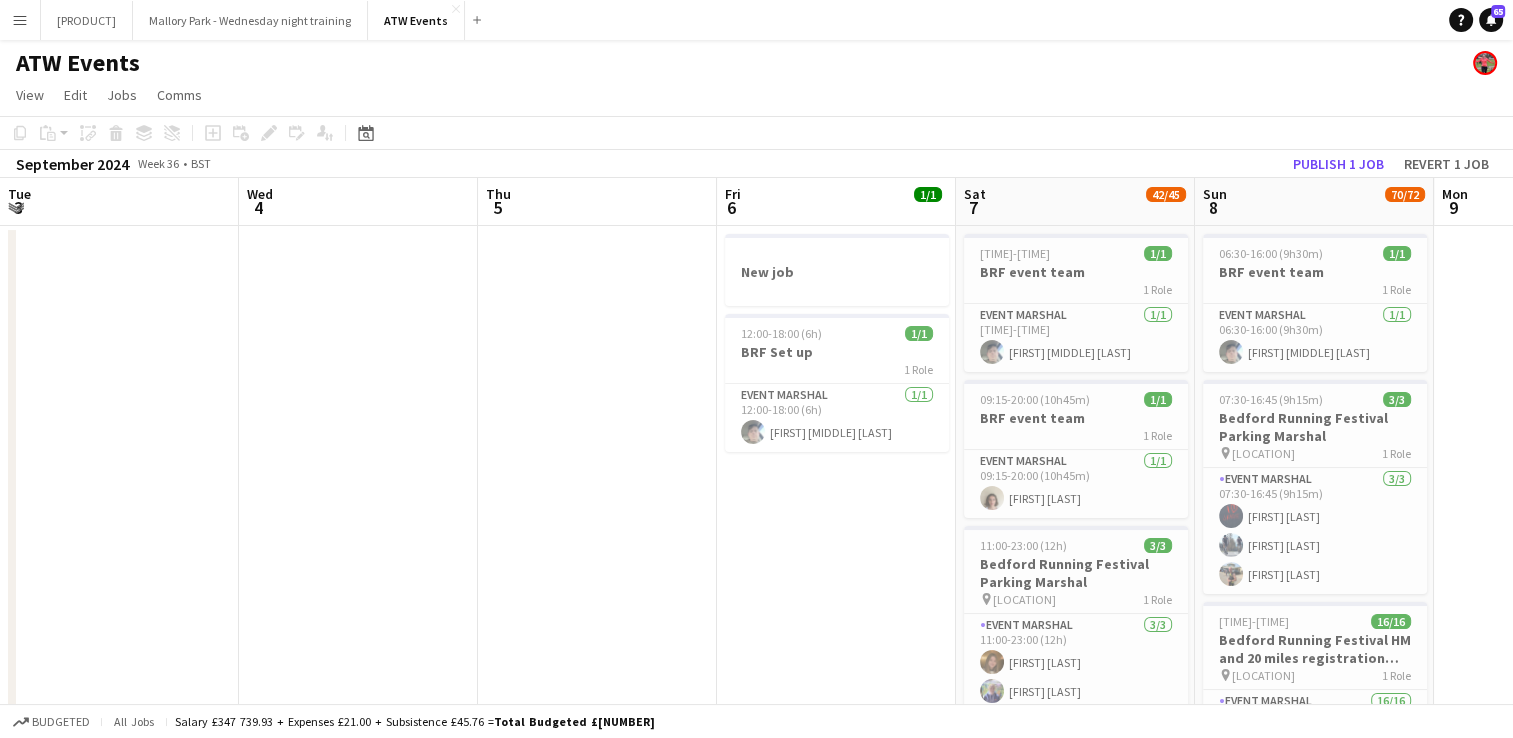 scroll, scrollTop: 0, scrollLeft: 688, axis: horizontal 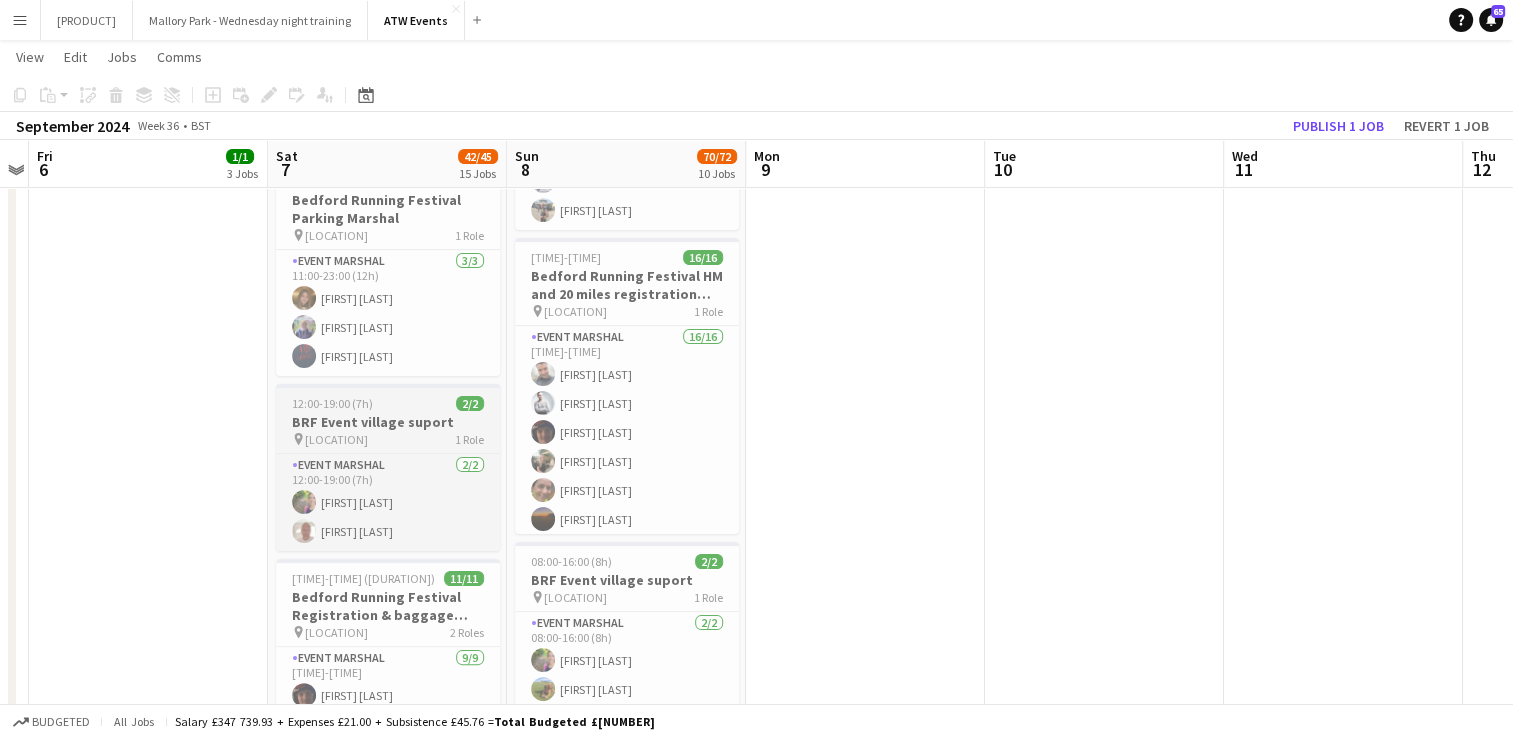 click on "pin
Russell park   1 Role" at bounding box center [388, 439] 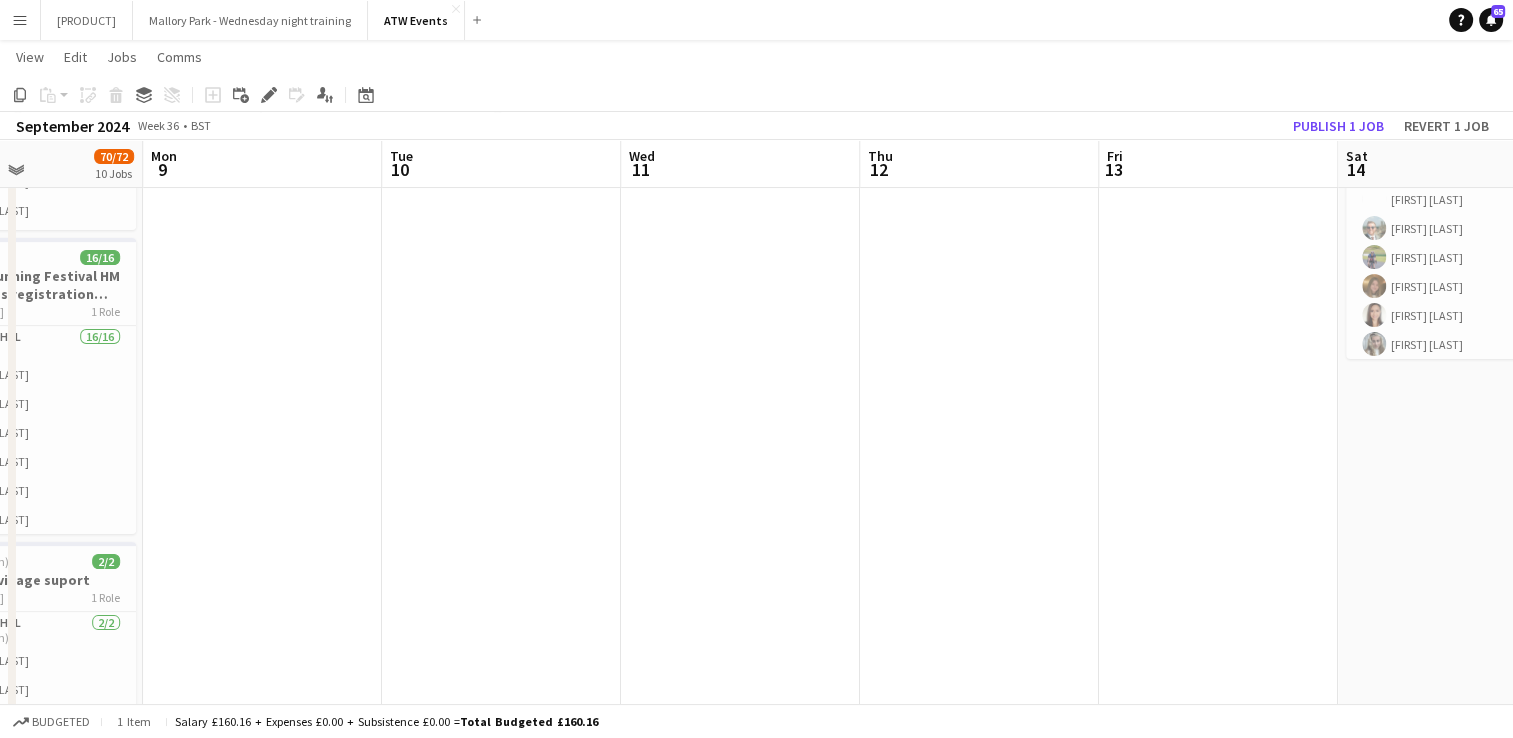 scroll, scrollTop: 0, scrollLeft: 1280, axis: horizontal 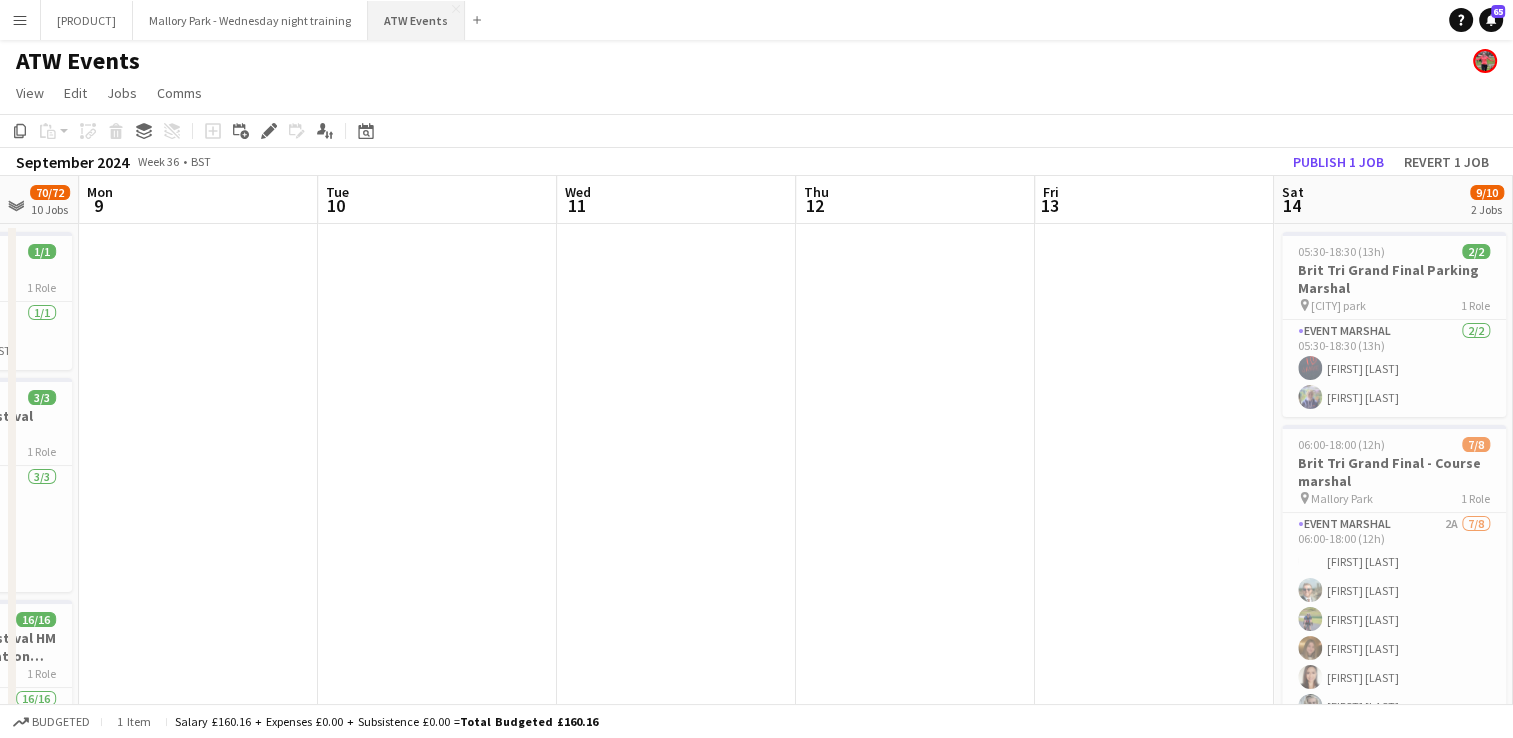 click on "ATW Events
Close" at bounding box center [416, 20] 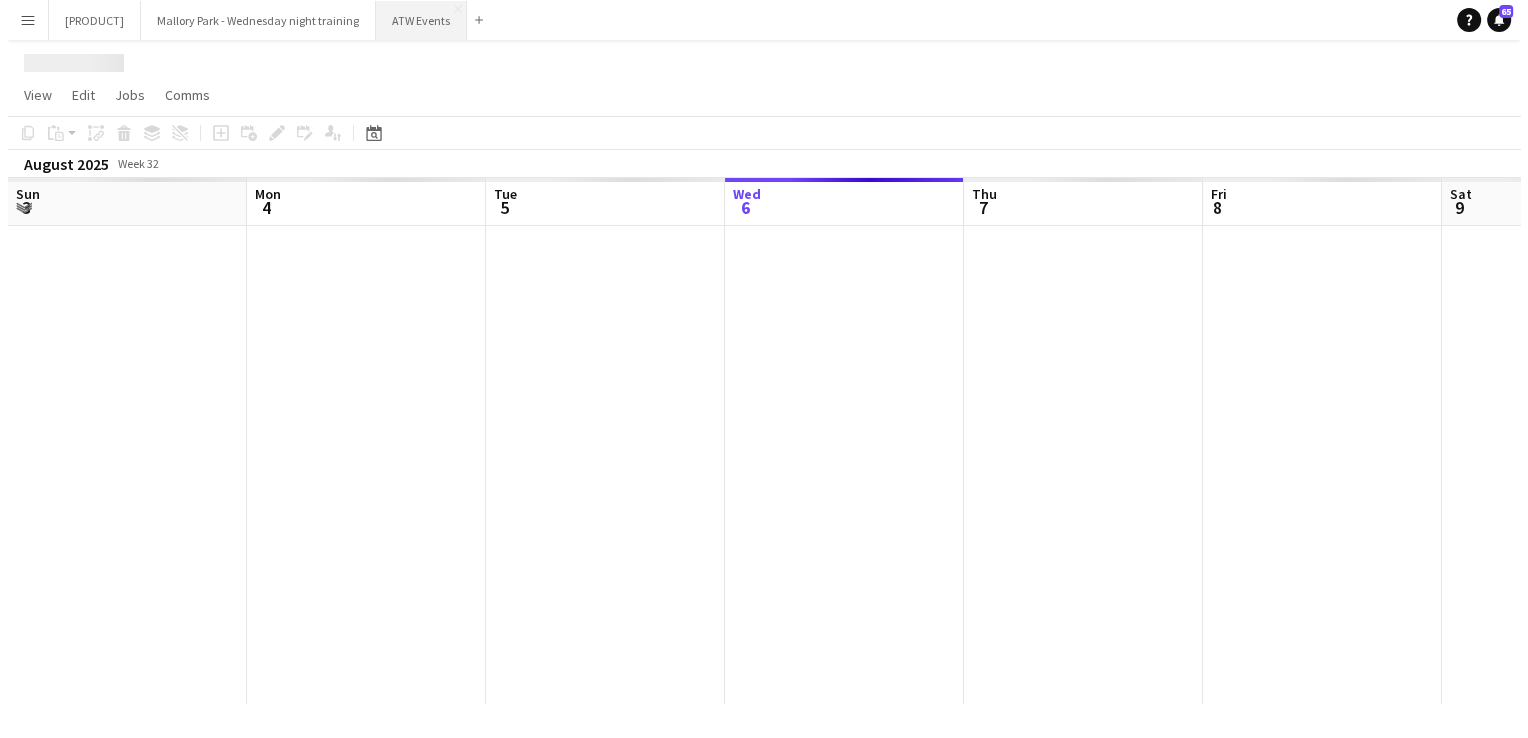 scroll, scrollTop: 0, scrollLeft: 0, axis: both 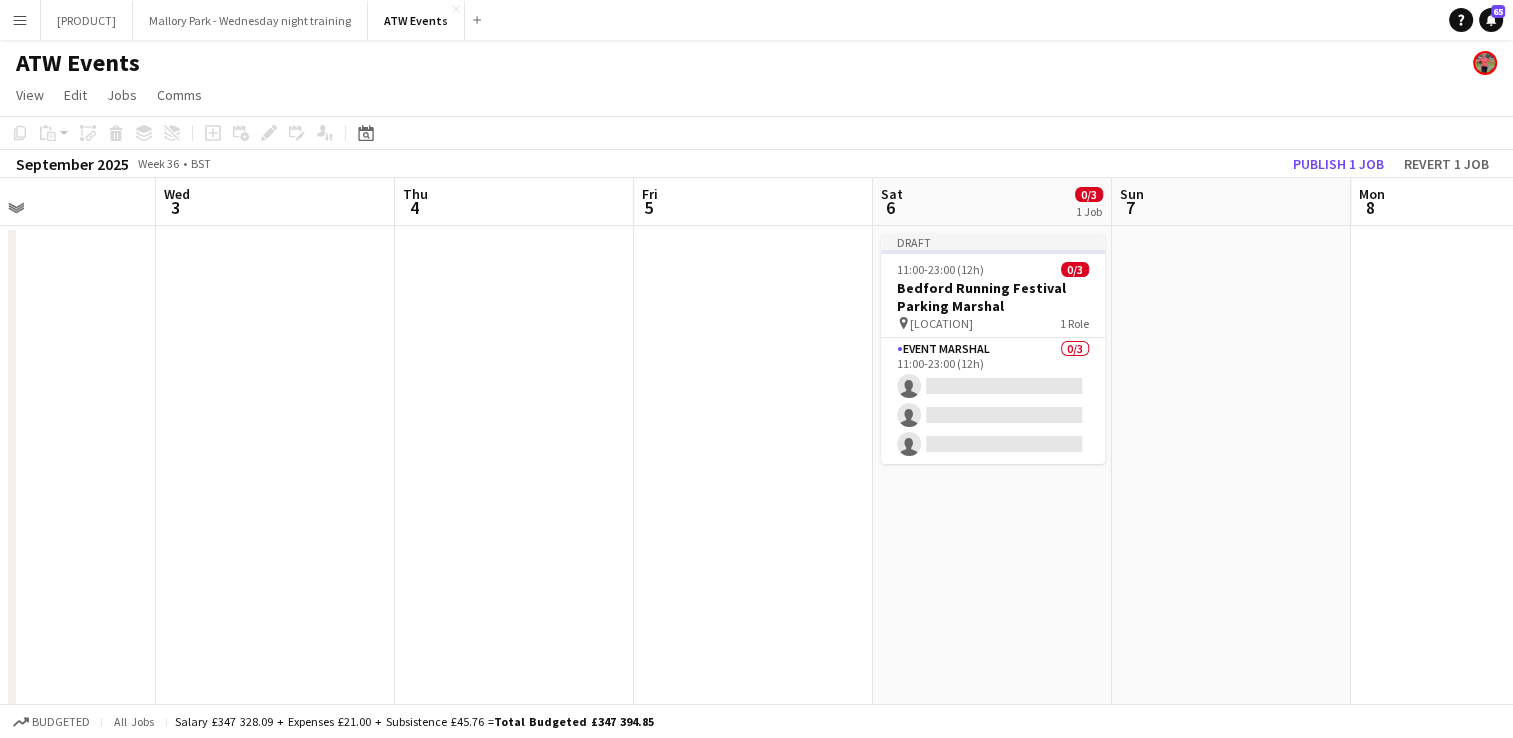 click on "Draft [TIME]-[TIME] ([DURATION]) 0/3 Bedford Running Festival Parking Marshal
pin
Longholme Way   1 Role   Event Marshal   0/3   [TIME]-[TIME] ([DURATION])
single-neutral-actions
single-neutral-actions
single-neutral-actions" at bounding box center [992, 1604] 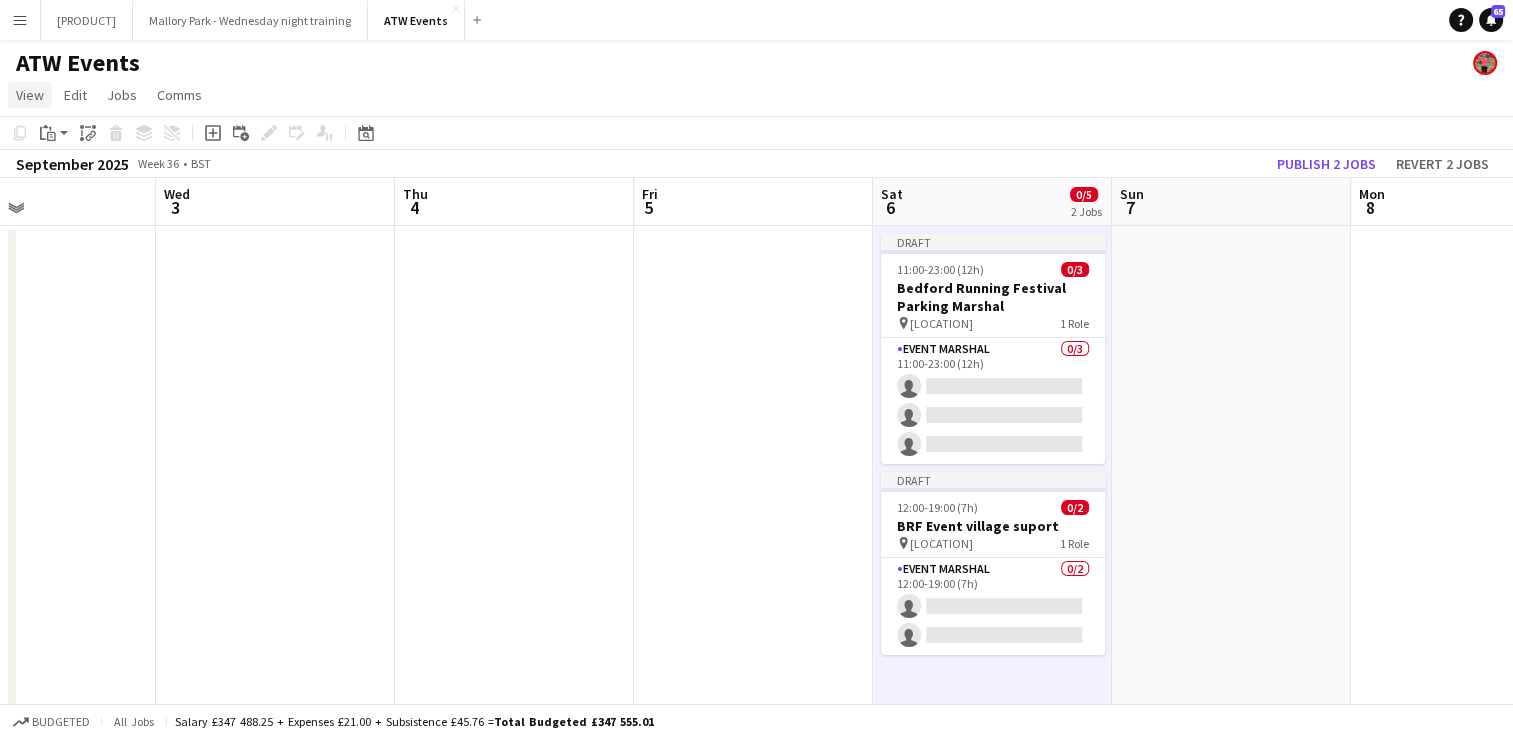 click on "View" 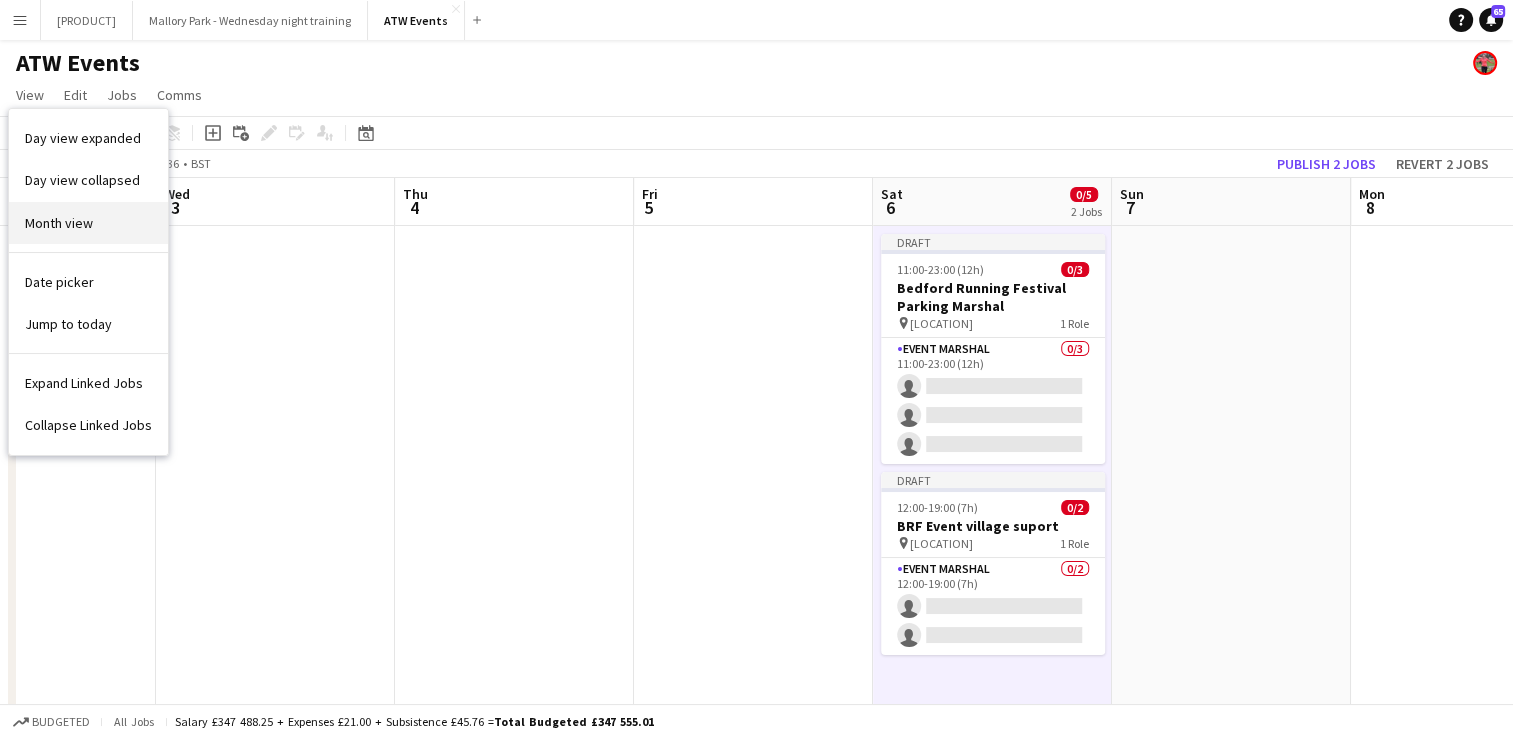 click on "Month view" at bounding box center [59, 223] 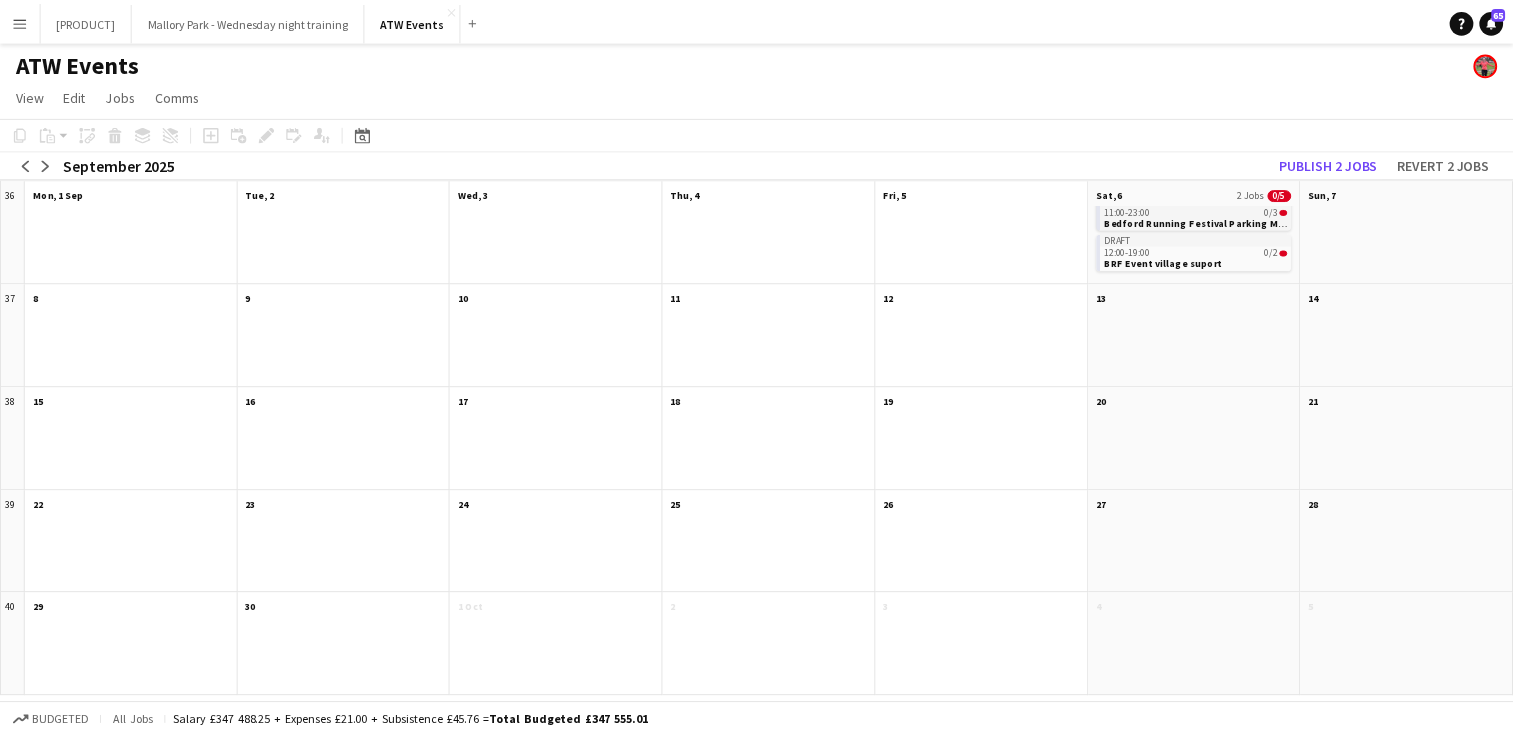 scroll, scrollTop: 15, scrollLeft: 0, axis: vertical 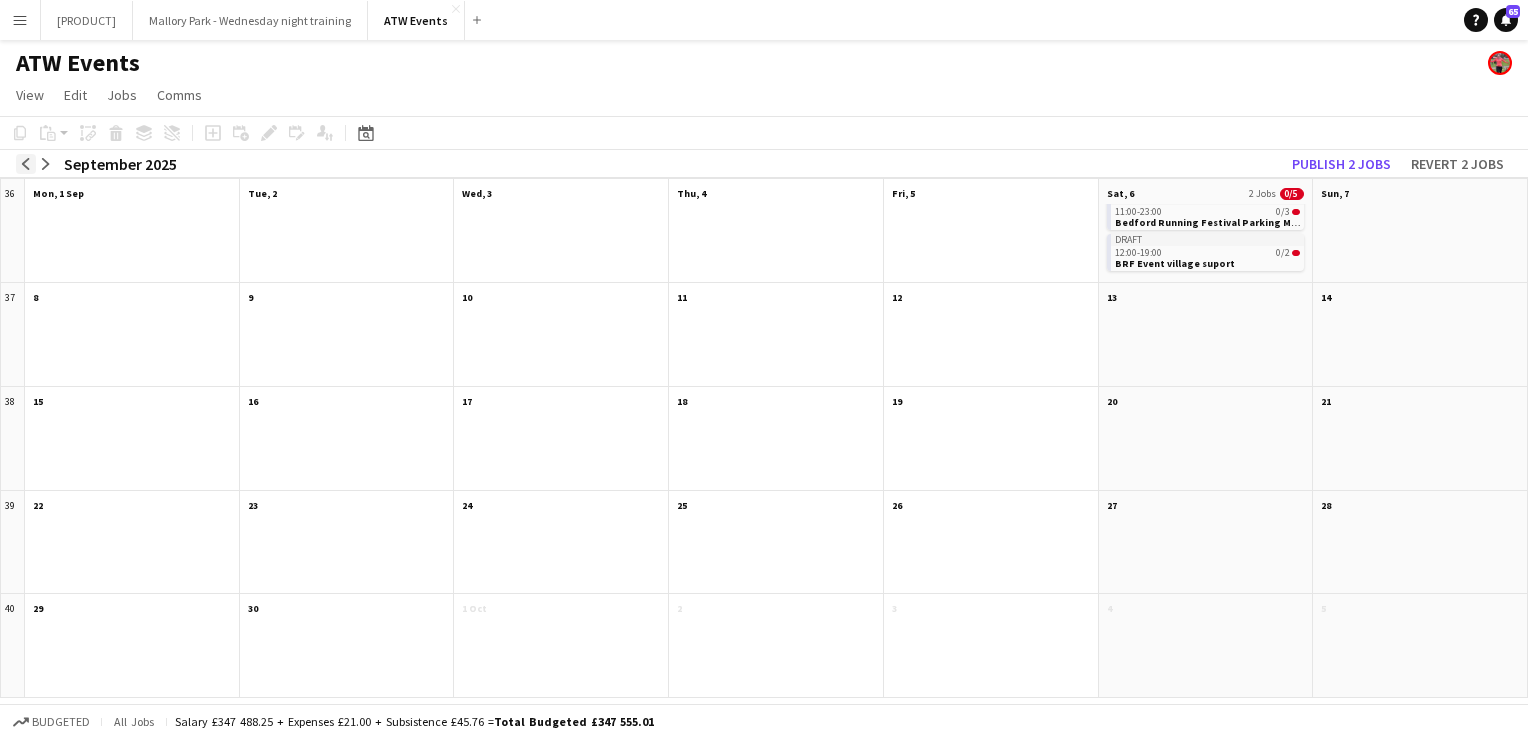 click on "arrow-left" 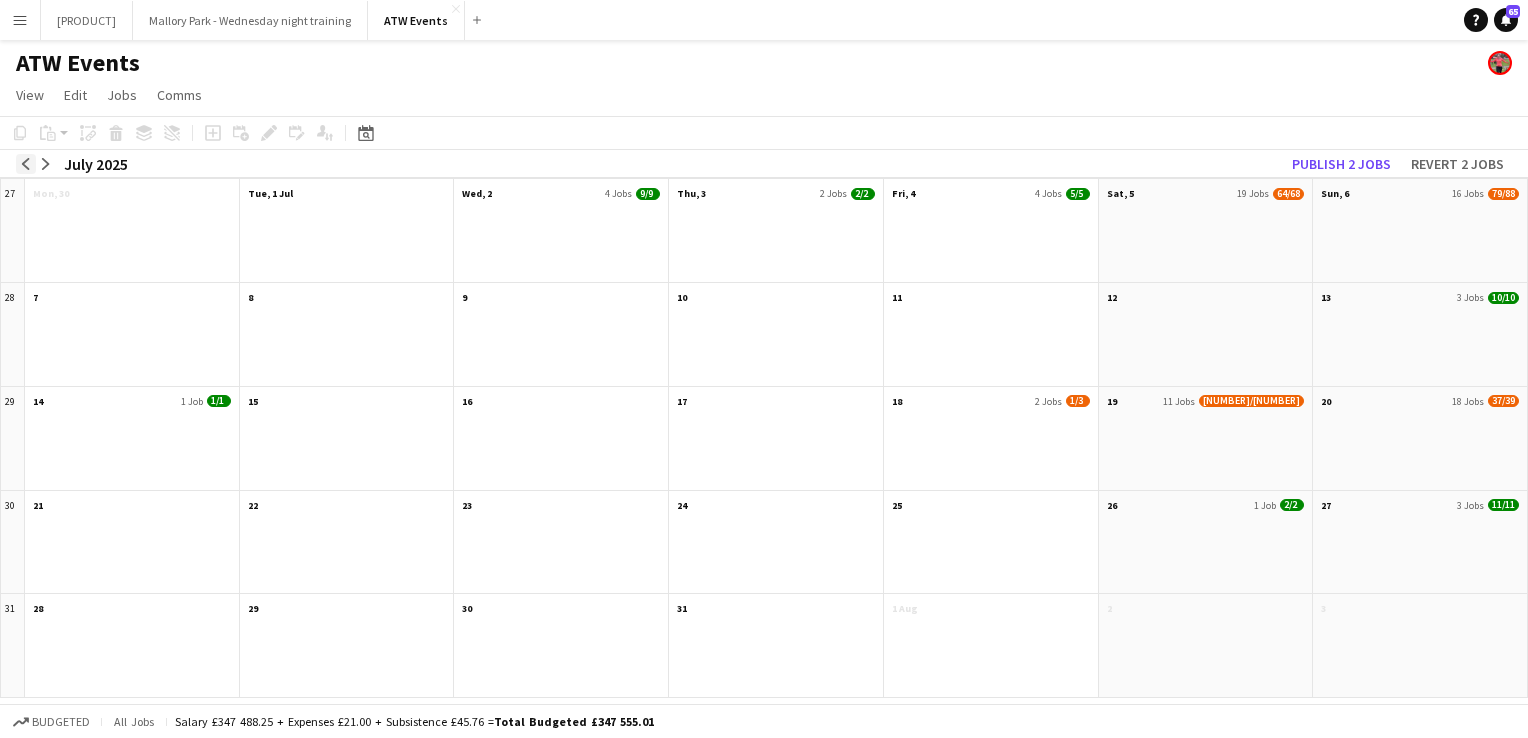 click on "arrow-left" 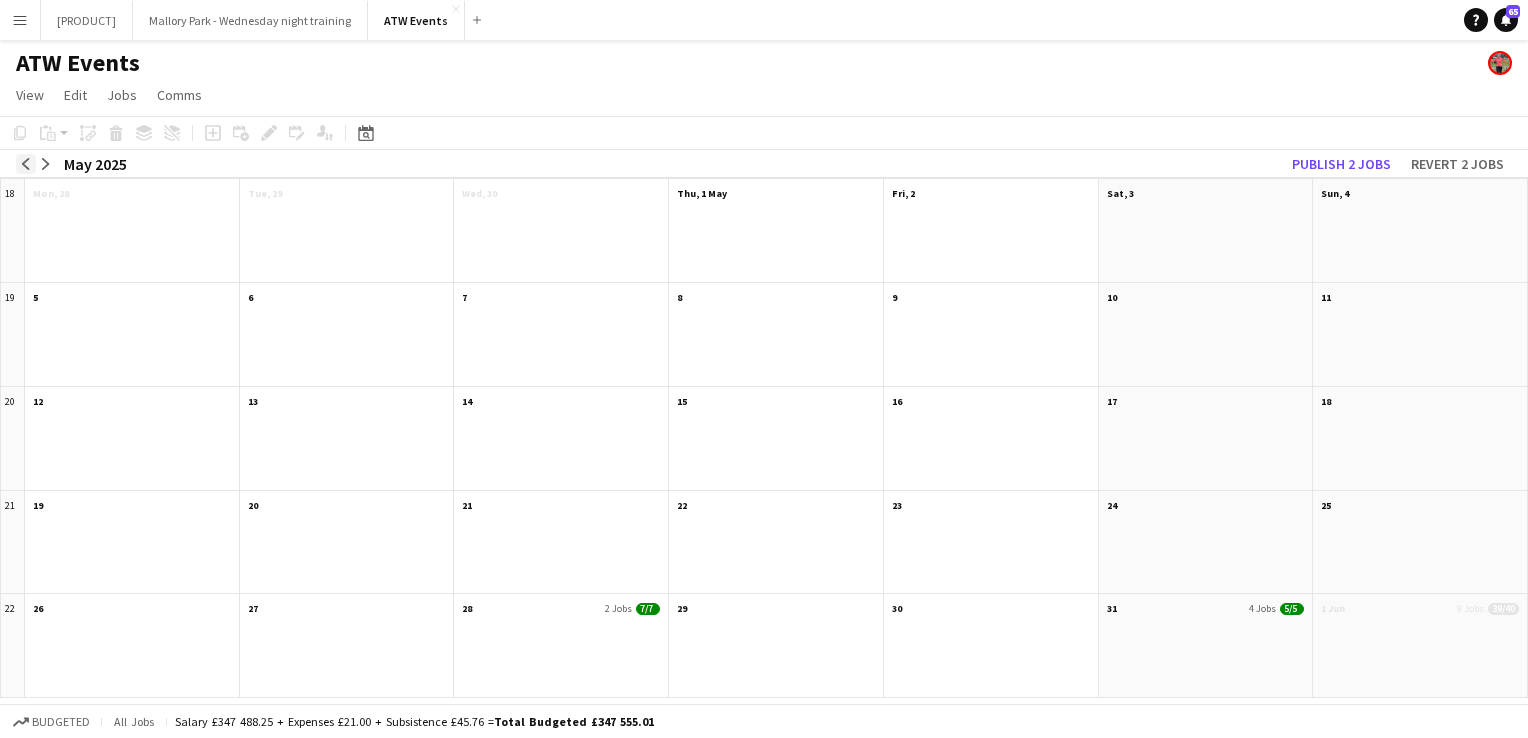 click on "arrow-left" 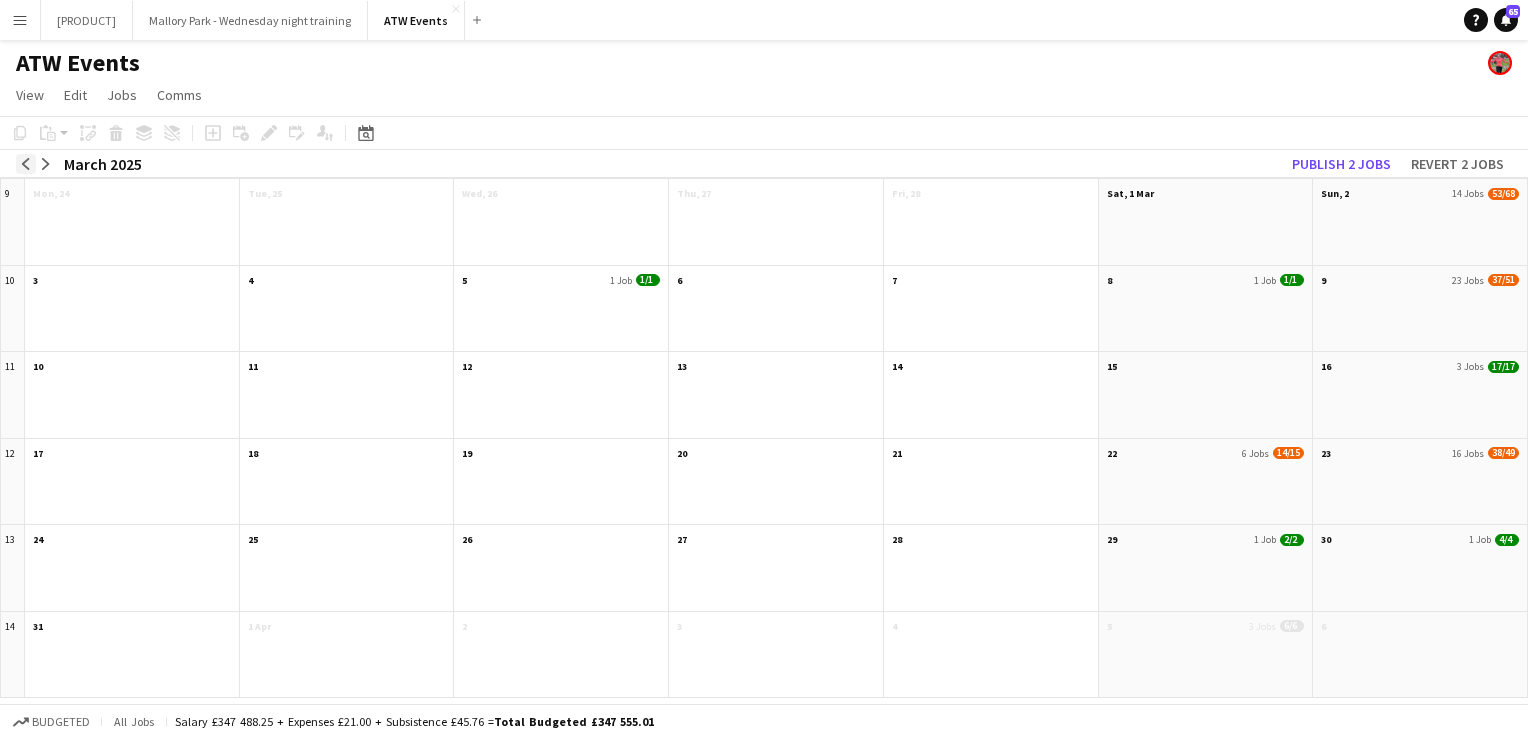 click on "arrow-left" 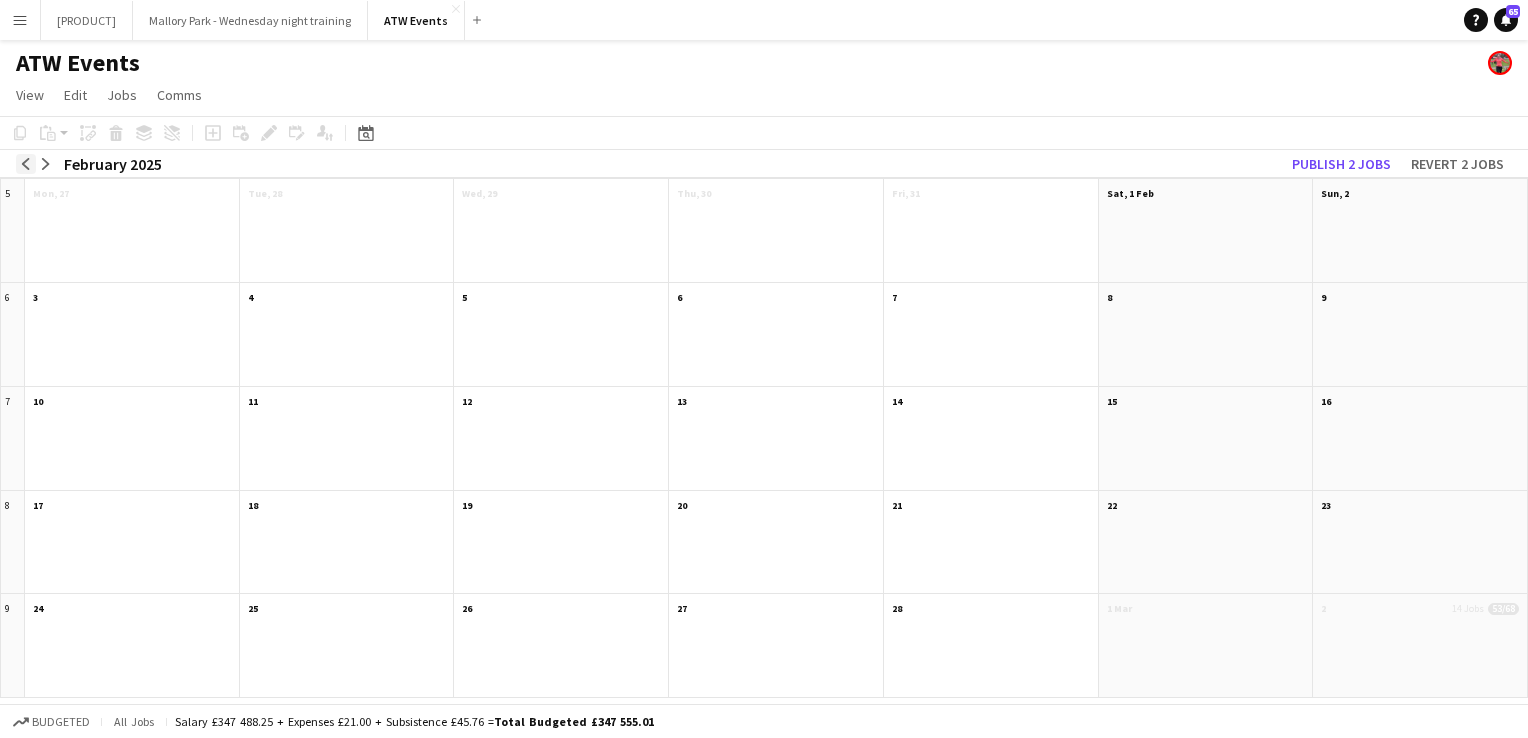 click on "arrow-left" 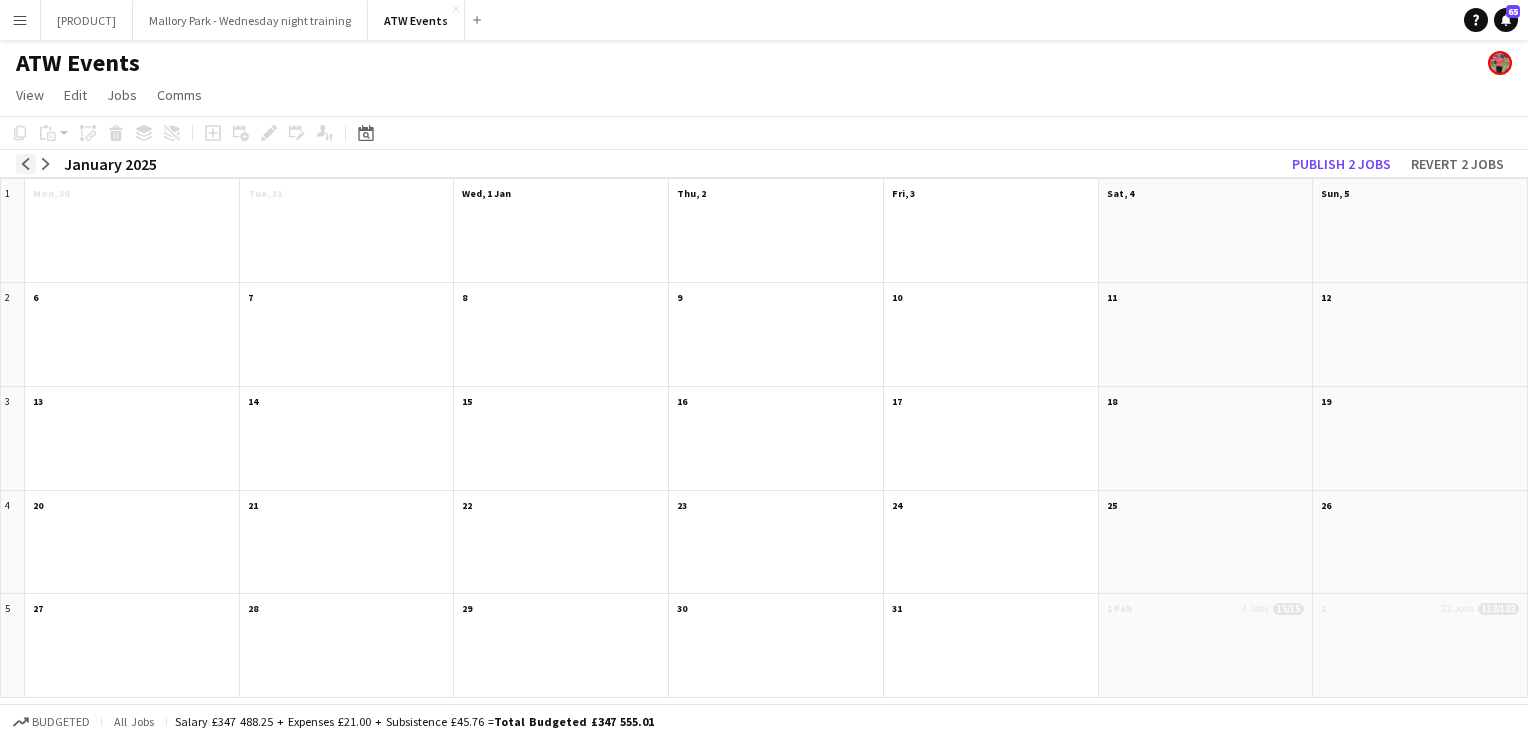 click on "arrow-left" 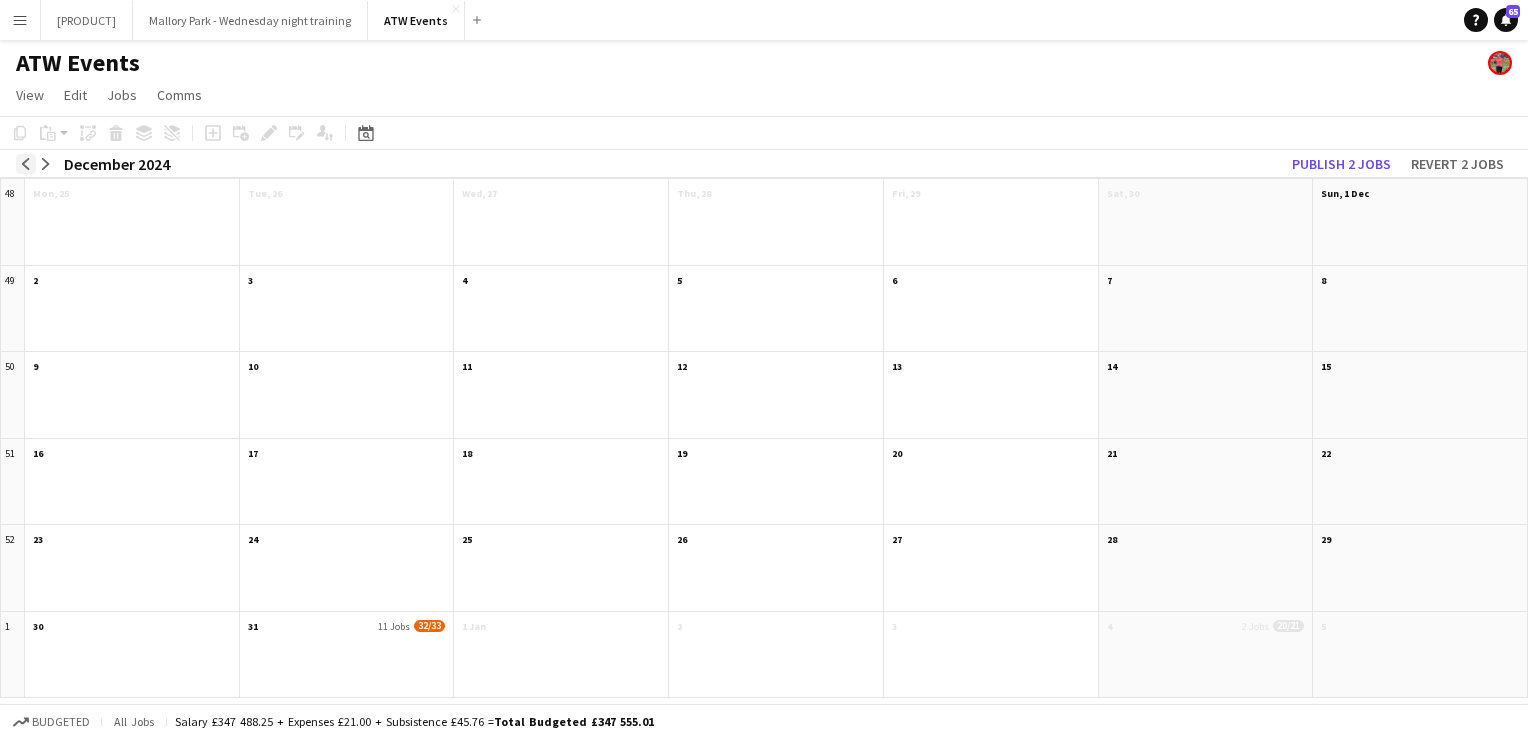 click on "arrow-left" 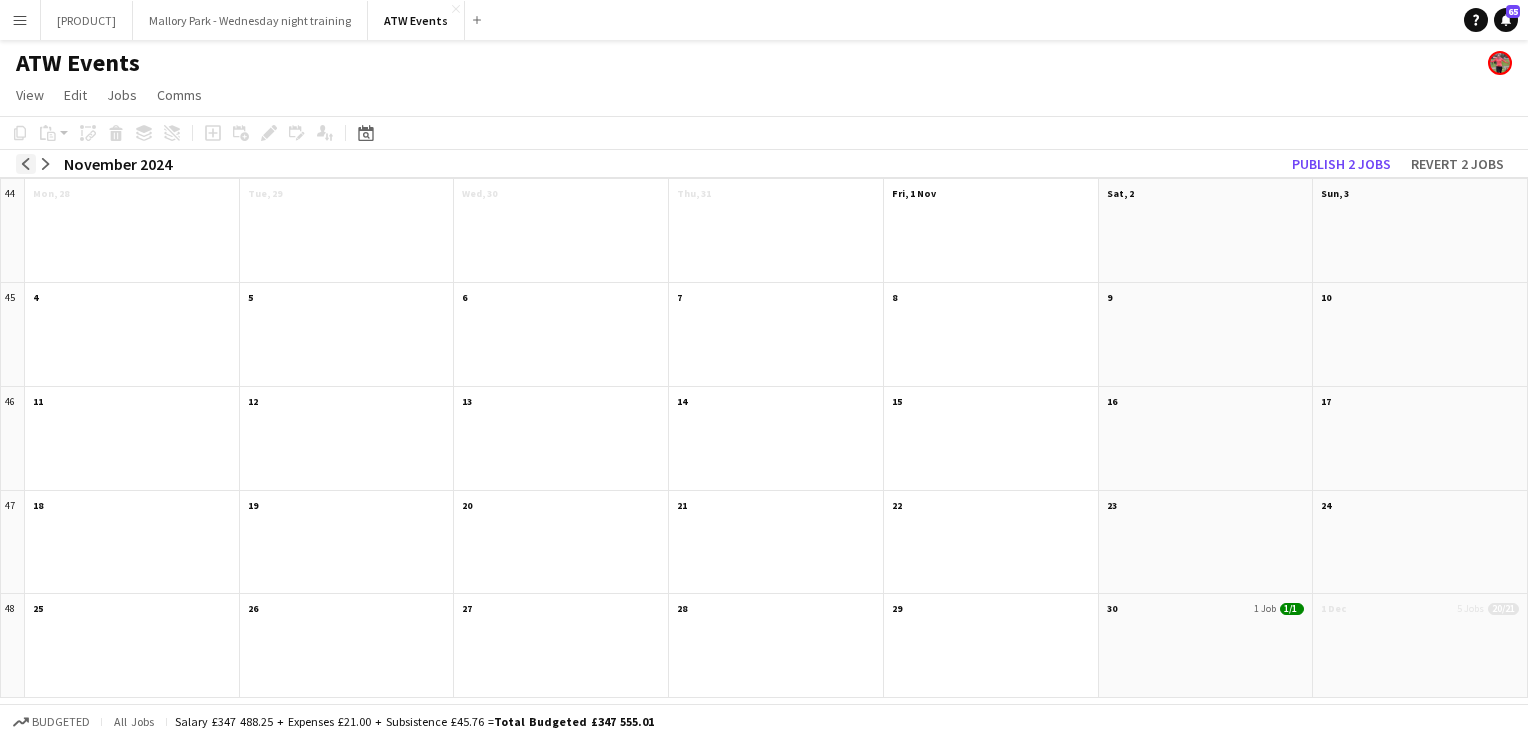 click on "arrow-left" 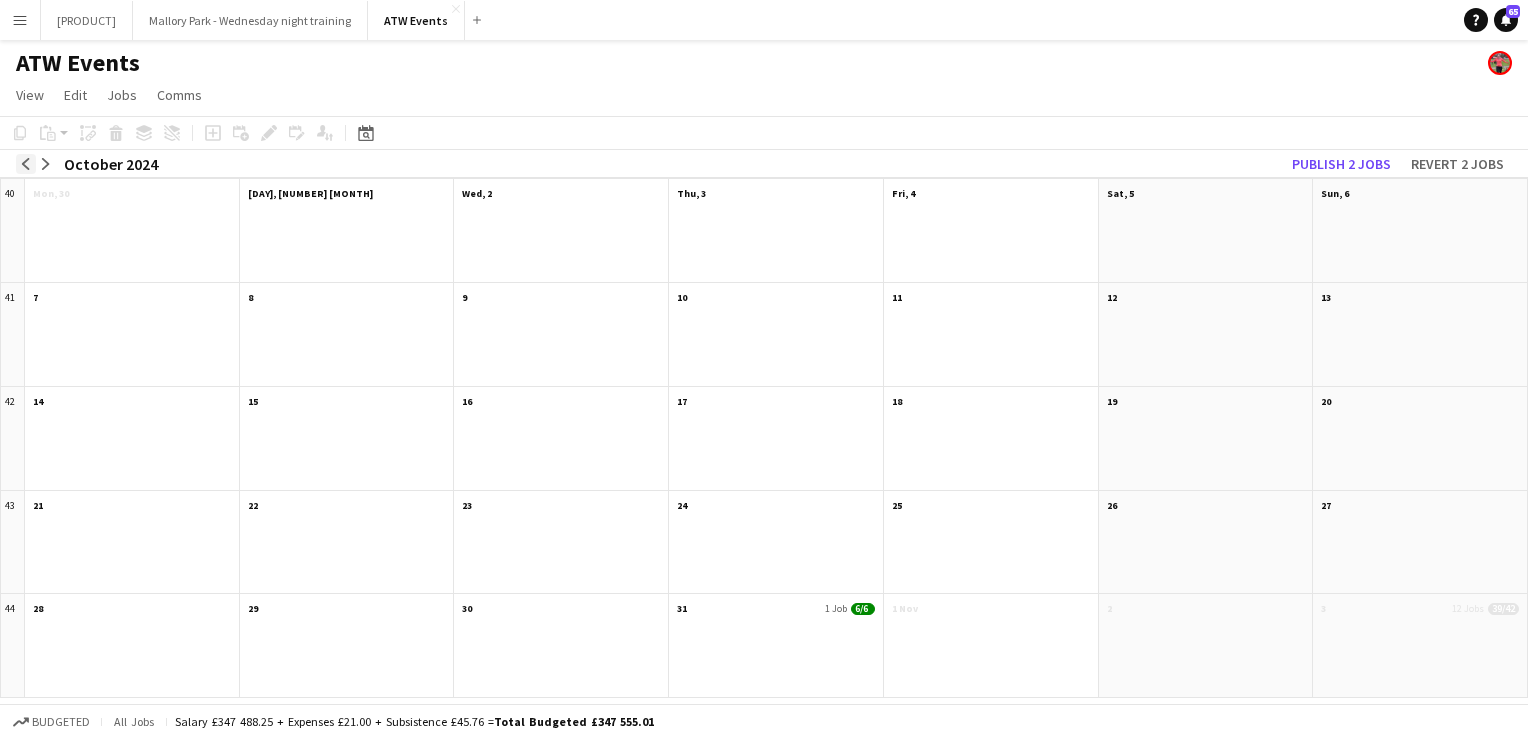 click on "arrow-left" 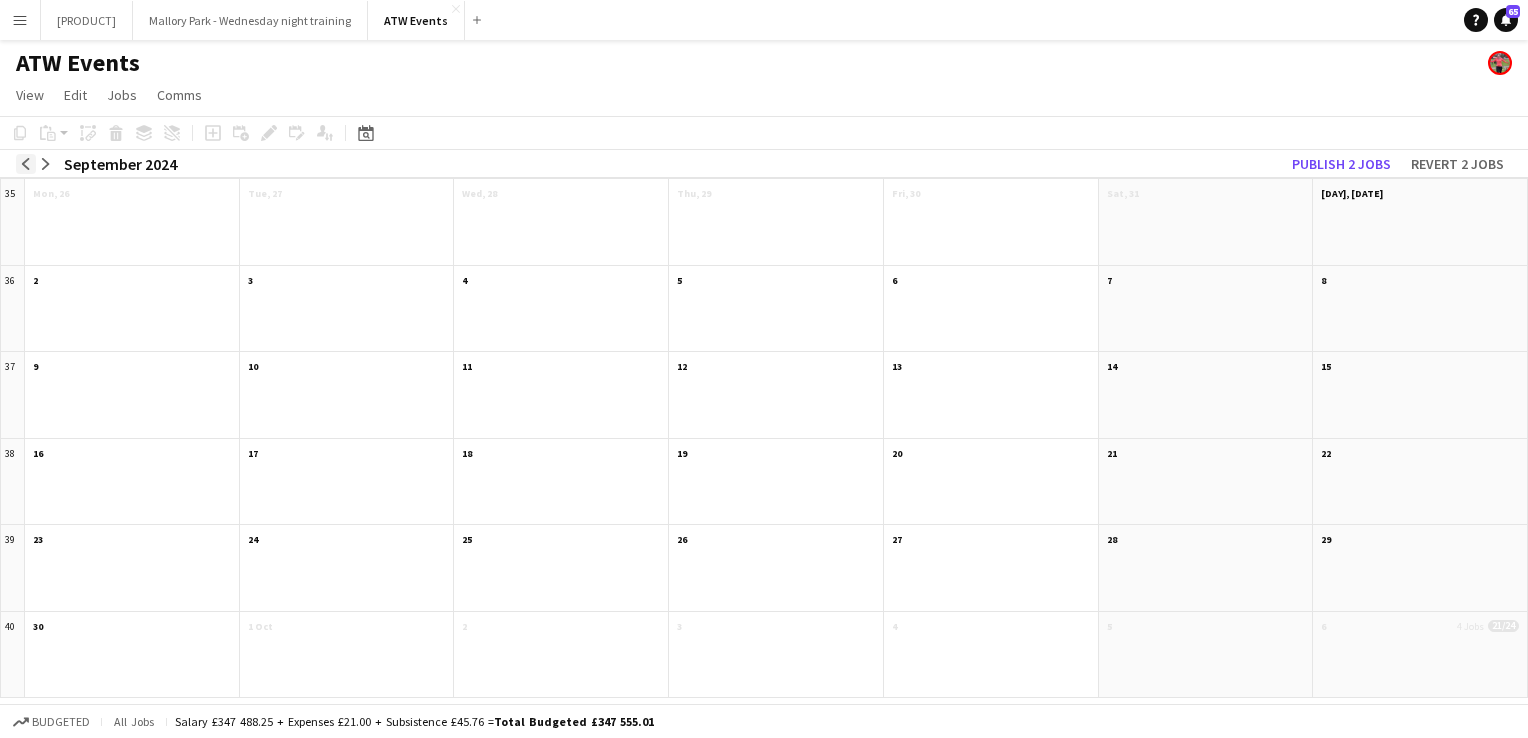 click on "arrow-left" 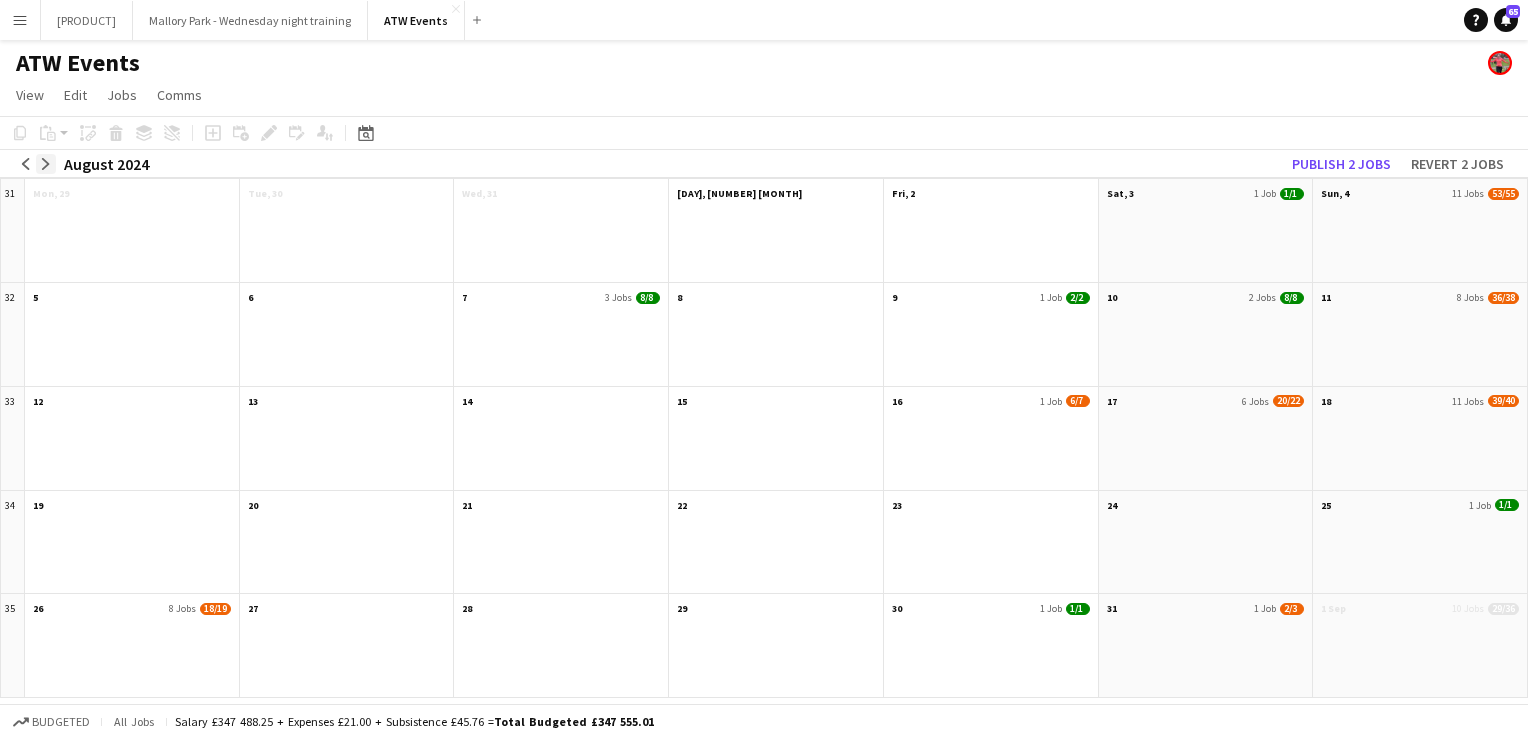 click on "arrow-right" 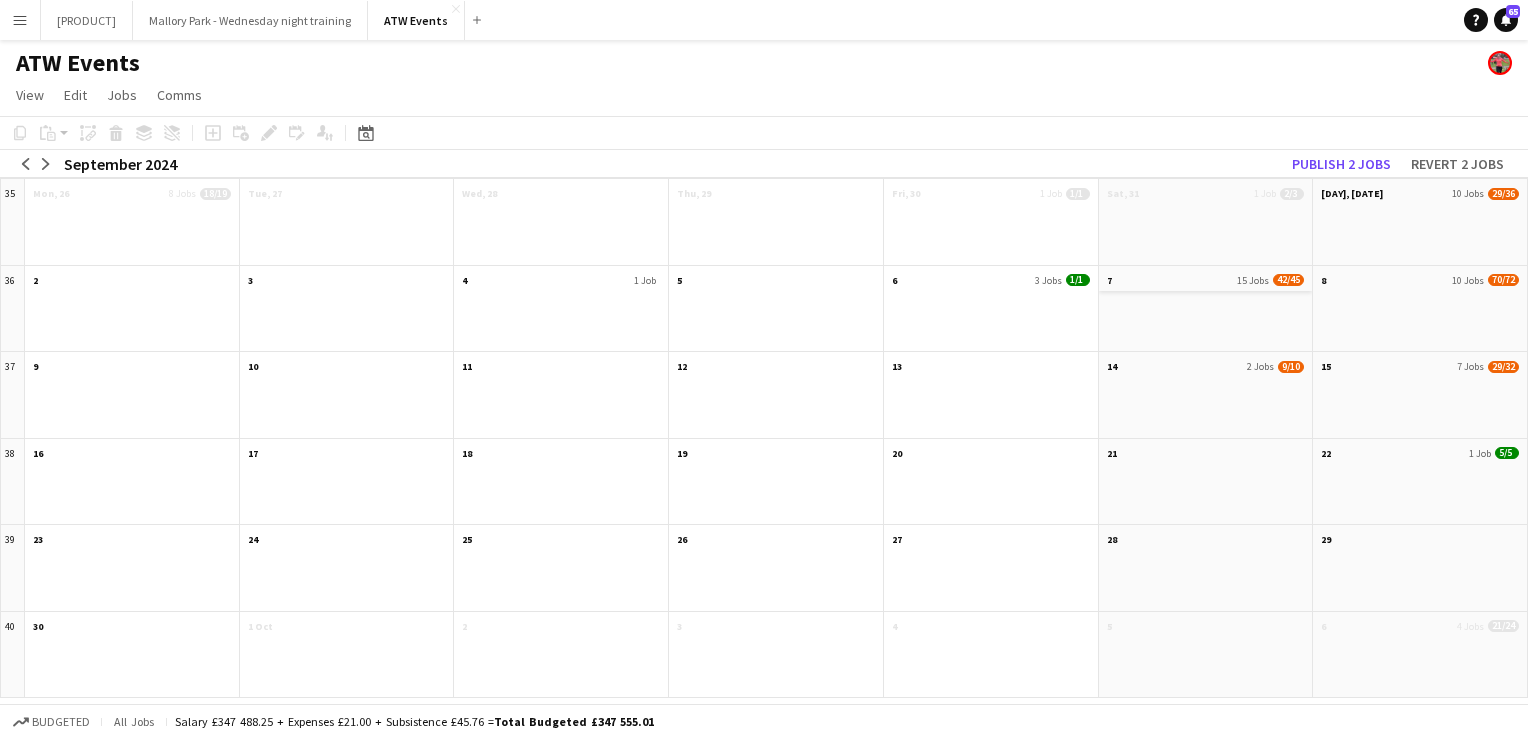 click on "7
15 Jobs
42/45" 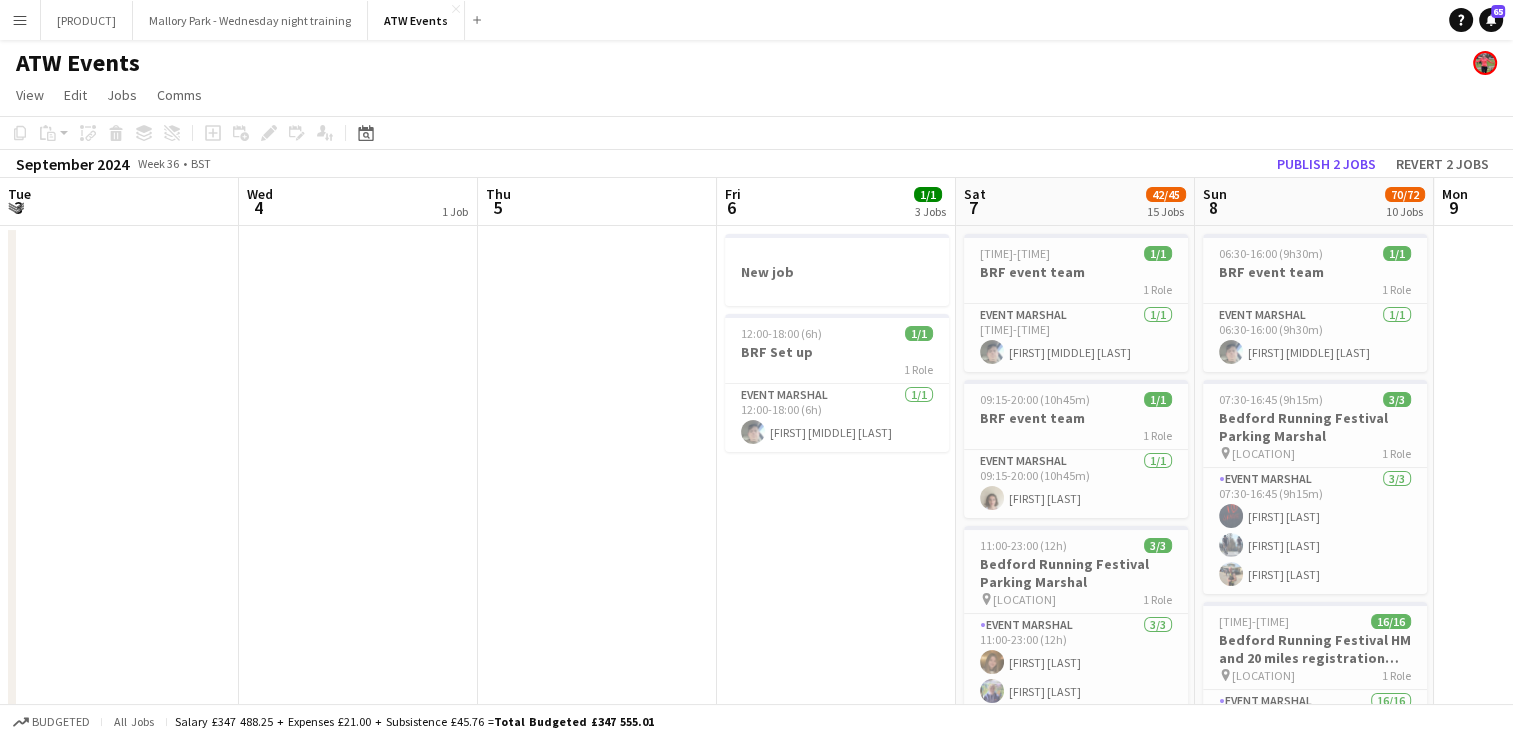 scroll, scrollTop: 0, scrollLeft: 688, axis: horizontal 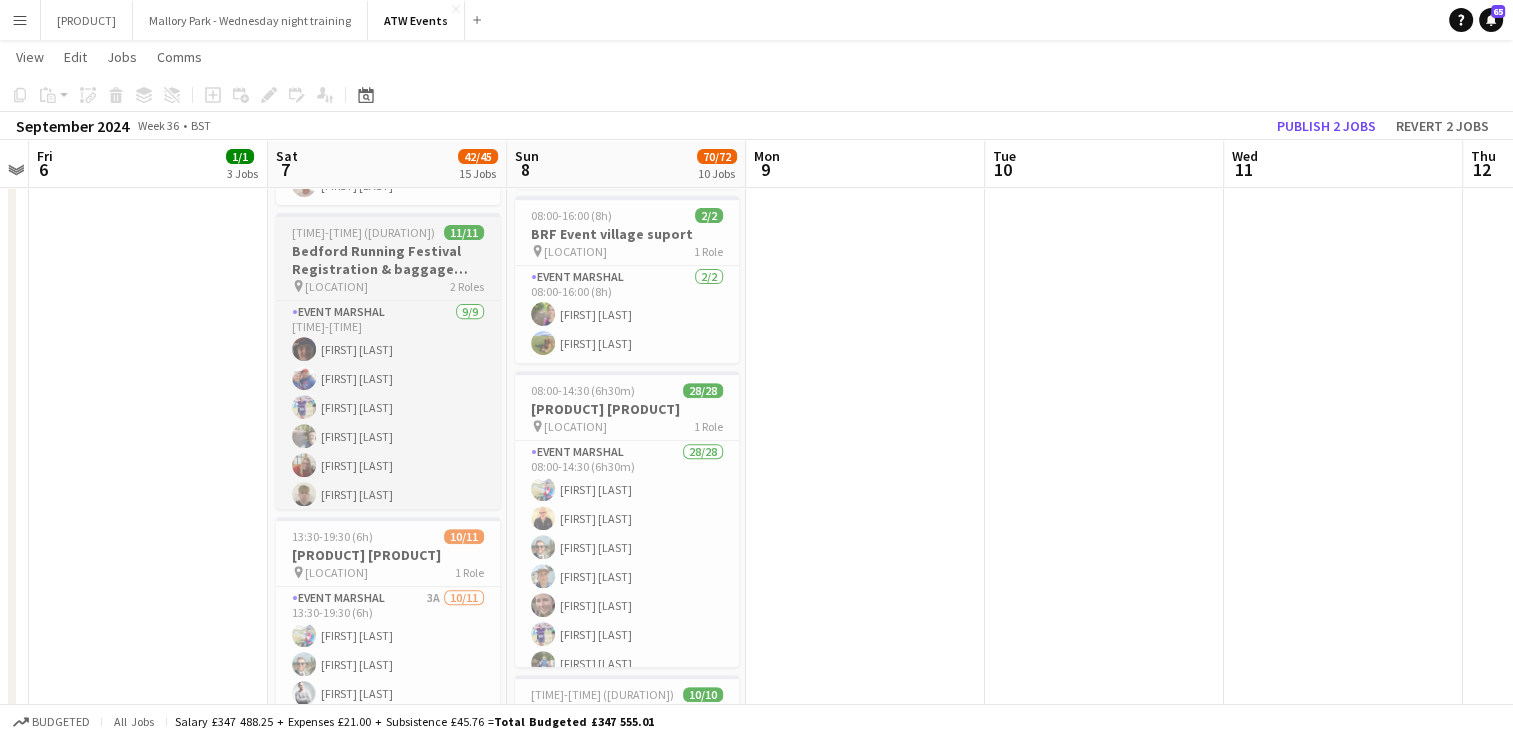click on "Bedford Running Festival  Registration & baggage marshal" at bounding box center (388, 260) 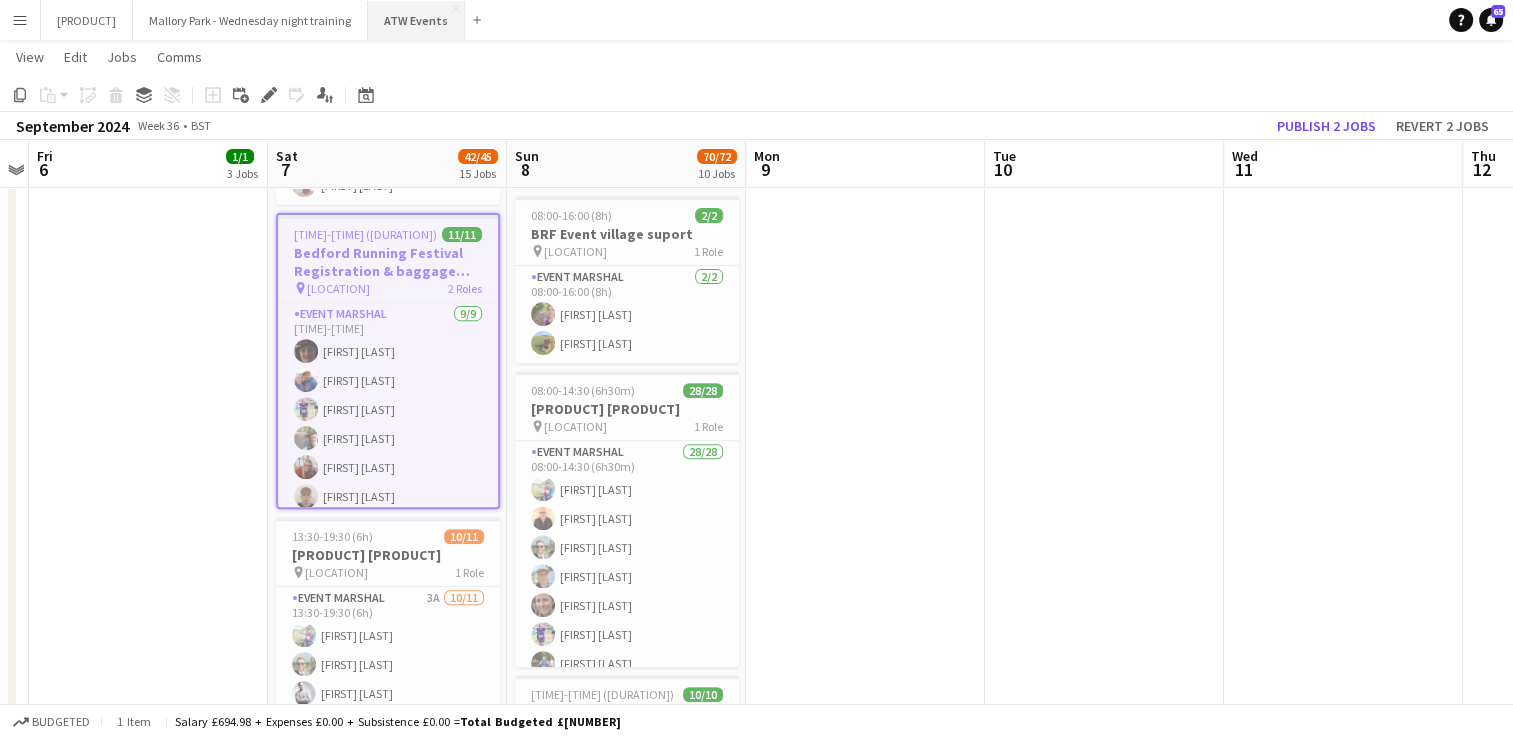 click on "ATW Events
Close" at bounding box center (416, 20) 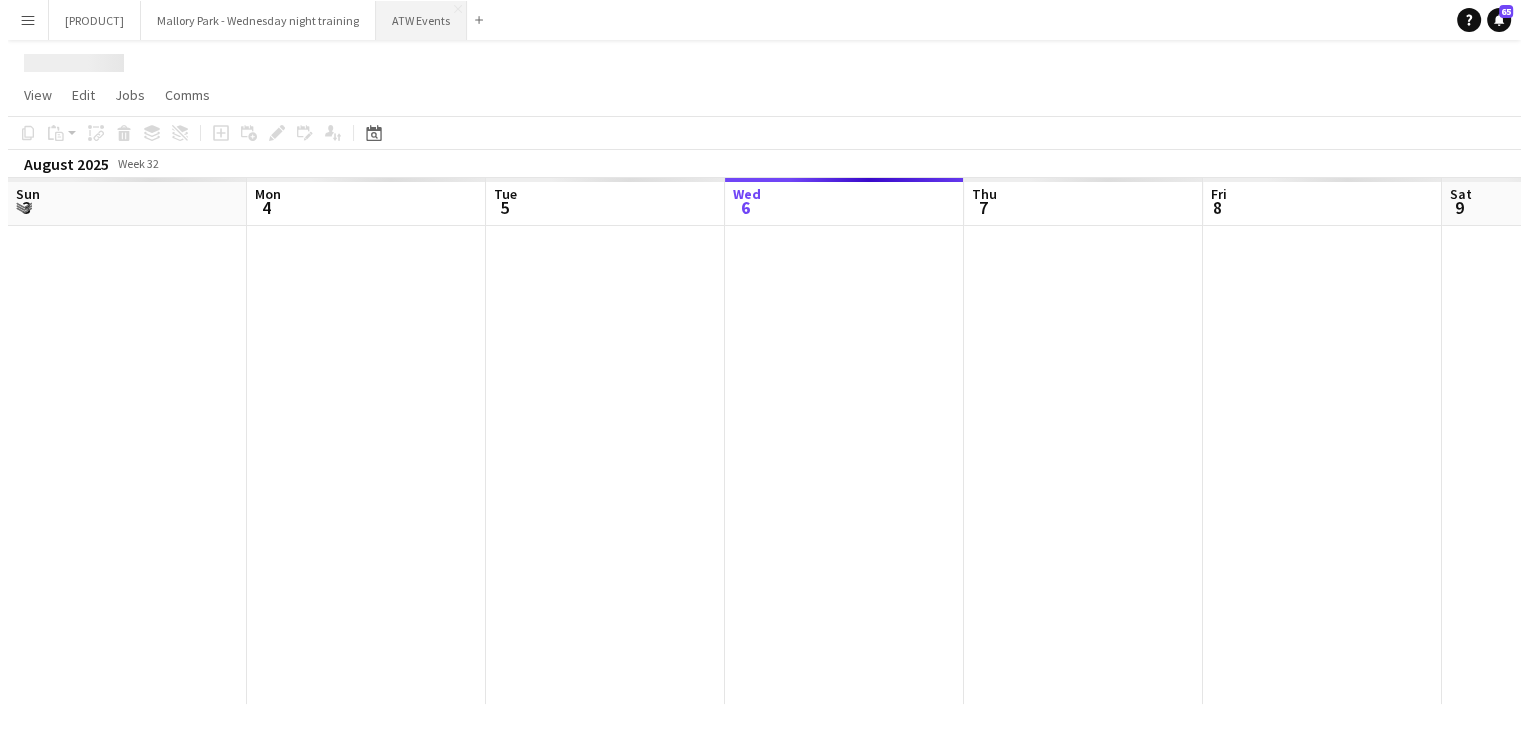 scroll, scrollTop: 0, scrollLeft: 0, axis: both 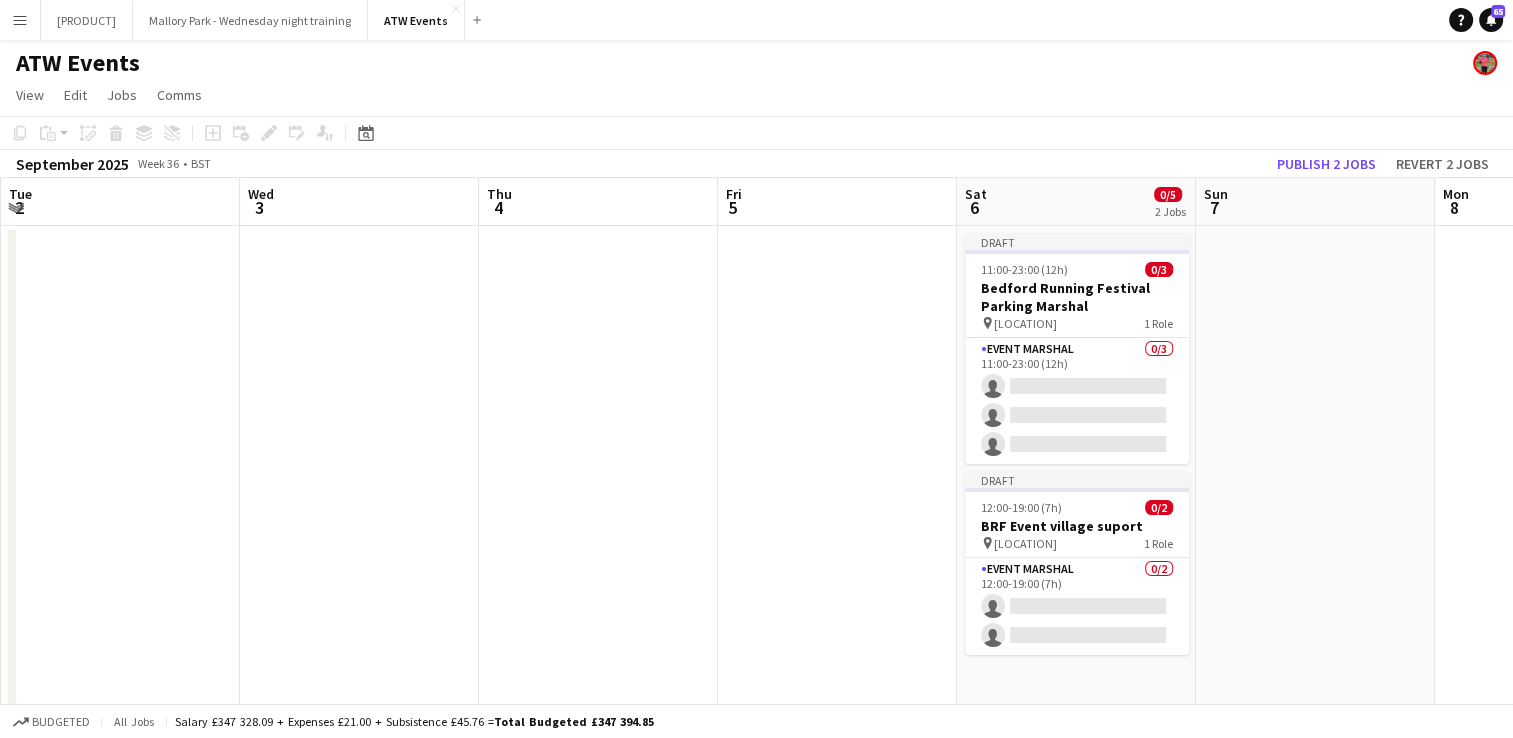 click on "Draft   11:00-23:00 (12h)    0/3   Bedford Running Festival Parking Marshal
pin
Longholme Way   1 Role   Event Marshal   0/3   11:00-23:00 (12h)
single-neutral-actions
single-neutral-actions
single-neutral-actions
Draft   12:00-19:00 (7h)    0/2   BRF Event village suport
pin
Russell park   1 Role   Event Marshal   0/2   12:00-19:00 (7h)
single-neutral-actions
single-neutral-actions" at bounding box center [1076, 1604] 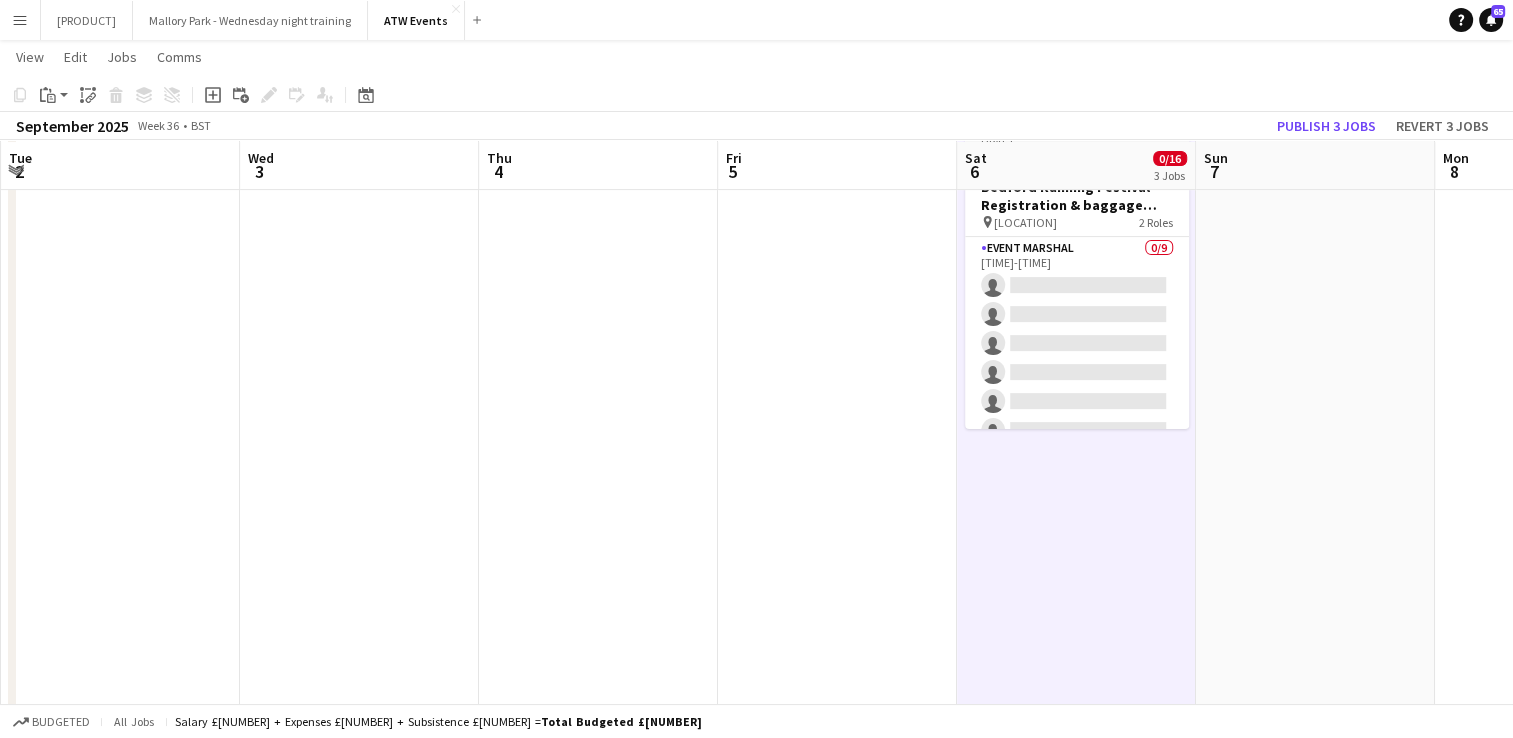 scroll, scrollTop: 530, scrollLeft: 0, axis: vertical 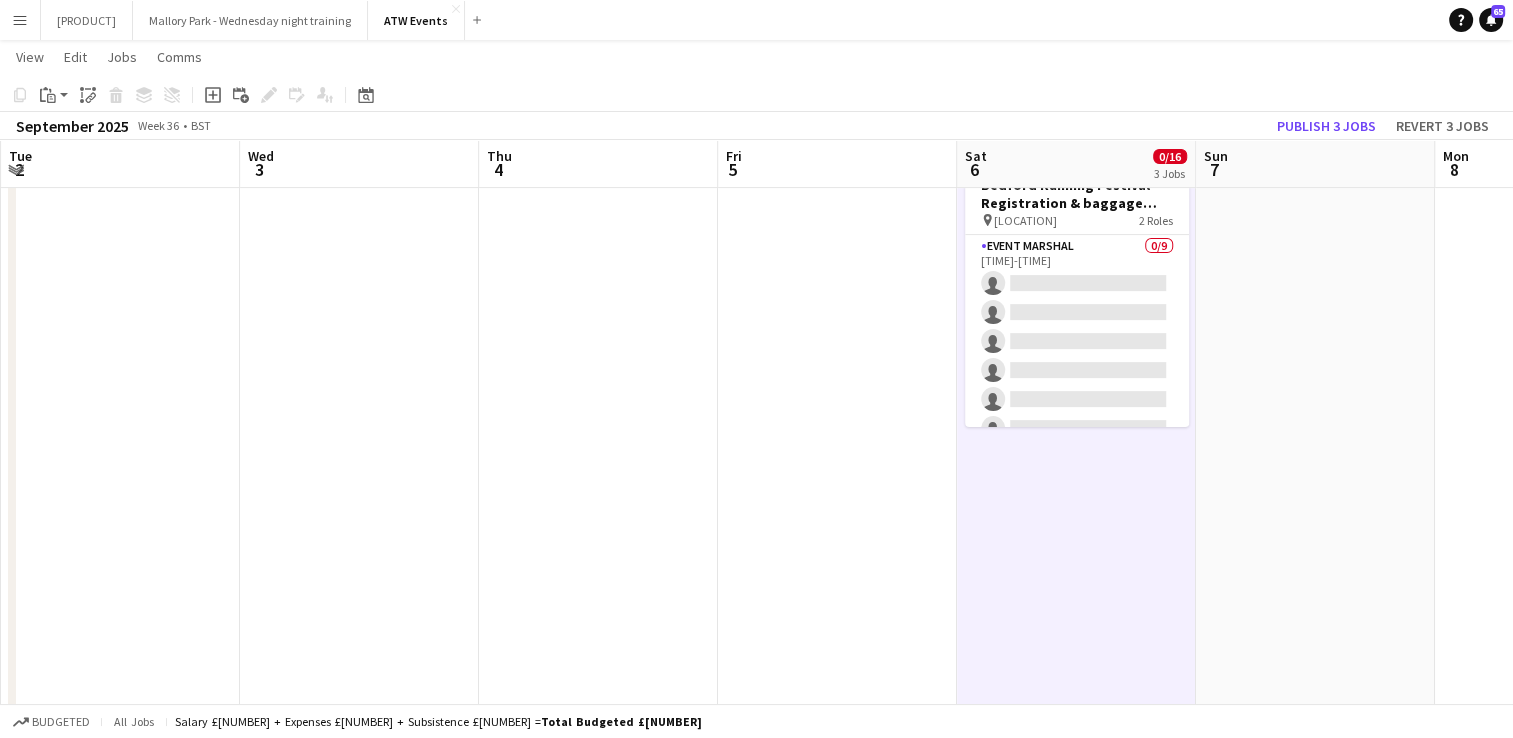 click on "Draft [TIME]-[TIME] ([DURATION])    0/3   Bedford Running Festival Parking Marshal
pin
Longholme Way   1 Role   Event Marshal   0/3   [TIME]-[TIME] ([DURATION])
single-neutral-actions
single-neutral-actions
single-neutral-actions
Draft   [TIME]-[TIME] ([DURATION])    0/2   BRF Event village suport
pin
Russell park   1 Role   Event Marshal   0/2   [TIME]-[TIME] ([DURATION])
single-neutral-actions
single-neutral-actions
Draft   [TIME]-[TIME] ([DURATION])    0/11   Bedford Running Festival  Registration & baggage marshal
pin
Russell park   2 Roles   Event Marshal   0/9   [TIME]-[TIME] ([DURATION])
single-neutral-actions
single-neutral-actions
single-neutral-actions" at bounding box center (1076, 1072) 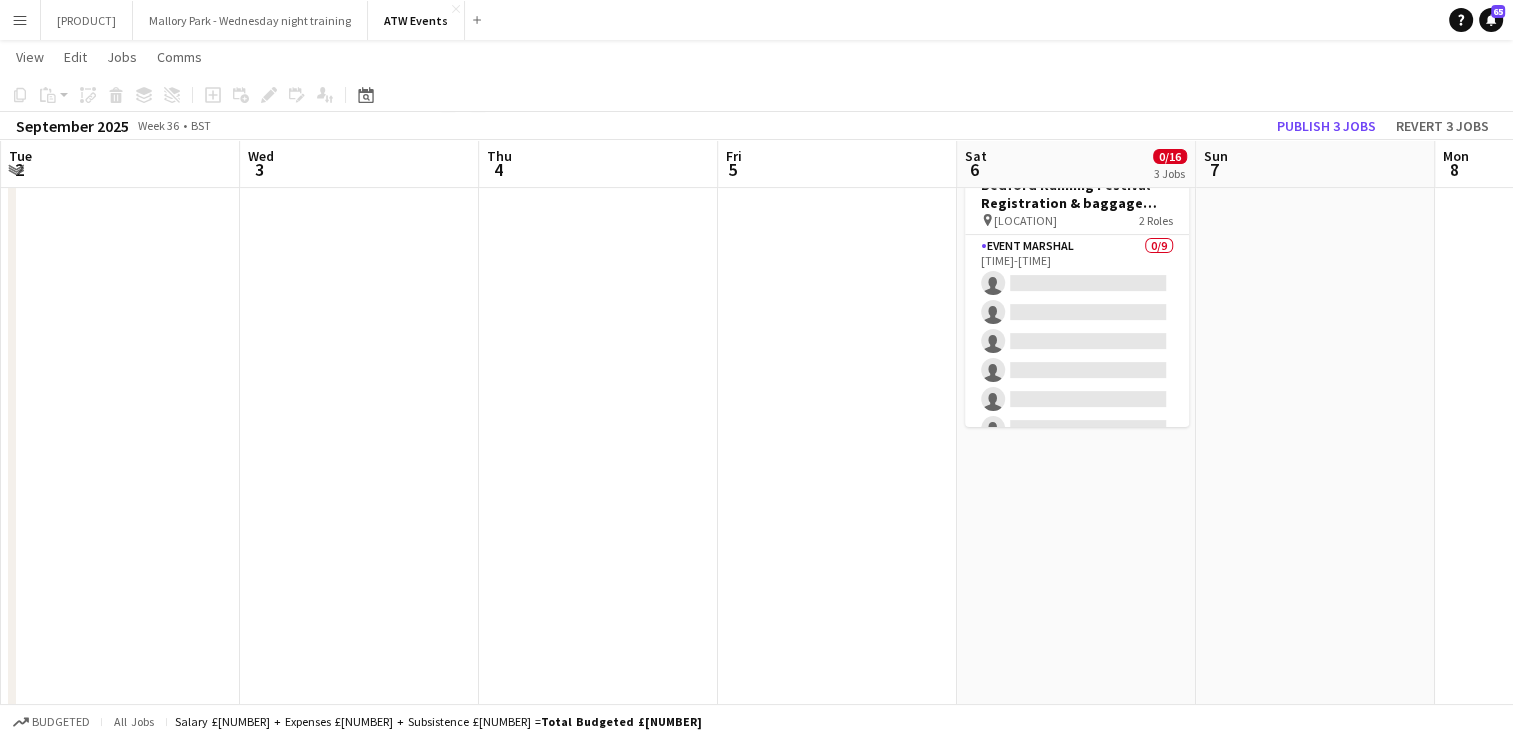 click on "Draft [TIME]-[TIME] ([DURATION])    0/3   Bedford Running Festival Parking Marshal
pin
Longholme Way   1 Role   Event Marshal   0/3   [TIME]-[TIME] ([DURATION])
single-neutral-actions
single-neutral-actions
single-neutral-actions
Draft   [TIME]-[TIME] ([DURATION])    0/2   BRF Event village suport
pin
Russell park   1 Role   Event Marshal   0/2   [TIME]-[TIME] ([DURATION])
single-neutral-actions
single-neutral-actions
Draft   [TIME]-[TIME] ([DURATION])    0/11   Bedford Running Festival  Registration & baggage marshal
pin
Russell park   2 Roles   Event Marshal   0/9   [TIME]-[TIME] ([DURATION])
single-neutral-actions
single-neutral-actions
single-neutral-actions" at bounding box center [1076, 1072] 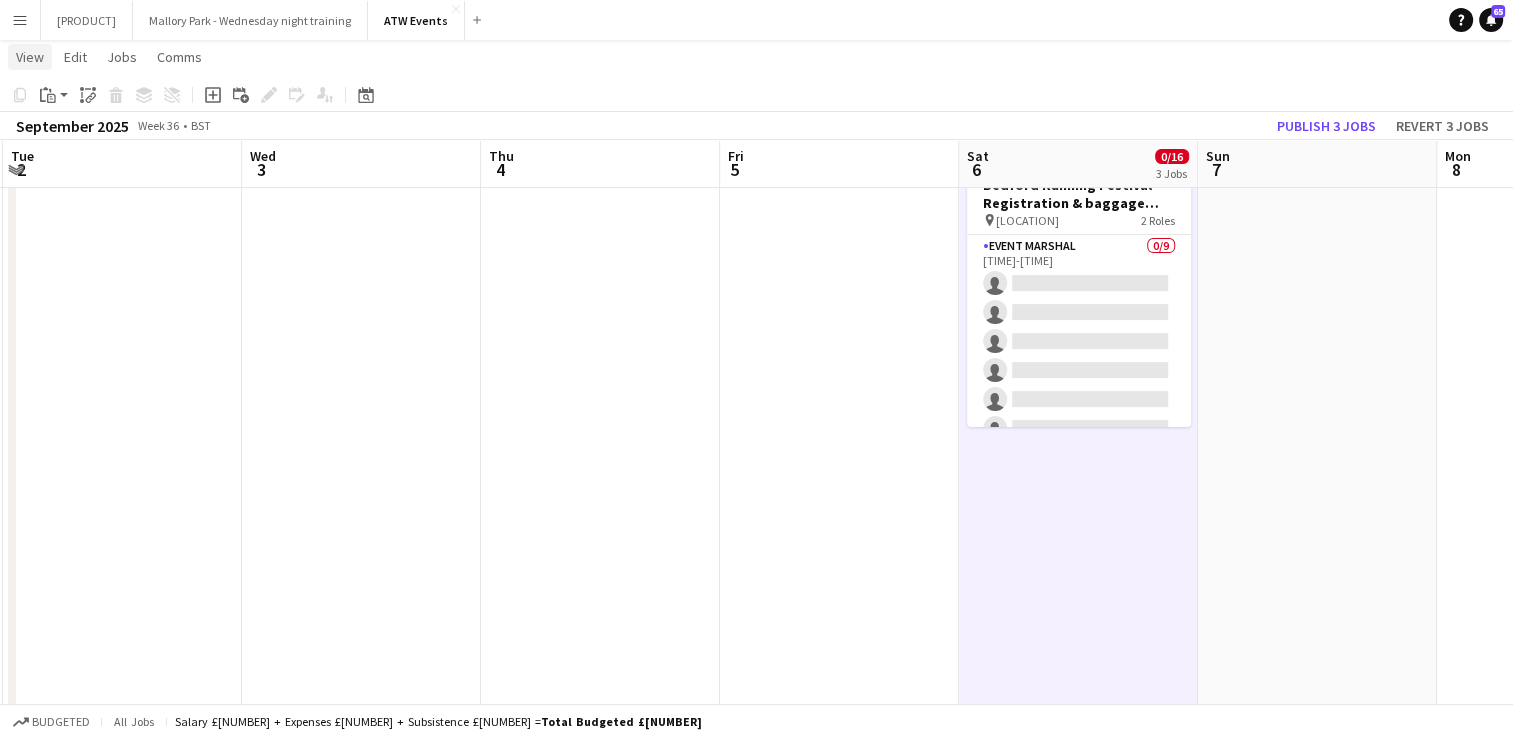 click on "View" 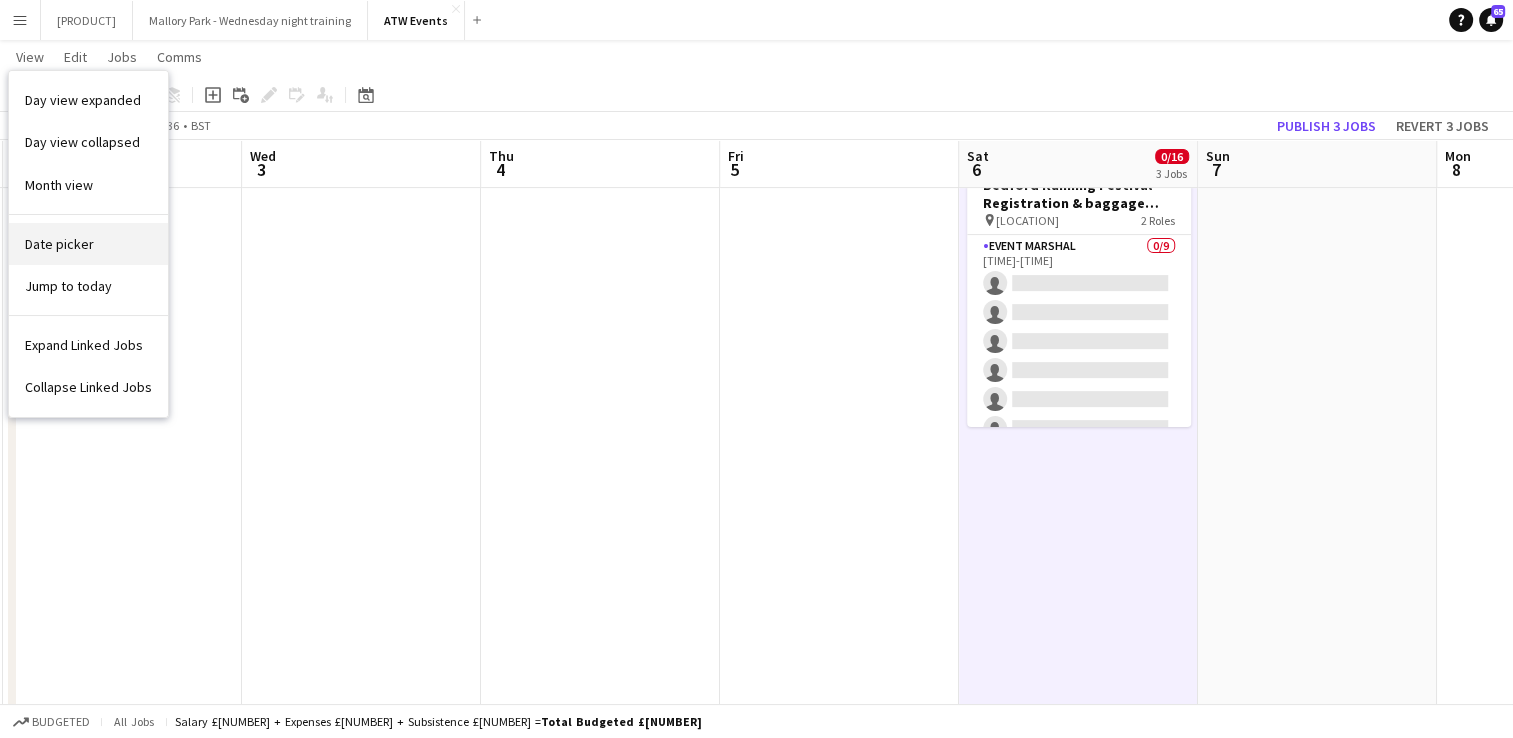 click on "Date picker" at bounding box center [59, 244] 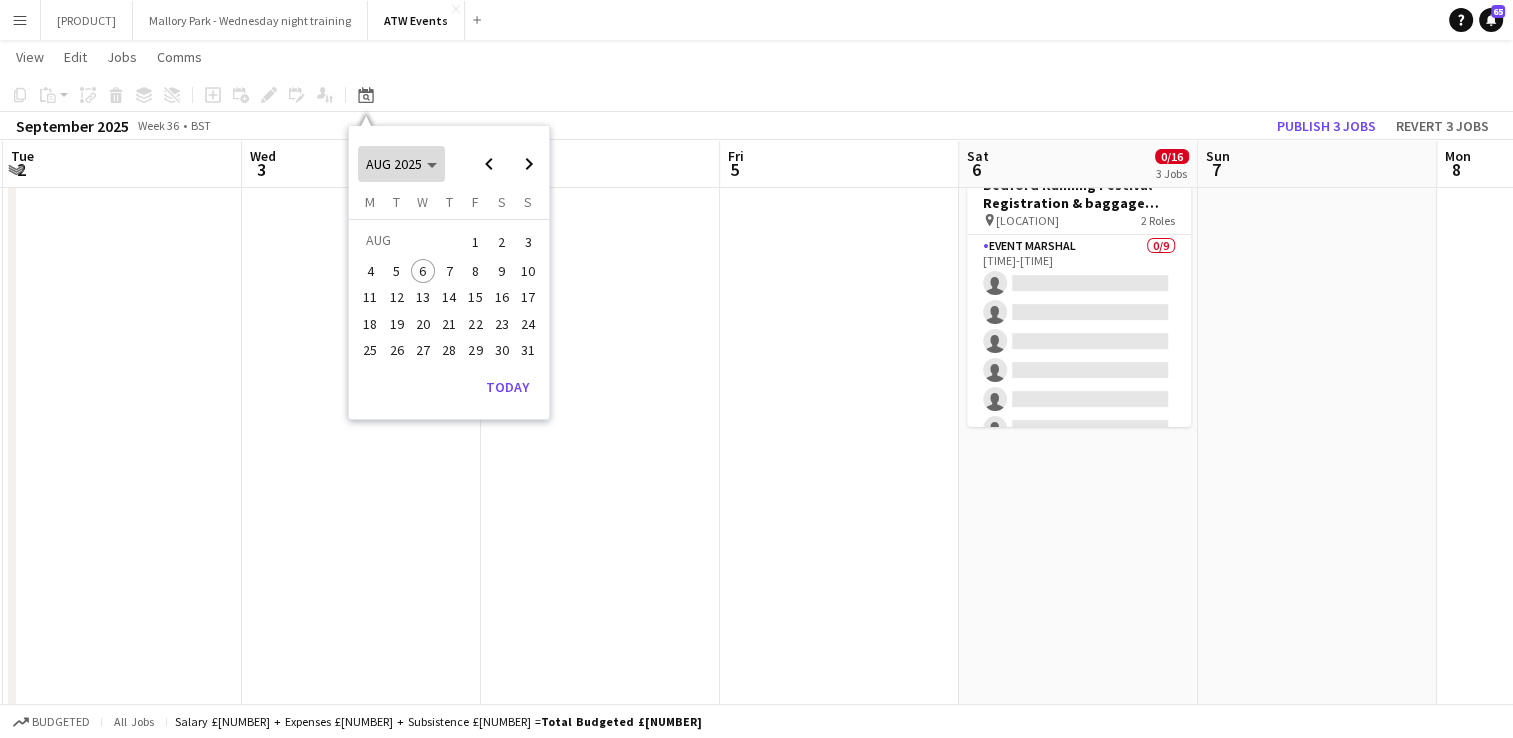 click on "AUG 2025" at bounding box center [401, 164] 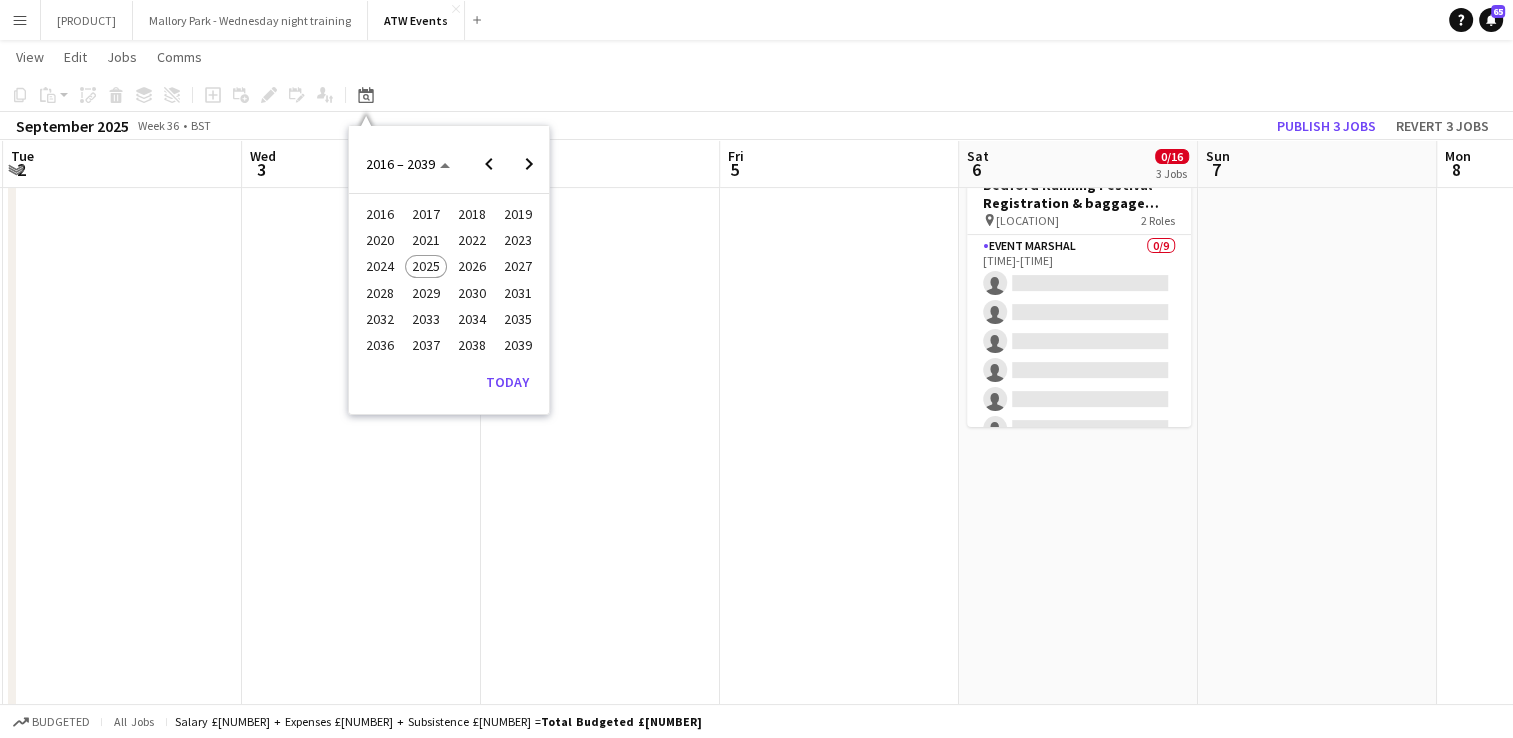 click on "2024" at bounding box center (379, 267) 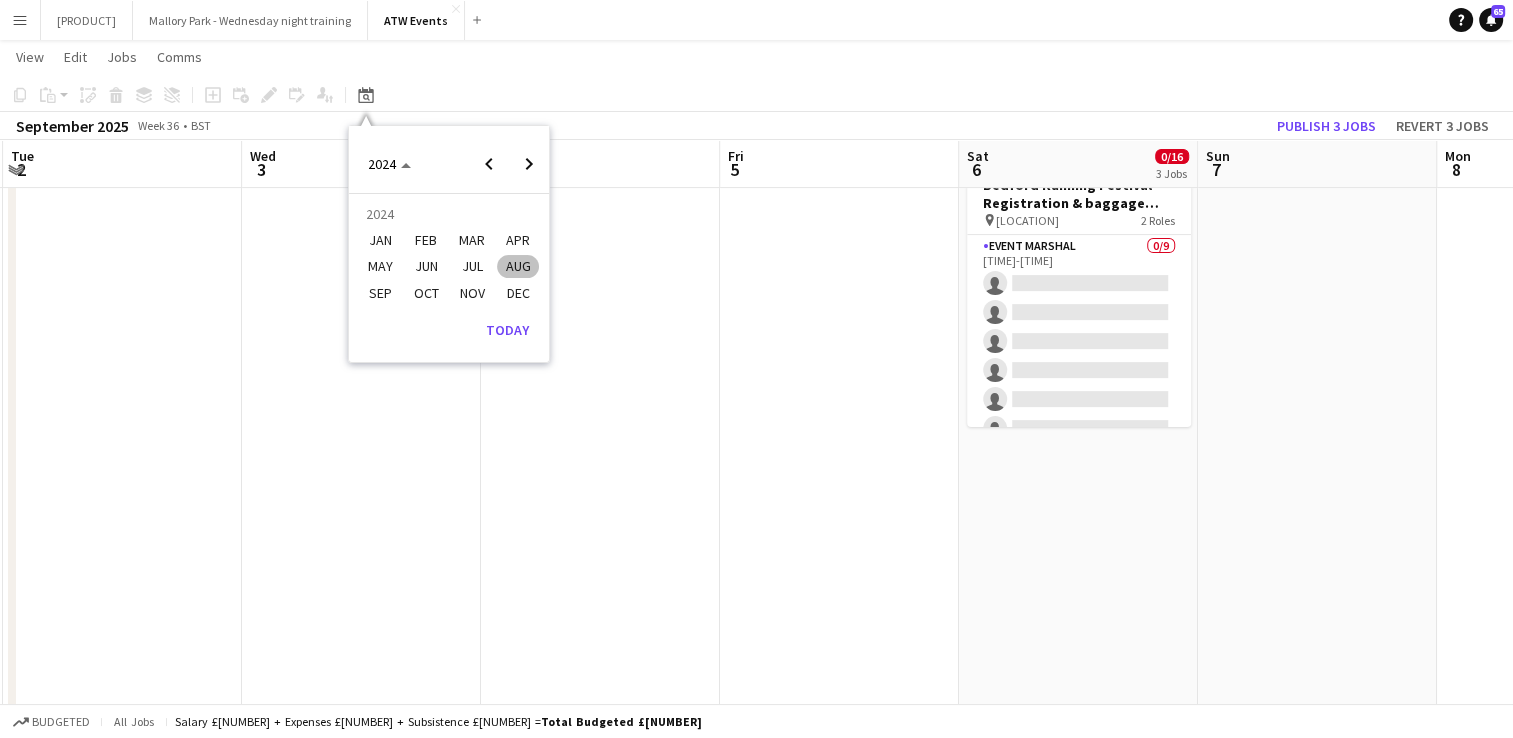 click on "SEP" at bounding box center (379, 293) 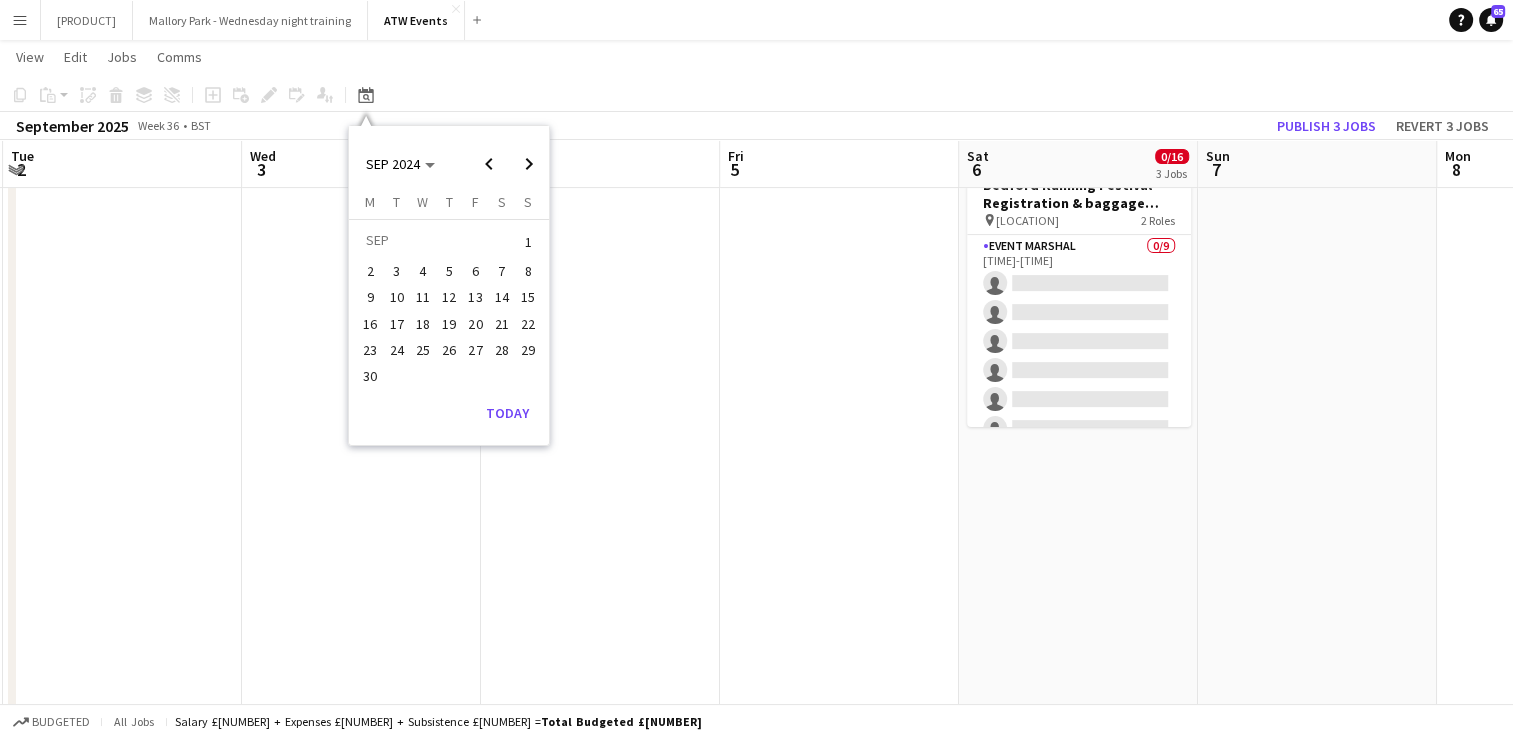 click on "7" at bounding box center (502, 271) 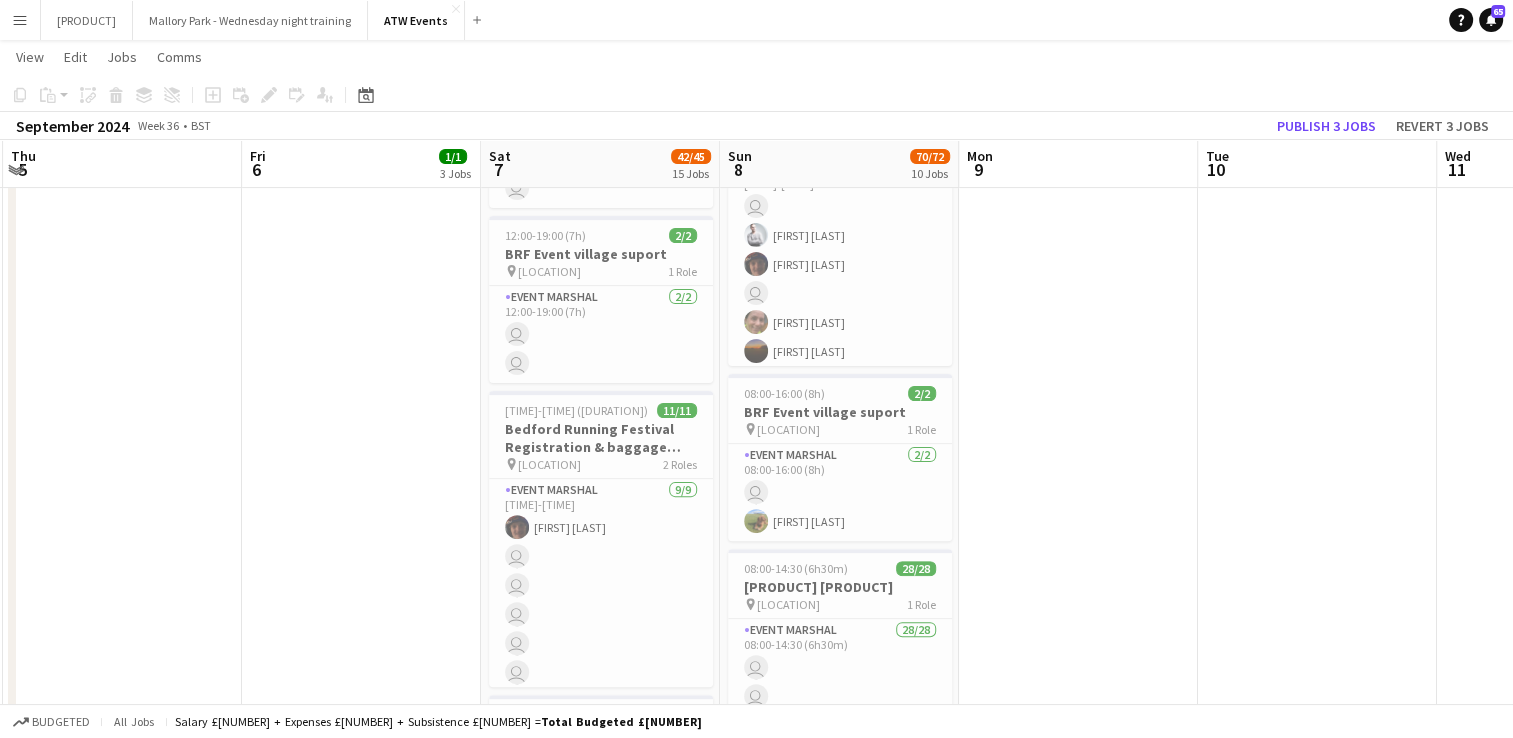 scroll, scrollTop: 0, scrollLeft: 688, axis: horizontal 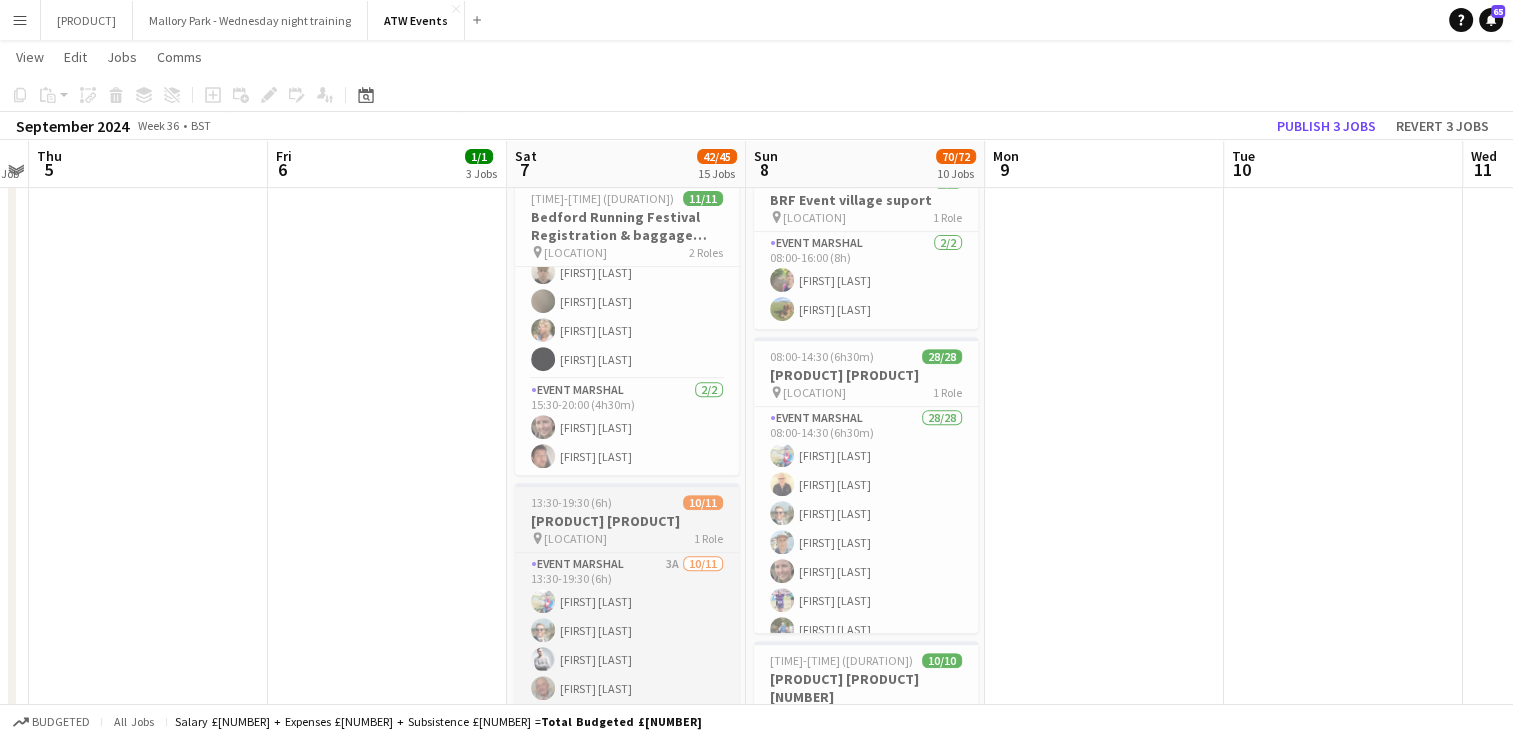 click on "[PRODUCT] [PRODUCT]" at bounding box center (627, 521) 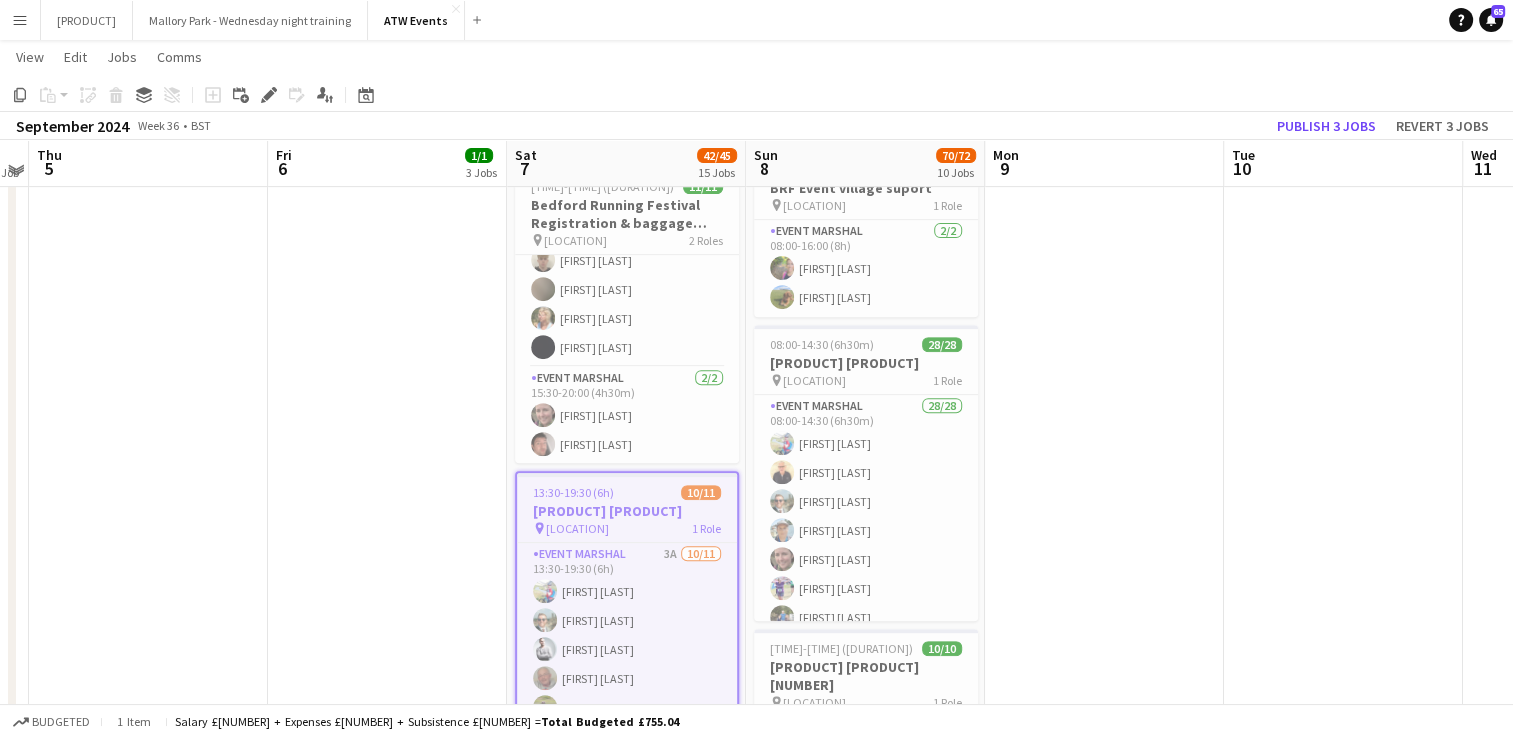 scroll, scrollTop: 752, scrollLeft: 0, axis: vertical 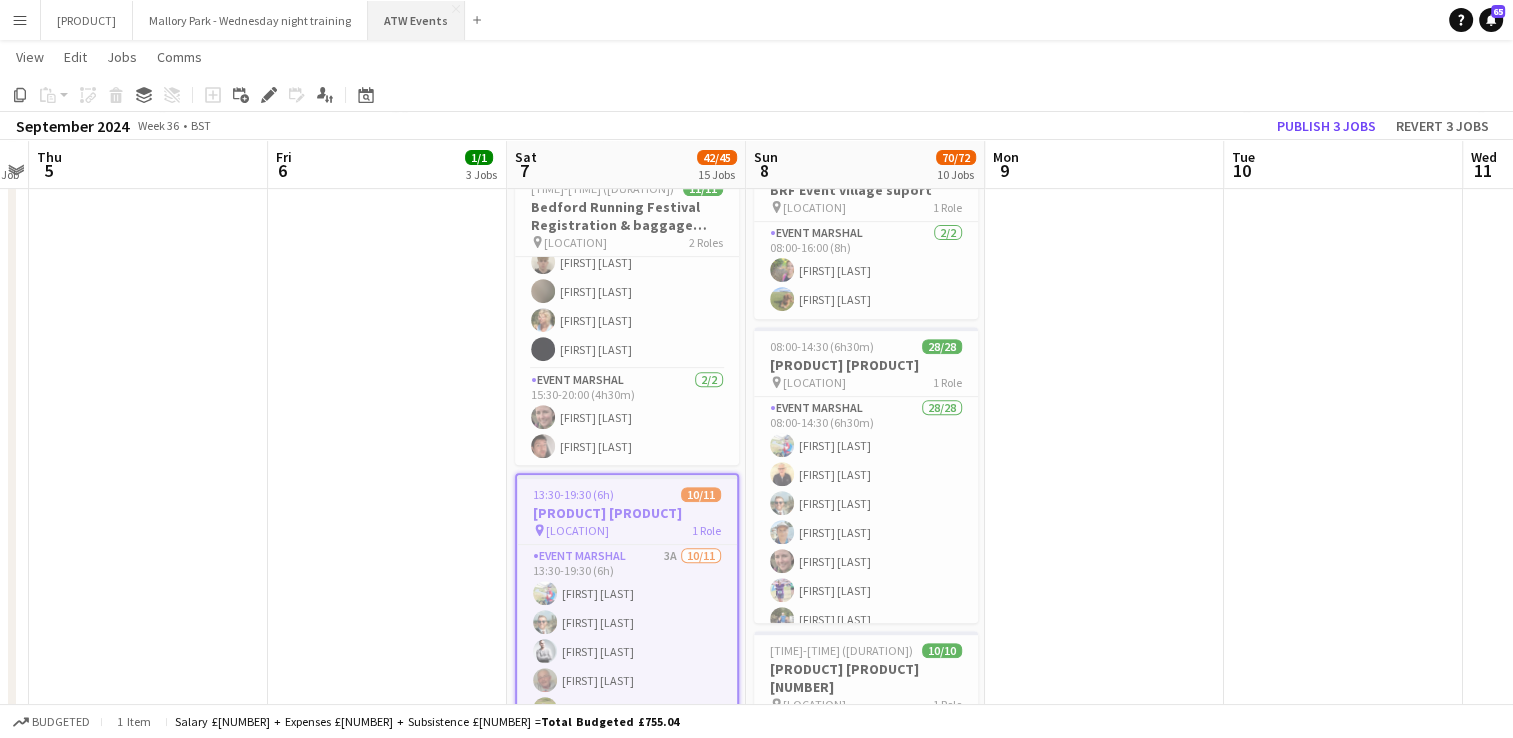 click on "ATW Events
Close" at bounding box center [416, 20] 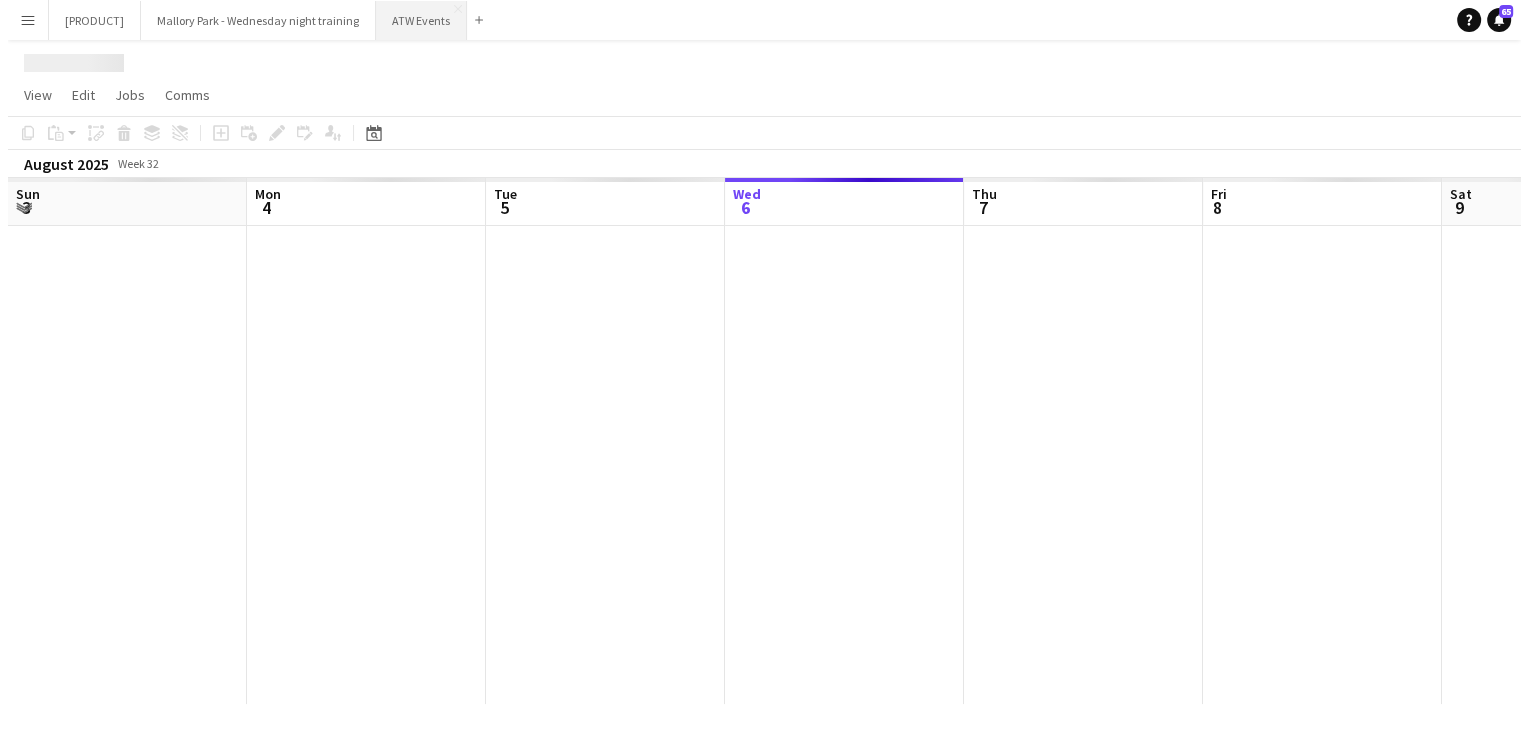 scroll, scrollTop: 0, scrollLeft: 0, axis: both 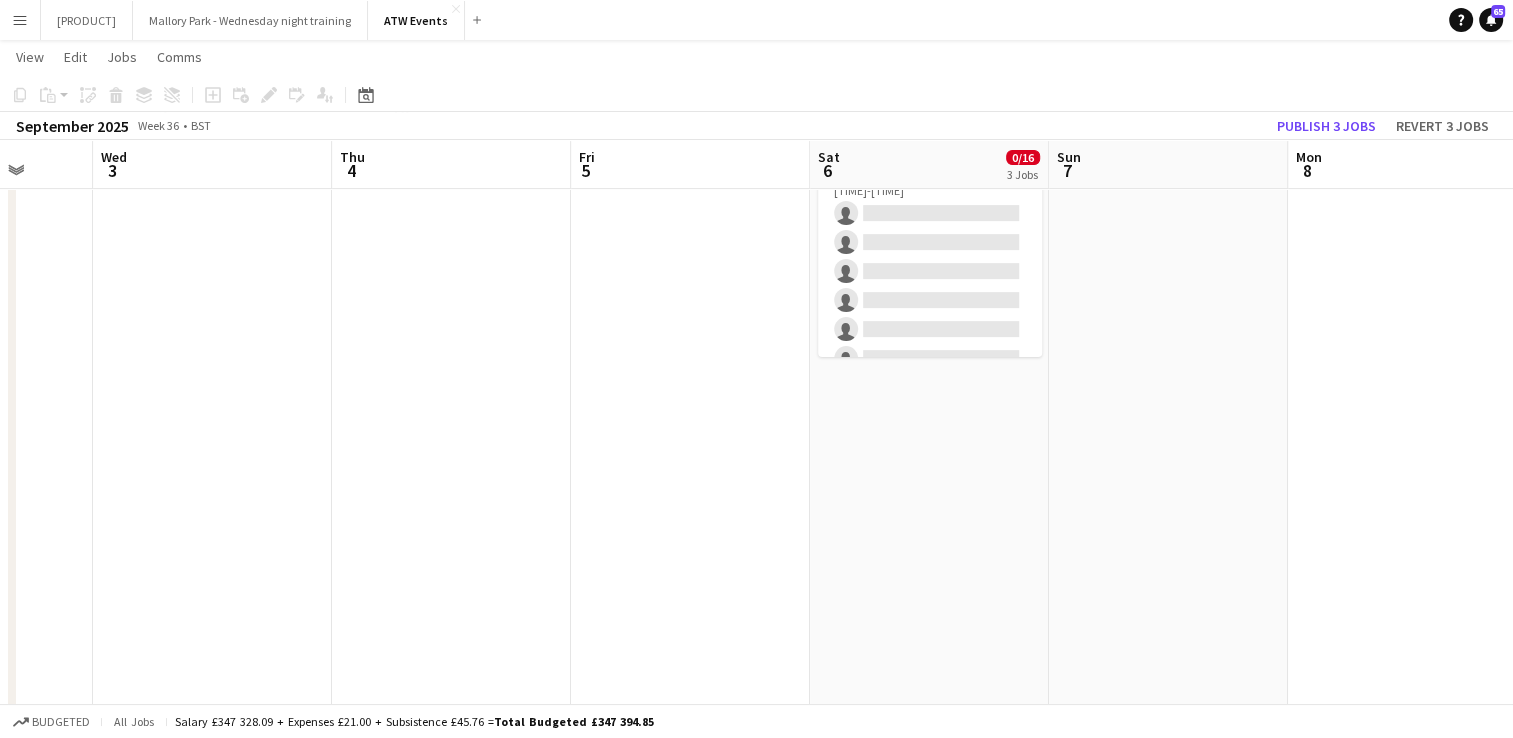 click on "Draft [TIME]-[TIME] ([DURATION])    0/3   Bedford Running Festival Parking Marshal
pin
Longholme Way   1 Role   Event Marshal   0/3   [TIME]-[TIME] ([DURATION])
single-neutral-actions
single-neutral-actions
single-neutral-actions
Draft   [TIME]-[TIME] ([DURATION])    0/2   BRF Event village suport
pin
Russell park   1 Role   Event Marshal   0/2   [TIME]-[TIME] ([DURATION])
single-neutral-actions
single-neutral-actions
Draft   [TIME]-[TIME] ([DURATION])    0/11   Bedford Running Festival  Registration & baggage marshal
pin
Russell park   2 Roles   Event Marshal   0/9   [TIME]-[TIME] ([DURATION])
single-neutral-actions
single-neutral-actions
single-neutral-actions" at bounding box center (929, 1002) 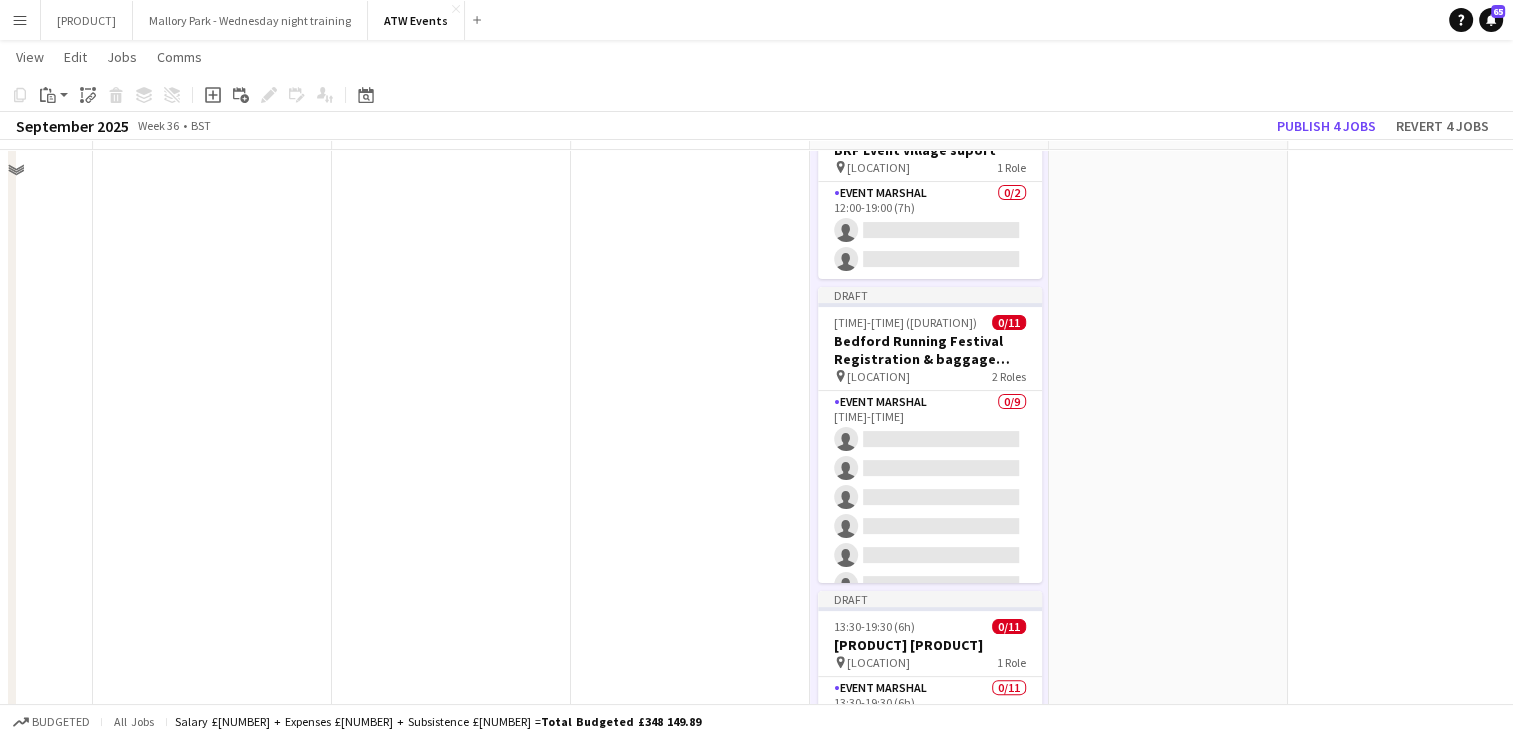 scroll, scrollTop: 416, scrollLeft: 0, axis: vertical 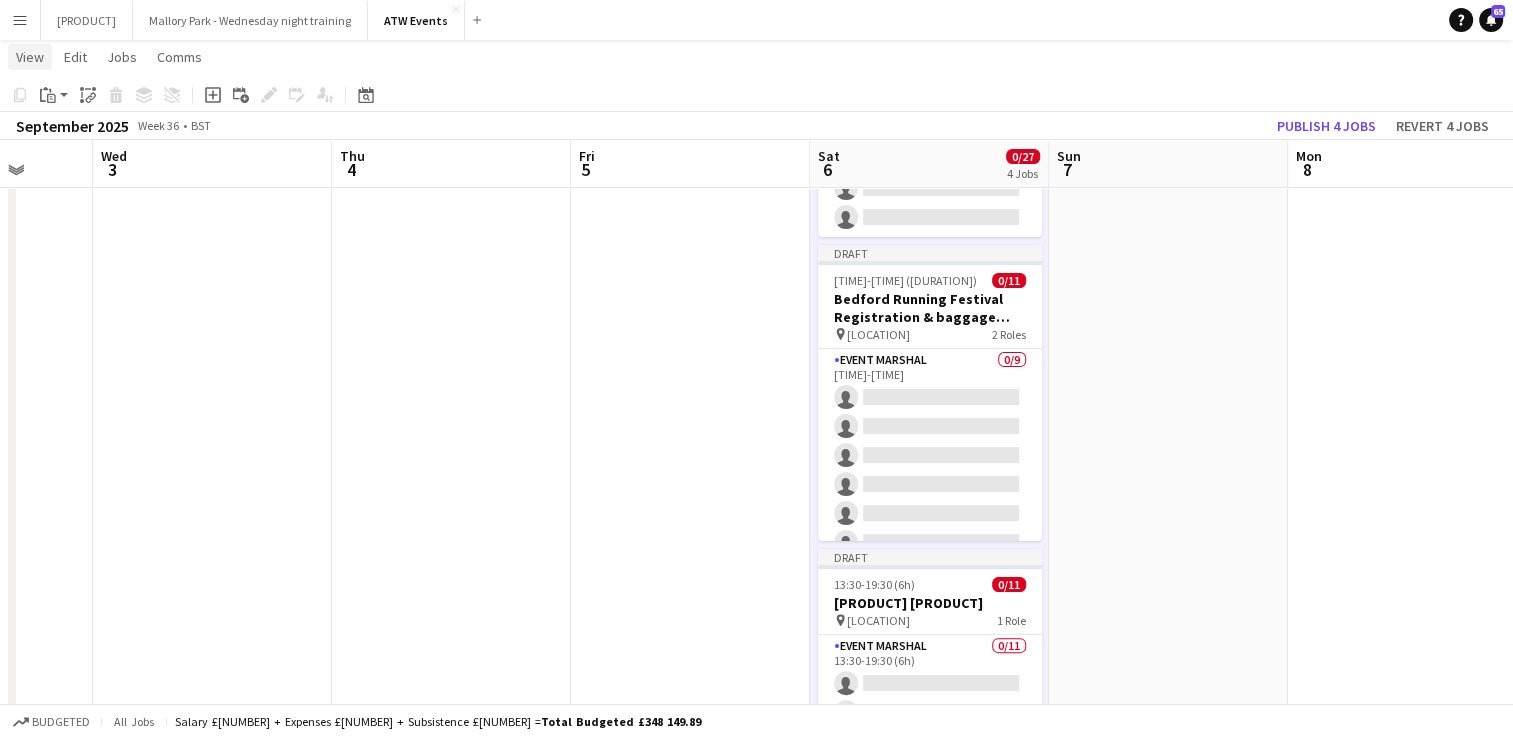 click on "View" 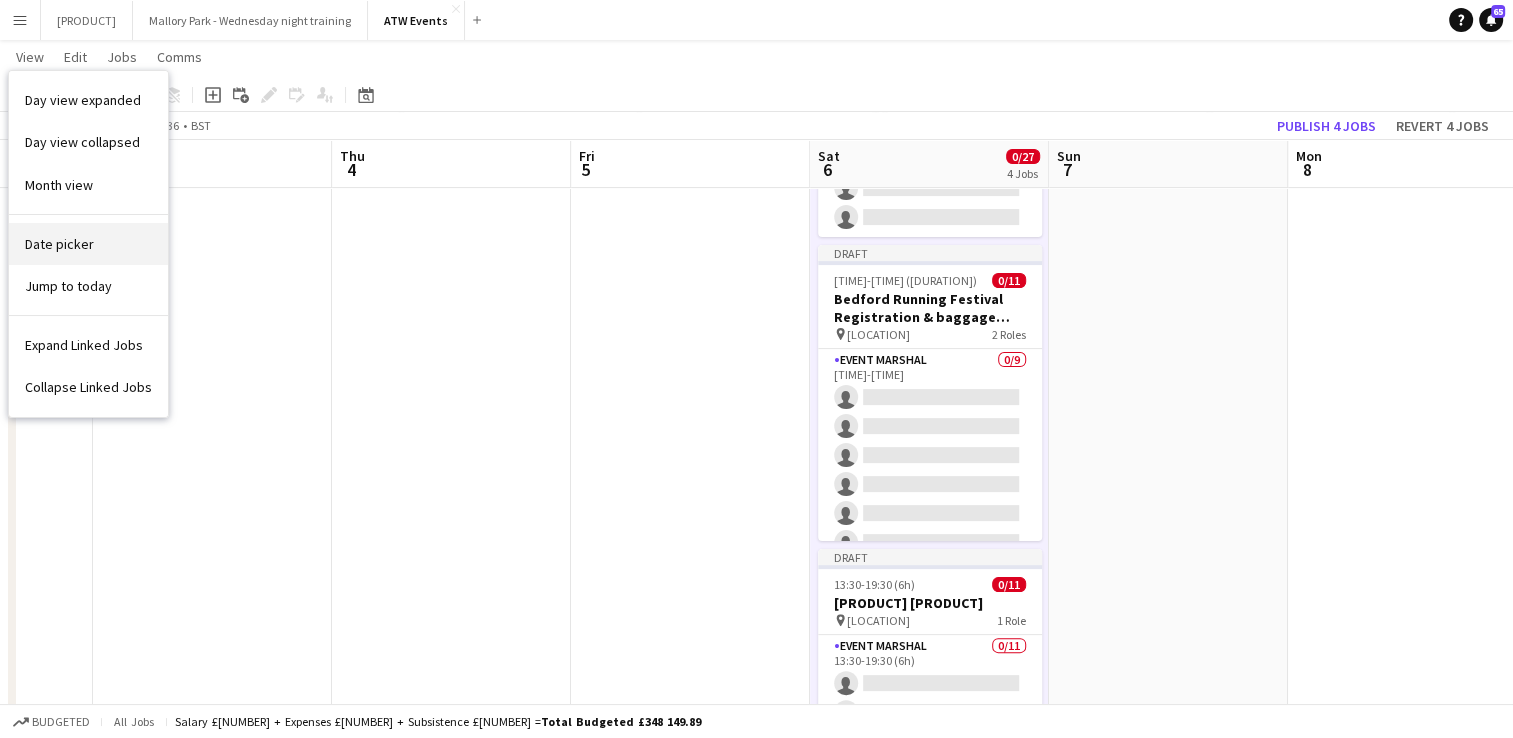 click on "Date picker" at bounding box center (59, 244) 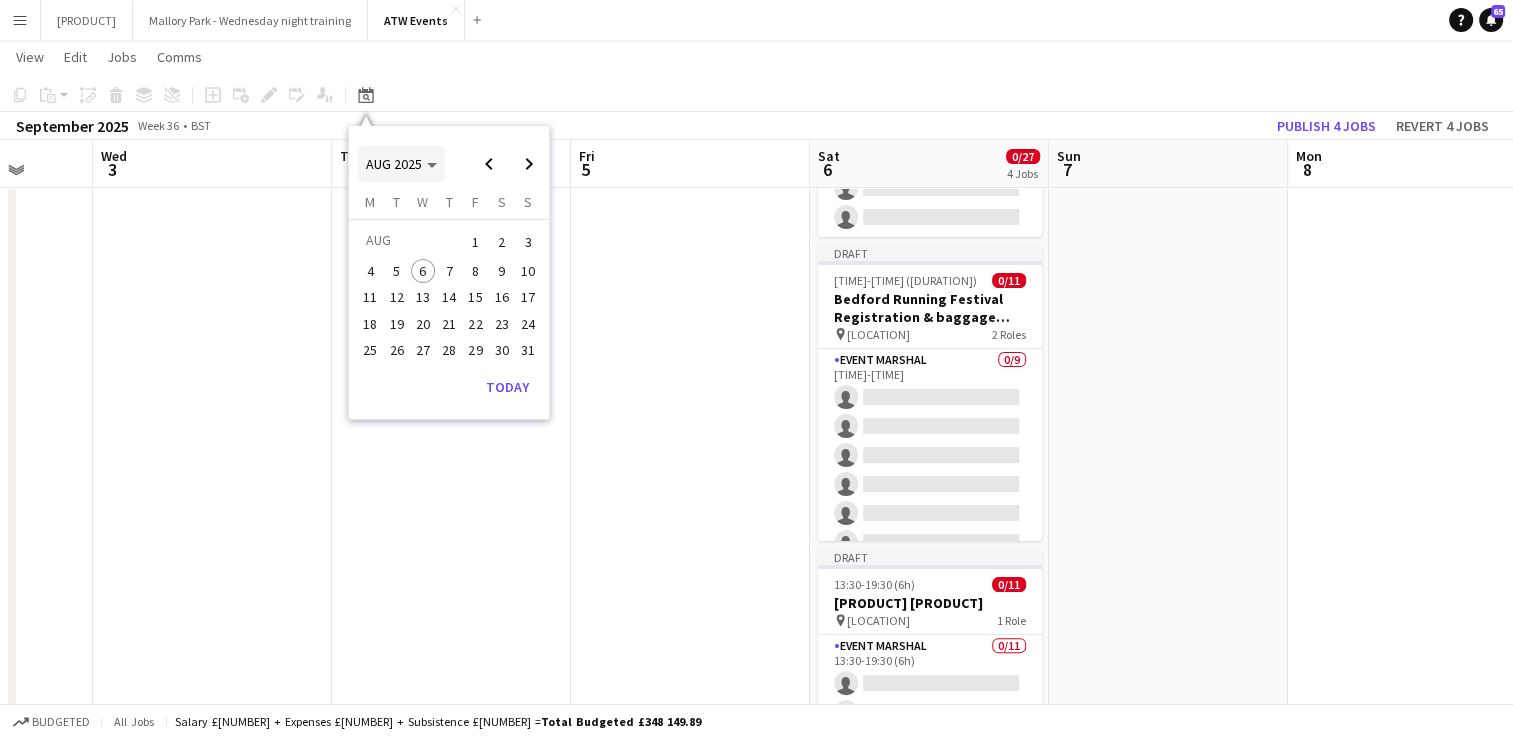 click 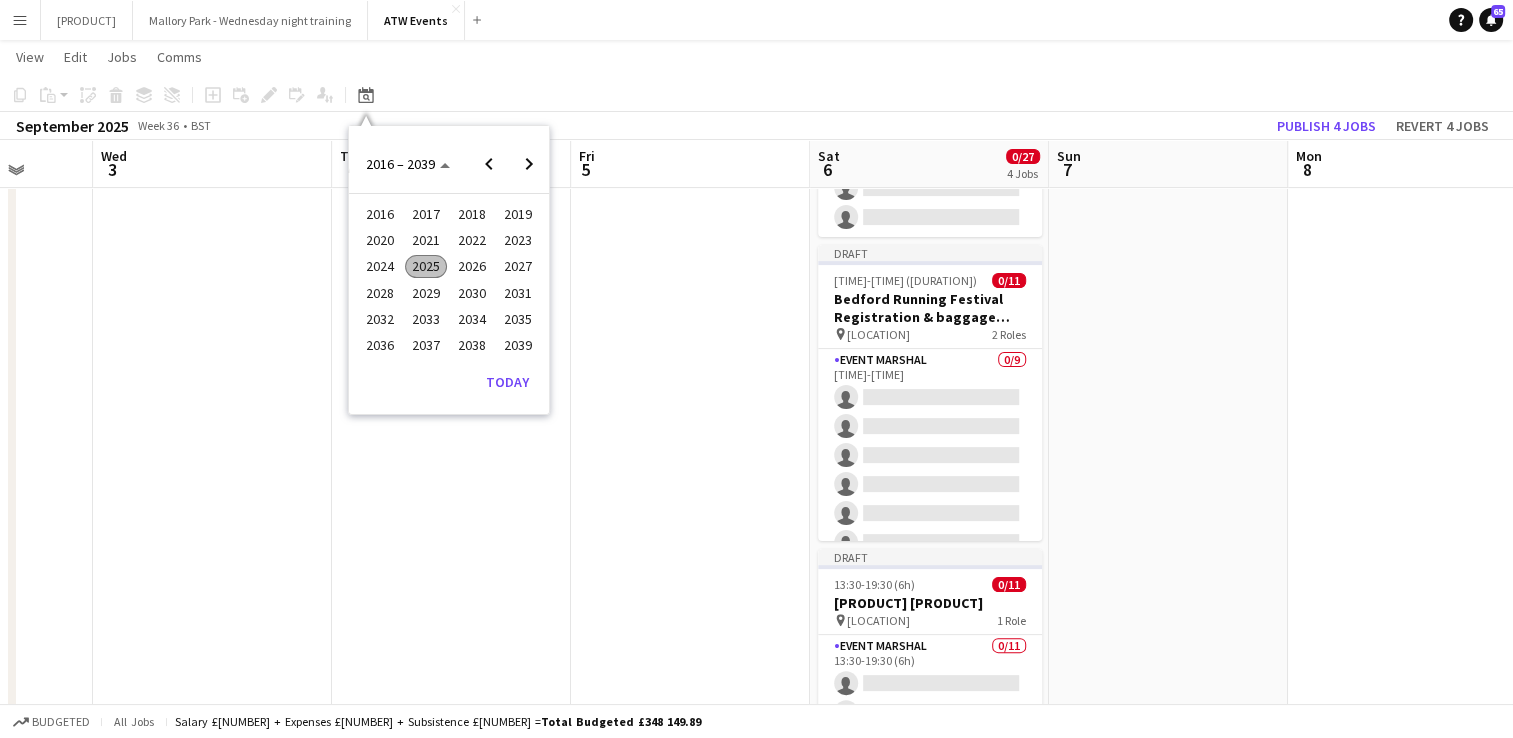 click on "2024" at bounding box center (379, 267) 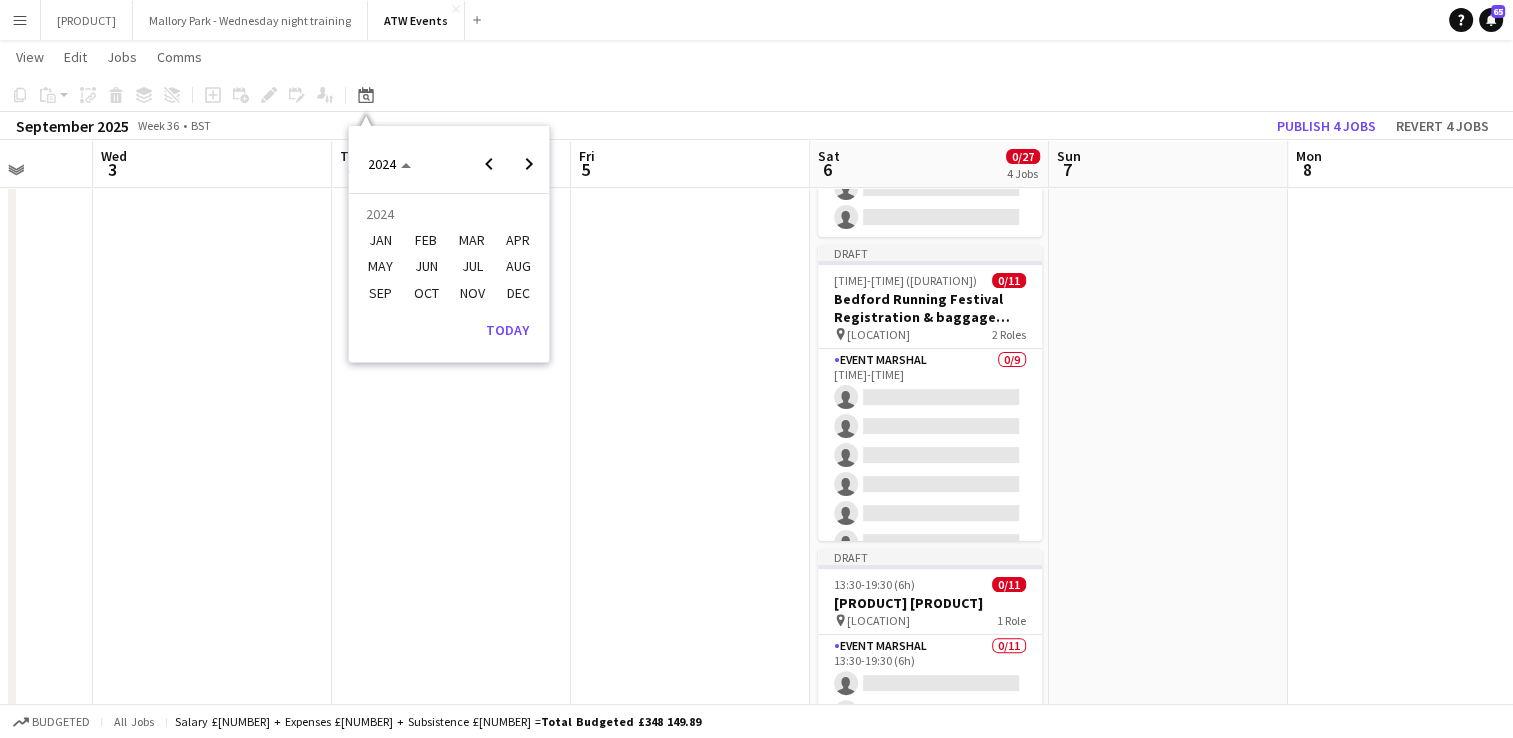 click on "SEP" at bounding box center [379, 293] 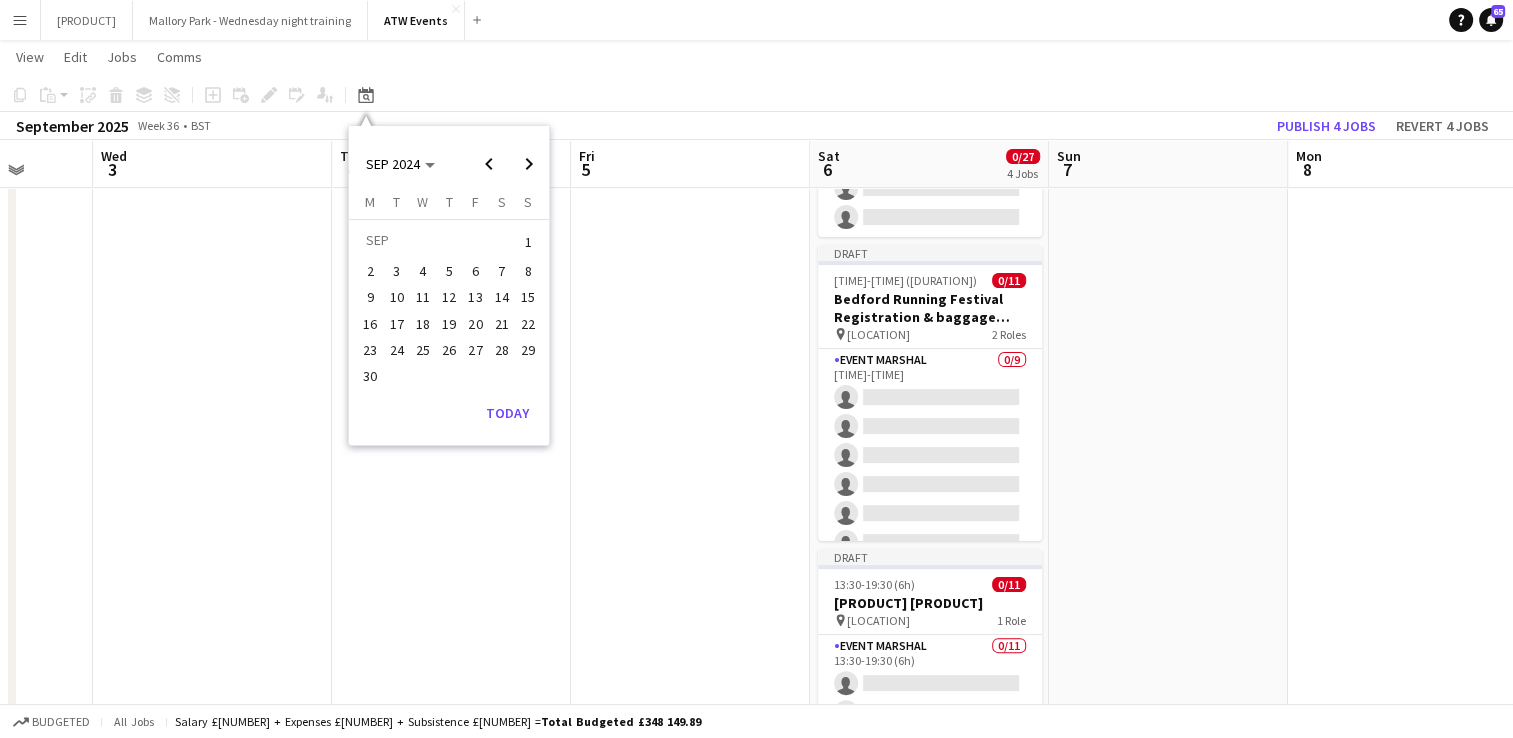 click on "7" at bounding box center (502, 271) 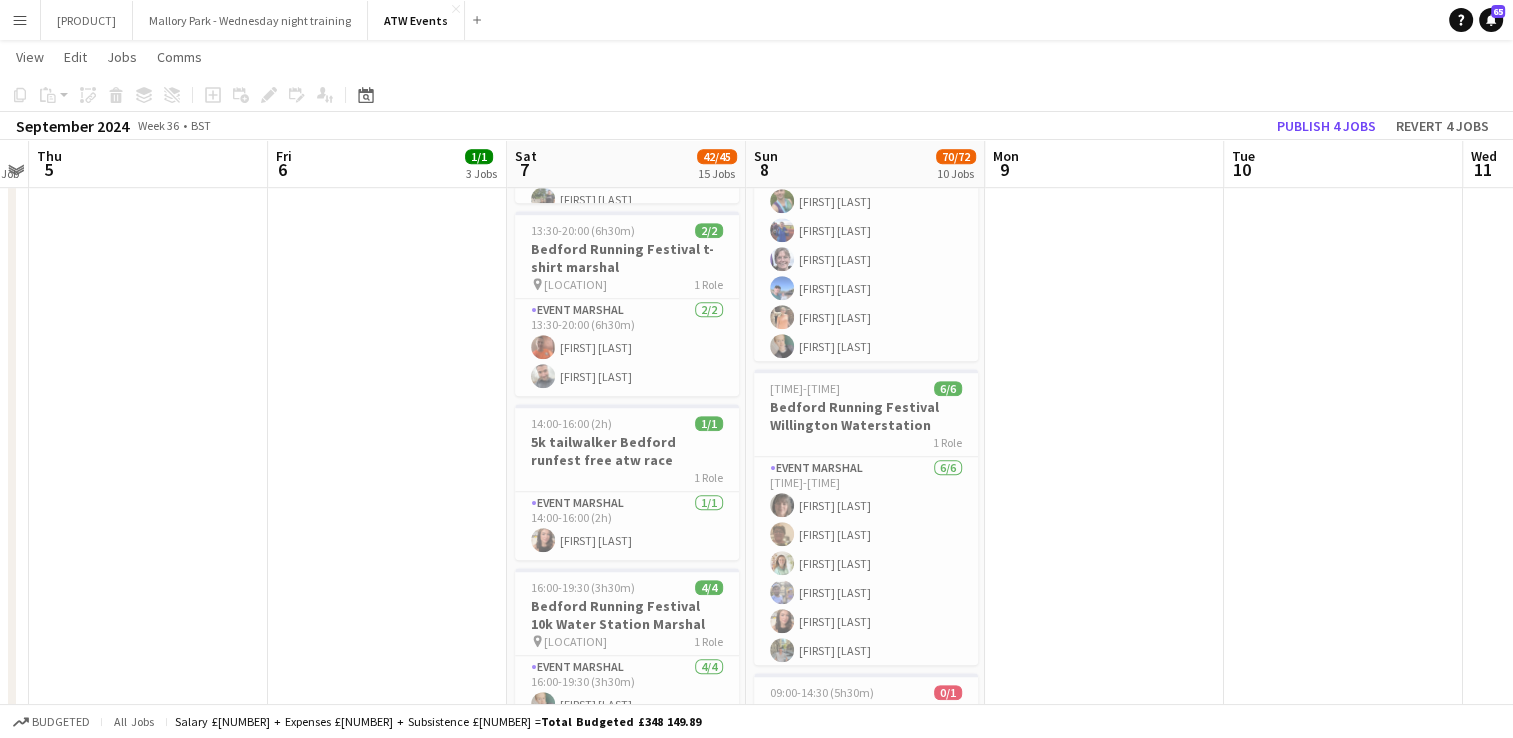 scroll, scrollTop: 1316, scrollLeft: 0, axis: vertical 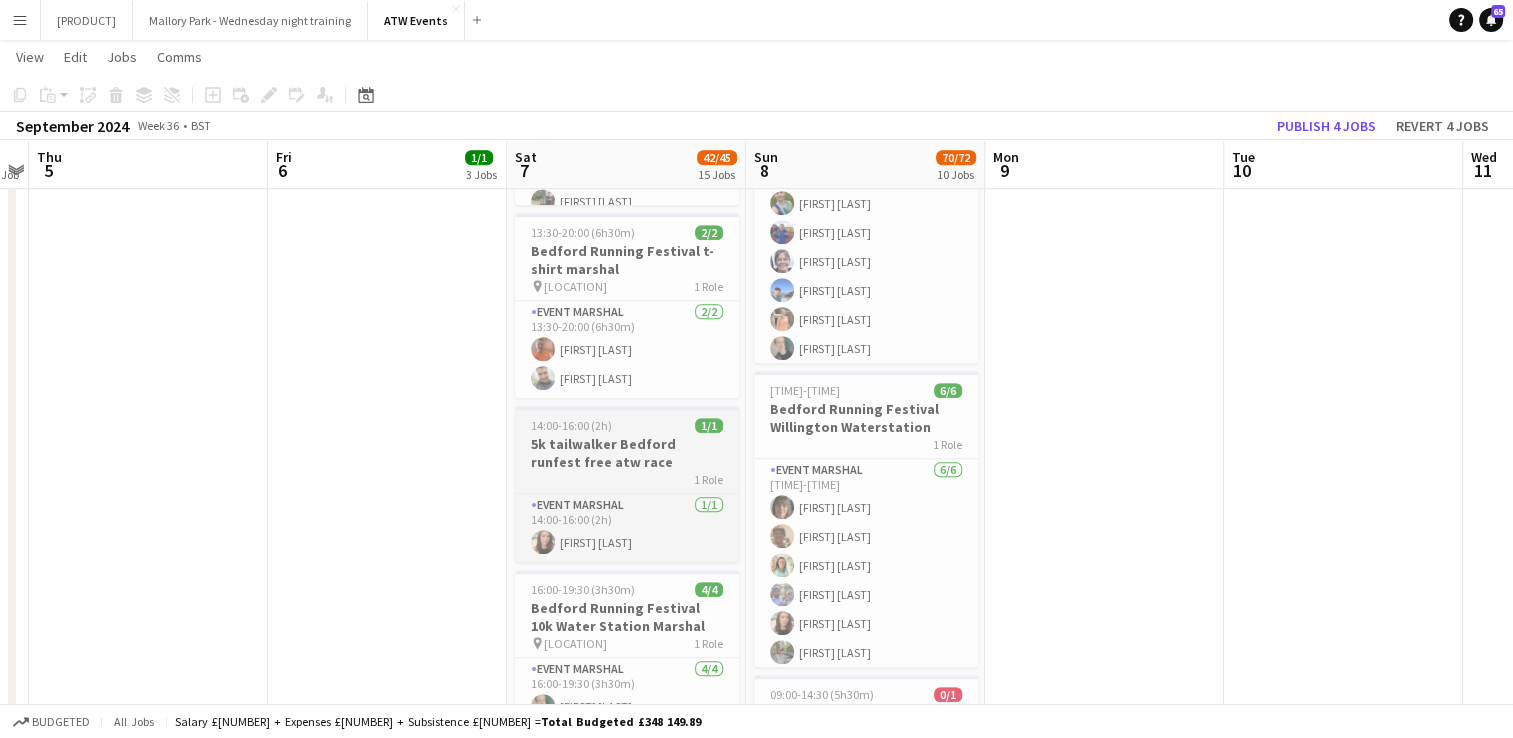 click on "5k tailwalker Bedford runfest free atw race" at bounding box center [627, 453] 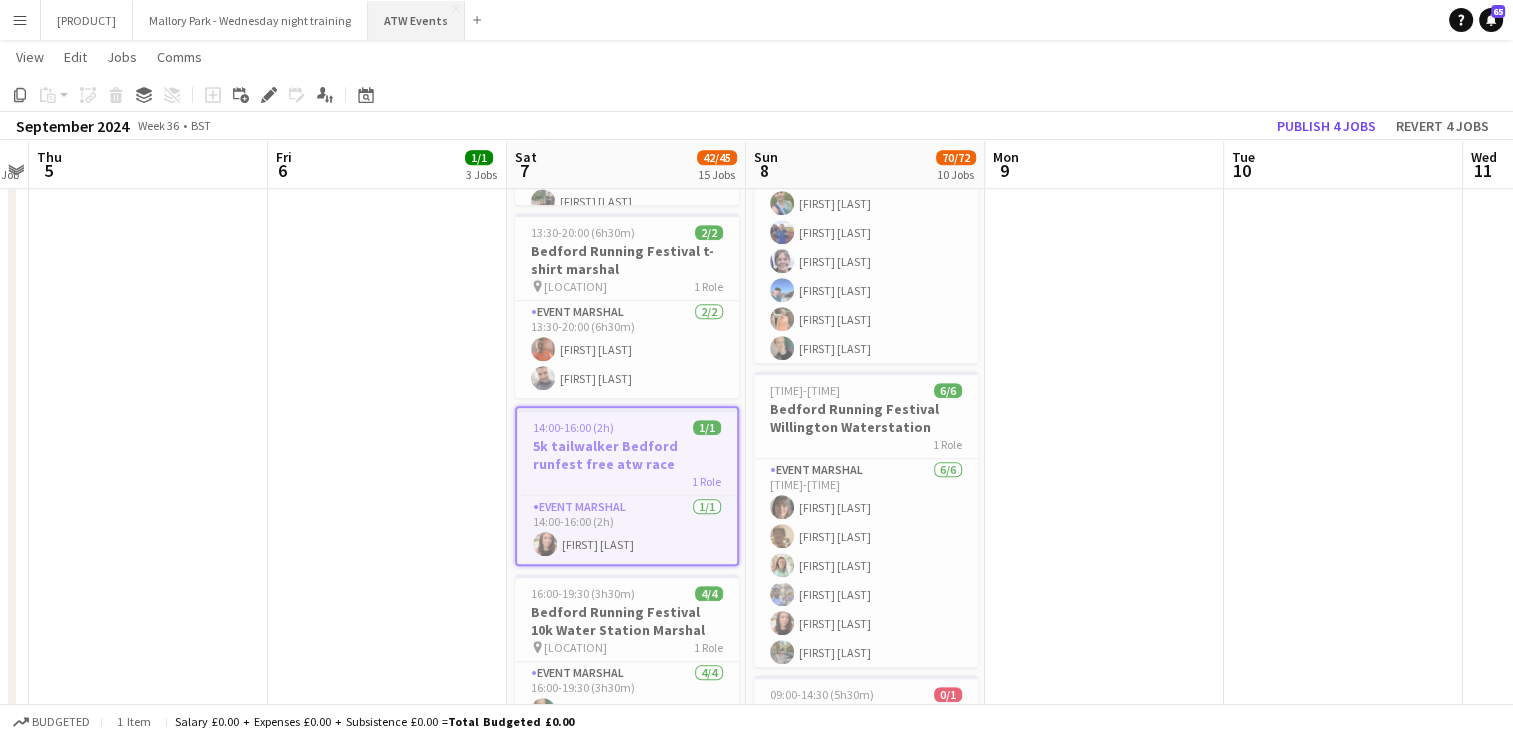 click on "ATW Events
Close" at bounding box center [416, 20] 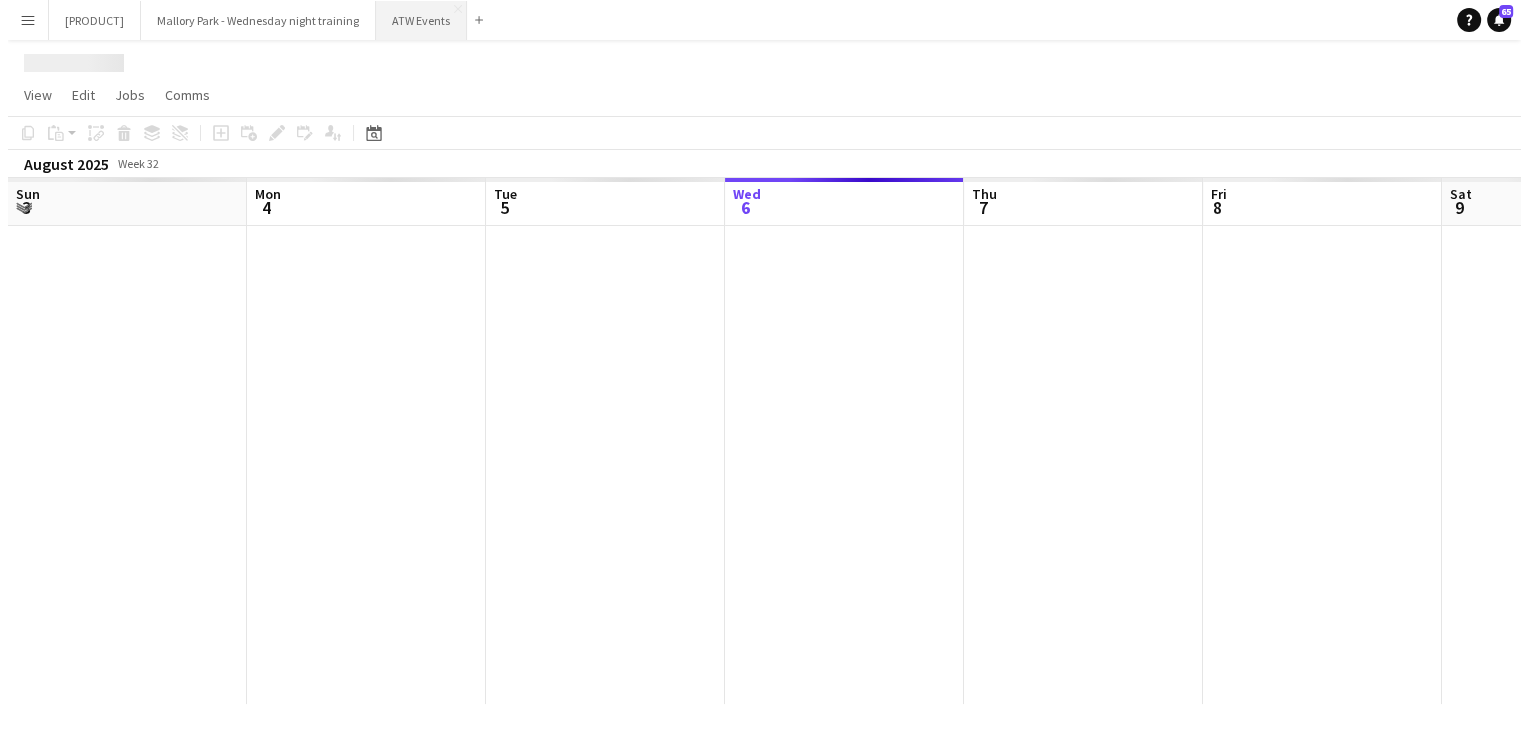 scroll, scrollTop: 0, scrollLeft: 0, axis: both 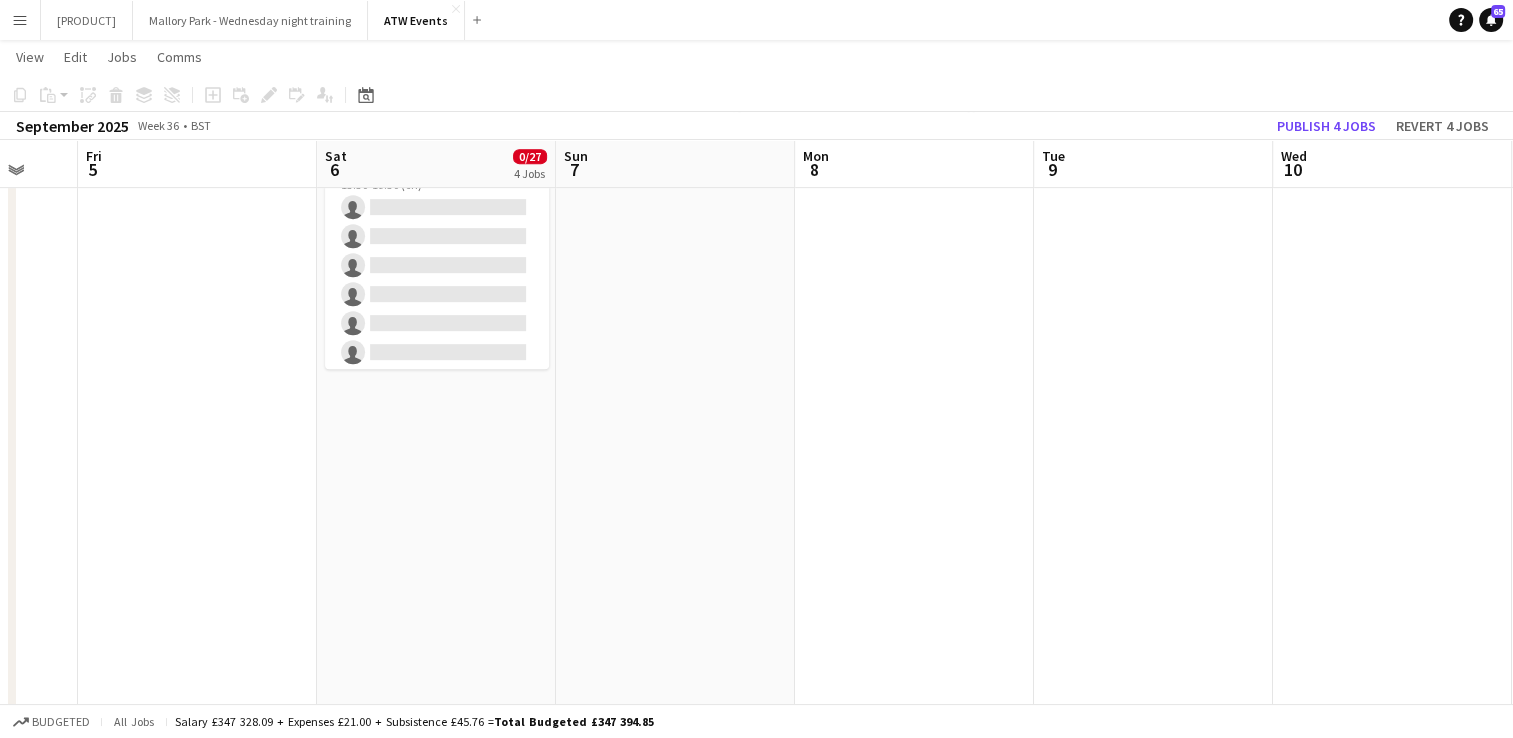click on "Draft [TIME]-[TIME] ([DURATION])    0/3   Bedford Running Festival Parking Marshal
pin
Longholme Way   1 Role   Event Marshal   0/3   [TIME]-[TIME] ([DURATION])
single-neutral-actions
single-neutral-actions
single-neutral-actions
Draft   [TIME]-[TIME] ([DURATION])    0/2   BRF Event village suport
pin
Russell park   1 Role   Event Marshal   0/2   [TIME]-[TIME] ([DURATION])
single-neutral-actions
single-neutral-actions
Draft   [TIME]-[TIME] ([DURATION])    0/11   Bedford Running Festival  Registration & baggage marshal
pin
Russell park   2 Roles   Event Marshal   0/9   [TIME]-[TIME] ([DURATION])
single-neutral-actions
single-neutral-actions
single-neutral-actions" at bounding box center (436, 710) 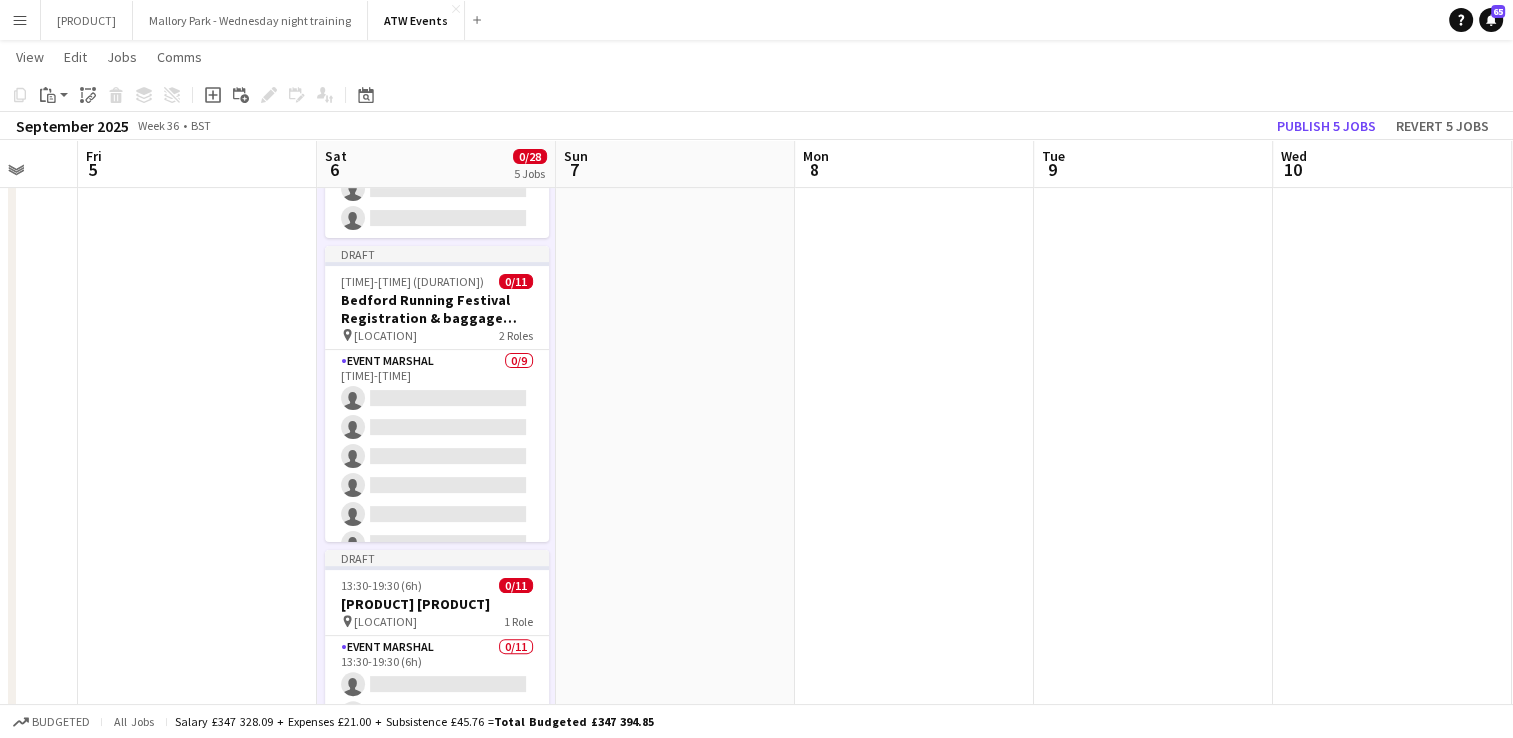 scroll, scrollTop: 416, scrollLeft: 0, axis: vertical 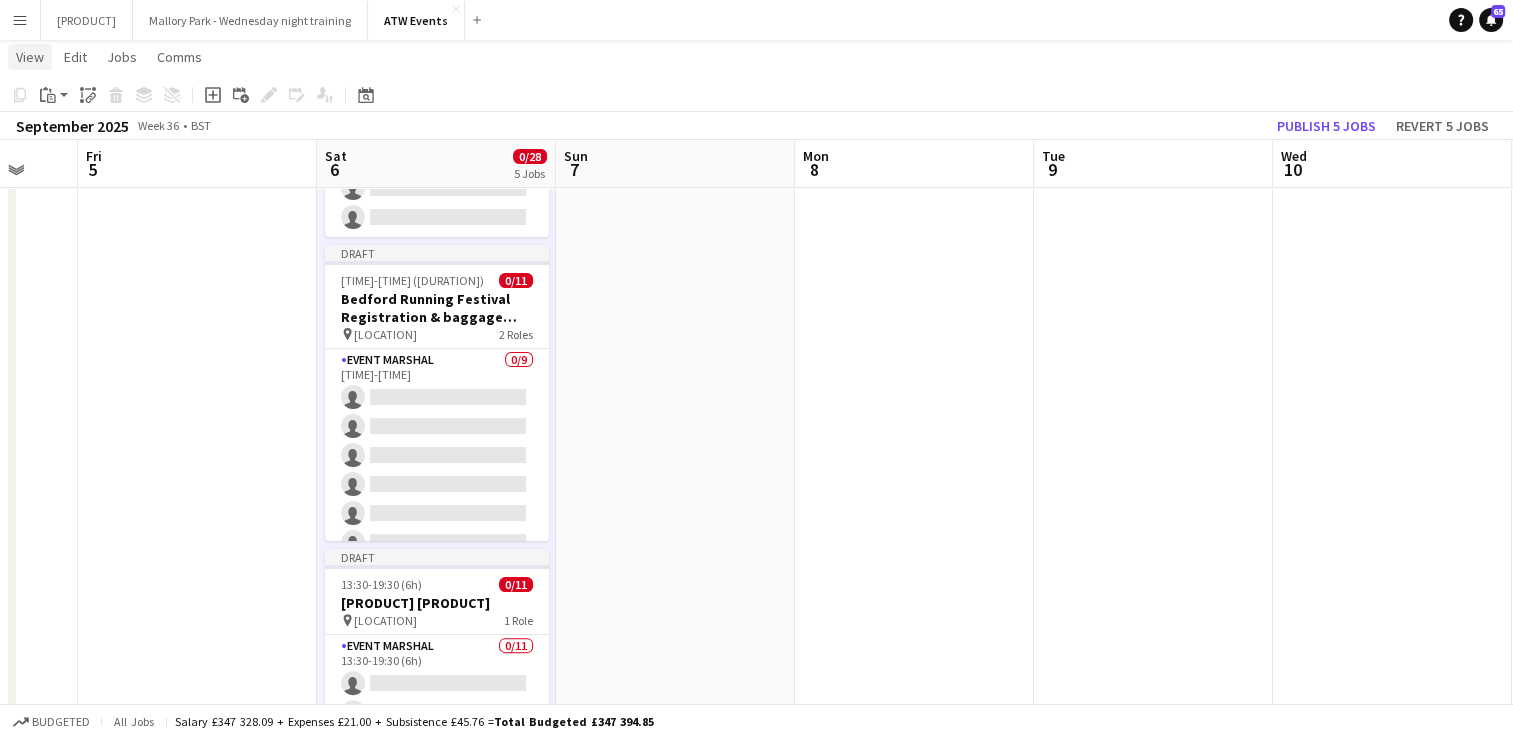 click on "View" 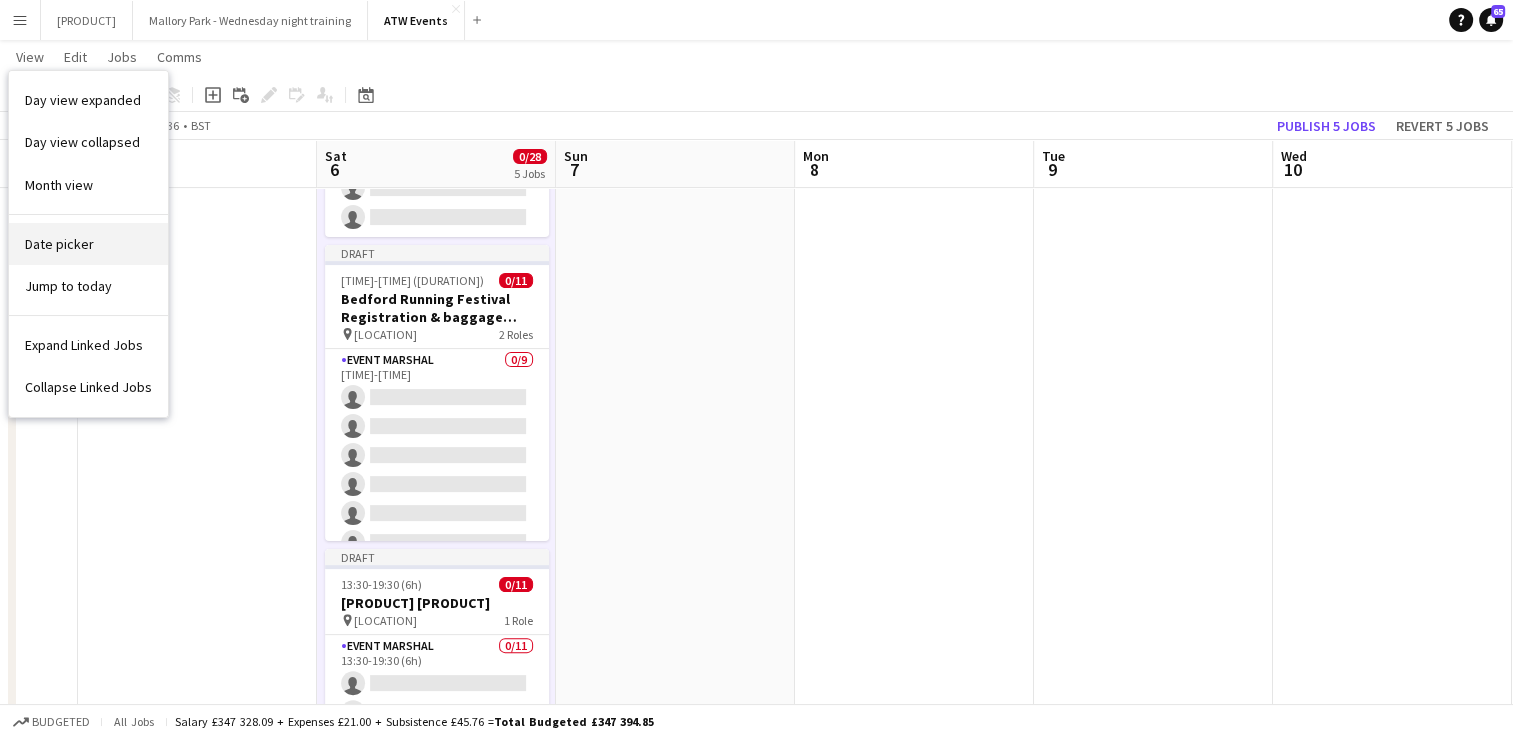 click on "Date picker" at bounding box center (88, 244) 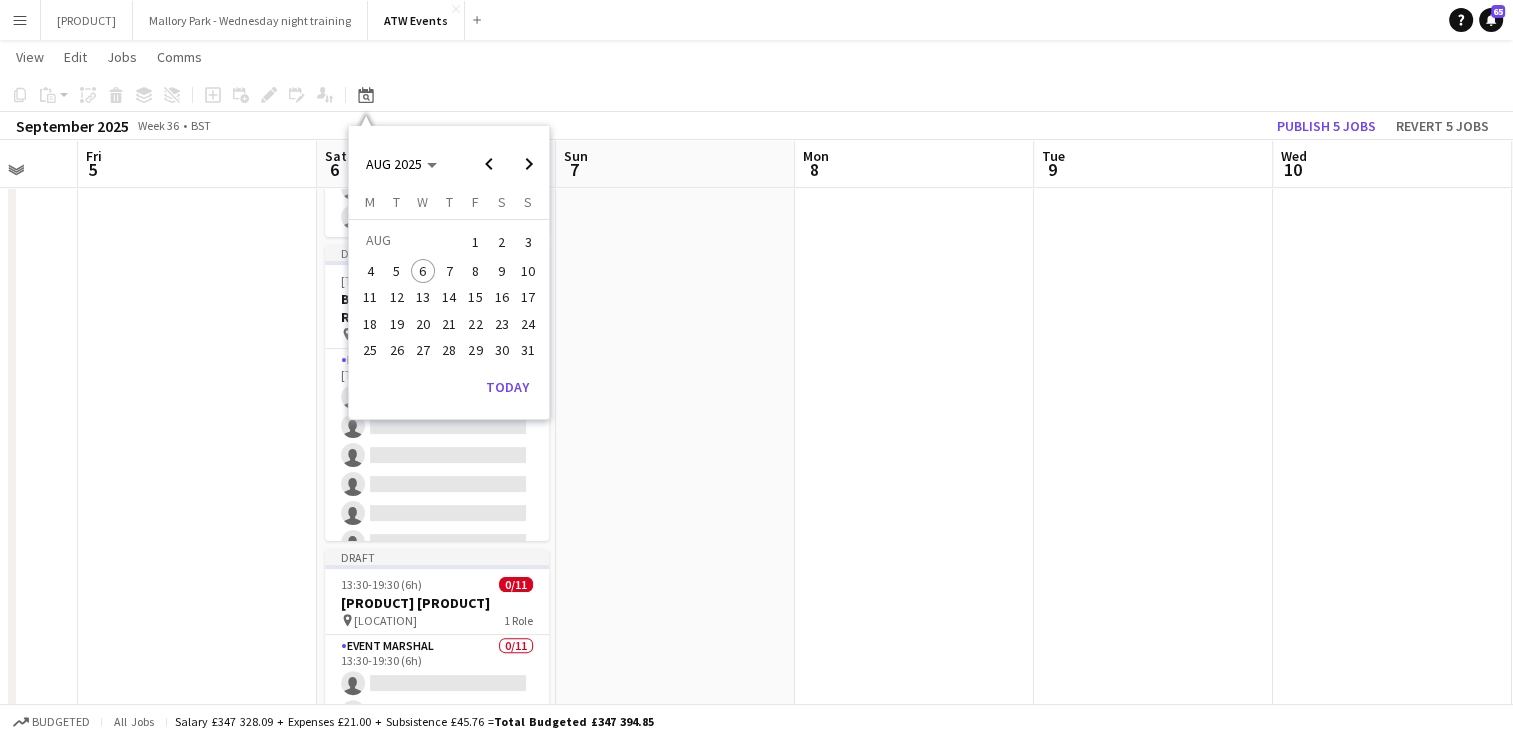 click on "8" at bounding box center (476, 271) 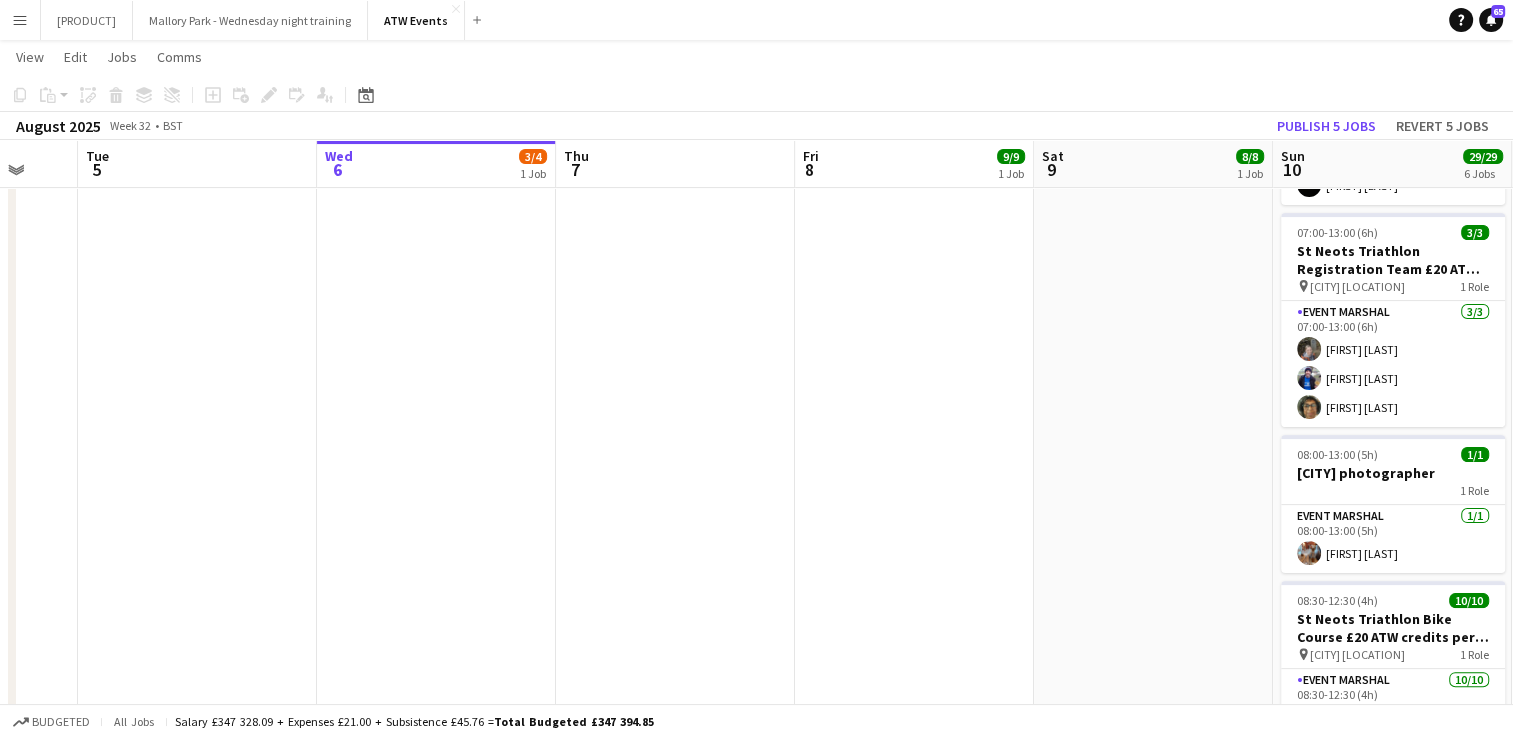 scroll, scrollTop: 0, scrollLeft: 688, axis: horizontal 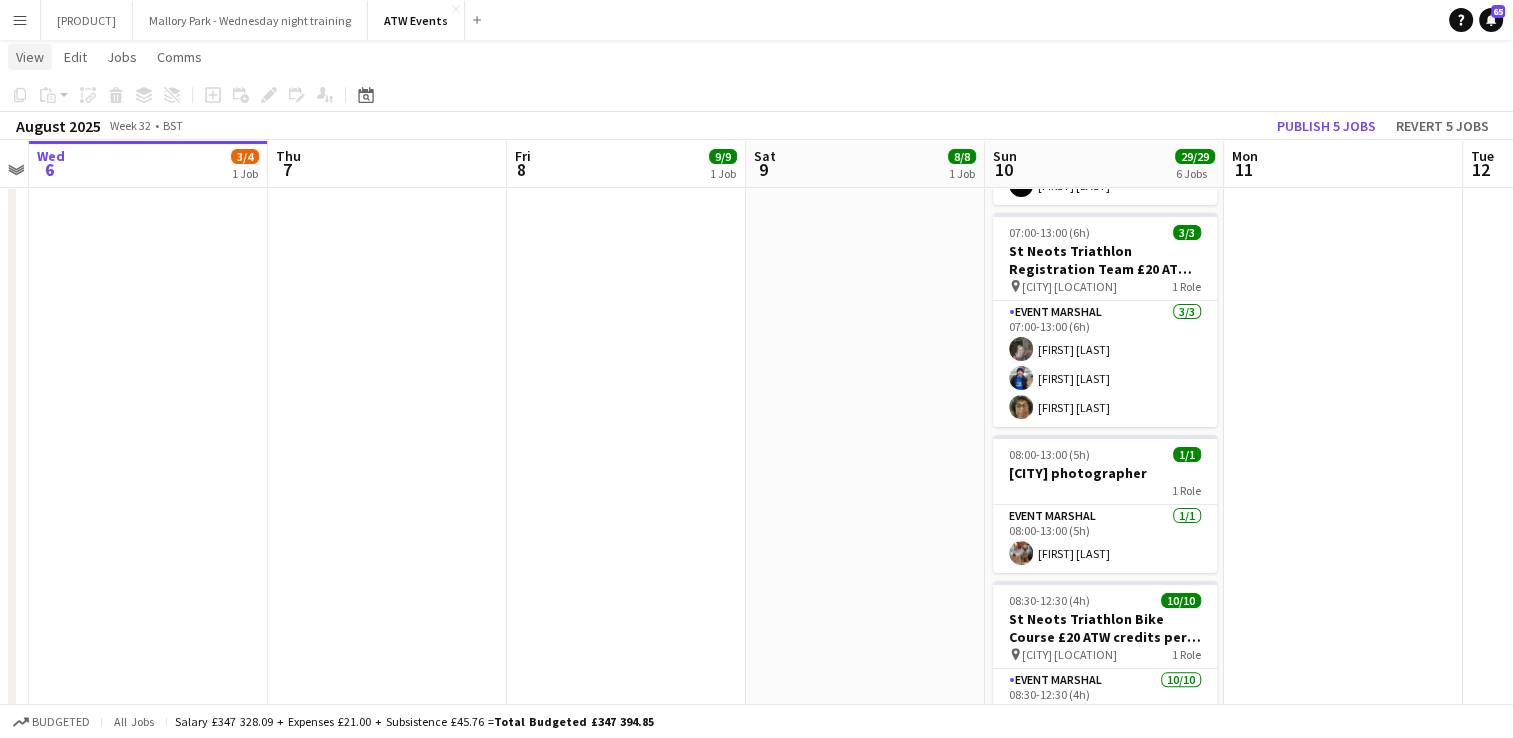 click on "View" 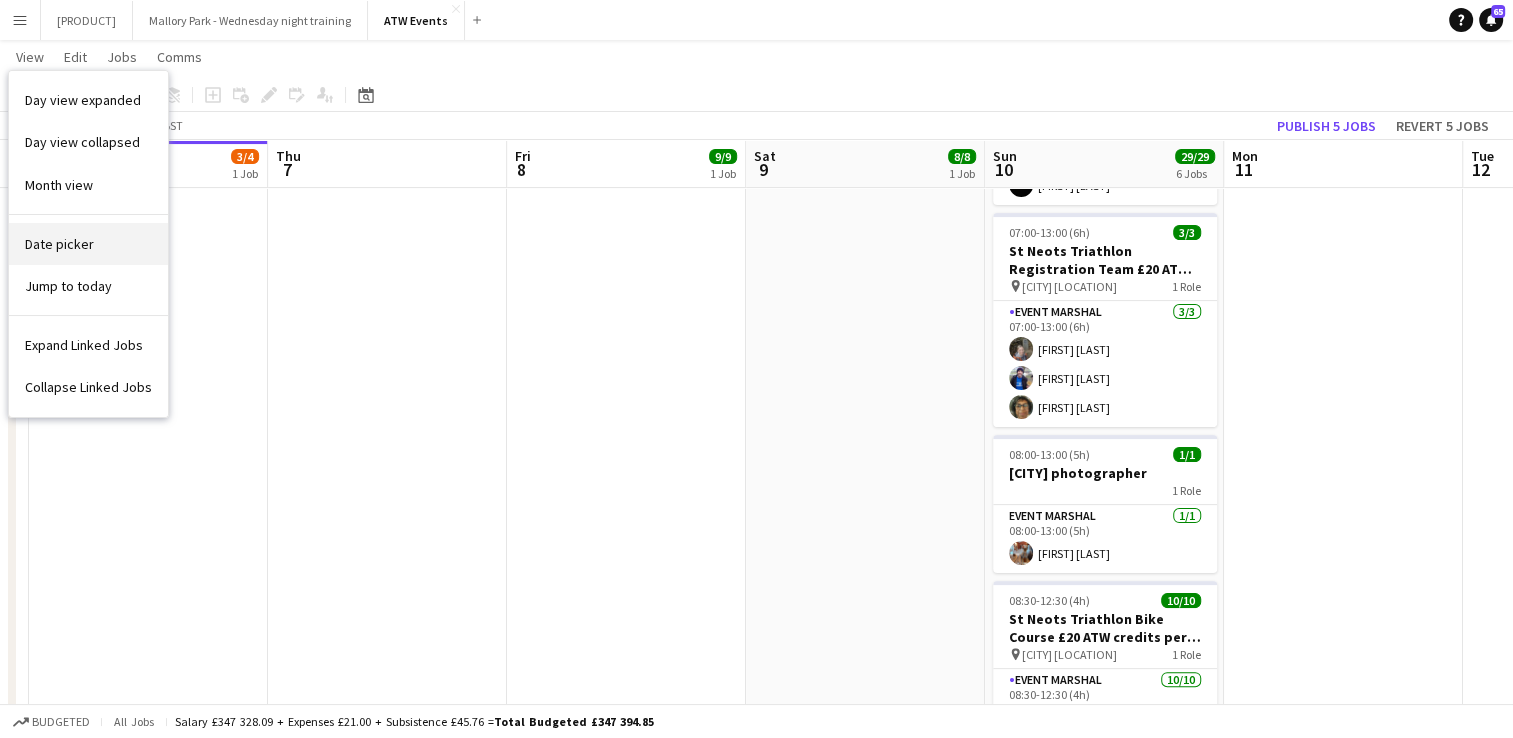 click on "Date picker" at bounding box center (59, 244) 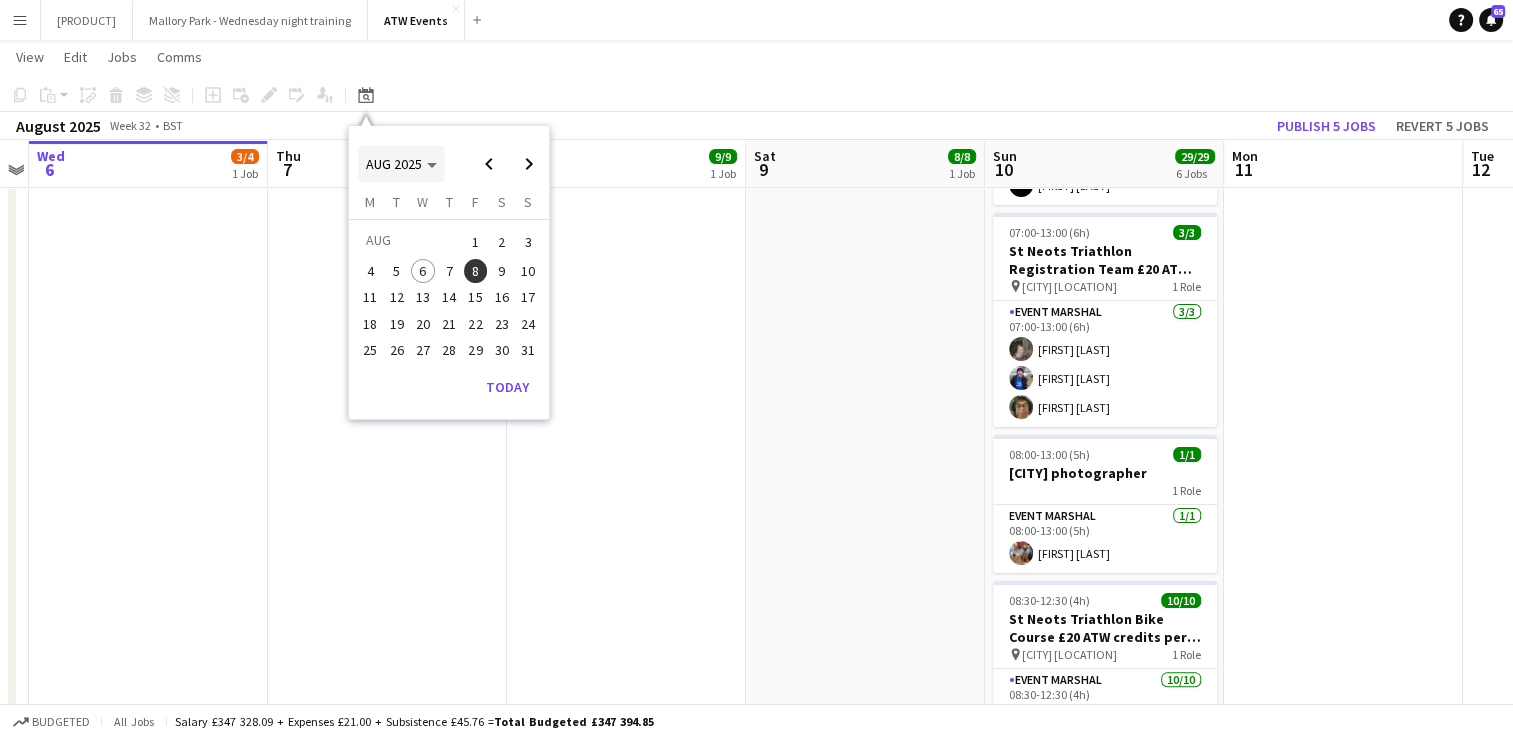 click 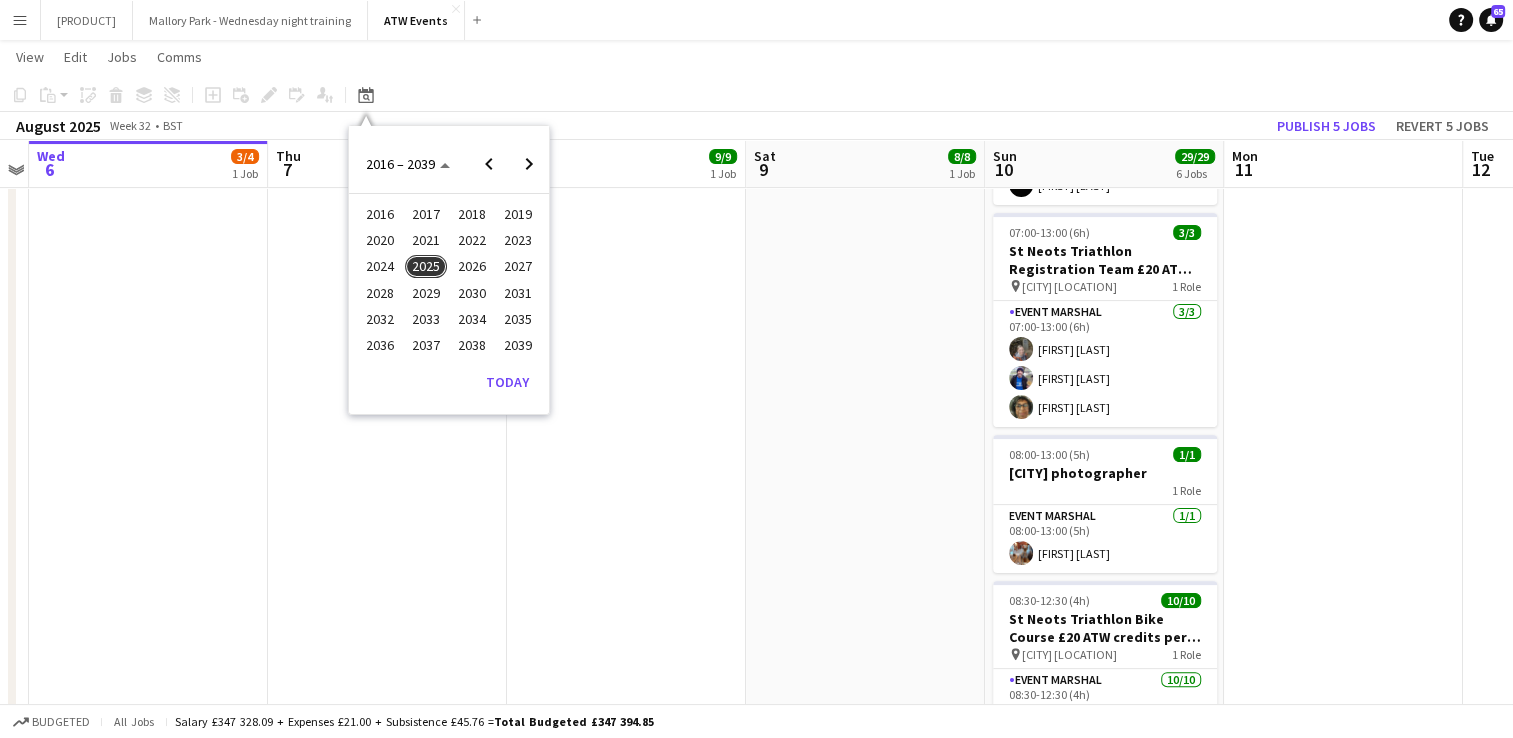 click on "2024" at bounding box center (379, 267) 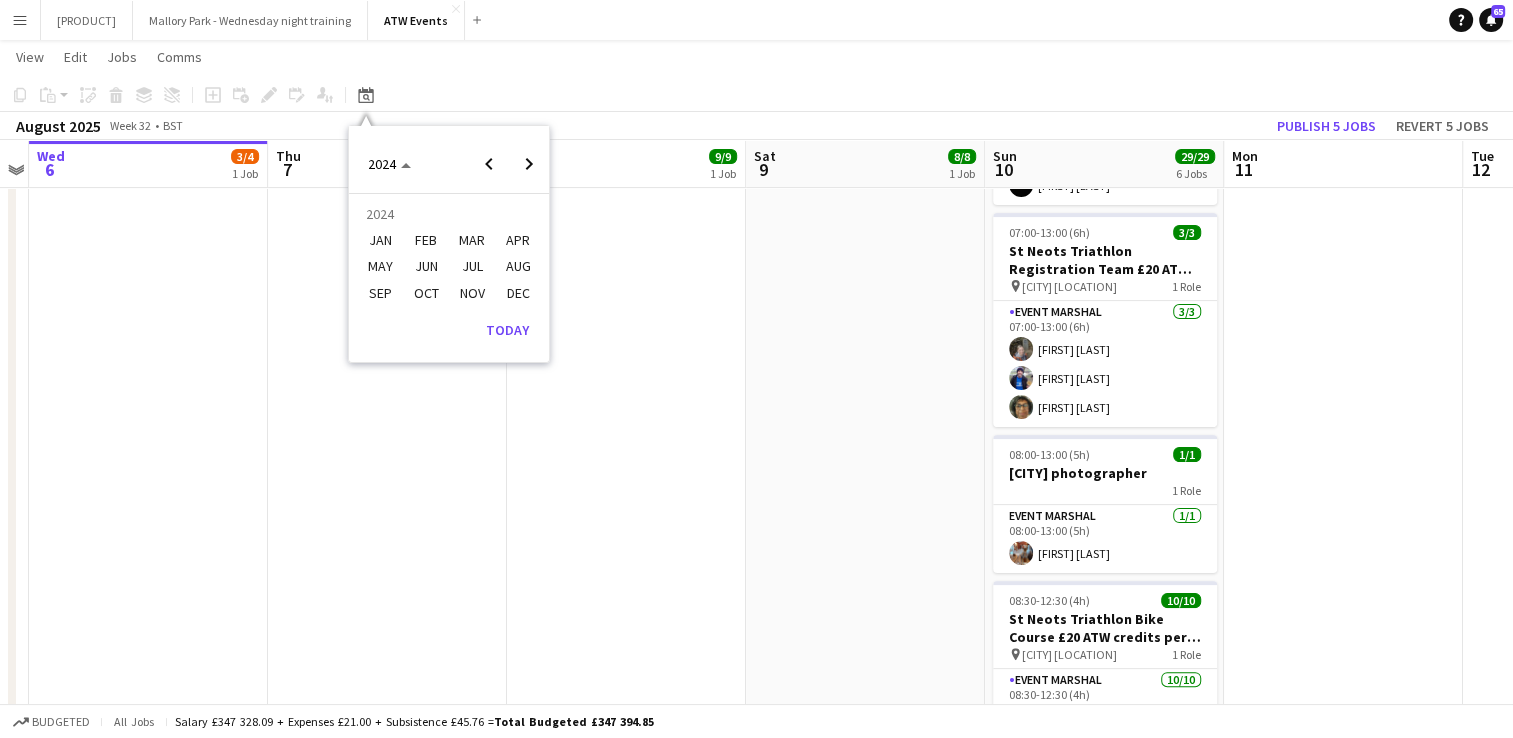 click on "SEP" at bounding box center [379, 293] 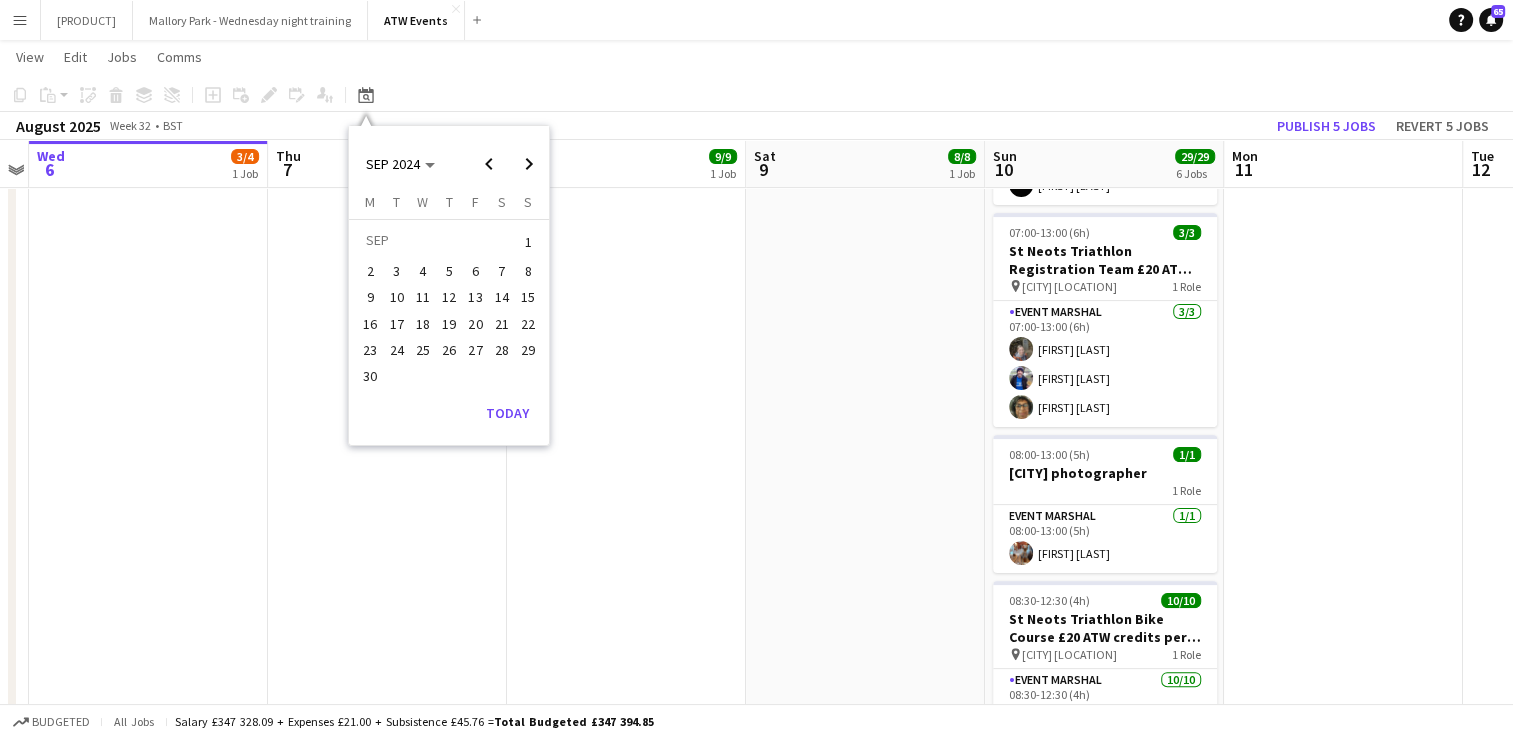 click on "7" at bounding box center (502, 271) 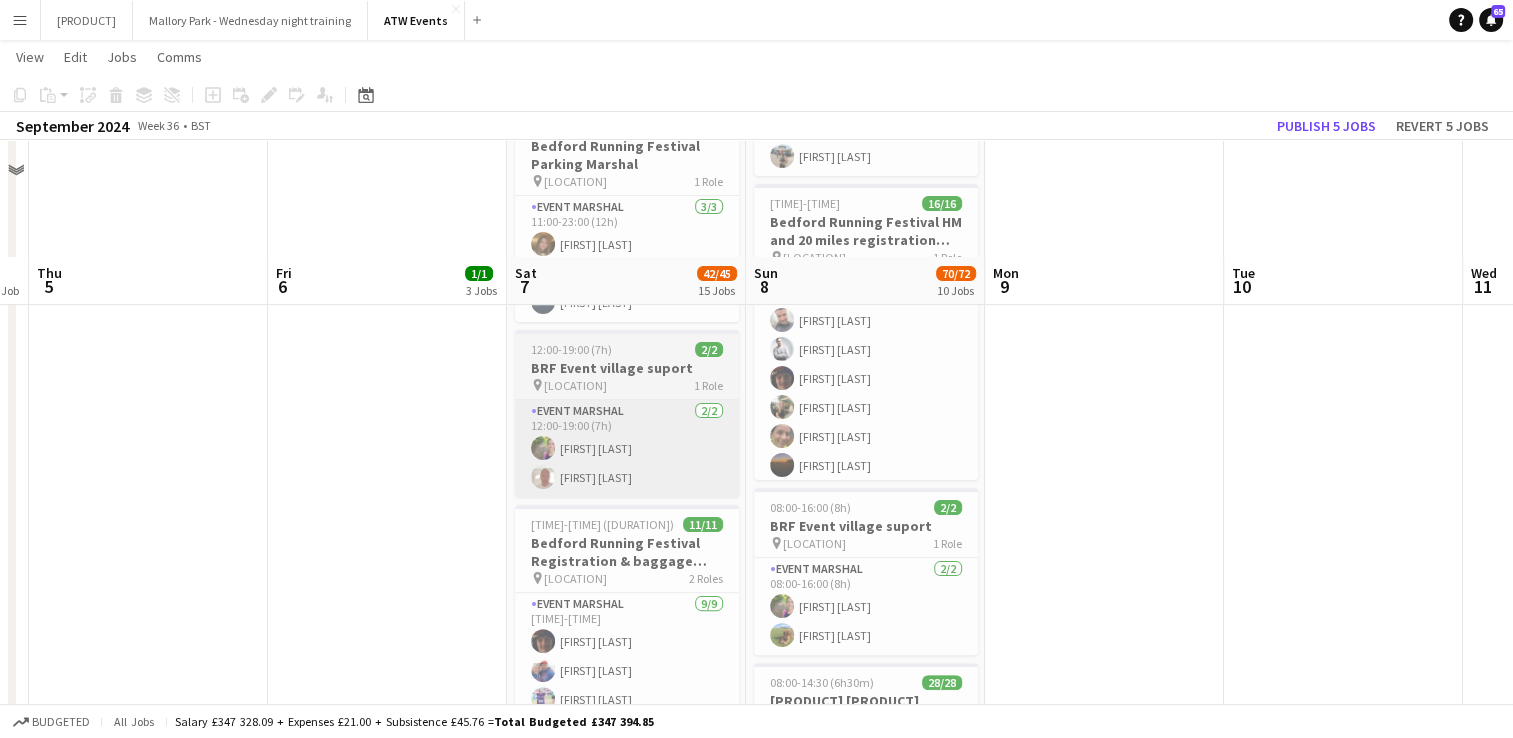 scroll, scrollTop: 596, scrollLeft: 0, axis: vertical 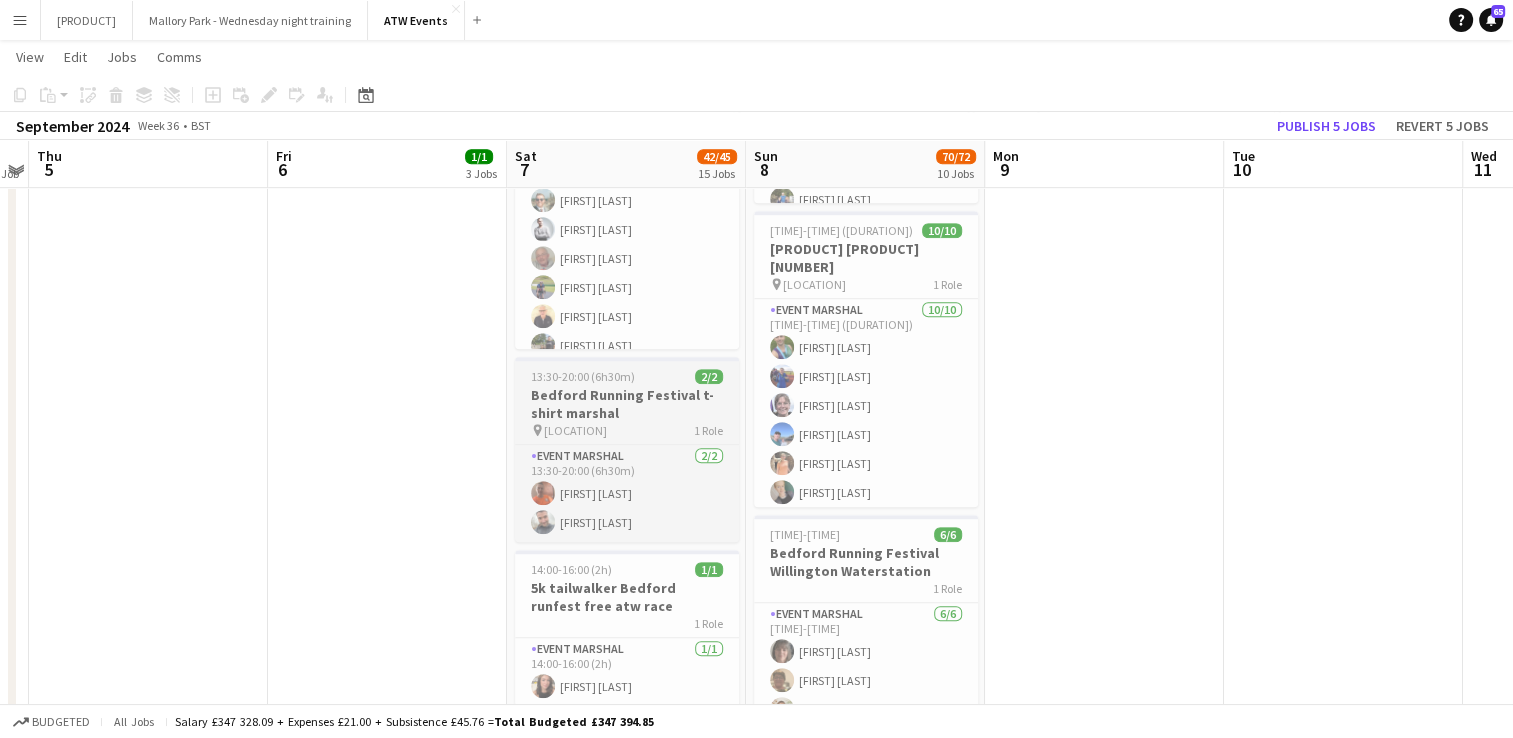 click on "Bedford Running Festival t-shirt marshal" at bounding box center (627, 404) 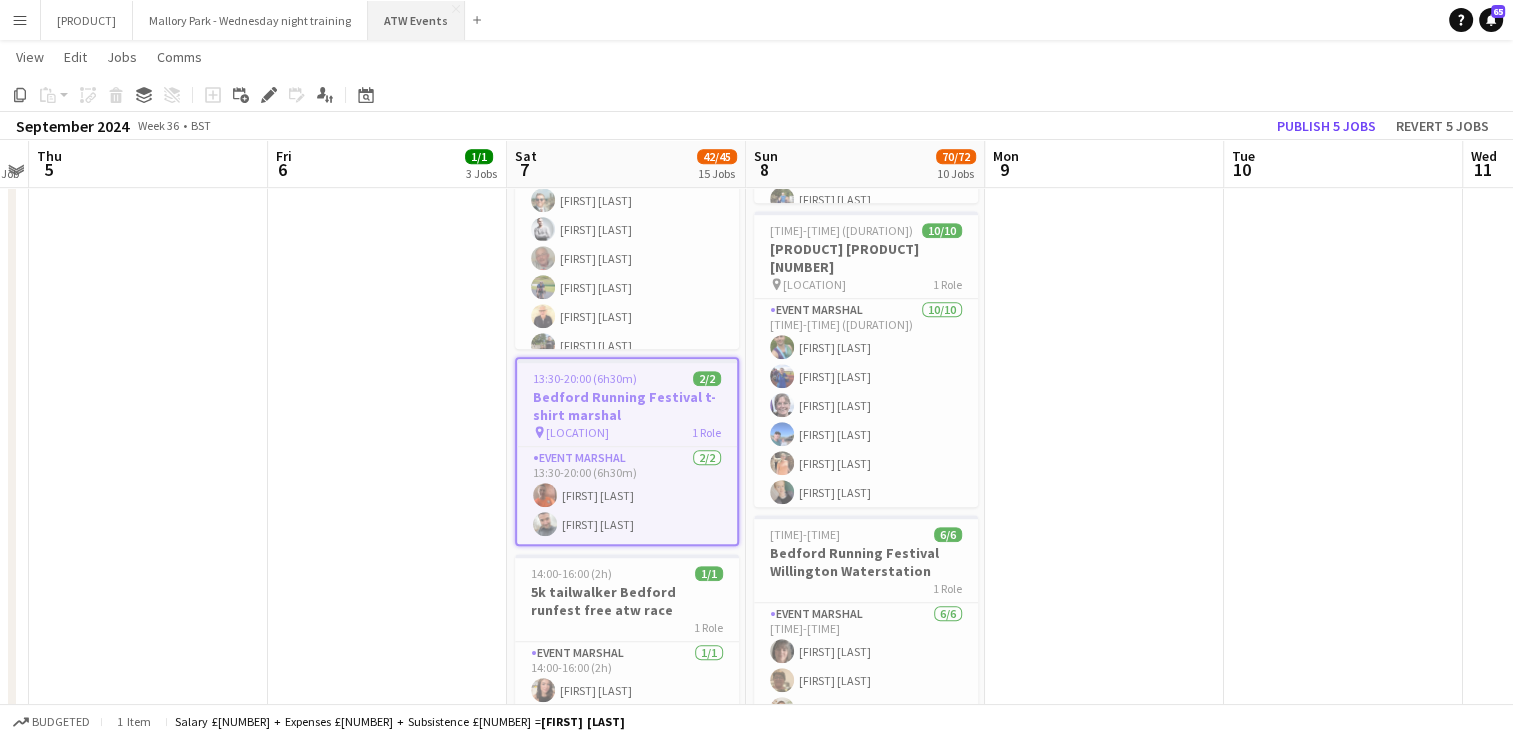 click on "ATW Events
Close" at bounding box center [416, 20] 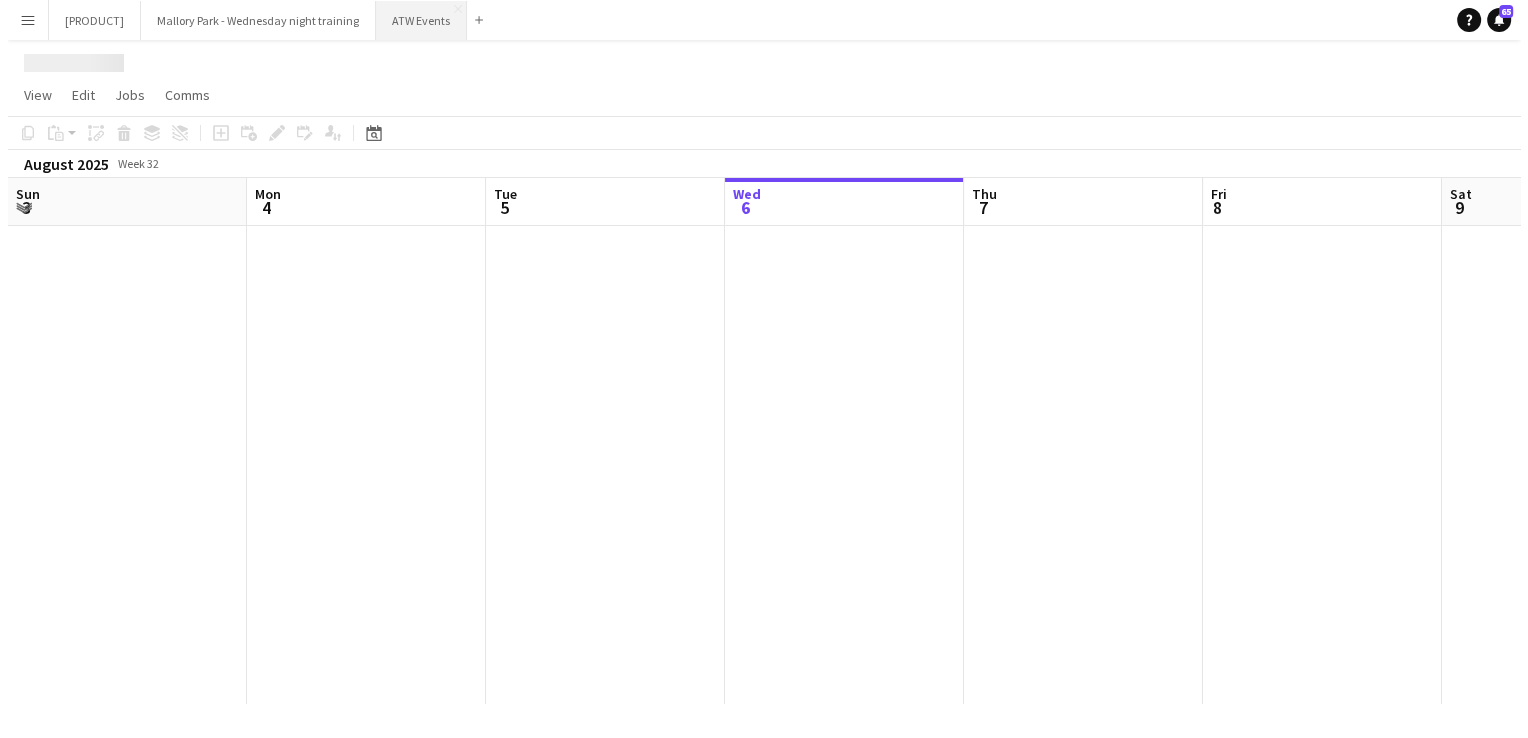 scroll, scrollTop: 0, scrollLeft: 0, axis: both 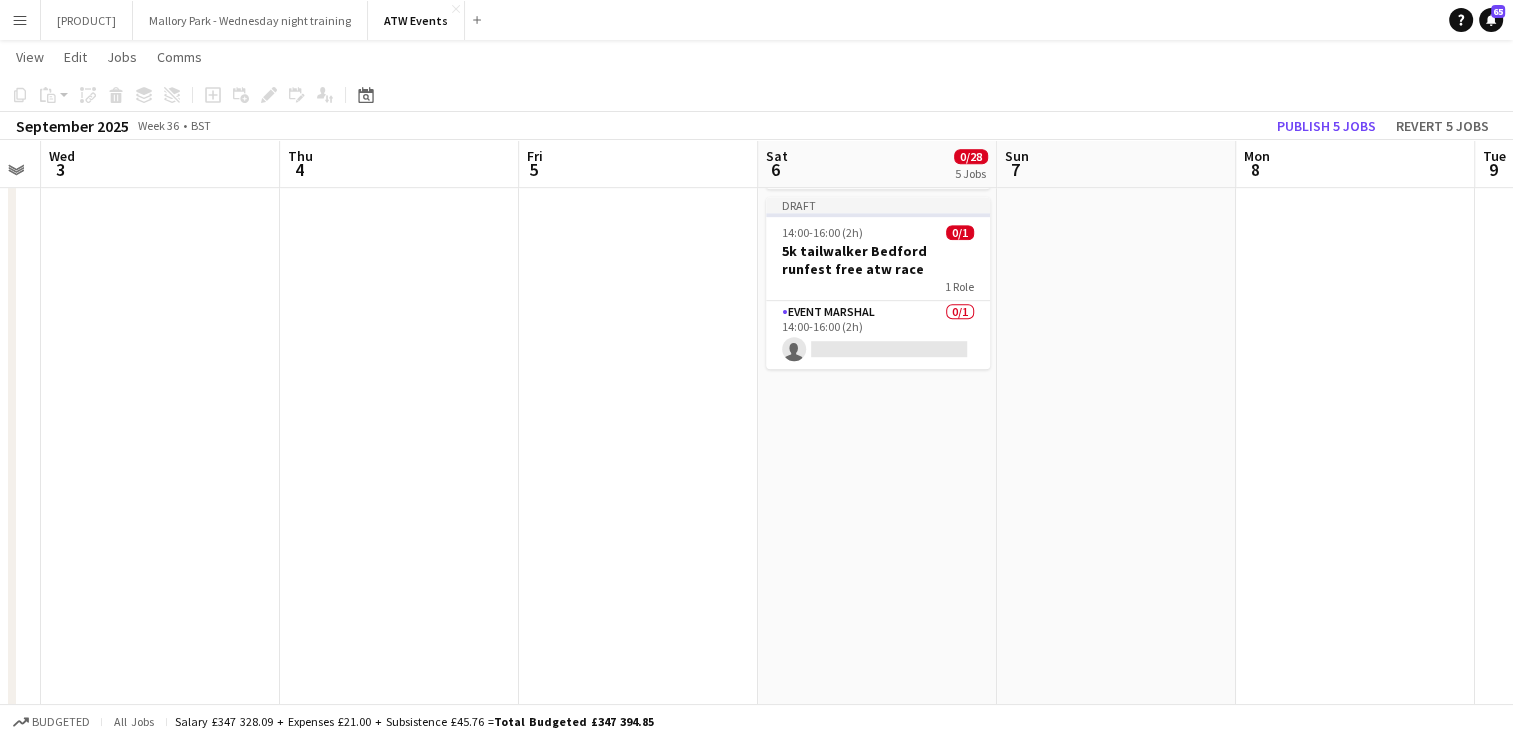 click on "Draft [TIME]-[TIME] ([DURATION])    0/3   Bedford Running Festival Parking Marshal
pin
Longholme Way   1 Role   Event Marshal   0/3   [TIME]-[TIME] ([DURATION])
single-neutral-actions
single-neutral-actions
single-neutral-actions
Draft   [TIME]-[TIME] ([DURATION])    0/2   BRF Event village suport
pin
Russell park   1 Role   Event Marshal   0/2   [TIME]-[TIME] ([DURATION])
single-neutral-actions
single-neutral-actions
Draft   [TIME]-[TIME] ([DURATION])    0/11   Bedford Running Festival  Registration & baggage marshal
pin
Russell park   2 Roles   Event Marshal   0/9   [TIME]-[TIME] ([DURATION])
single-neutral-actions
single-neutral-actions
single-neutral-actions" at bounding box center [877, 530] 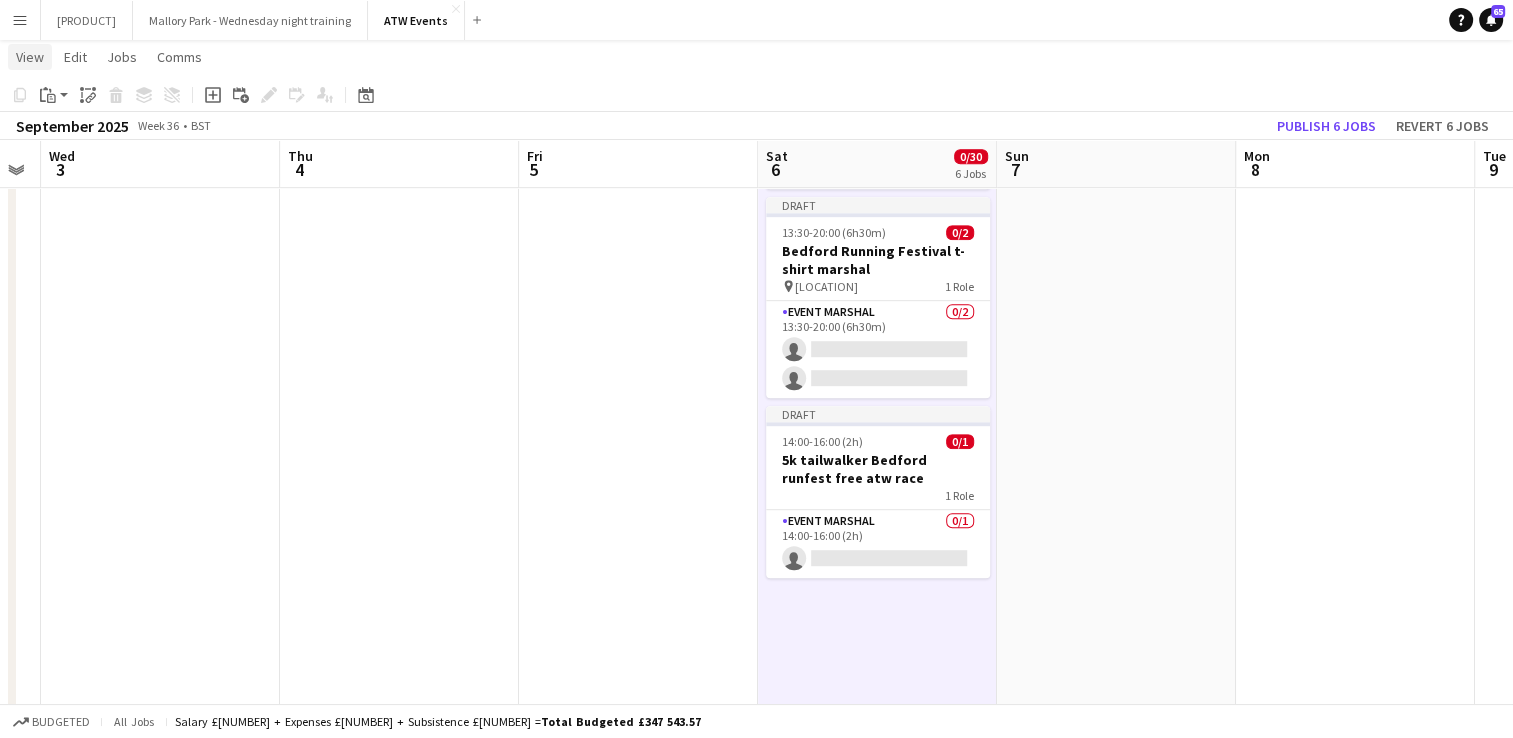 click on "View" 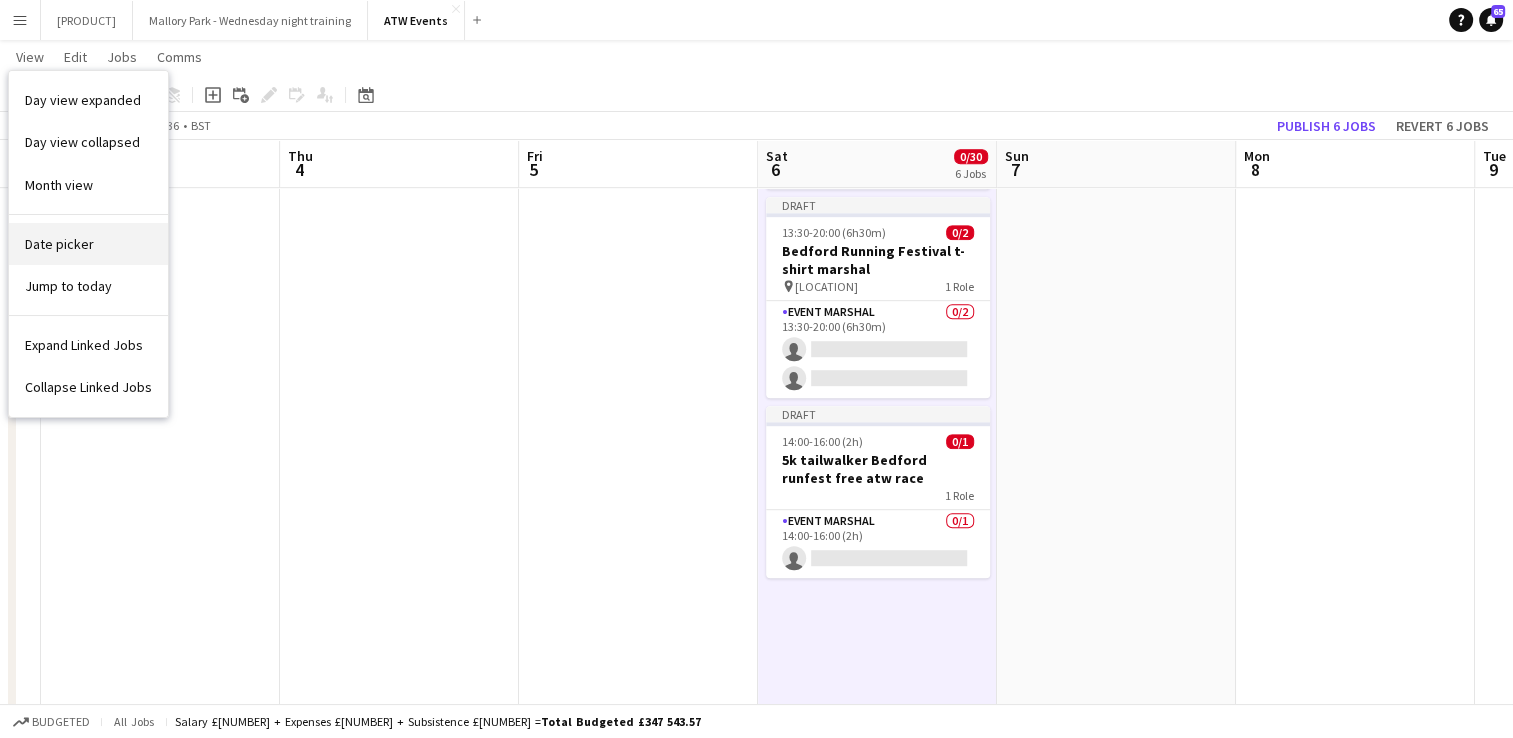 click on "Date picker" at bounding box center (59, 244) 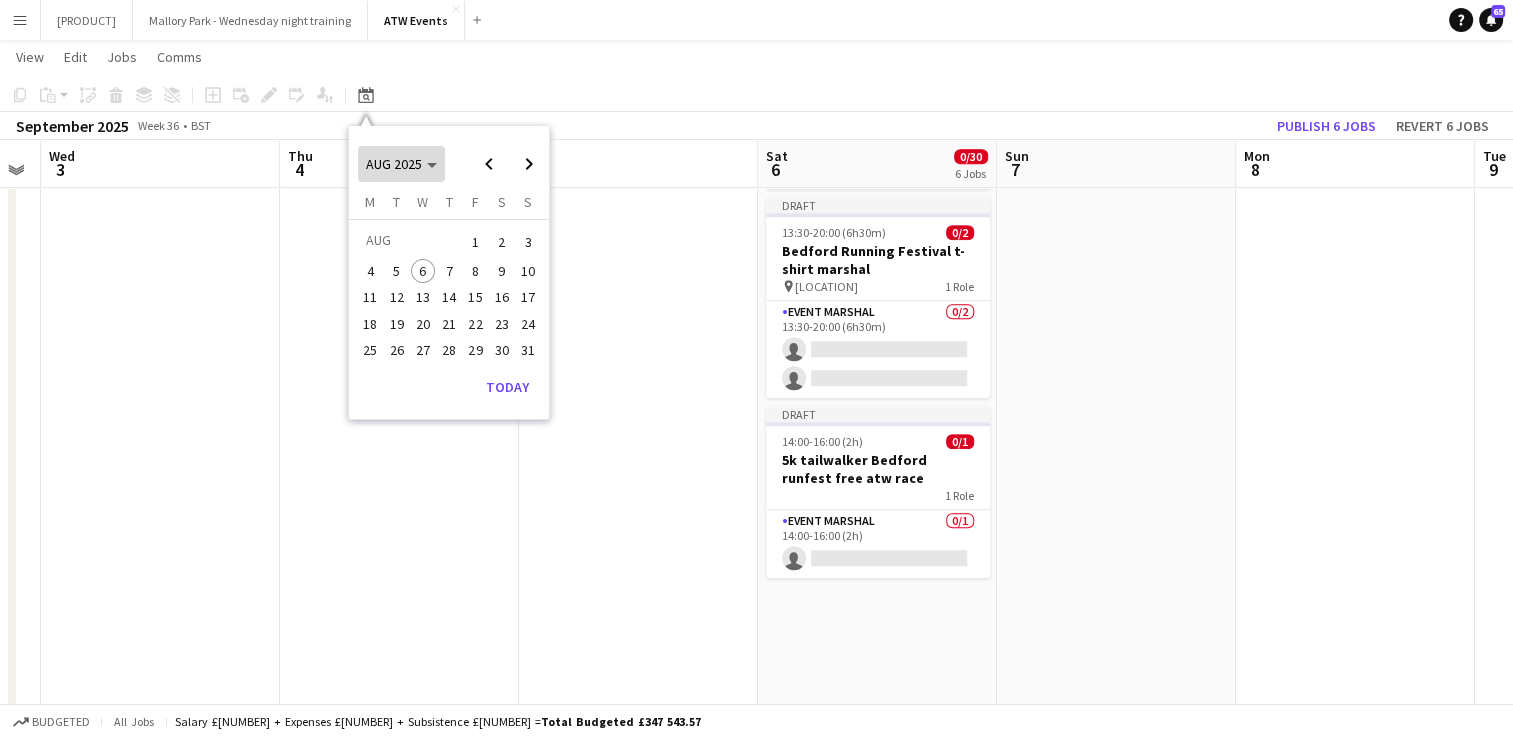 click on "AUG 2025" at bounding box center (394, 164) 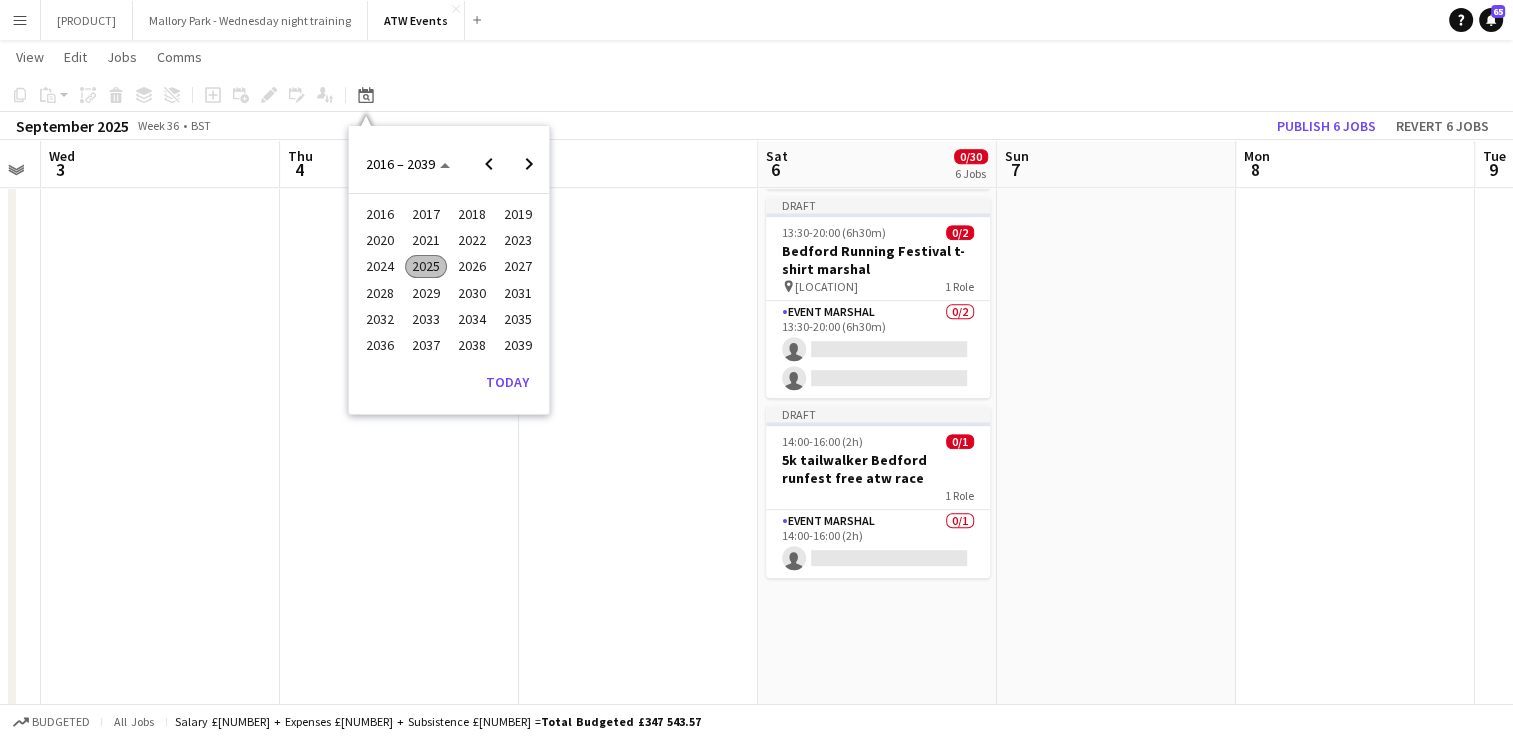 click on "2024" at bounding box center [379, 267] 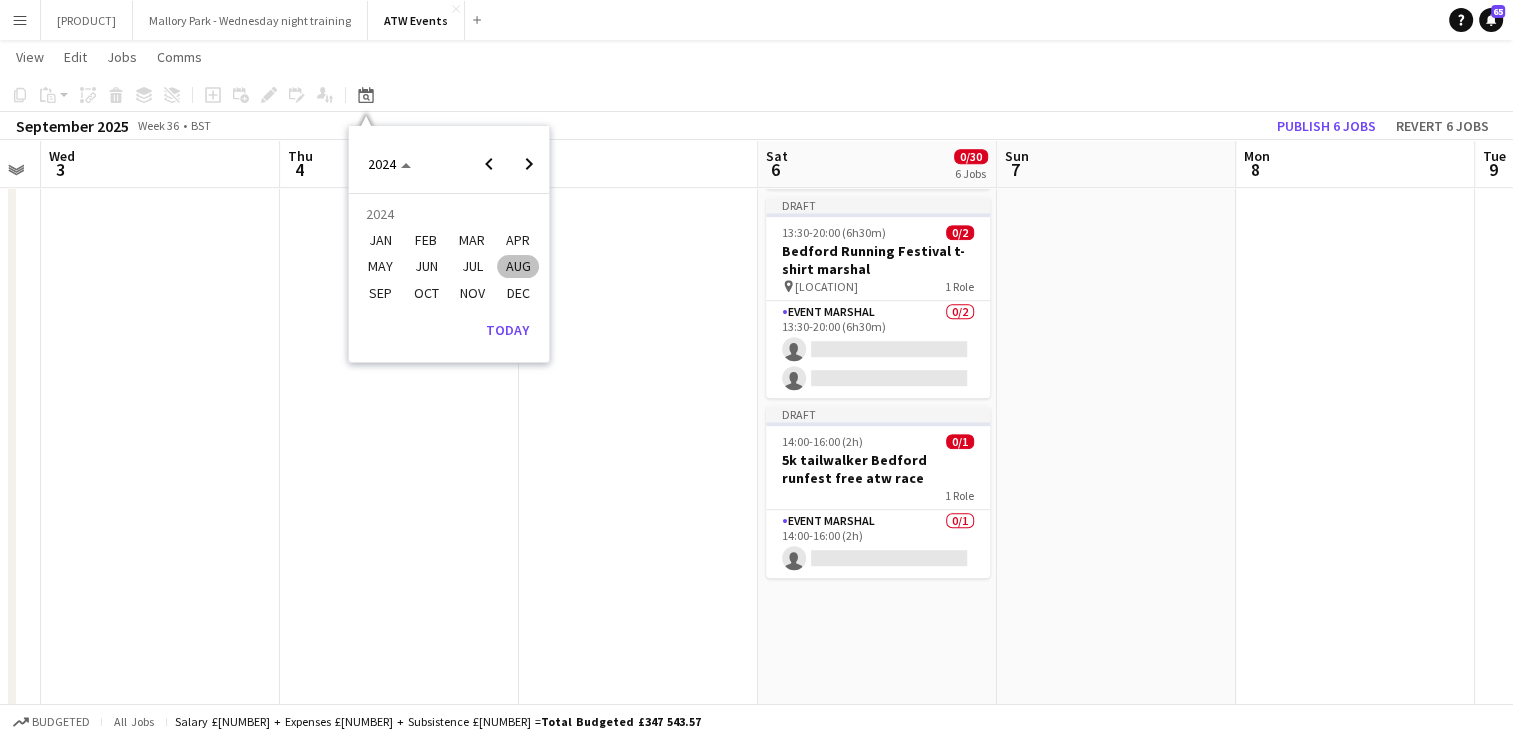 click on "SEP" at bounding box center [379, 293] 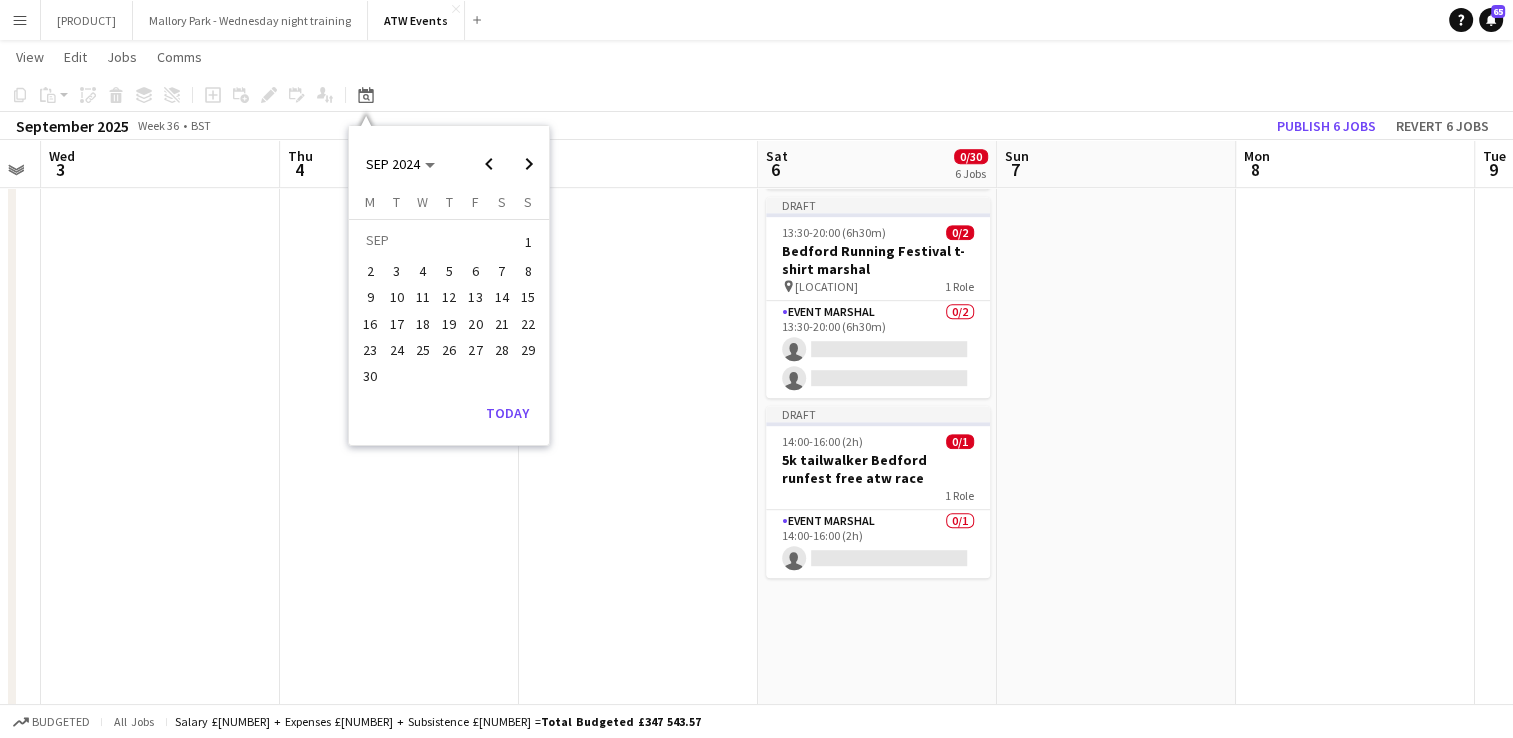 click on "7" at bounding box center (502, 271) 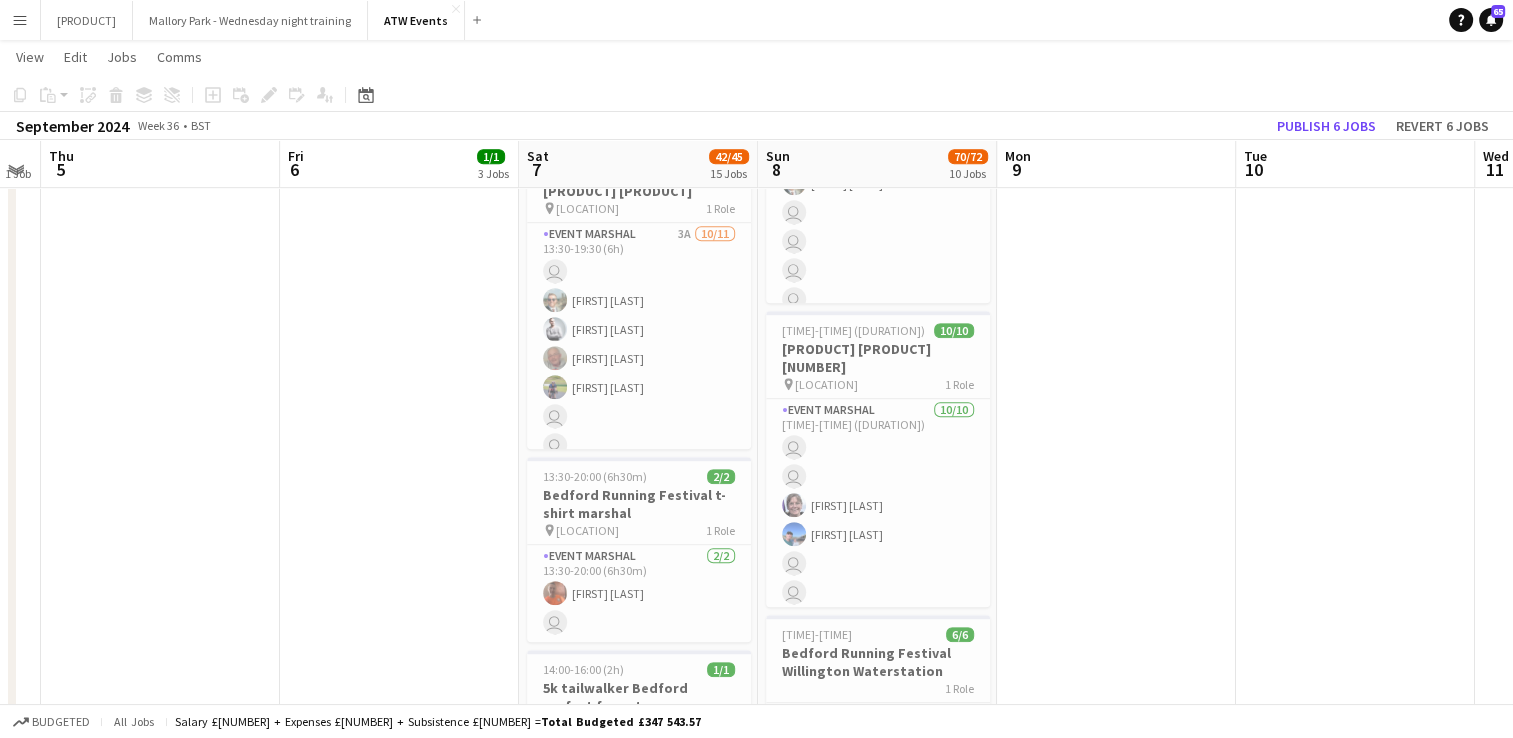 scroll, scrollTop: 0, scrollLeft: 688, axis: horizontal 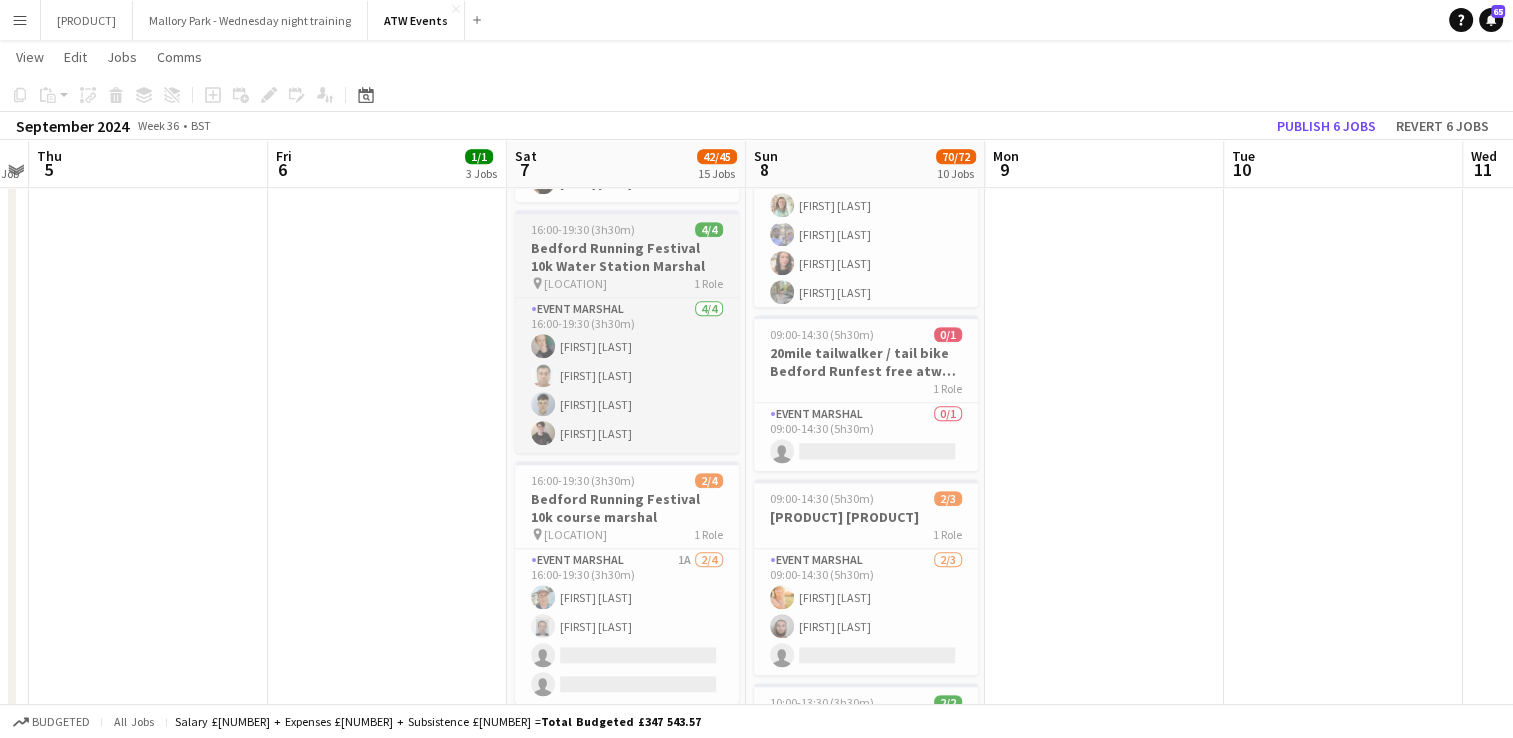 click on "Bedford Running Festival 10k Water Station Marshal" at bounding box center [627, 257] 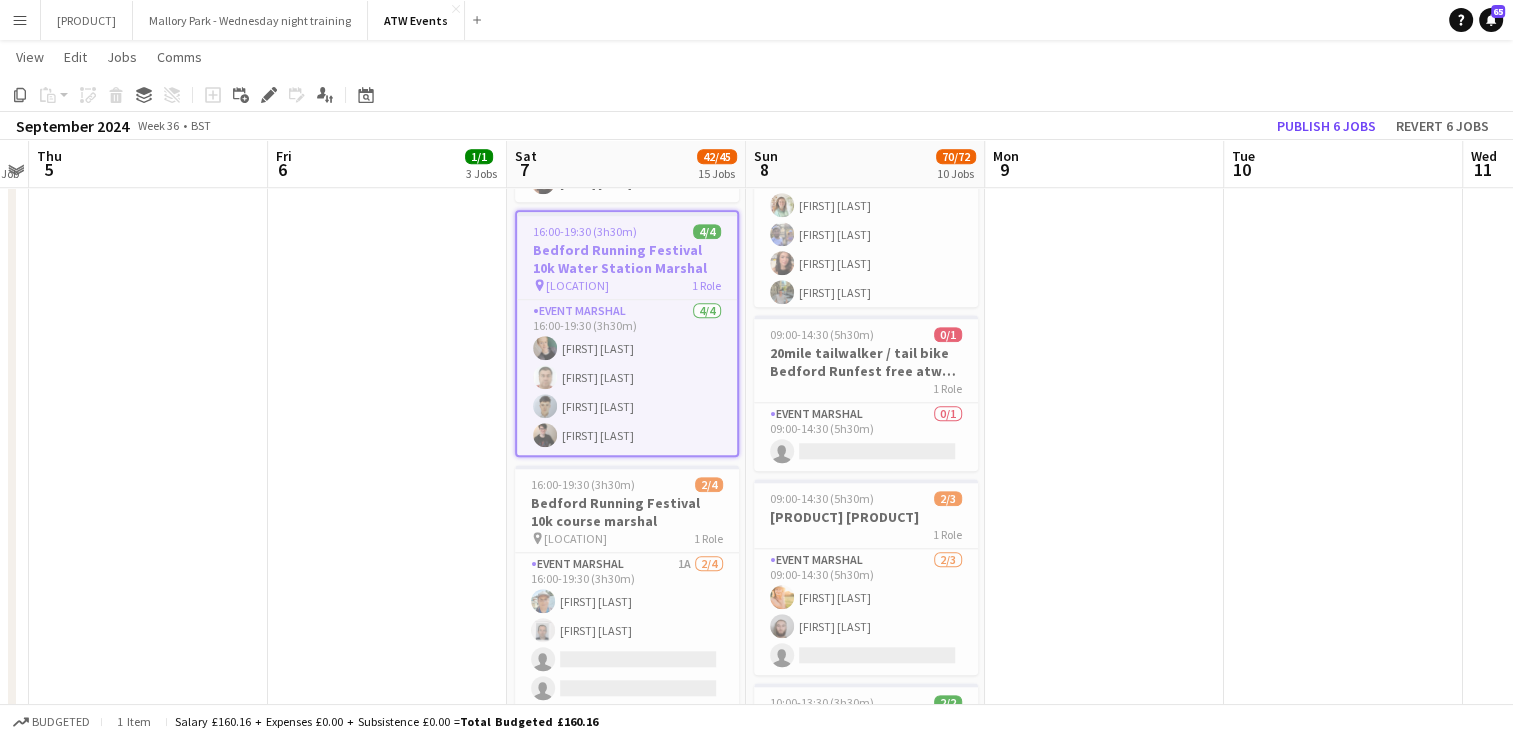 click on "Bedford Running Festival 10k Water Station Marshal" at bounding box center (627, 259) 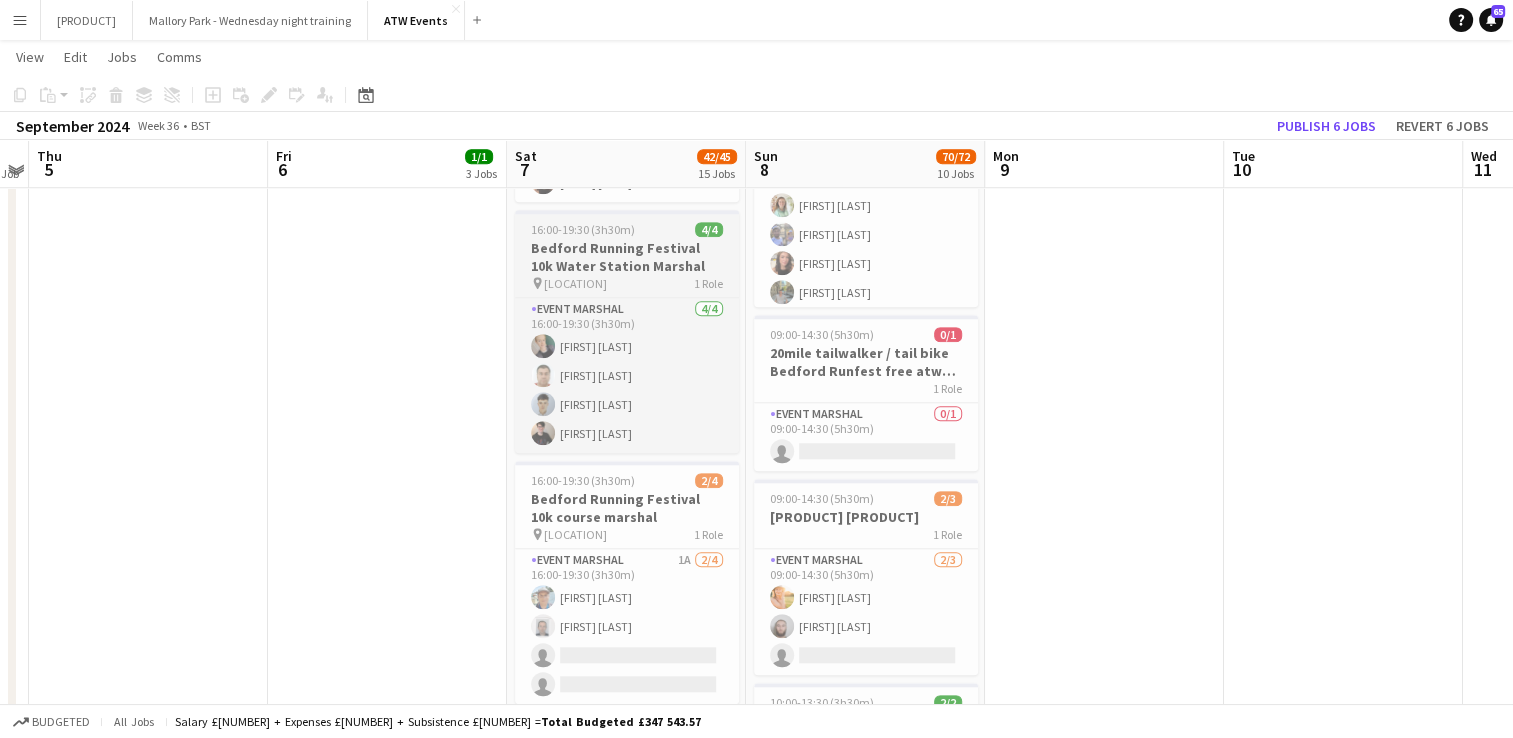 click on "Bedford Running Festival 10k Water Station Marshal" at bounding box center [627, 257] 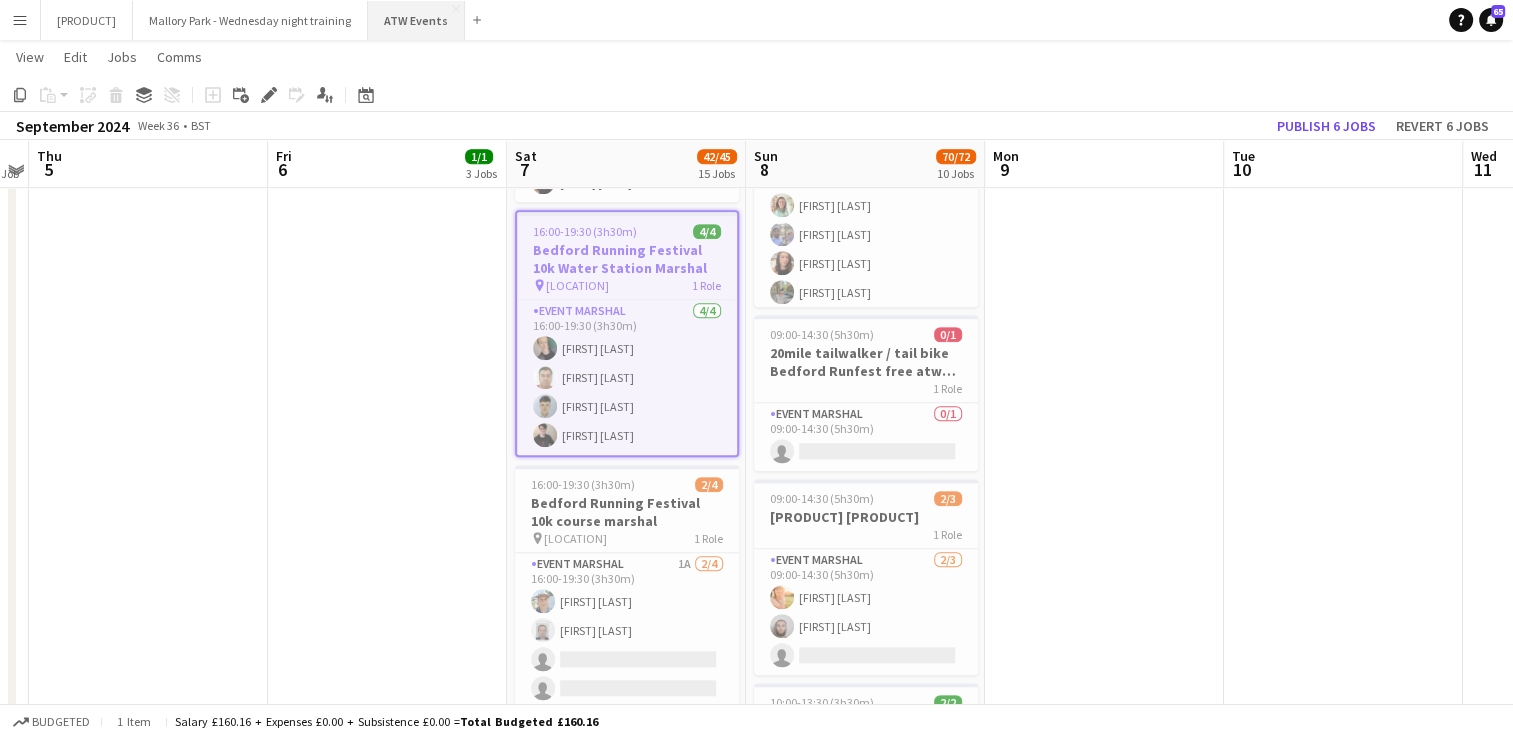 click on "ATW Events
Close" at bounding box center (416, 20) 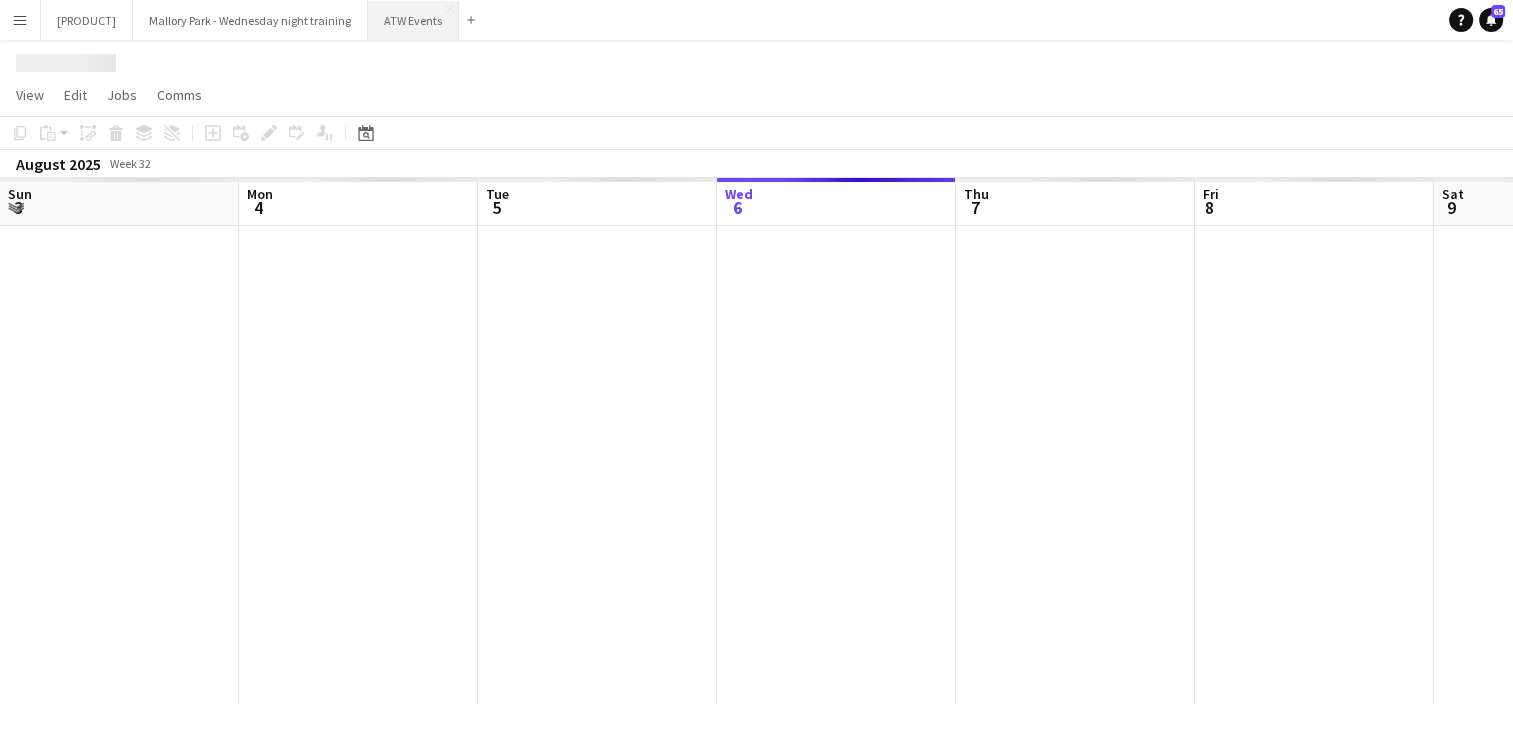 scroll, scrollTop: 0, scrollLeft: 0, axis: both 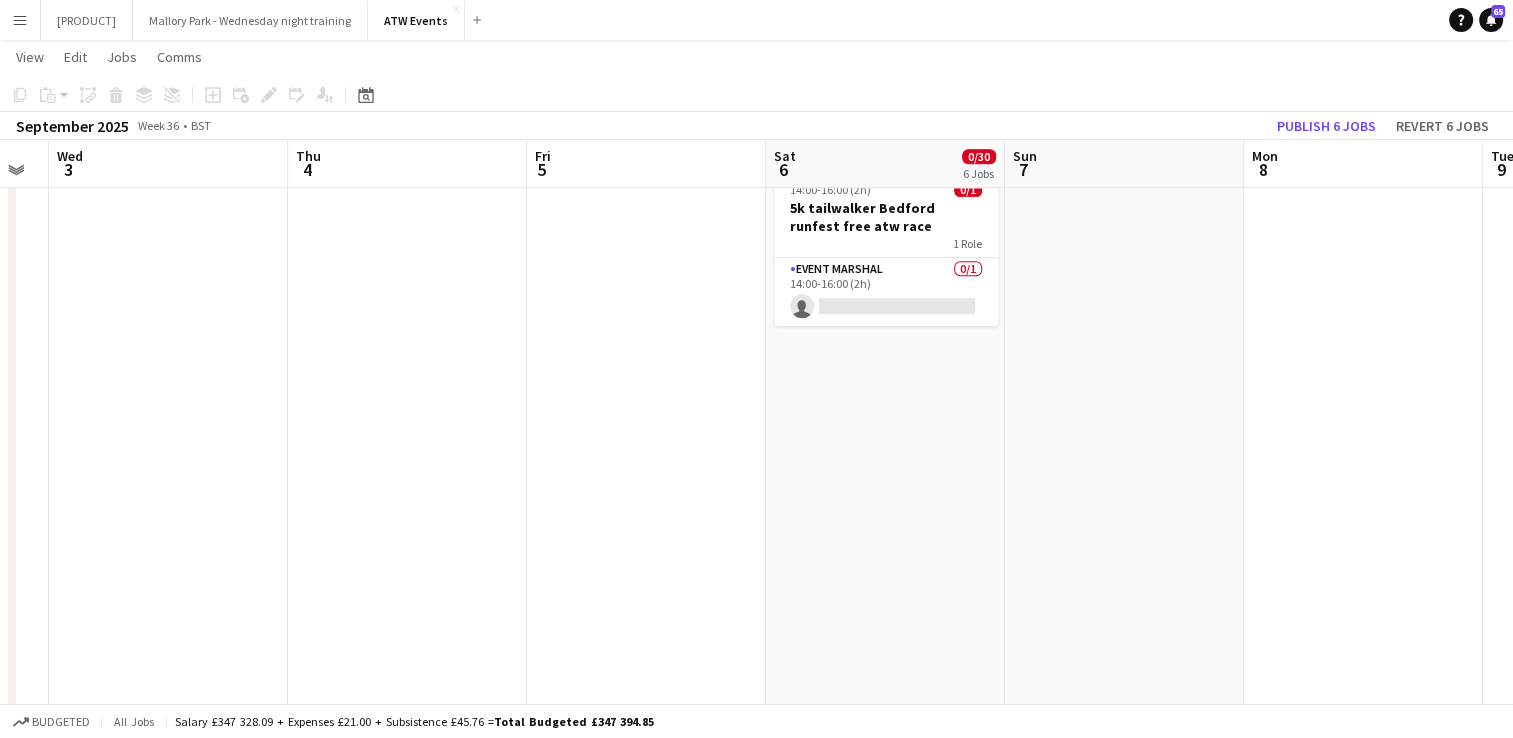 click on "Draft [TIME]-[TIME] ([DURATION])    0/3   Bedford Running Festival Parking Marshal
pin
Longholme Way   1 Role   Event Marshal   0/3   [TIME]-[TIME] ([DURATION])
single-neutral-actions
single-neutral-actions
single-neutral-actions
Draft   [TIME]-[TIME] ([DURATION])    0/2   BRF Event village suport
pin
Russell park   1 Role   Event Marshal   0/2   [TIME]-[TIME] ([DURATION])
single-neutral-actions
single-neutral-actions
Draft   [TIME]-[TIME] ([DURATION])    0/11   Bedford Running Festival  Registration & baggage marshal
pin
Russell park   2 Roles   Event Marshal   0/9   [TIME]-[TIME] ([DURATION])
single-neutral-actions
single-neutral-actions
single-neutral-actions" at bounding box center (885, 278) 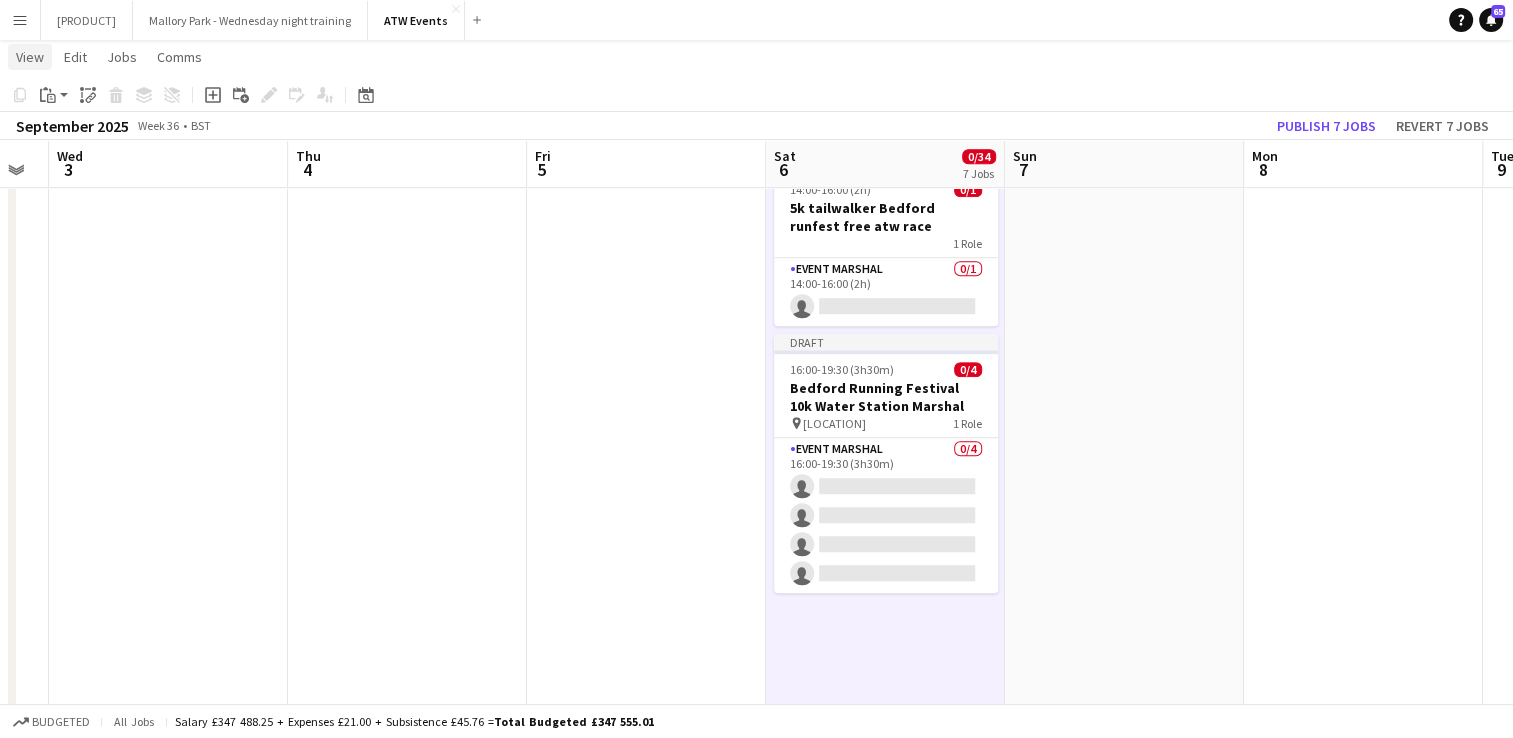 click on "View" 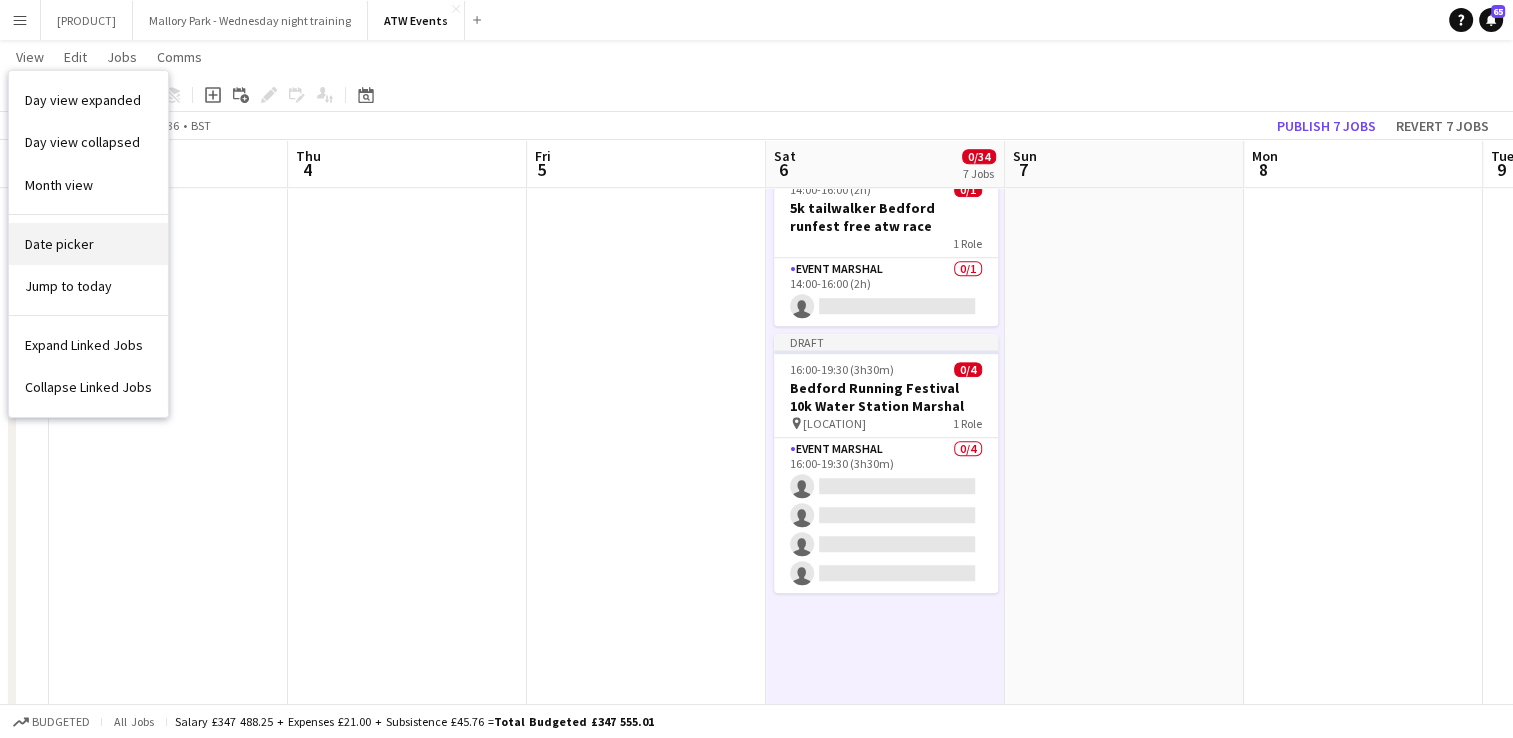 click on "Date picker" at bounding box center [59, 244] 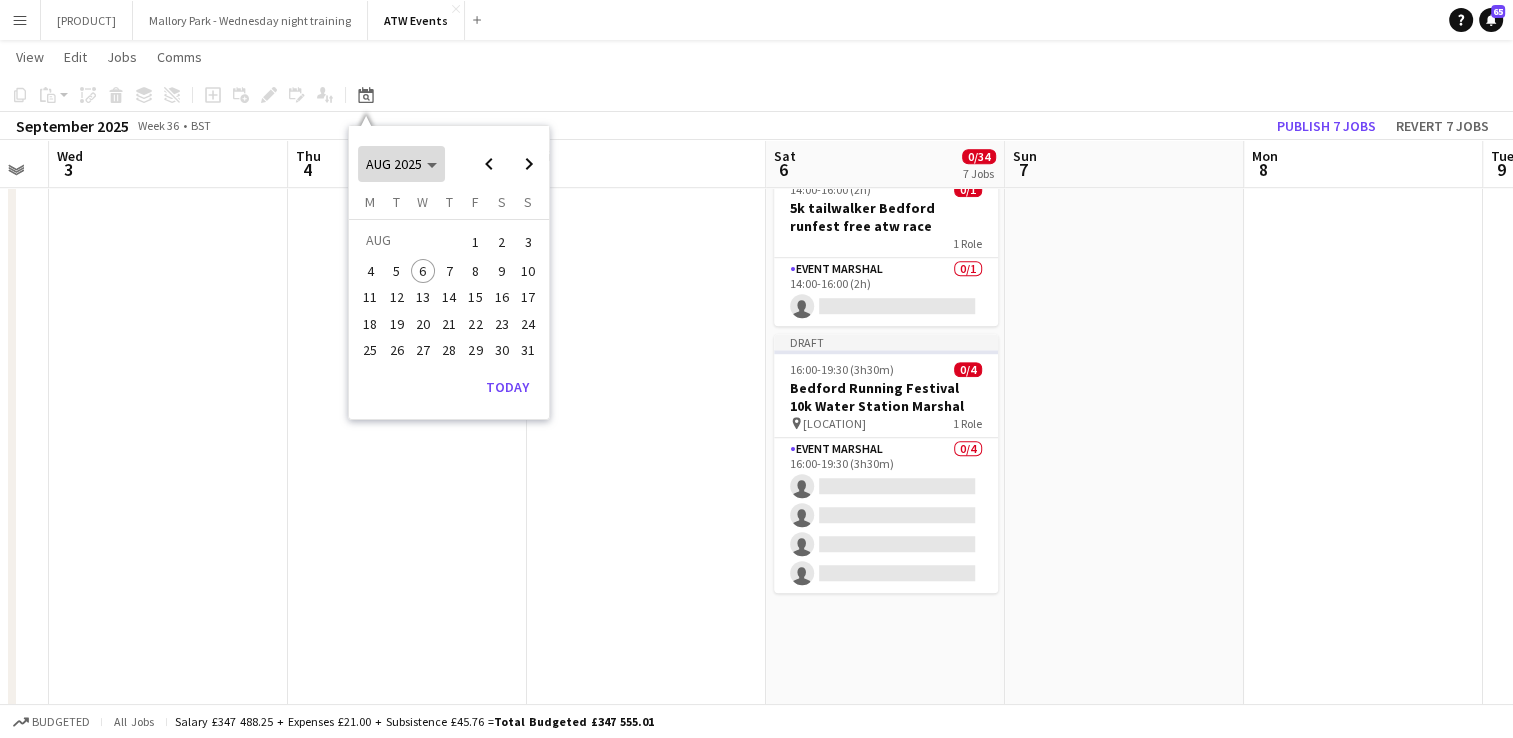 click on "AUG 2025" at bounding box center (394, 164) 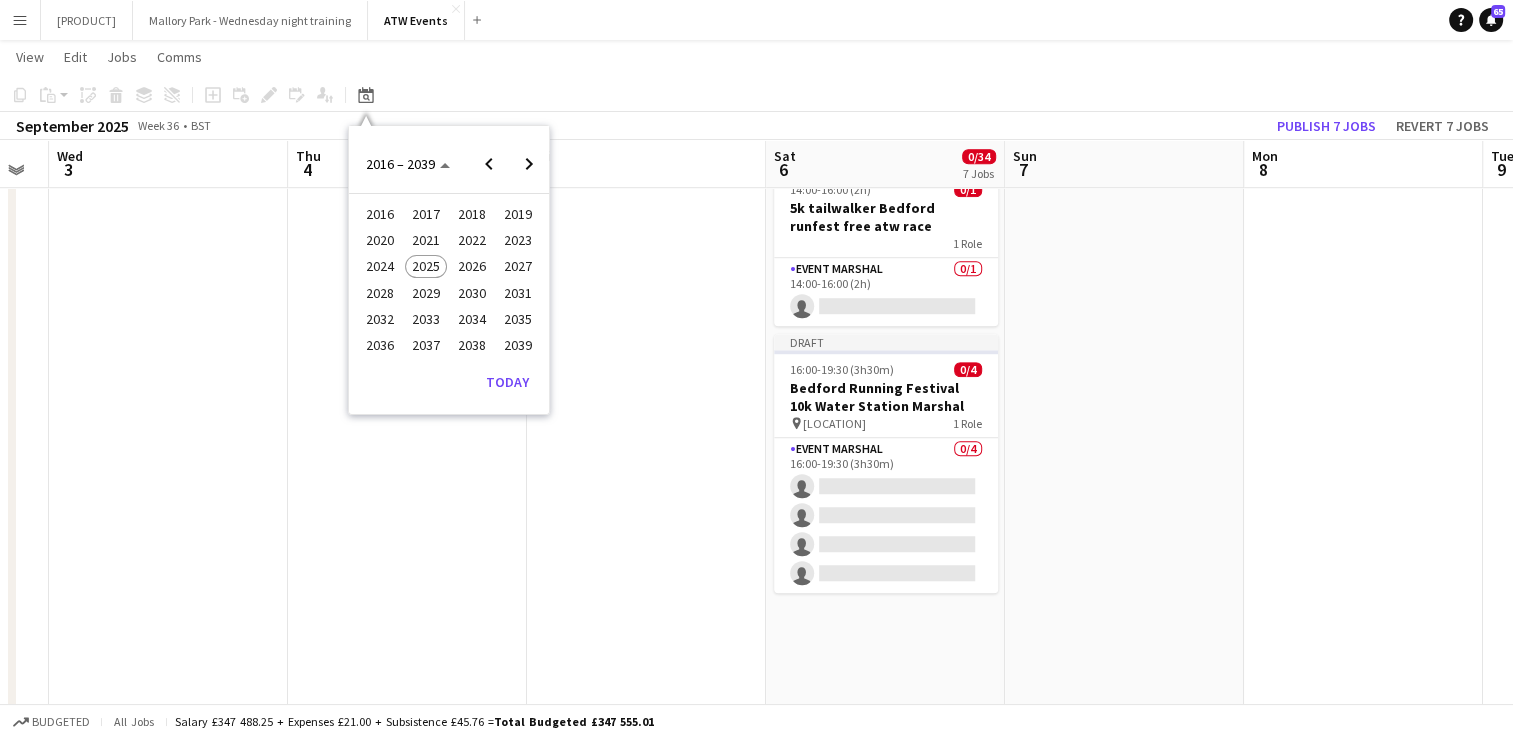 click on "2024" at bounding box center [379, 267] 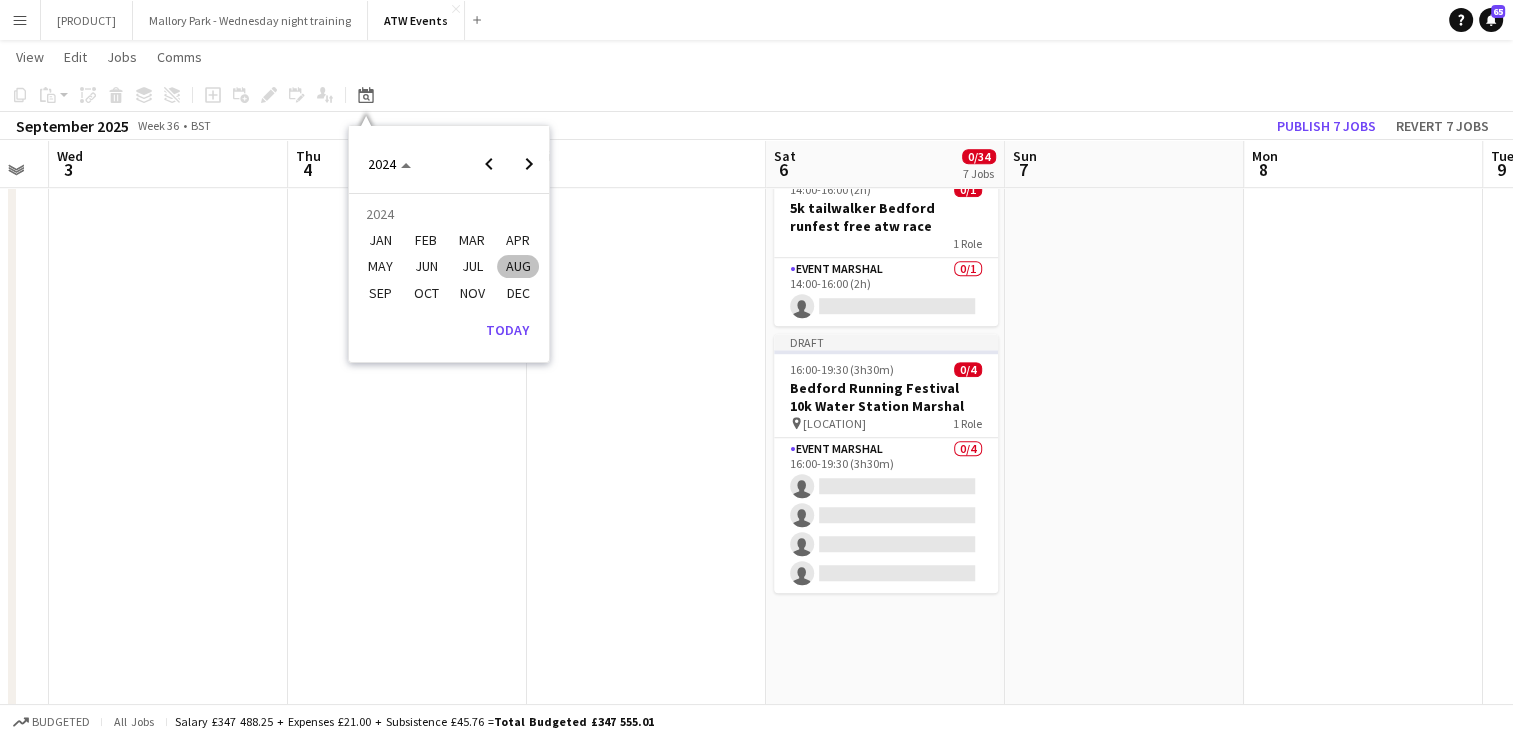click on "SEP" at bounding box center (379, 293) 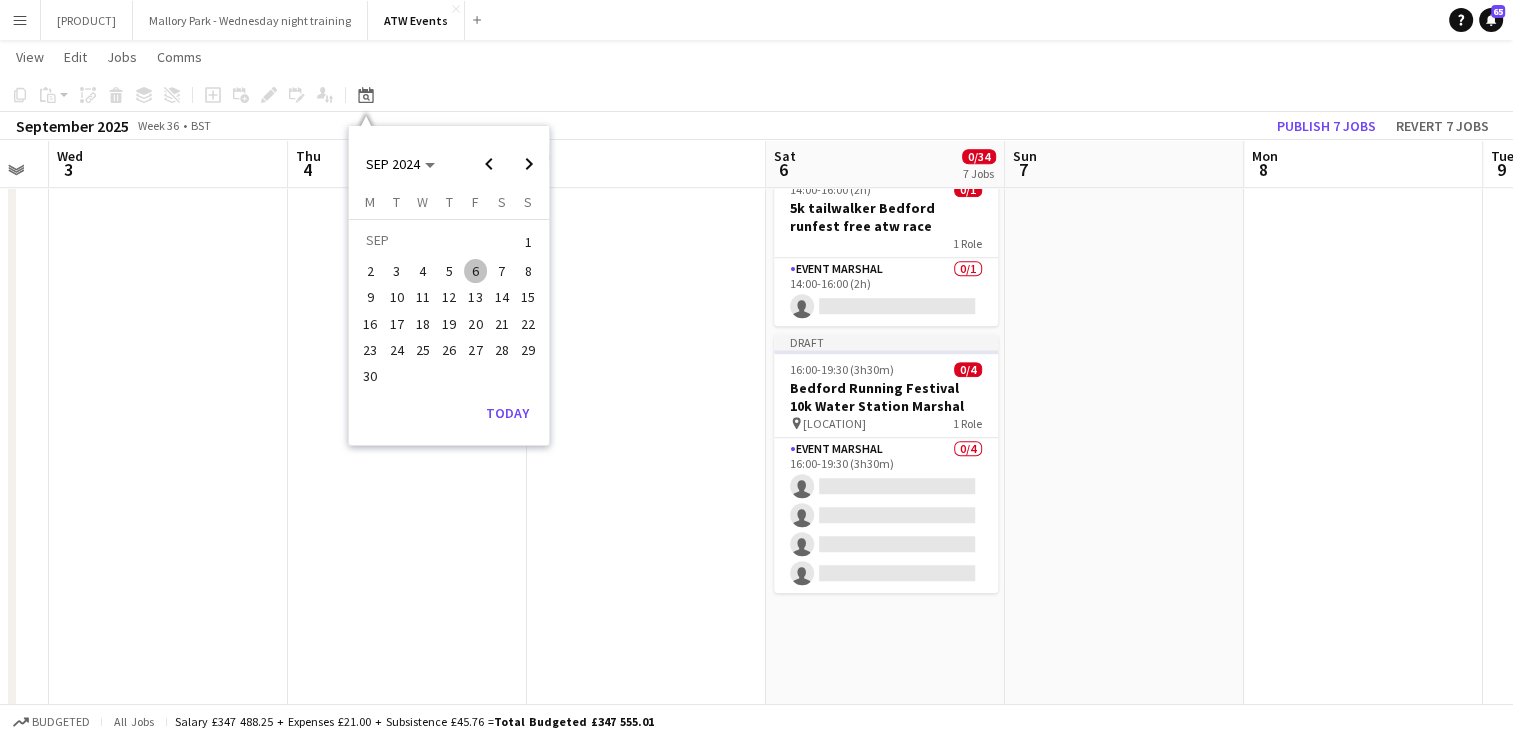 click on "7" at bounding box center (502, 271) 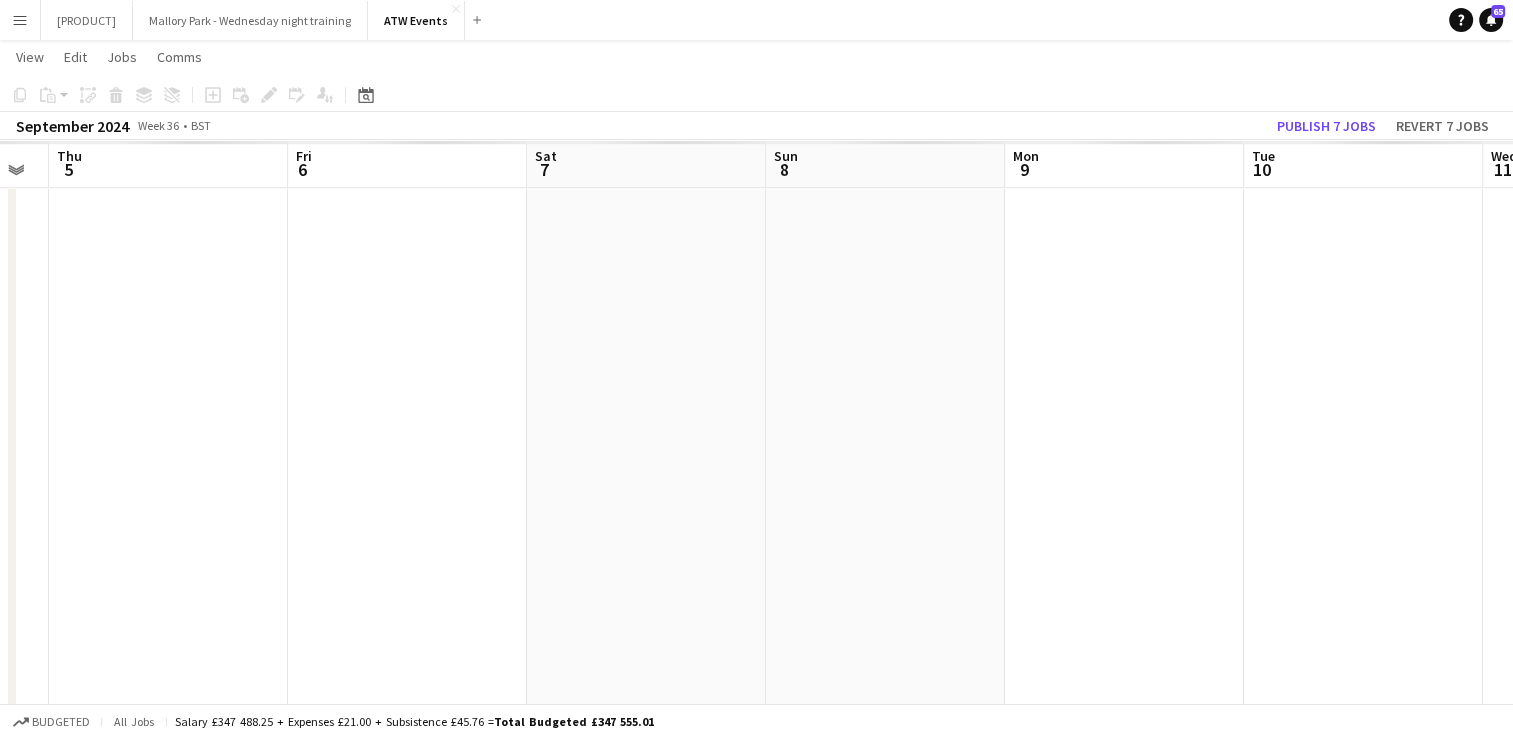 scroll, scrollTop: 0, scrollLeft: 688, axis: horizontal 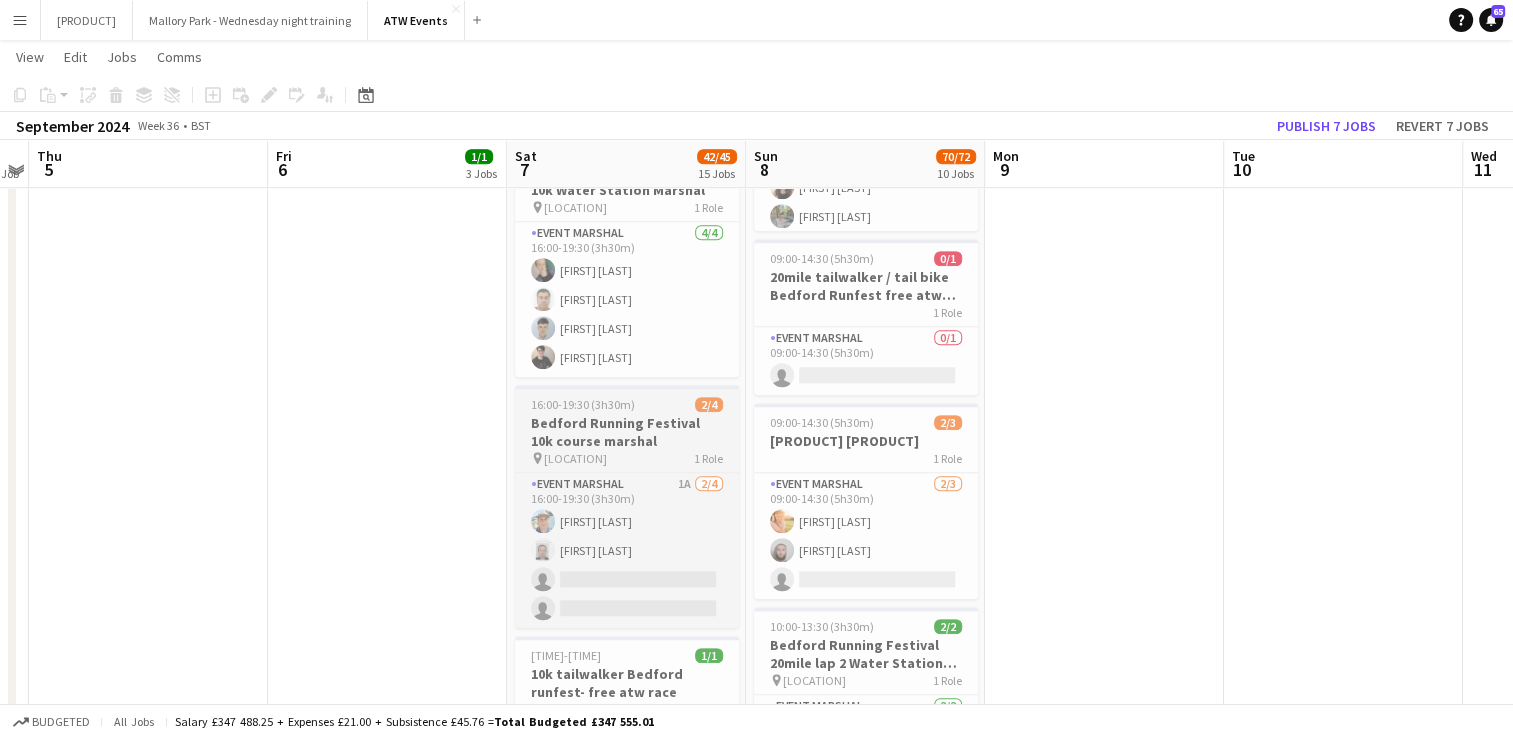 click on "Bedford Running Festival 10k course marshal" at bounding box center (627, 432) 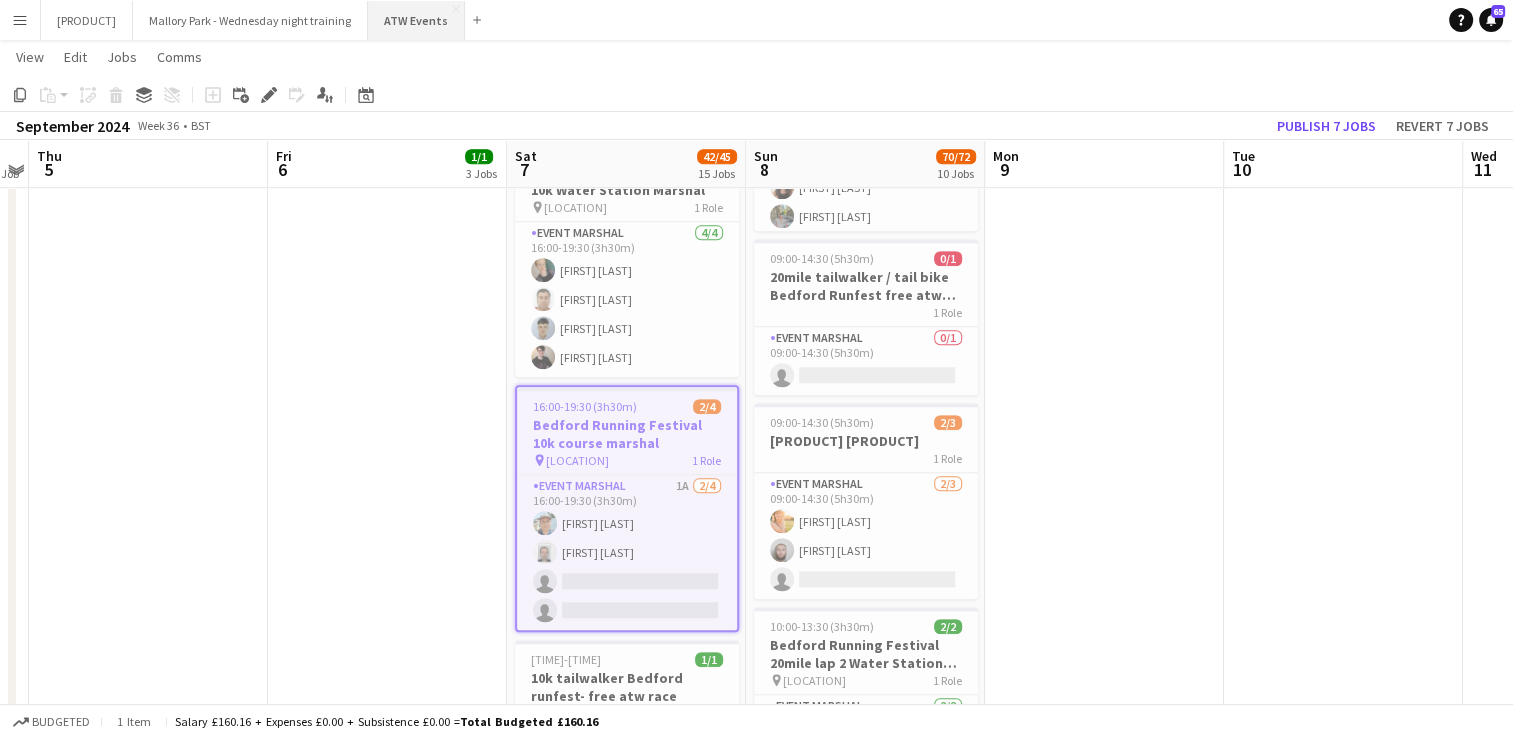 click on "ATW Events
Close" at bounding box center [416, 20] 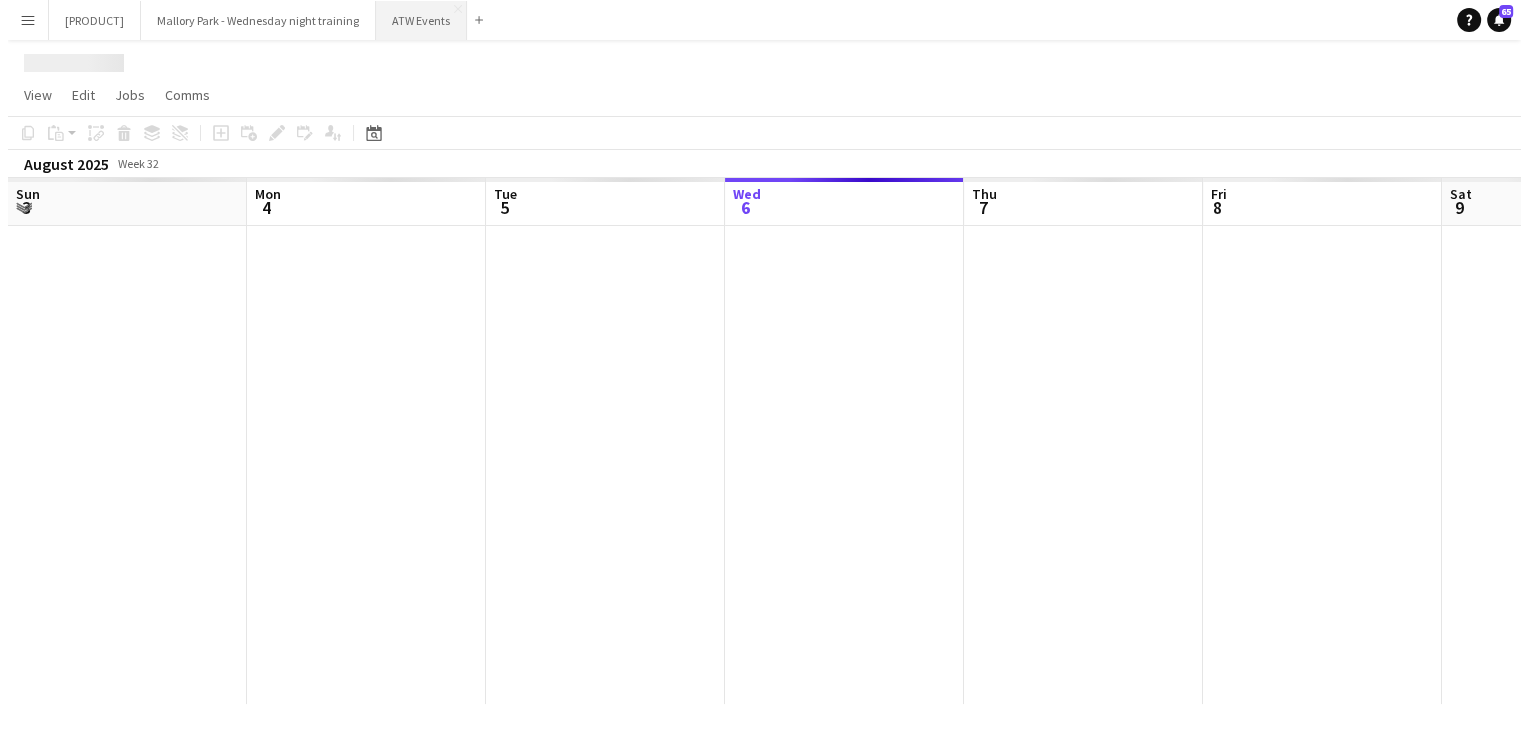 scroll, scrollTop: 0, scrollLeft: 0, axis: both 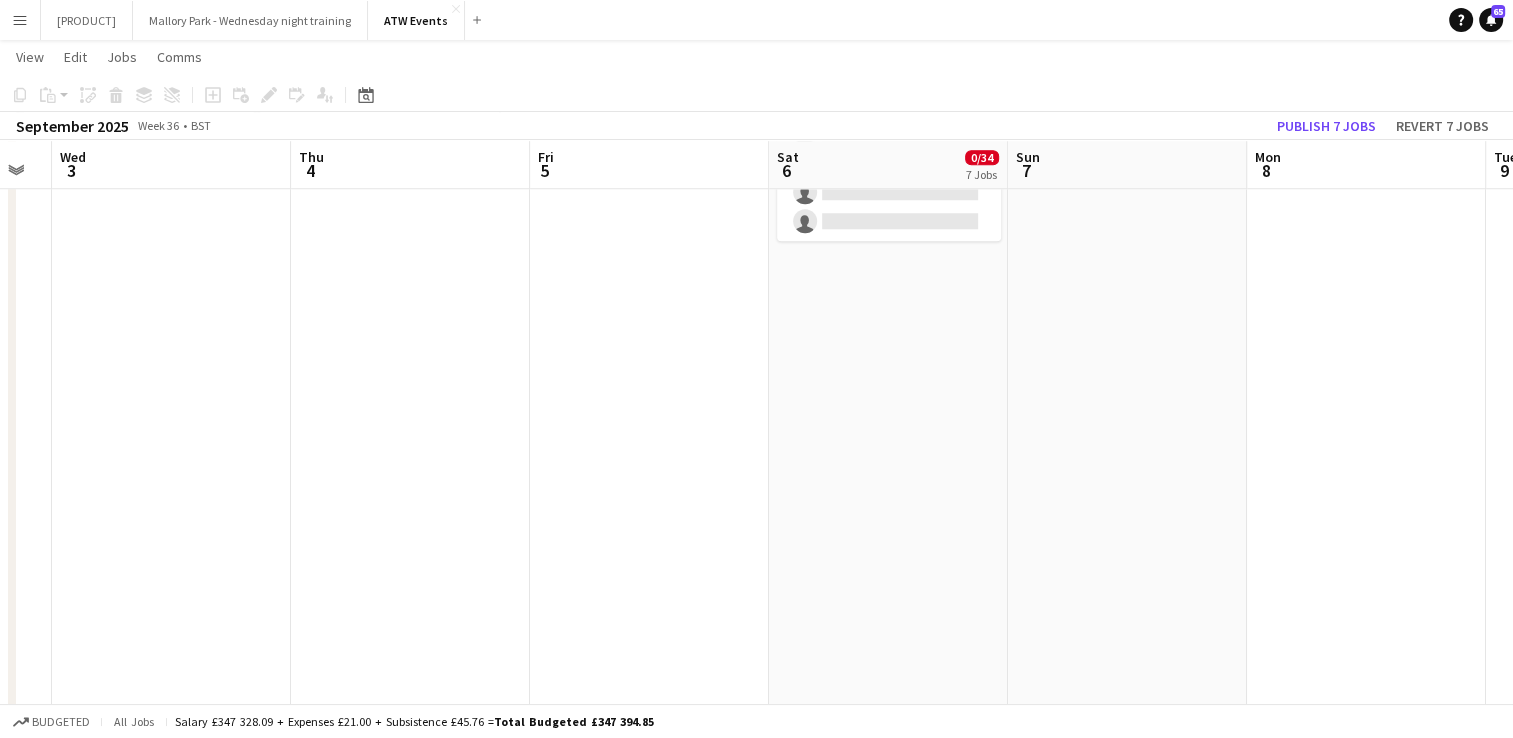 click on "Draft [TIME]-[TIME] ([DURATION])    0/3   Bedford Running Festival Parking Marshal
pin
Longholme Way   1 Role   Event Marshal   0/3   [TIME]-[TIME] ([DURATION])
single-neutral-actions
single-neutral-actions
single-neutral-actions
Draft   [TIME]-[TIME] ([DURATION])    0/2   BRF Event village suport
pin
Russell park   1 Role   Event Marshal   0/2   [TIME]-[TIME] ([DURATION])
single-neutral-actions
single-neutral-actions
Draft   [TIME]-[TIME] ([DURATION])    0/11   Bedford Running Festival  Registration & baggage marshal
pin
Russell park   2 Roles   Event Marshal   0/9   [TIME]-[TIME] ([DURATION])
single-neutral-actions
single-neutral-actions
single-neutral-actions" at bounding box center [888, -74] 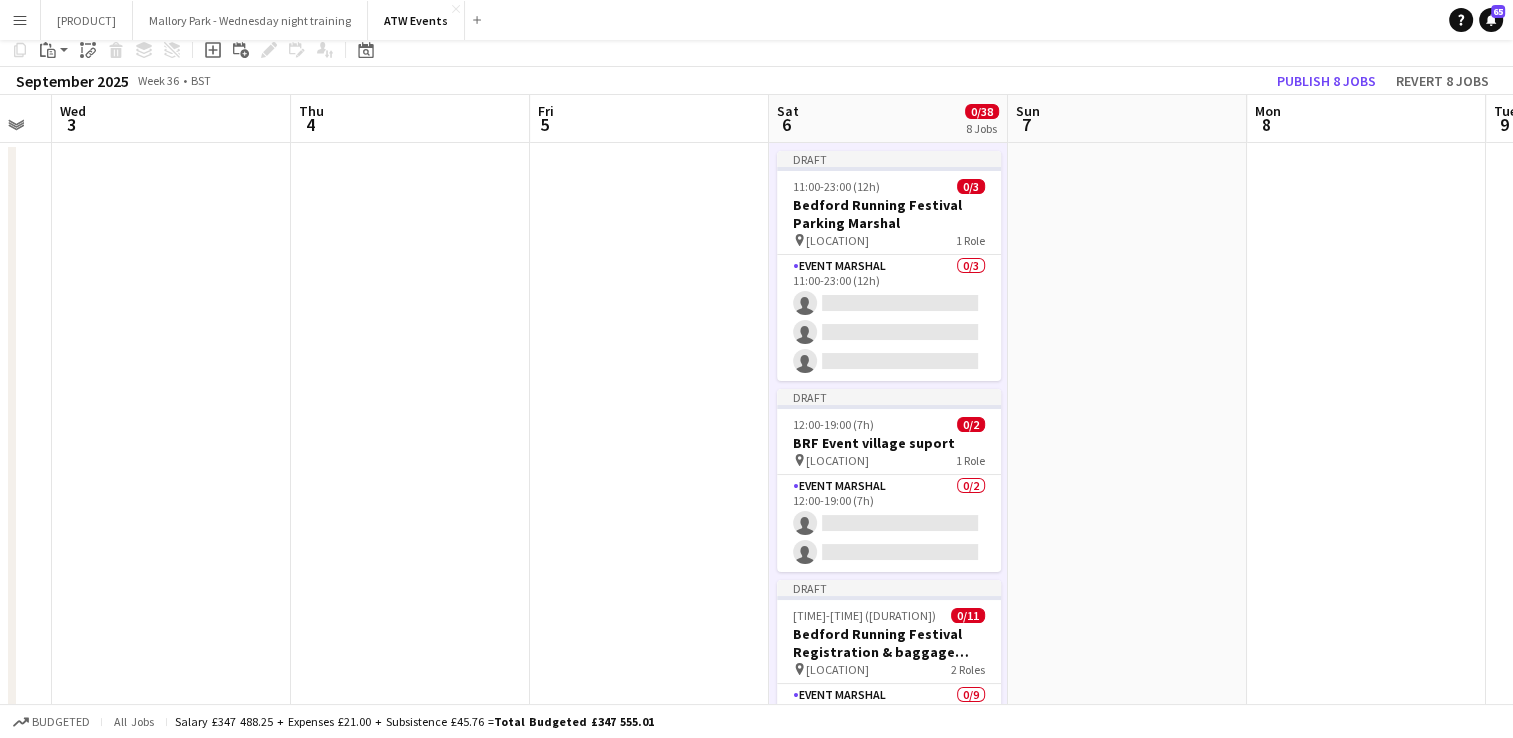 scroll, scrollTop: 0, scrollLeft: 0, axis: both 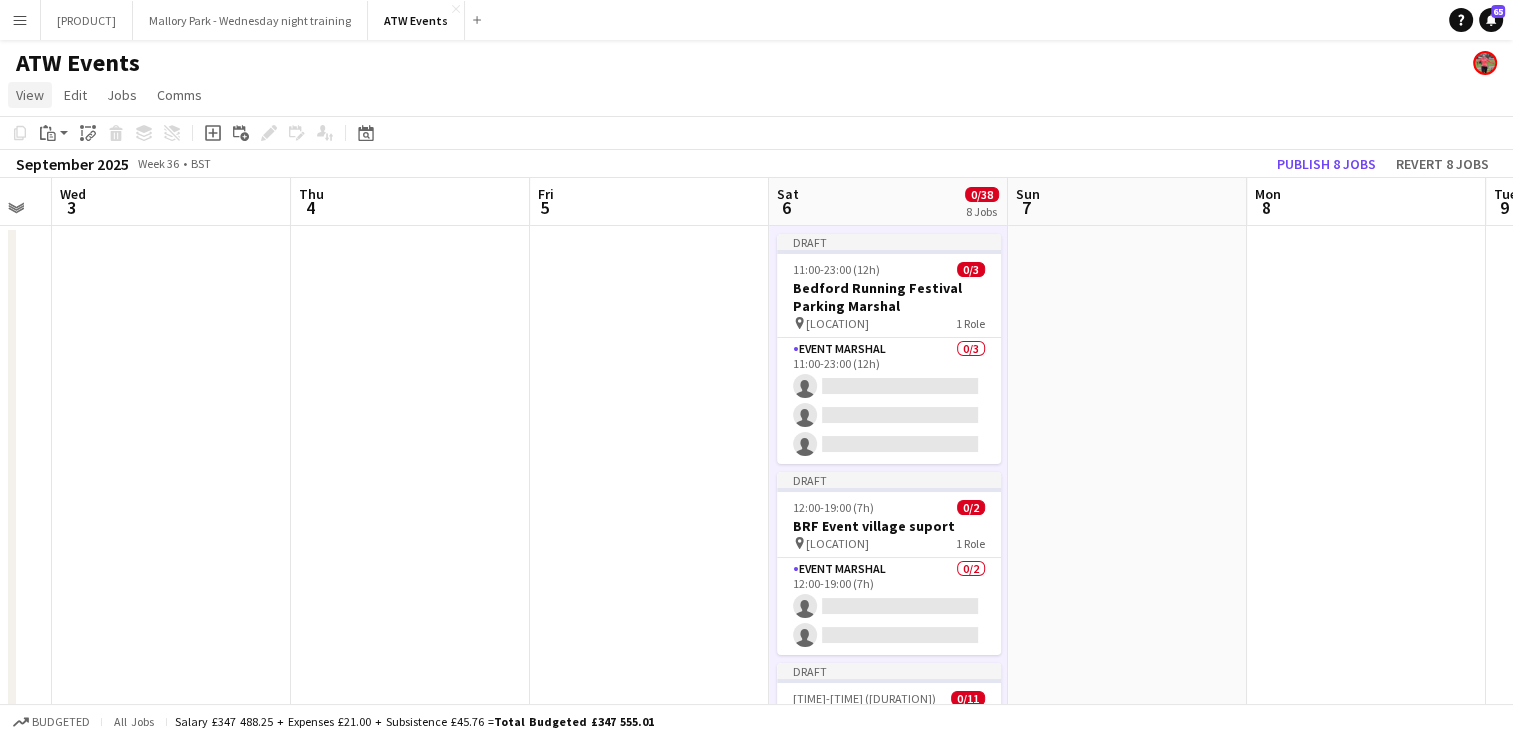 click on "View" 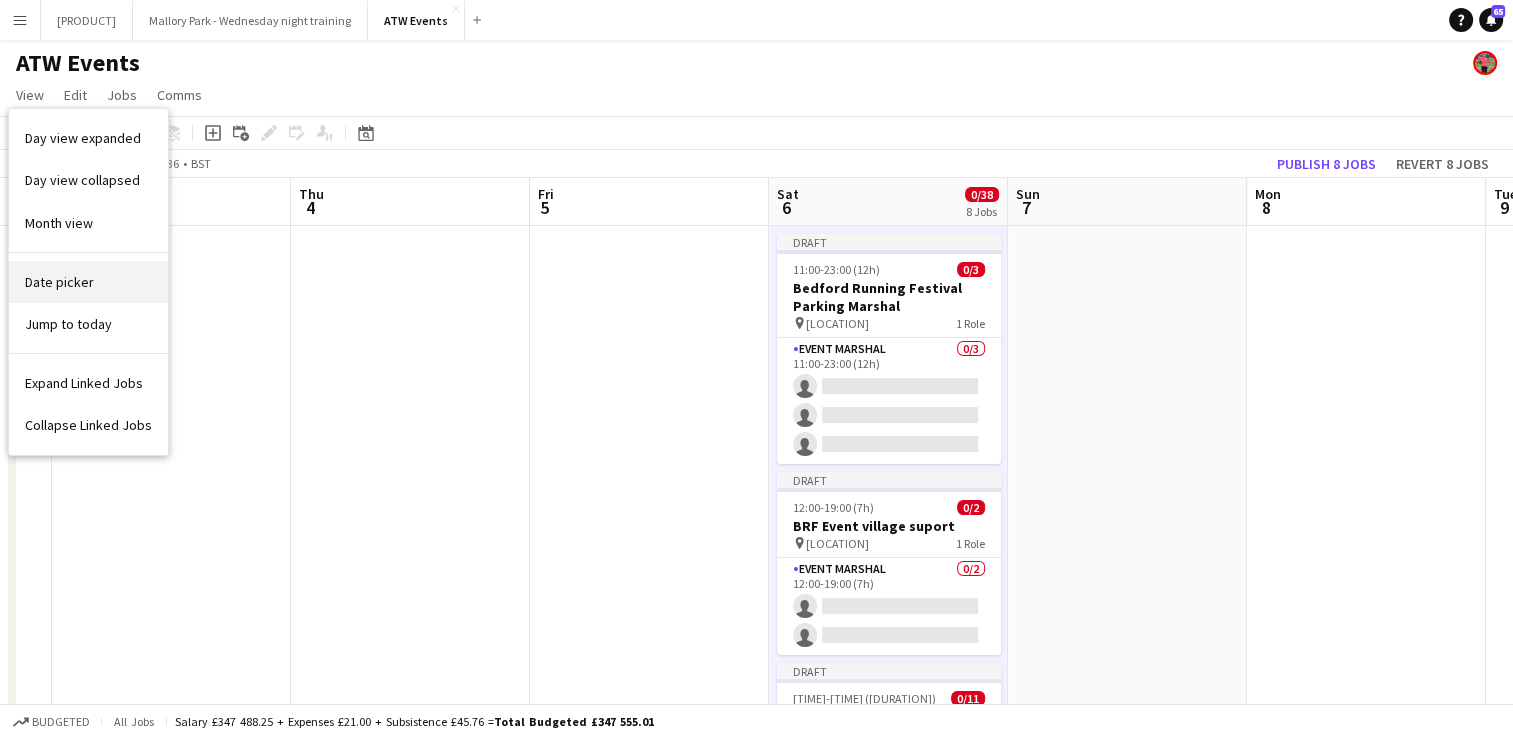 click on "Date picker" at bounding box center [88, 282] 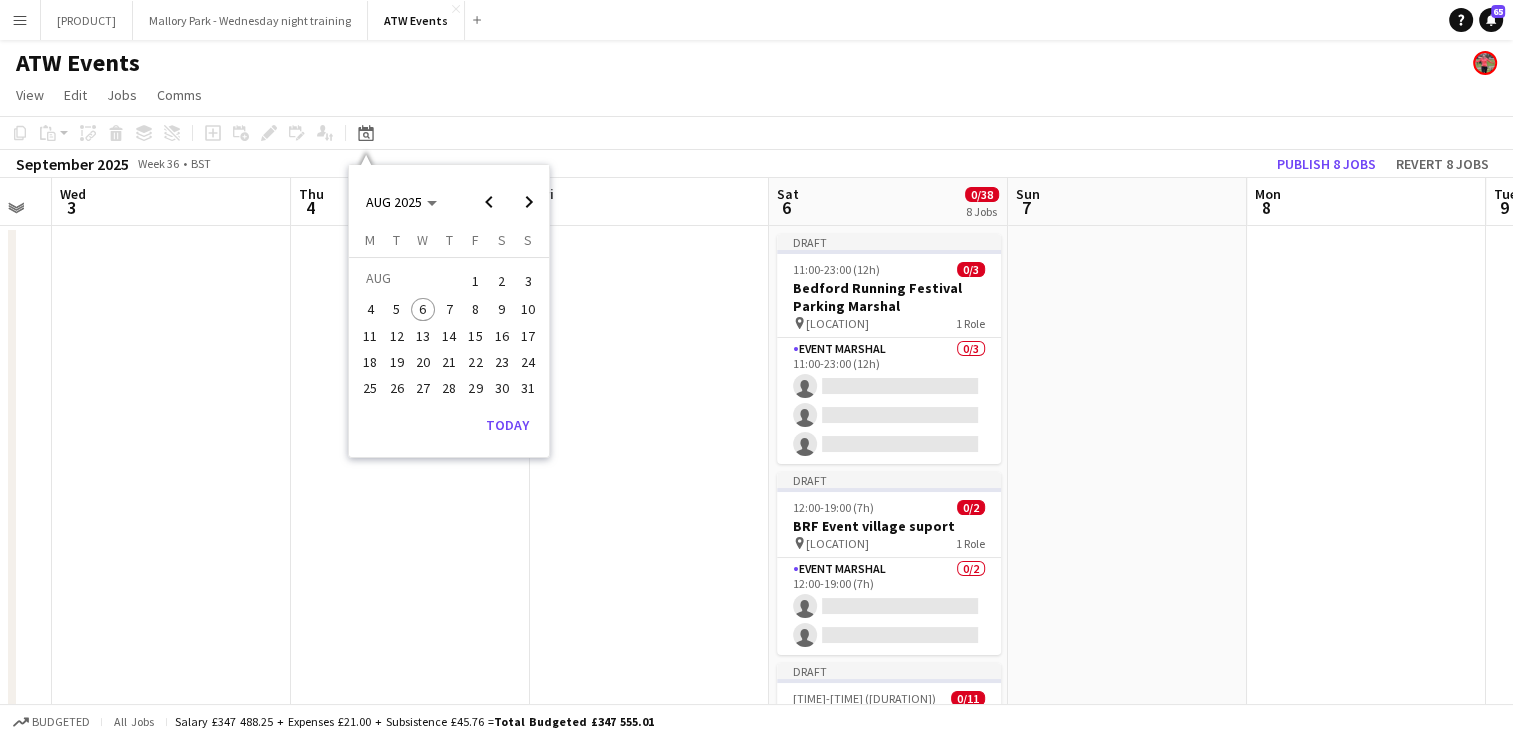 click on "7" at bounding box center [449, 310] 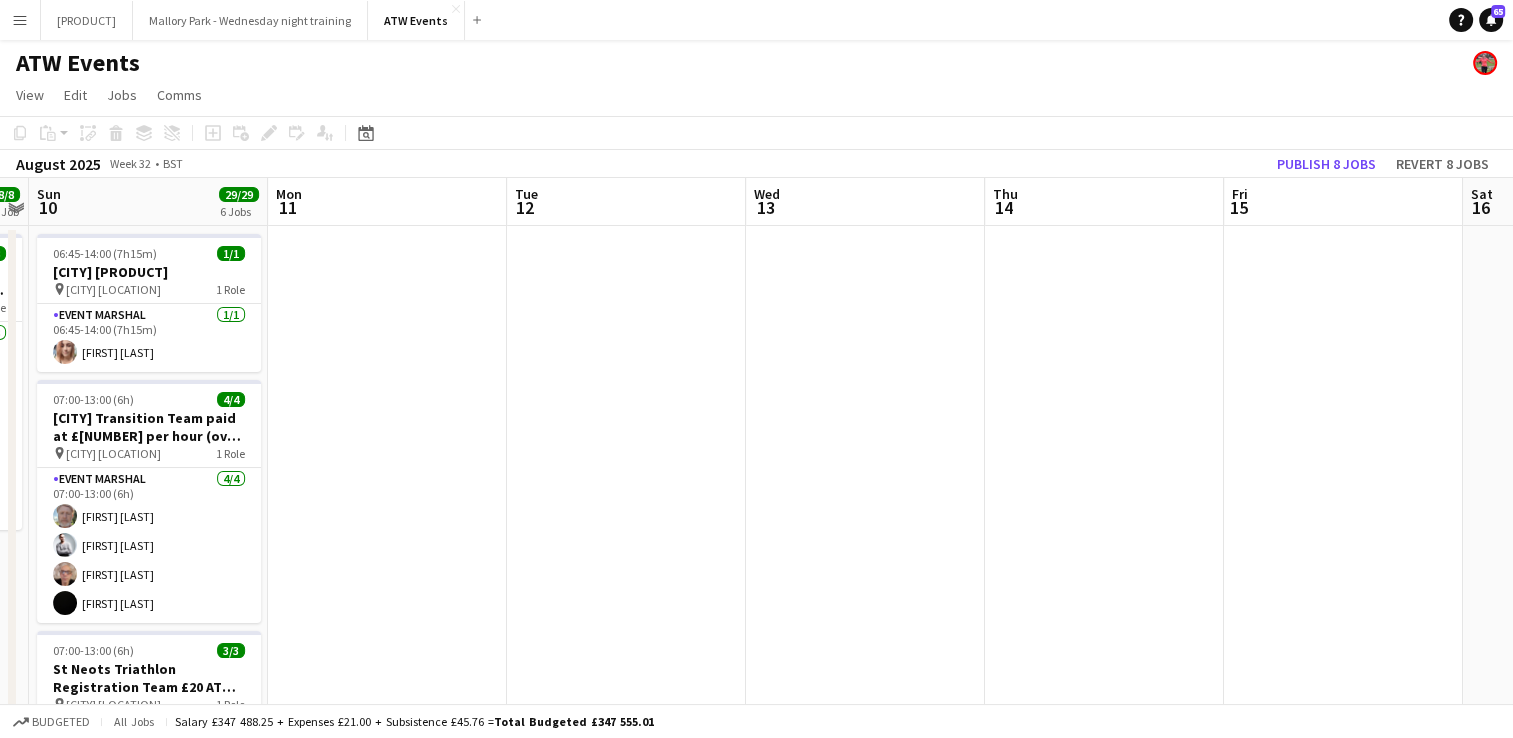 scroll, scrollTop: 0, scrollLeft: 638, axis: horizontal 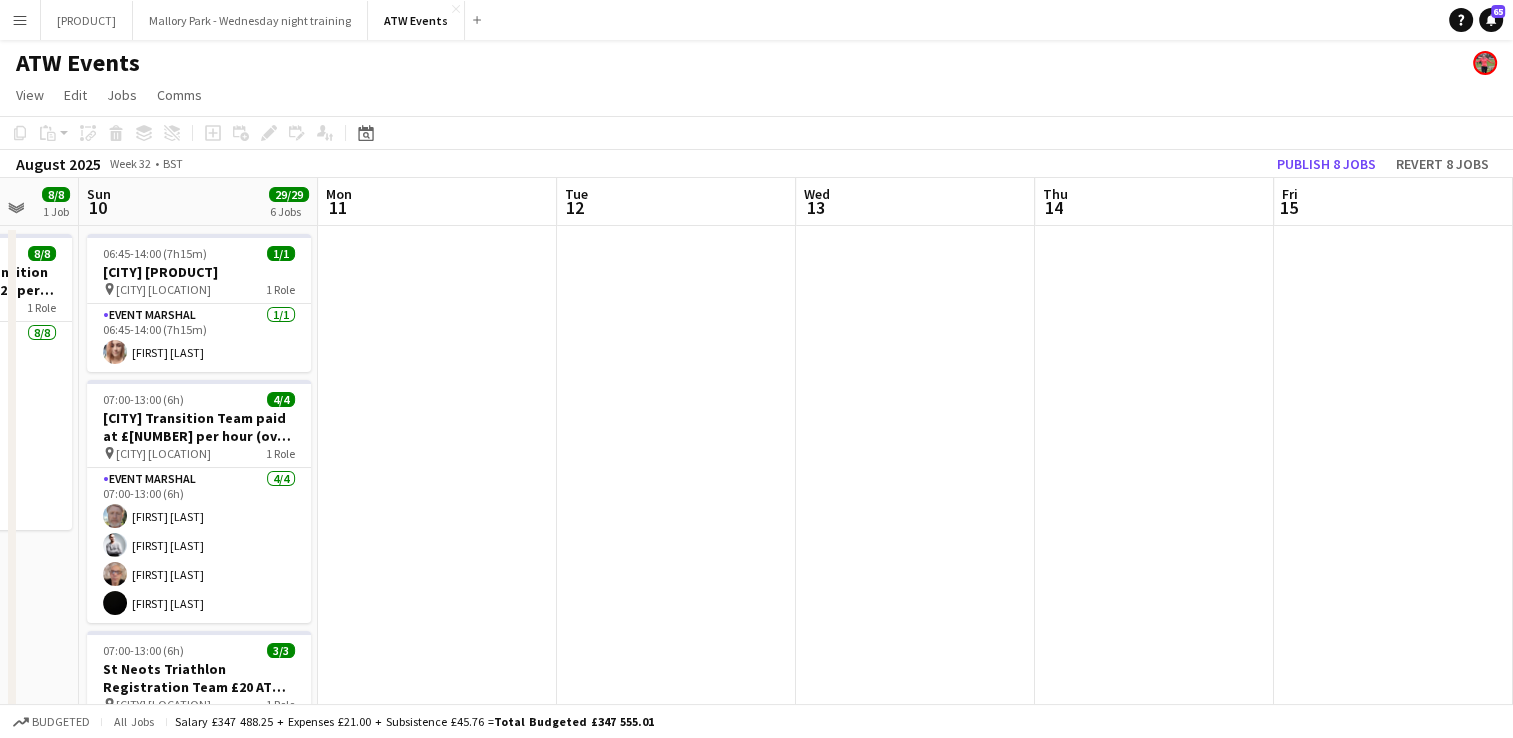 click on "Menu" at bounding box center (20, 20) 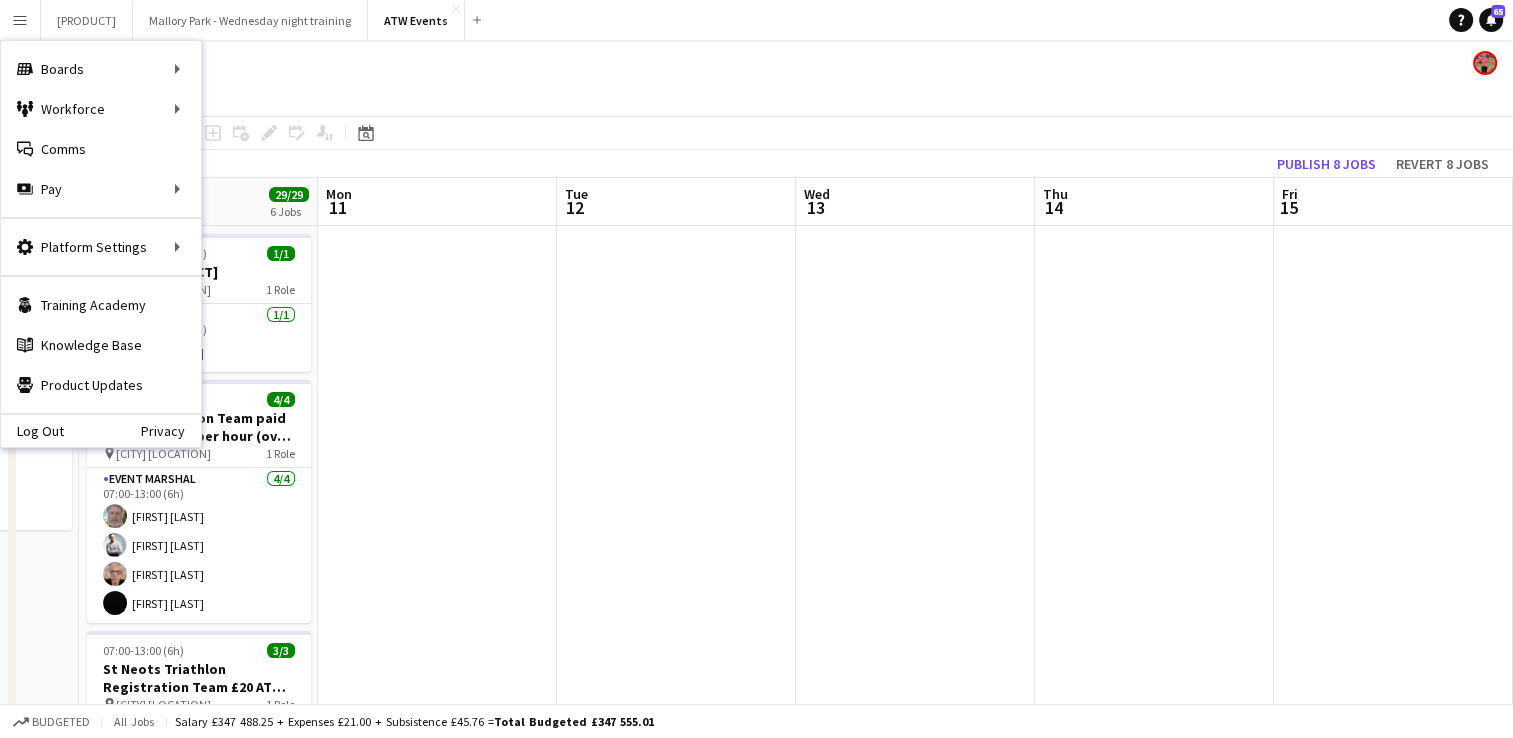 click on "View  Day view expanded Day view collapsed Month view Date picker Jump to today Expand Linked Jobs Collapse Linked Jobs  Edit  Copy Ctrl+C  Paste  Without Crew Ctrl+V With Crew Ctrl+Shift+V Paste as linked job  Group  Group Ungroup  Jobs  New Job Edit Job Delete Job New Linked Job Edit Linked Jobs Job fulfilment Promote Role Copy Role URL  Comms  Notify confirmed crew Create chat" 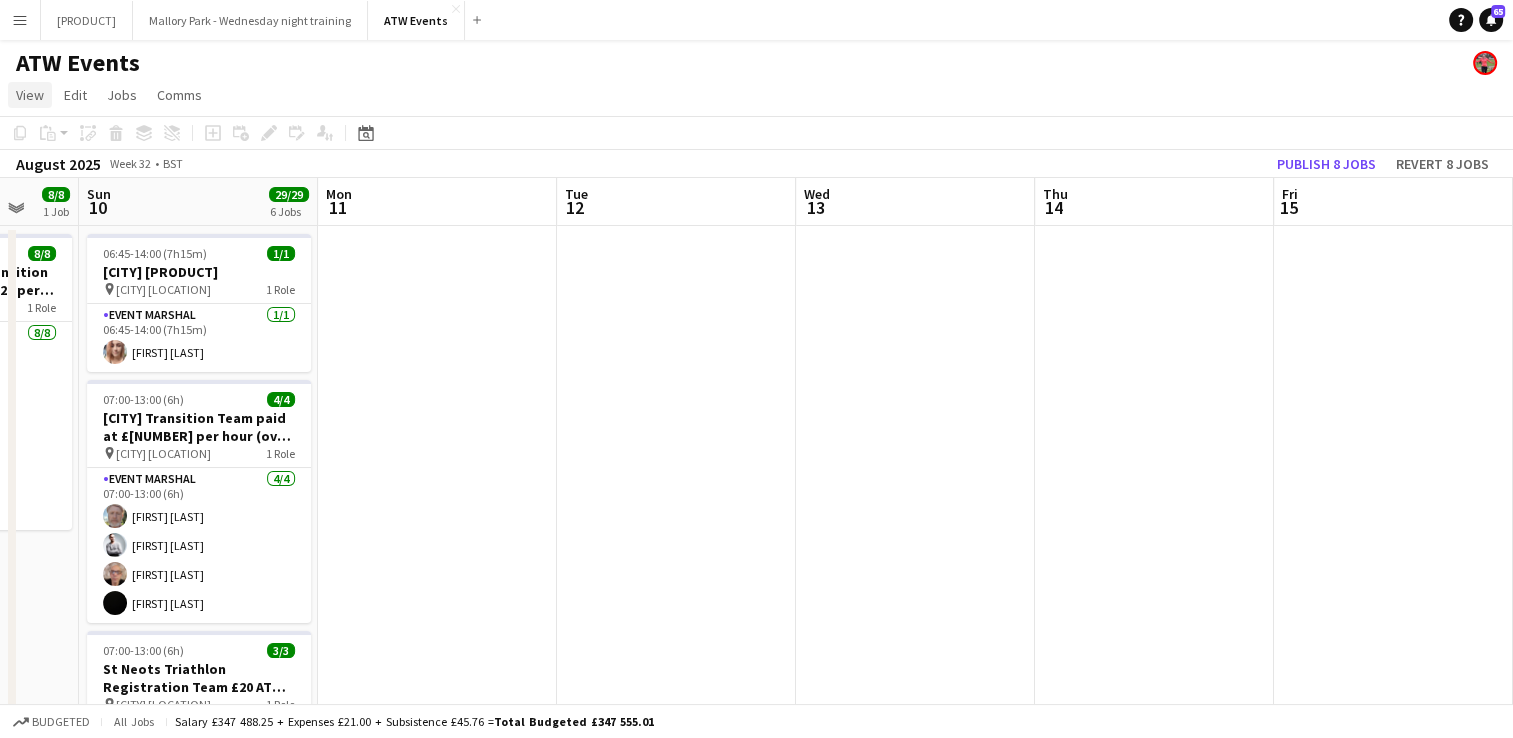 click on "View" 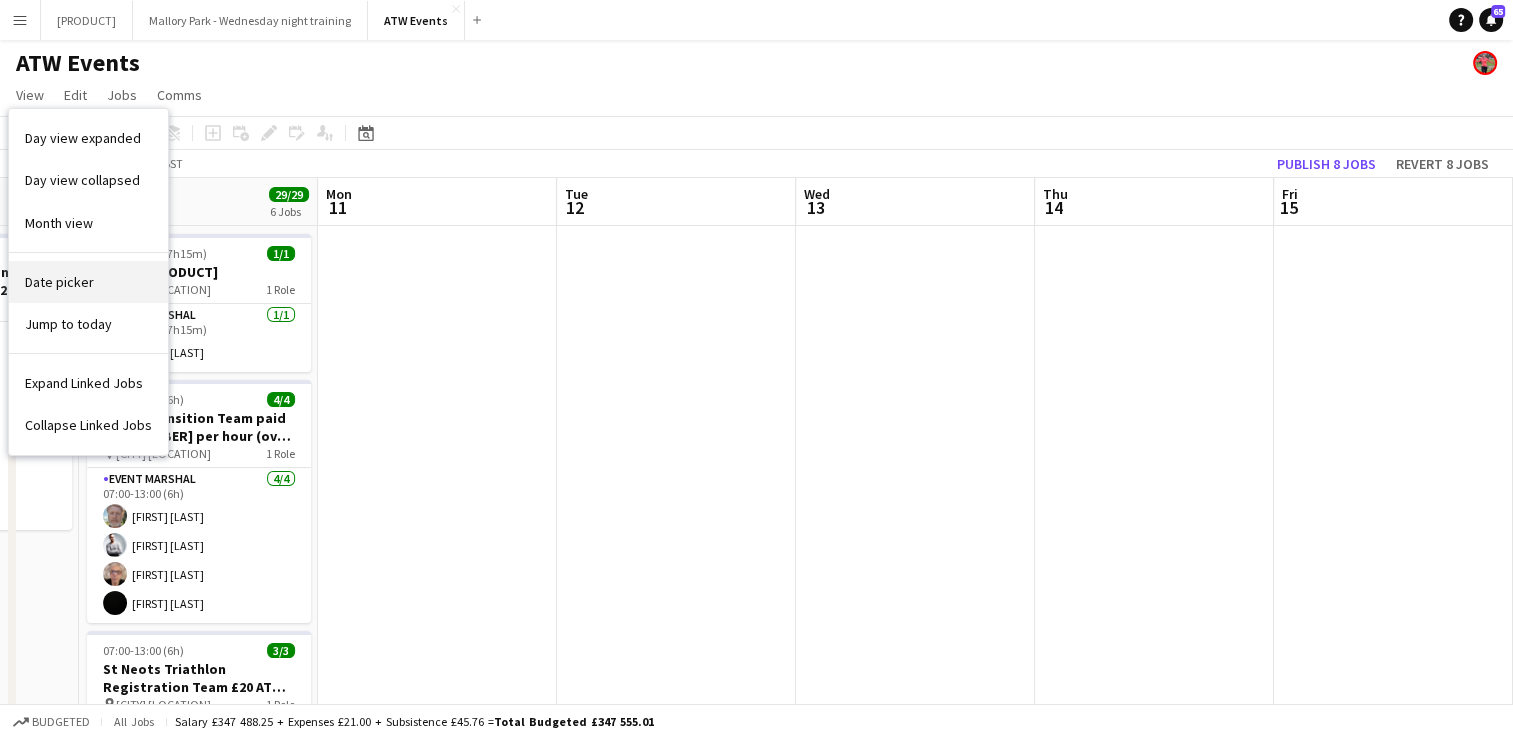 click on "Date picker" at bounding box center (88, 282) 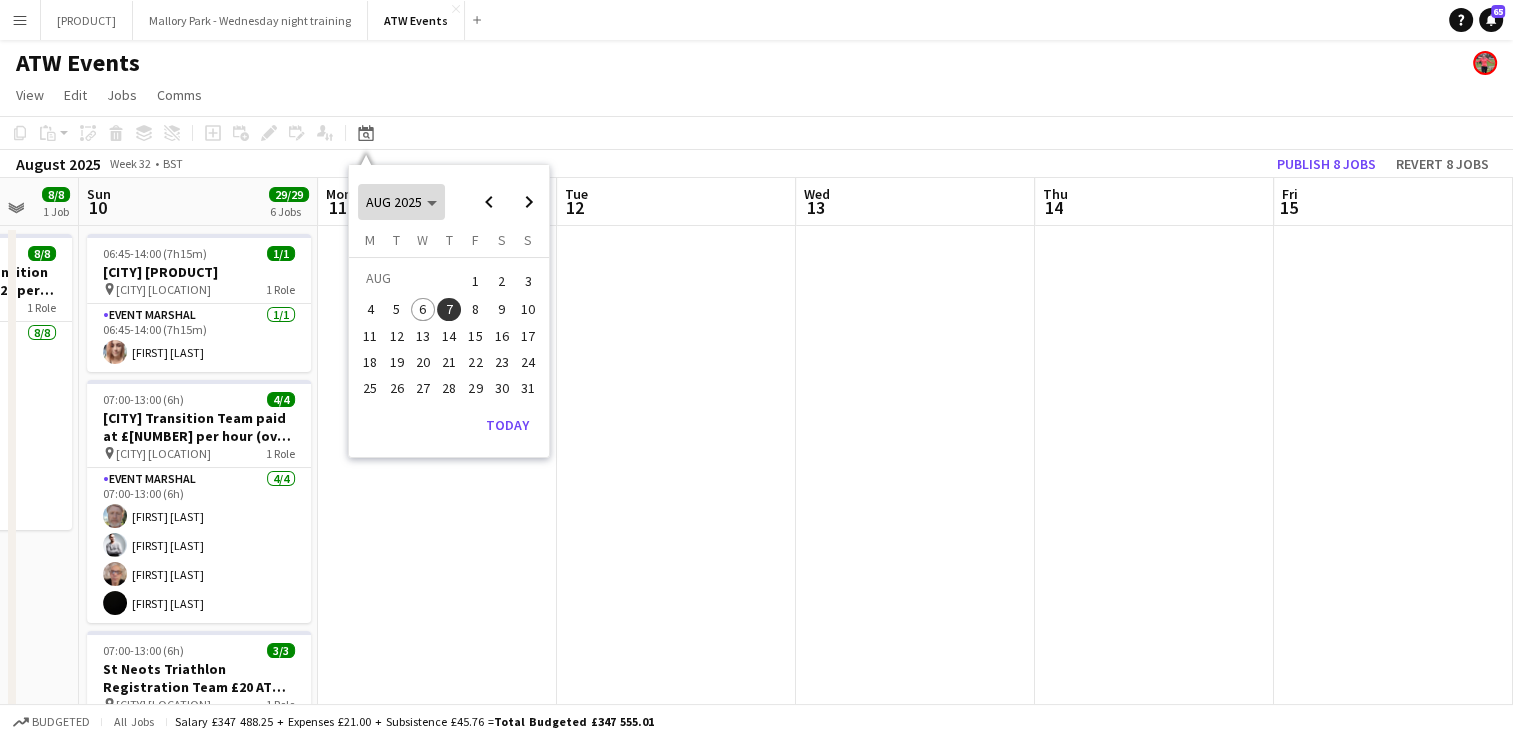 click on "AUG 2025" at bounding box center [394, 202] 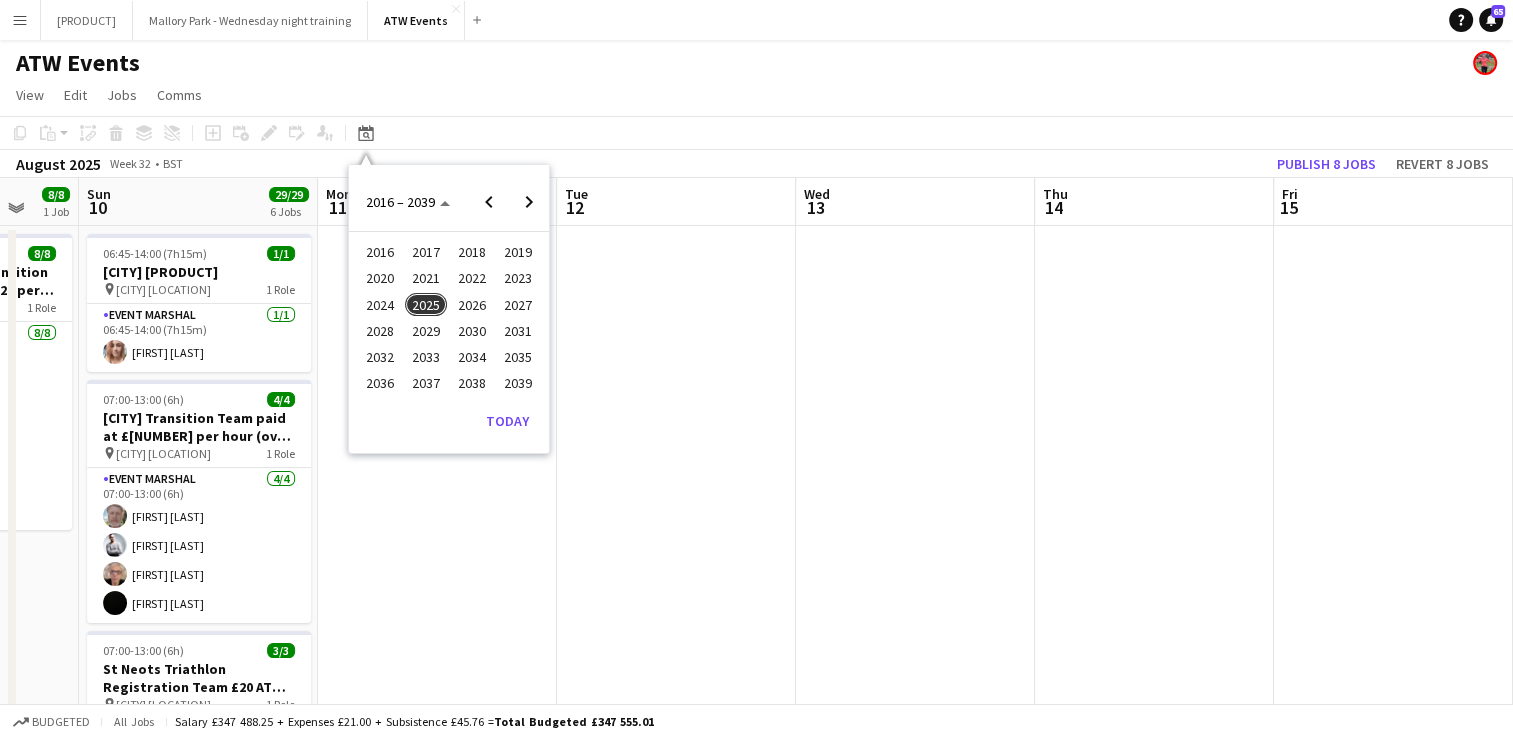 click on "2024" at bounding box center [379, 305] 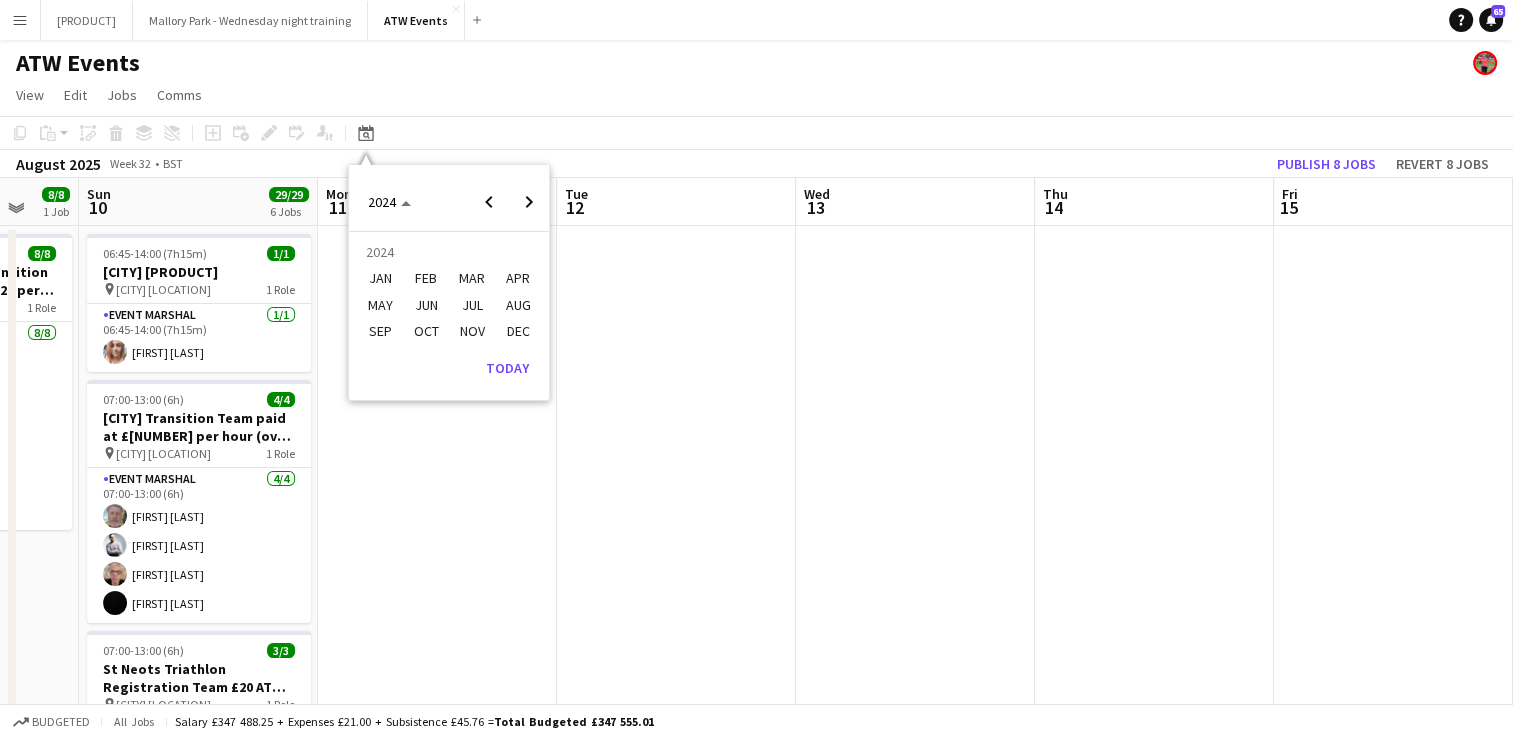 click on "SEP" at bounding box center [379, 331] 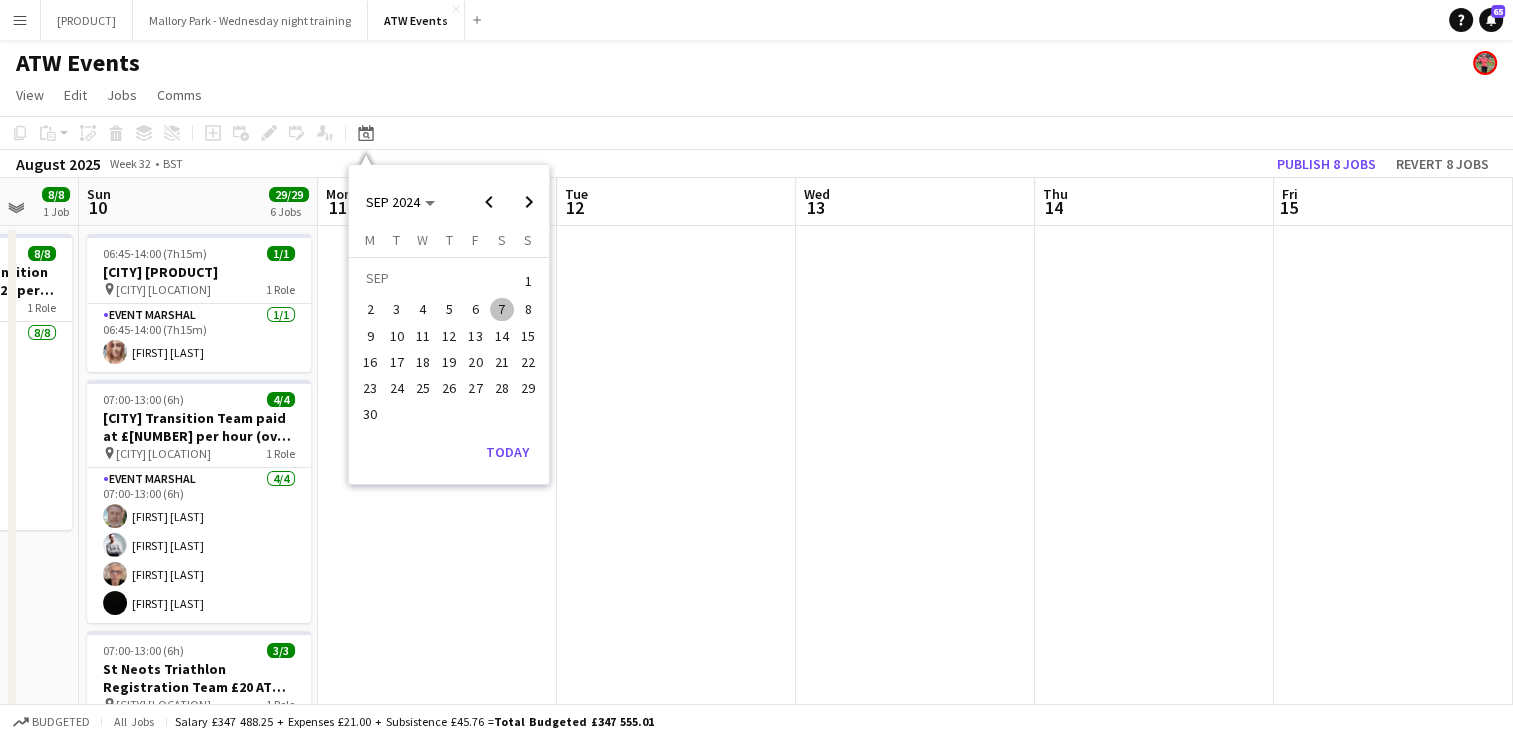 click on "7" at bounding box center [502, 310] 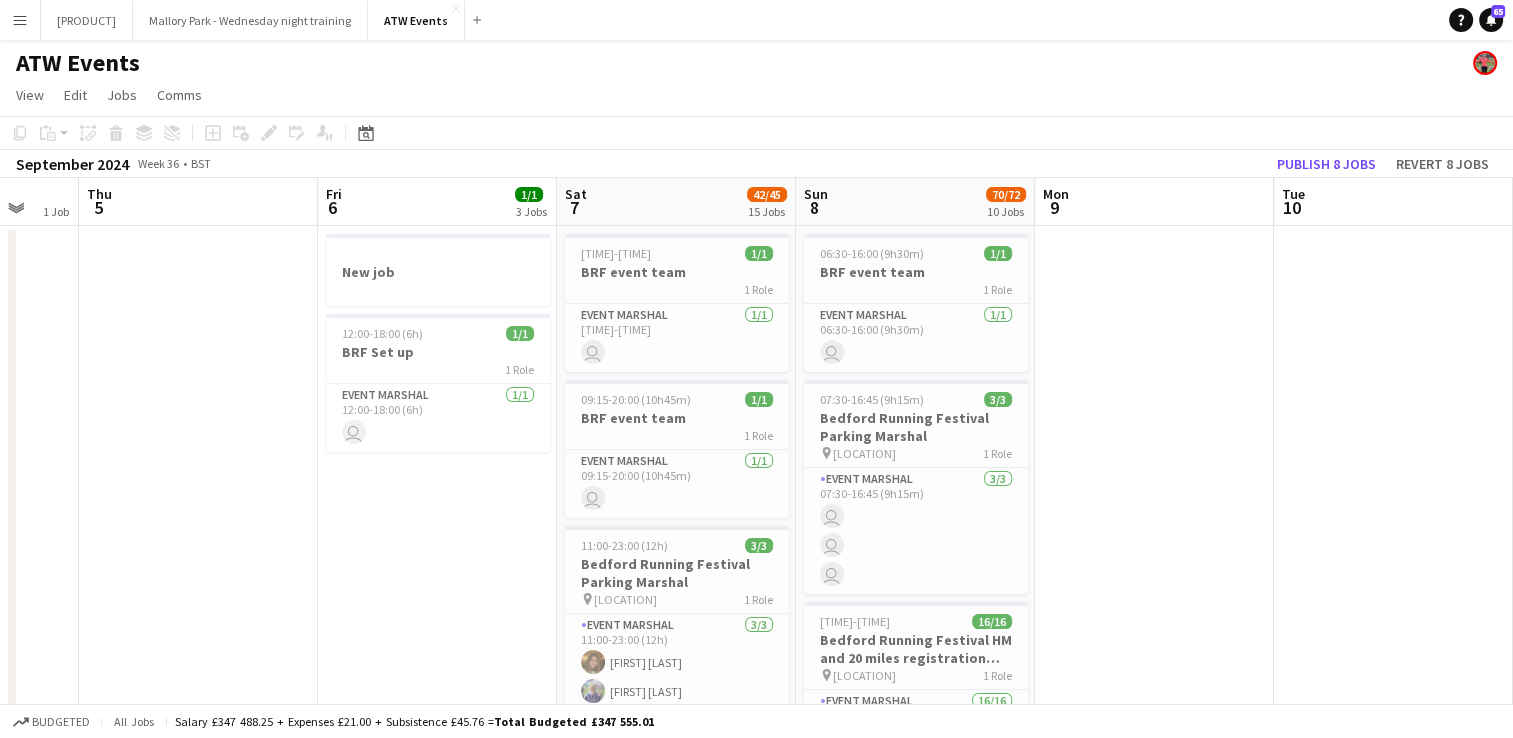 scroll, scrollTop: 0, scrollLeft: 688, axis: horizontal 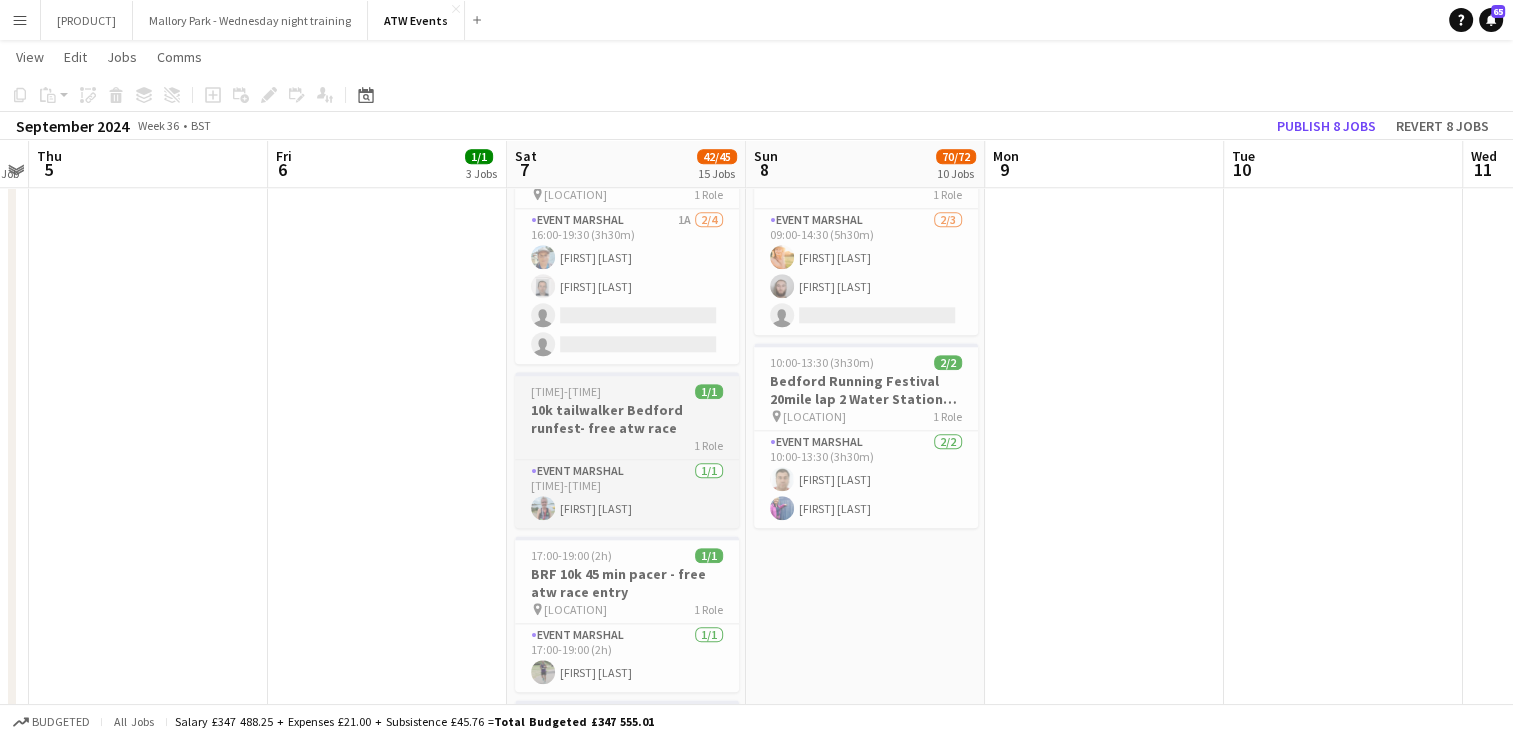 click on "10k tailwalker Bedford runfest- free atw race" at bounding box center (627, 419) 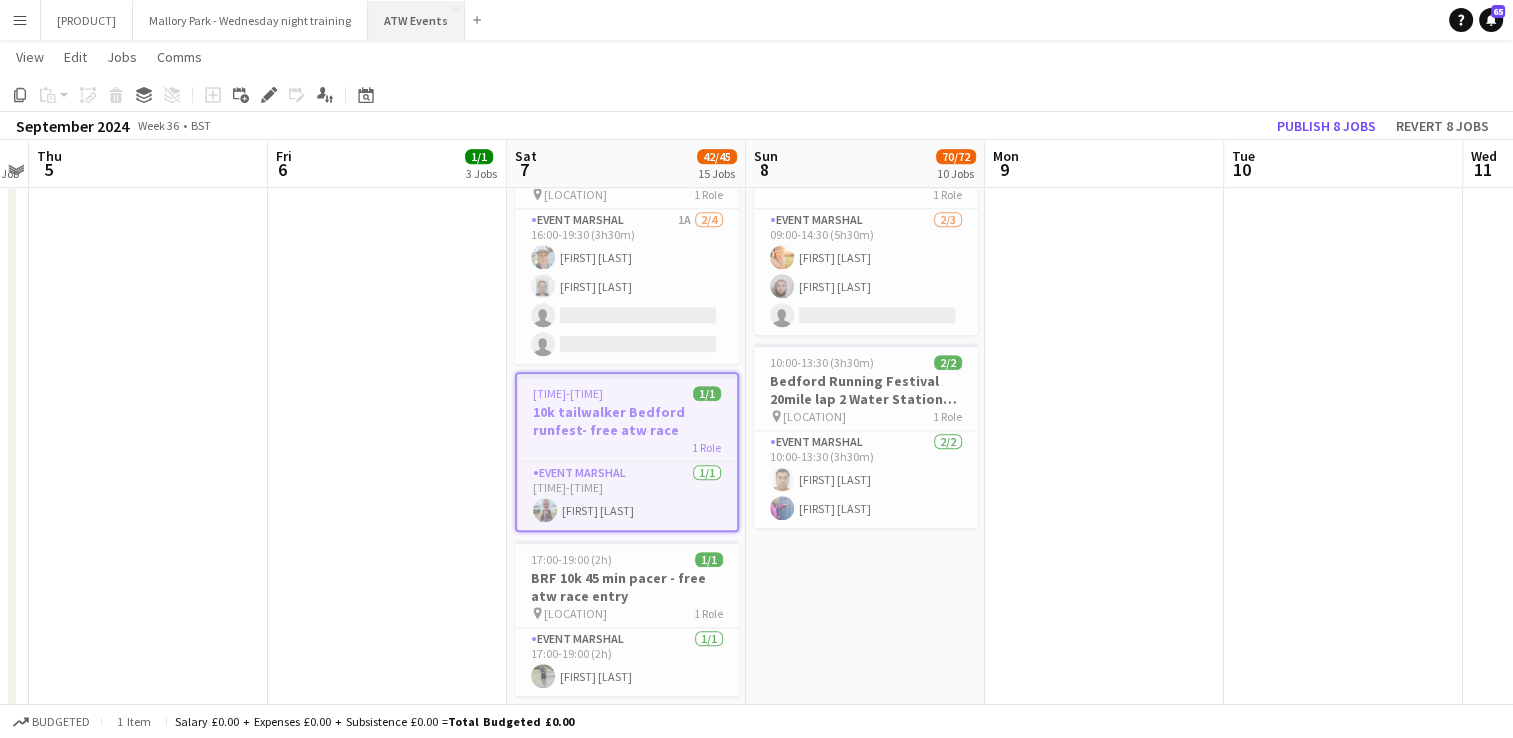 click on "ATW Events
Close" at bounding box center [416, 20] 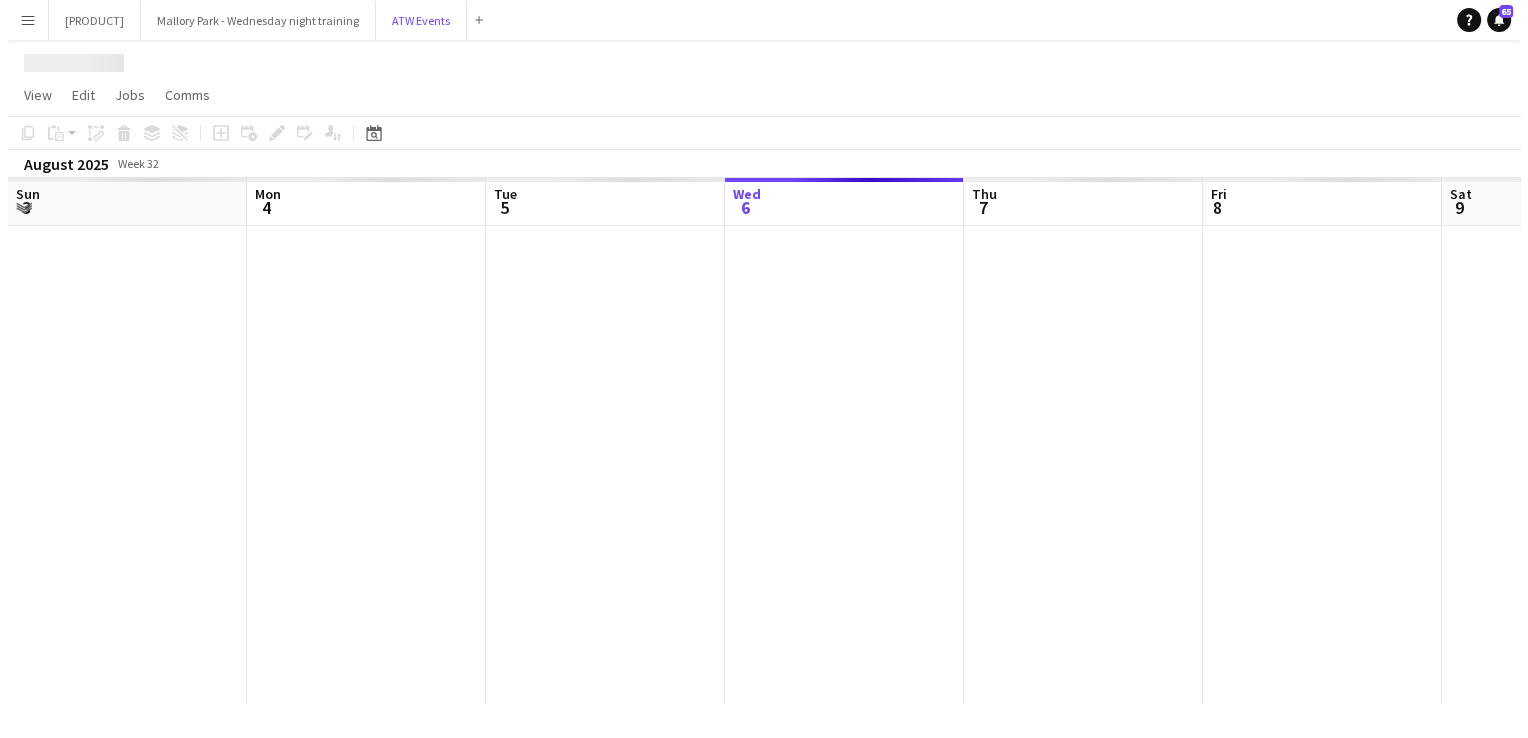 scroll, scrollTop: 0, scrollLeft: 0, axis: both 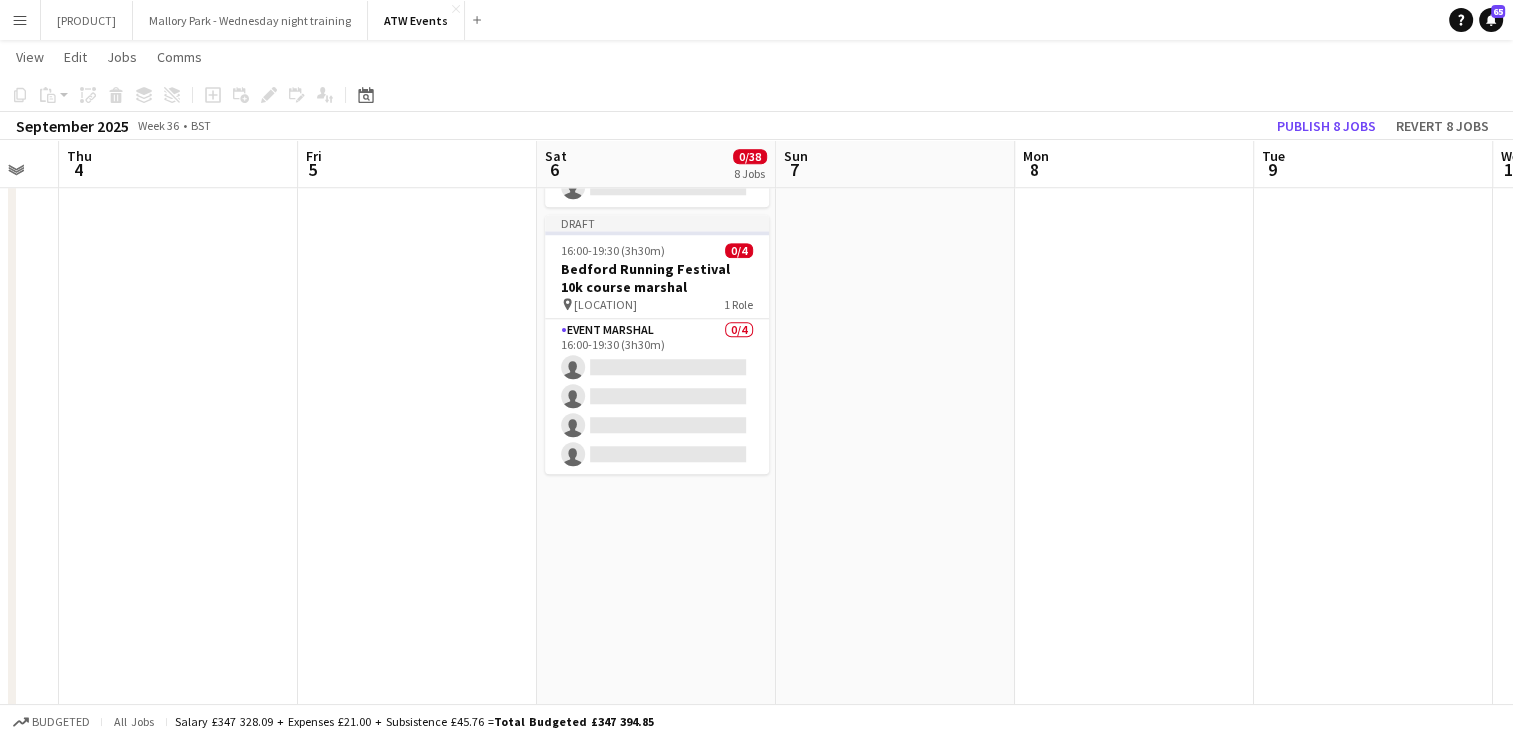 click on "Draft [TIME]-[TIME] ([DURATION])    0/3   Bedford Running Festival Parking Marshal
pin
Longholme Way   1 Role   Event Marshal   0/3   [TIME]-[TIME] ([DURATION])
single-neutral-actions
single-neutral-actions
single-neutral-actions
Draft   [TIME]-[TIME] ([DURATION])    0/2   BRF Event village suport
pin
Russell park   1 Role   Event Marshal   0/2   [TIME]-[TIME] ([DURATION])
single-neutral-actions
single-neutral-actions
Draft   [TIME]-[TIME] ([DURATION])    0/11   Bedford Running Festival  Registration & baggage marshal
pin
Russell park   2 Roles   Event Marshal   0/9   [TIME]-[TIME] ([DURATION])
single-neutral-actions
single-neutral-actions
single-neutral-actions" at bounding box center (656, -108) 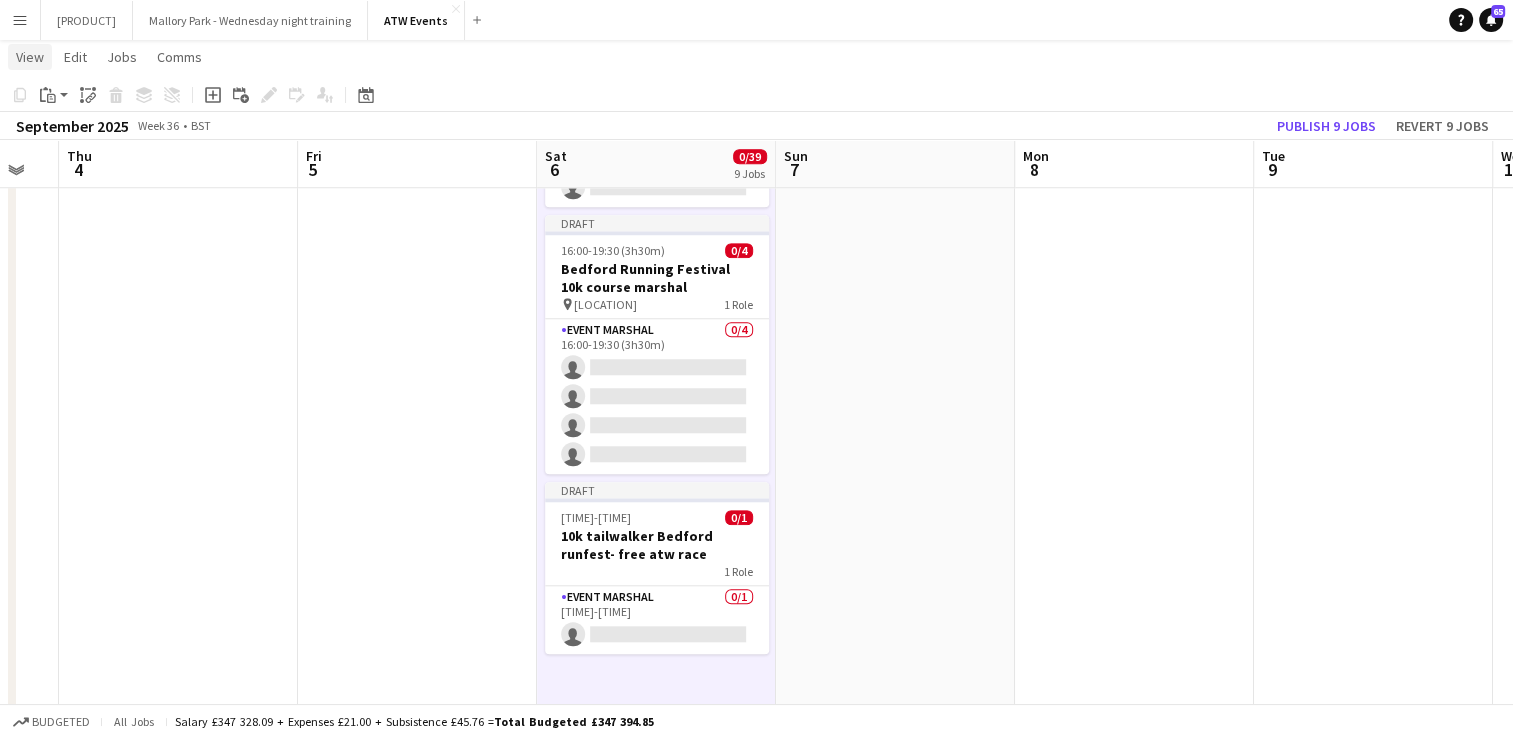 click on "View" 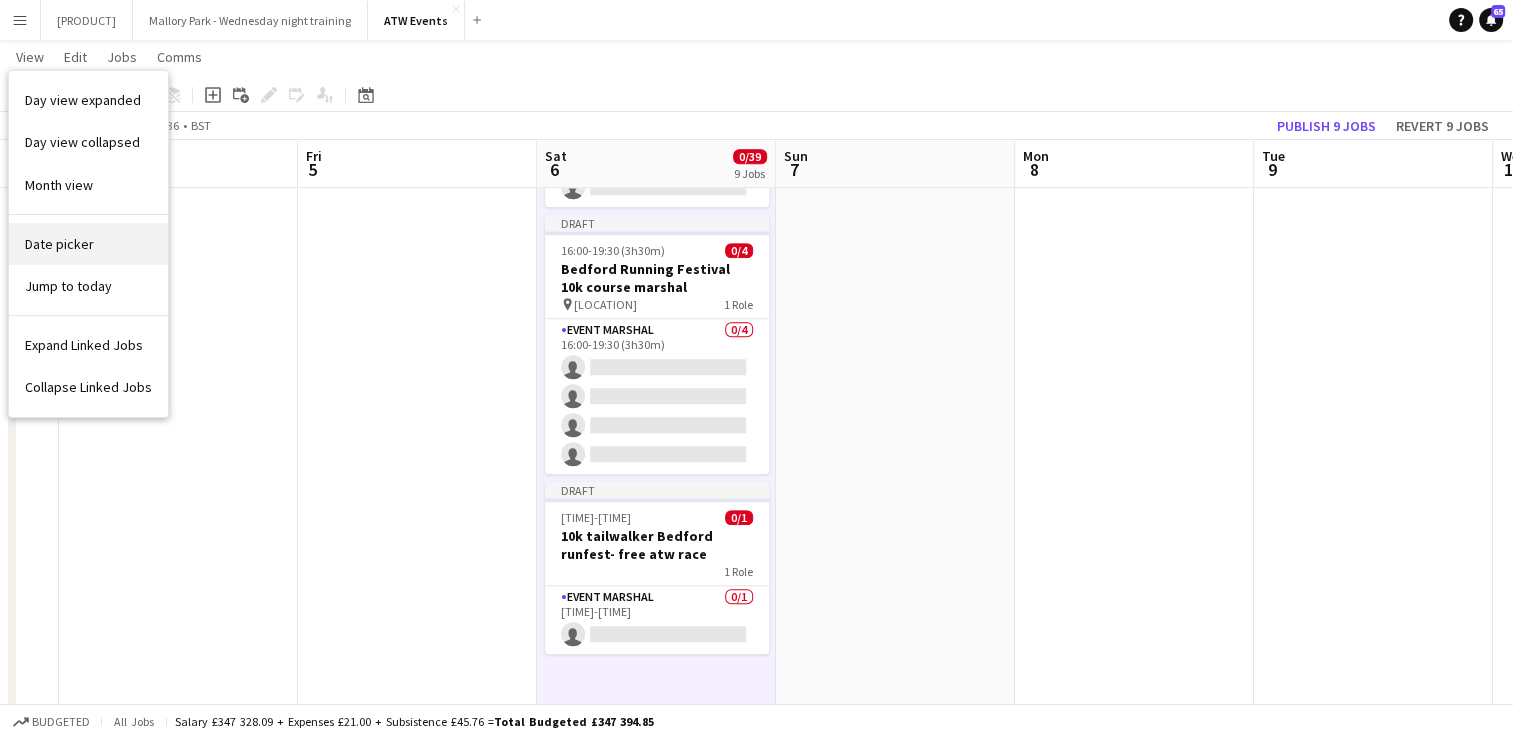 click on "Date picker" at bounding box center (59, 244) 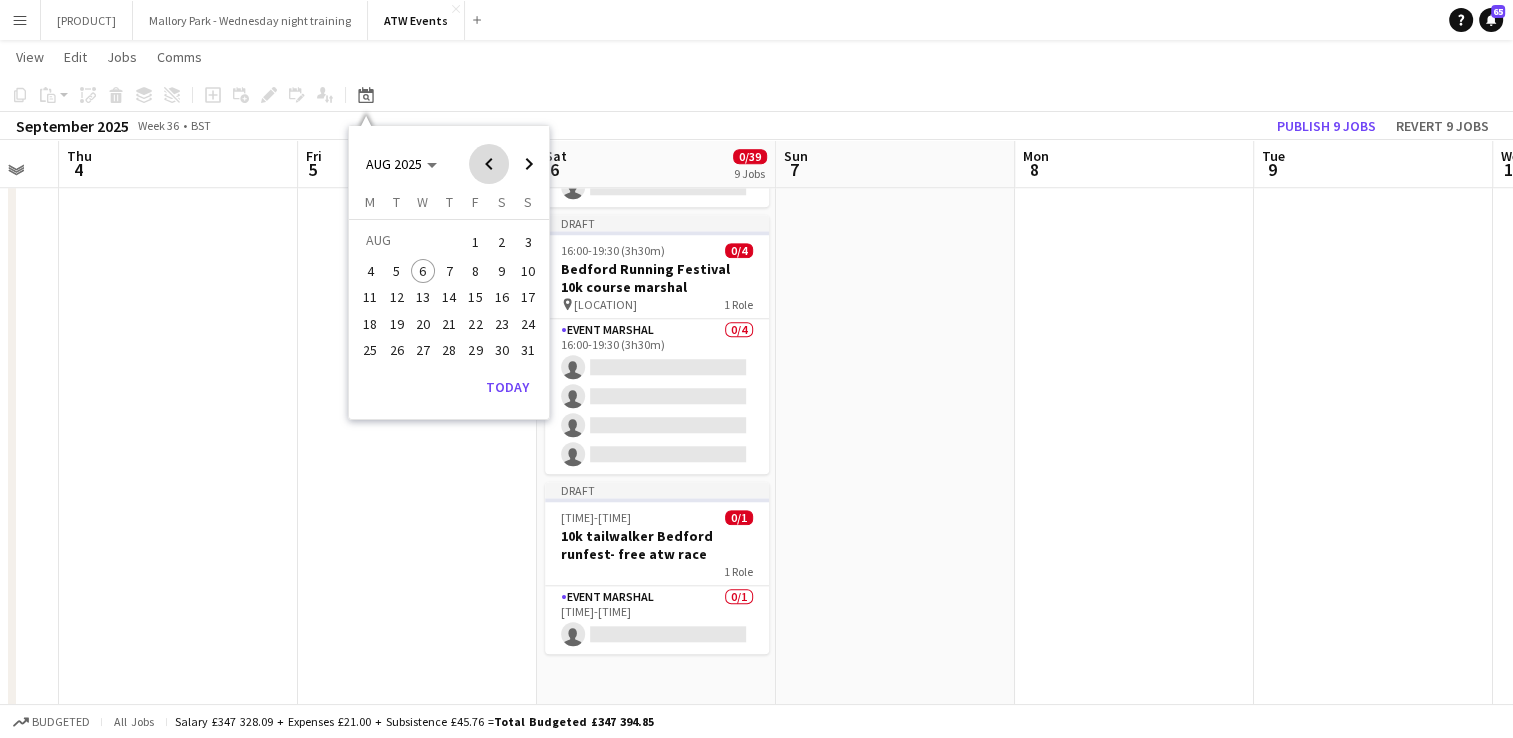 click at bounding box center (489, 164) 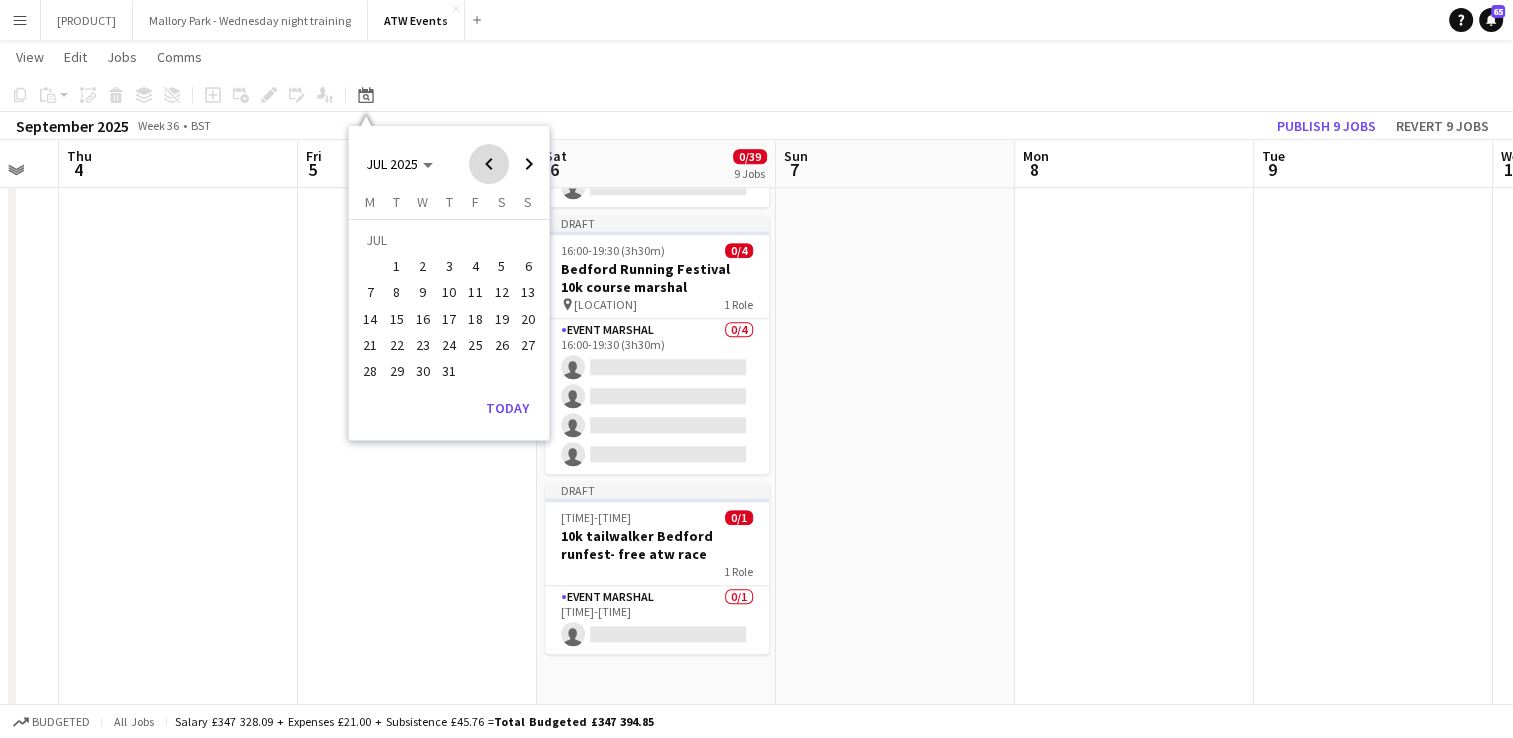 click at bounding box center (489, 164) 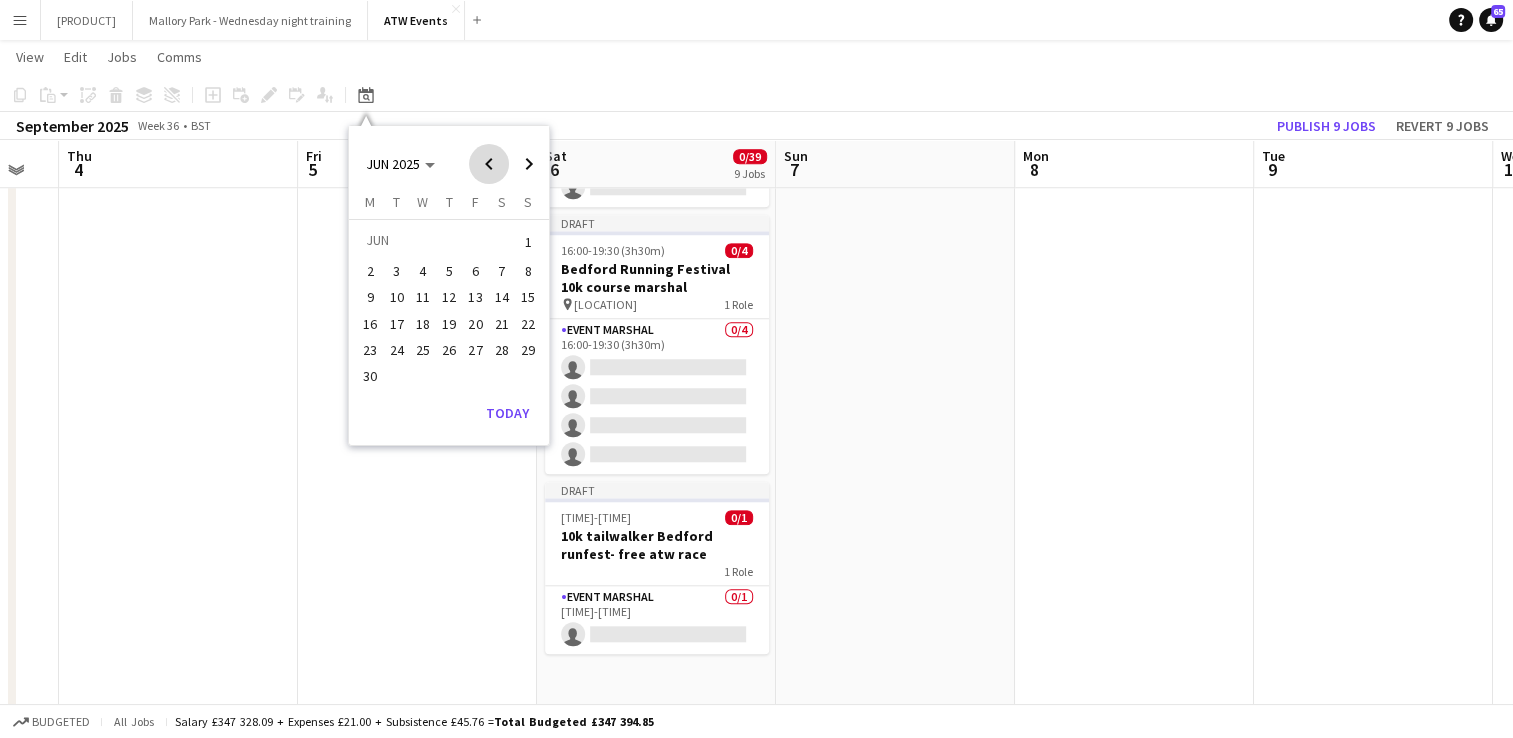click at bounding box center [489, 164] 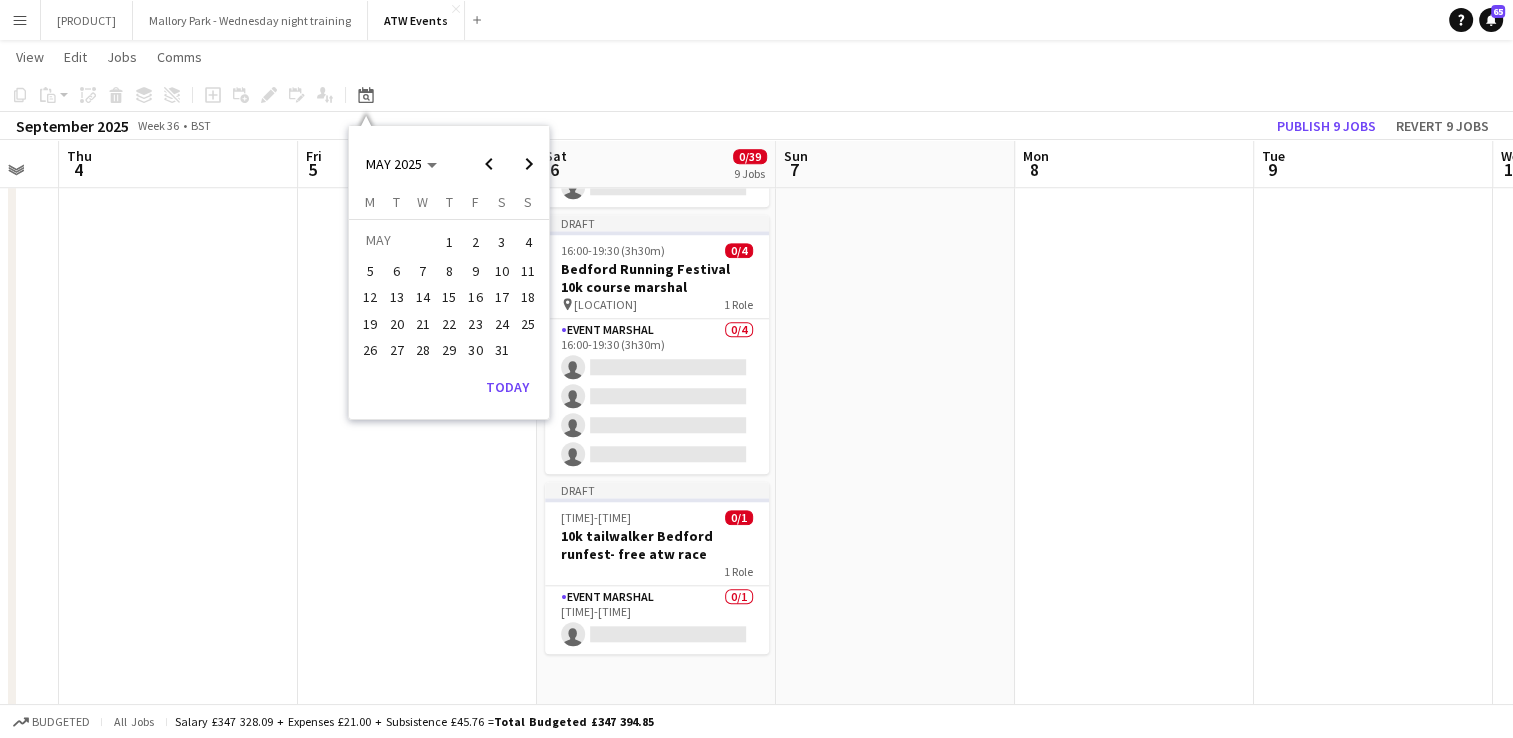 click on "Thu   4" at bounding box center (178, 164) 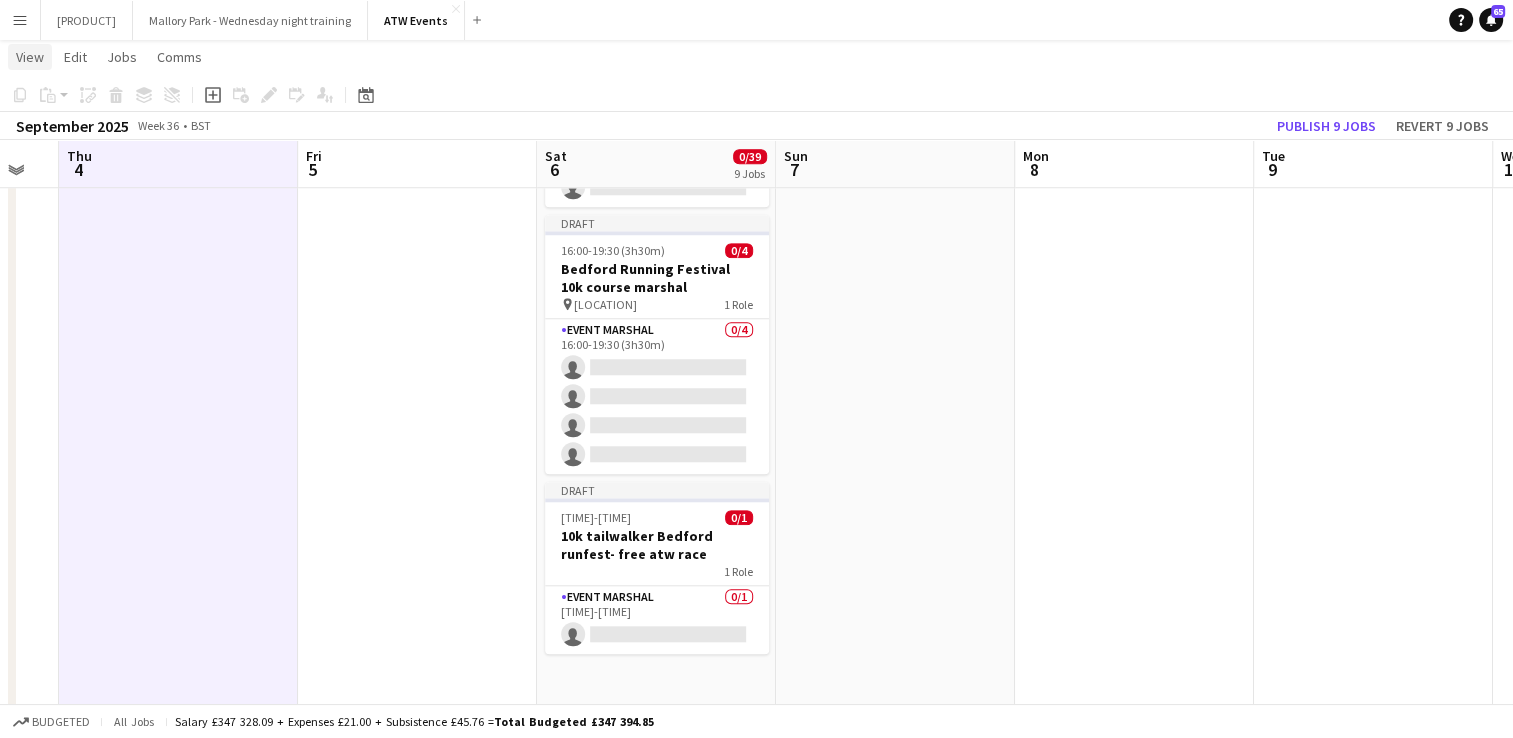 click on "View" 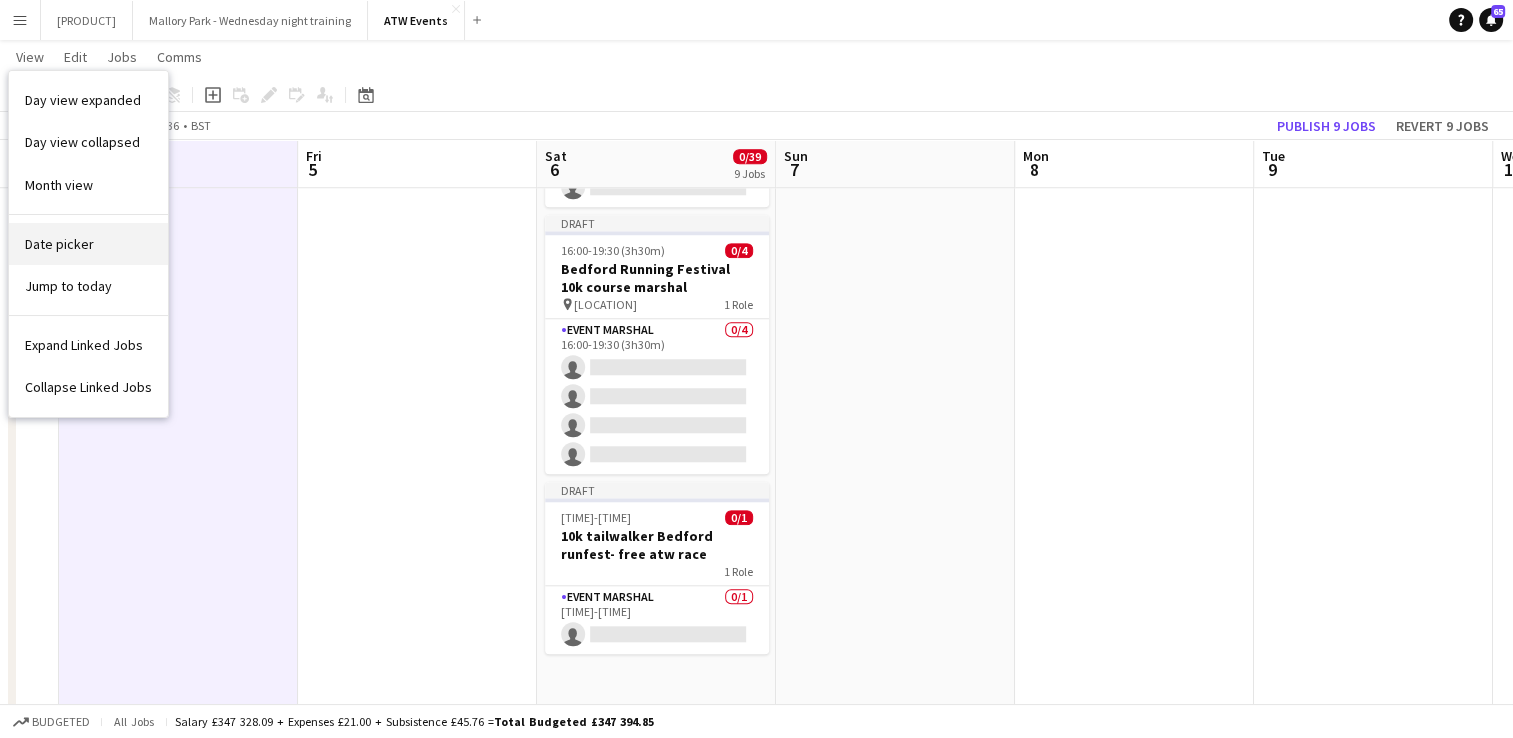 click on "Date picker" at bounding box center (59, 244) 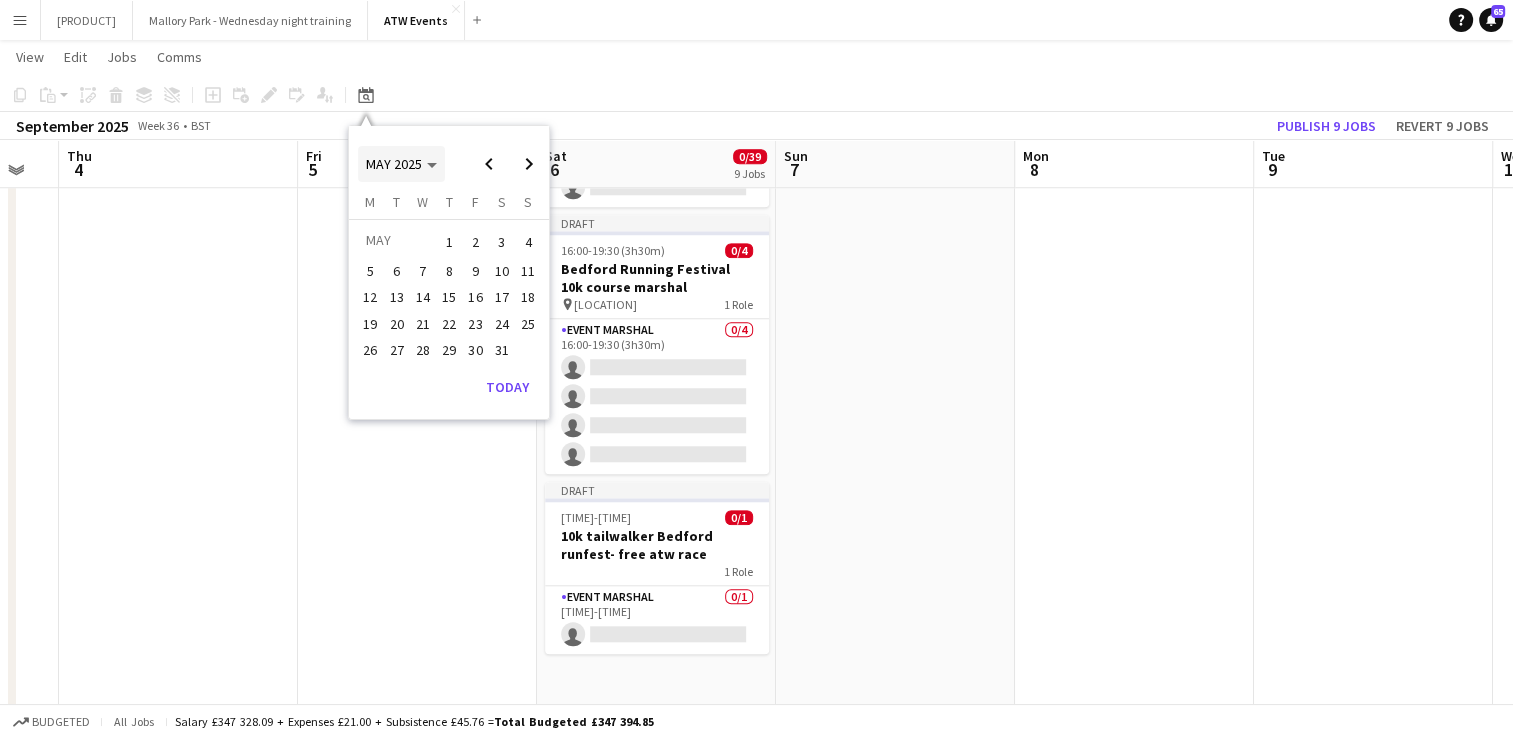 click on "MAY 2025" at bounding box center (394, 164) 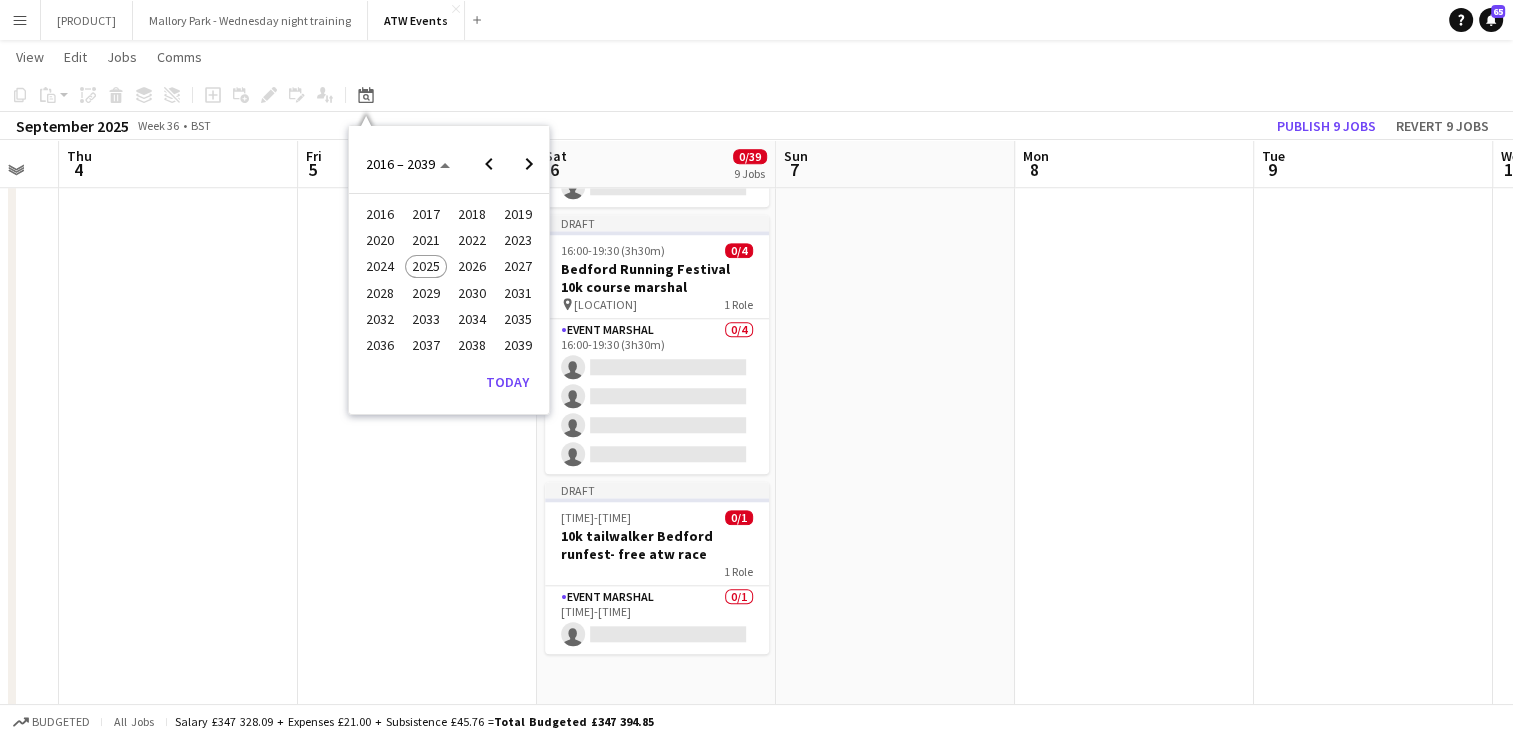 click on "2024" at bounding box center (379, 267) 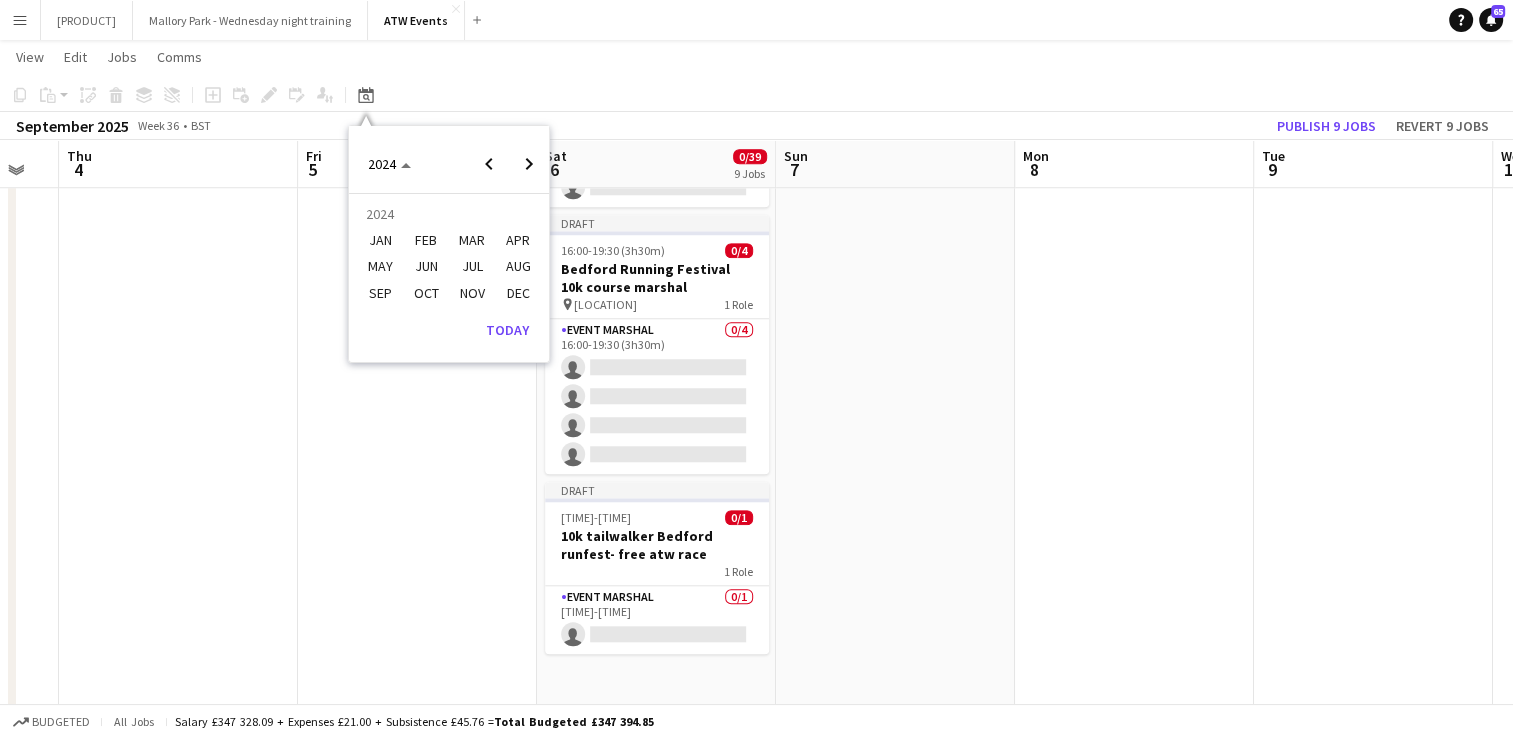 click on "SEP" at bounding box center [379, 293] 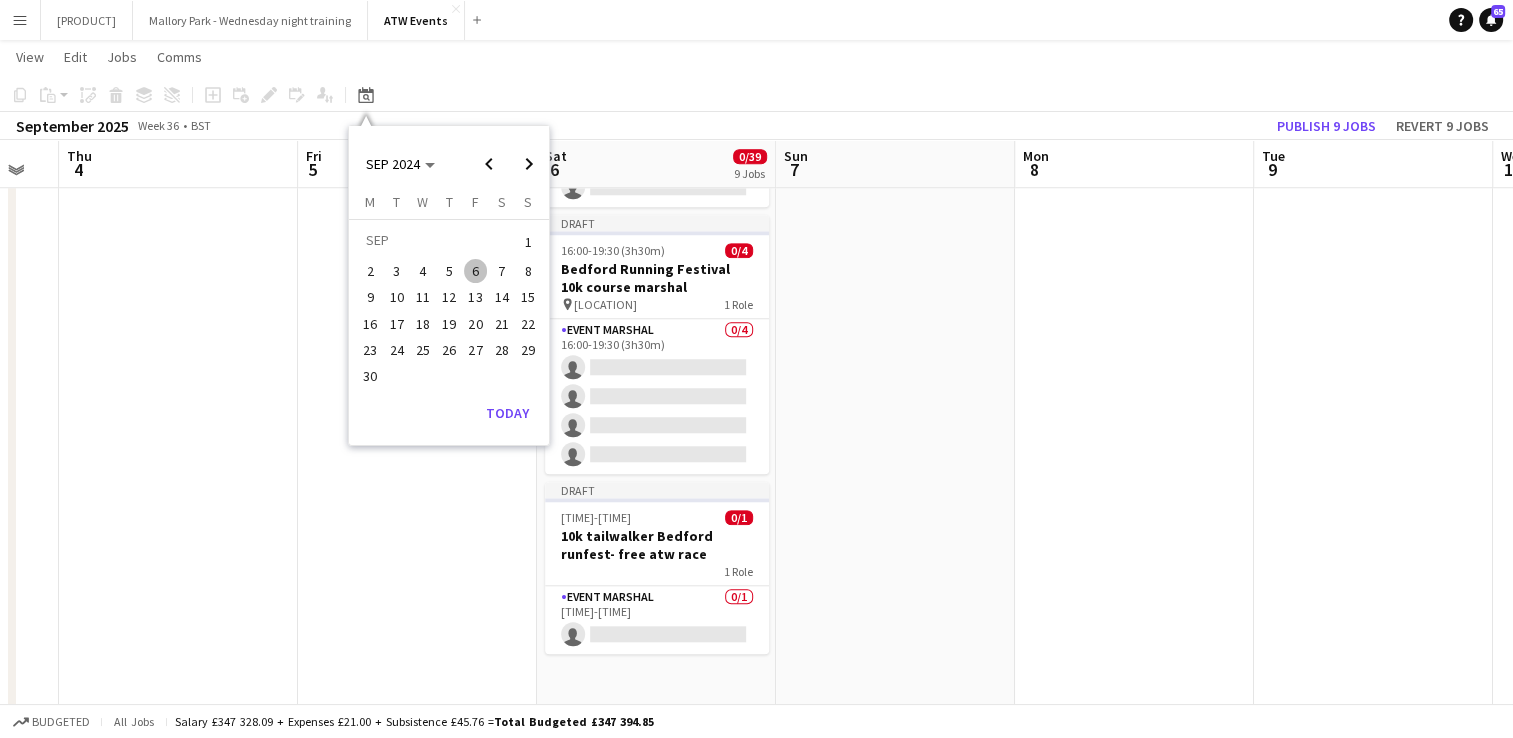 click on "6" at bounding box center [476, 271] 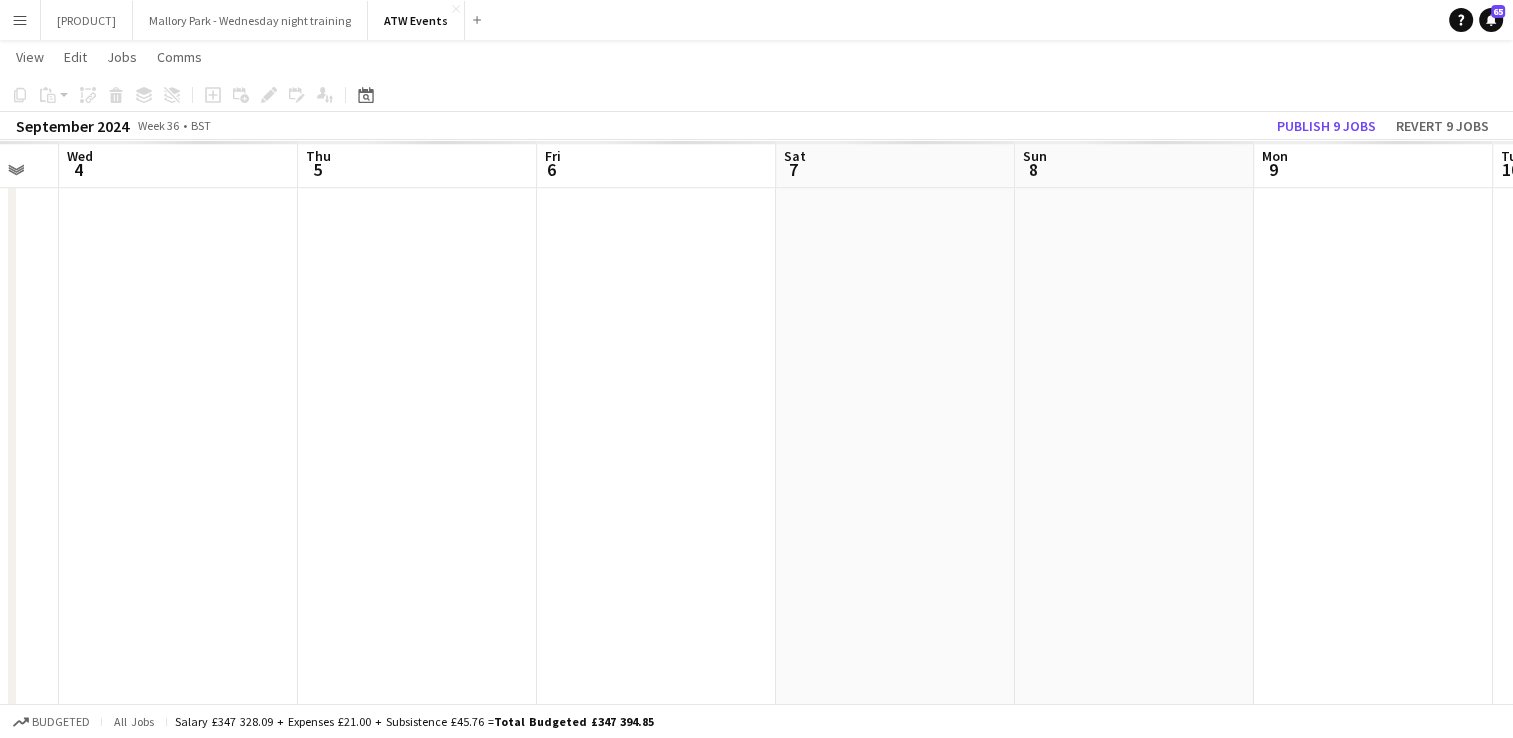 scroll, scrollTop: 0, scrollLeft: 688, axis: horizontal 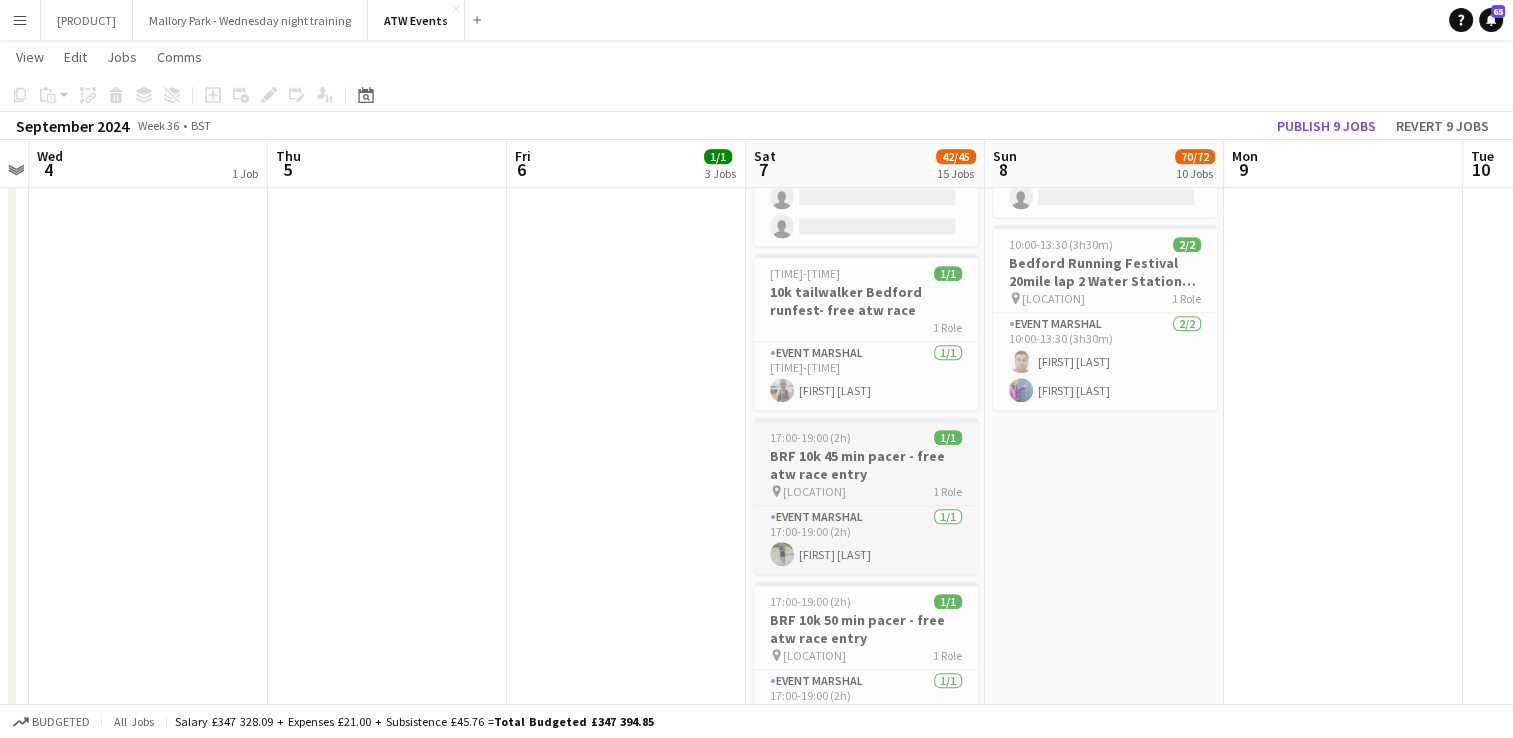 click on "BRF 10k 45 min pacer -  free atw race entry" at bounding box center (866, 465) 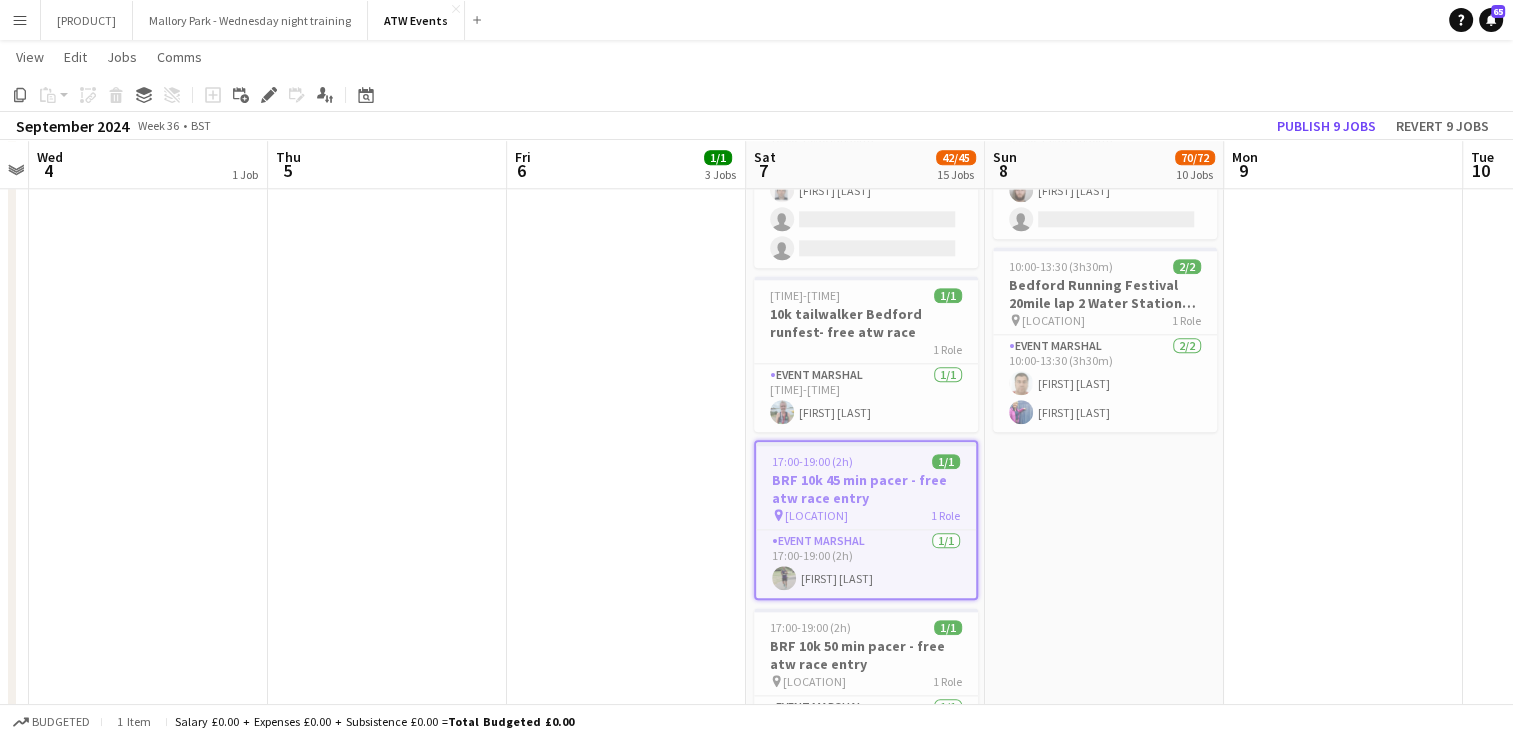 scroll, scrollTop: 2110, scrollLeft: 0, axis: vertical 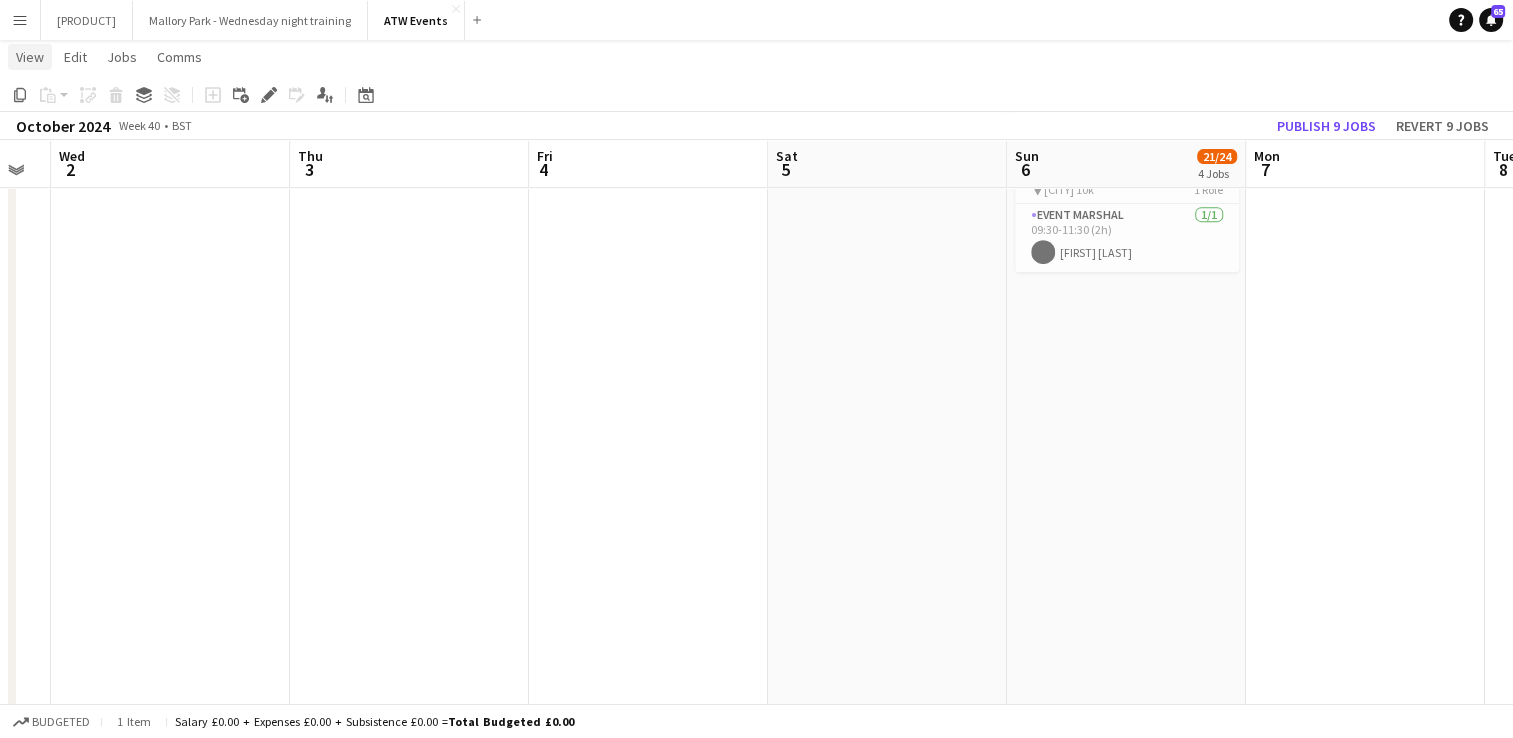 click on "View" 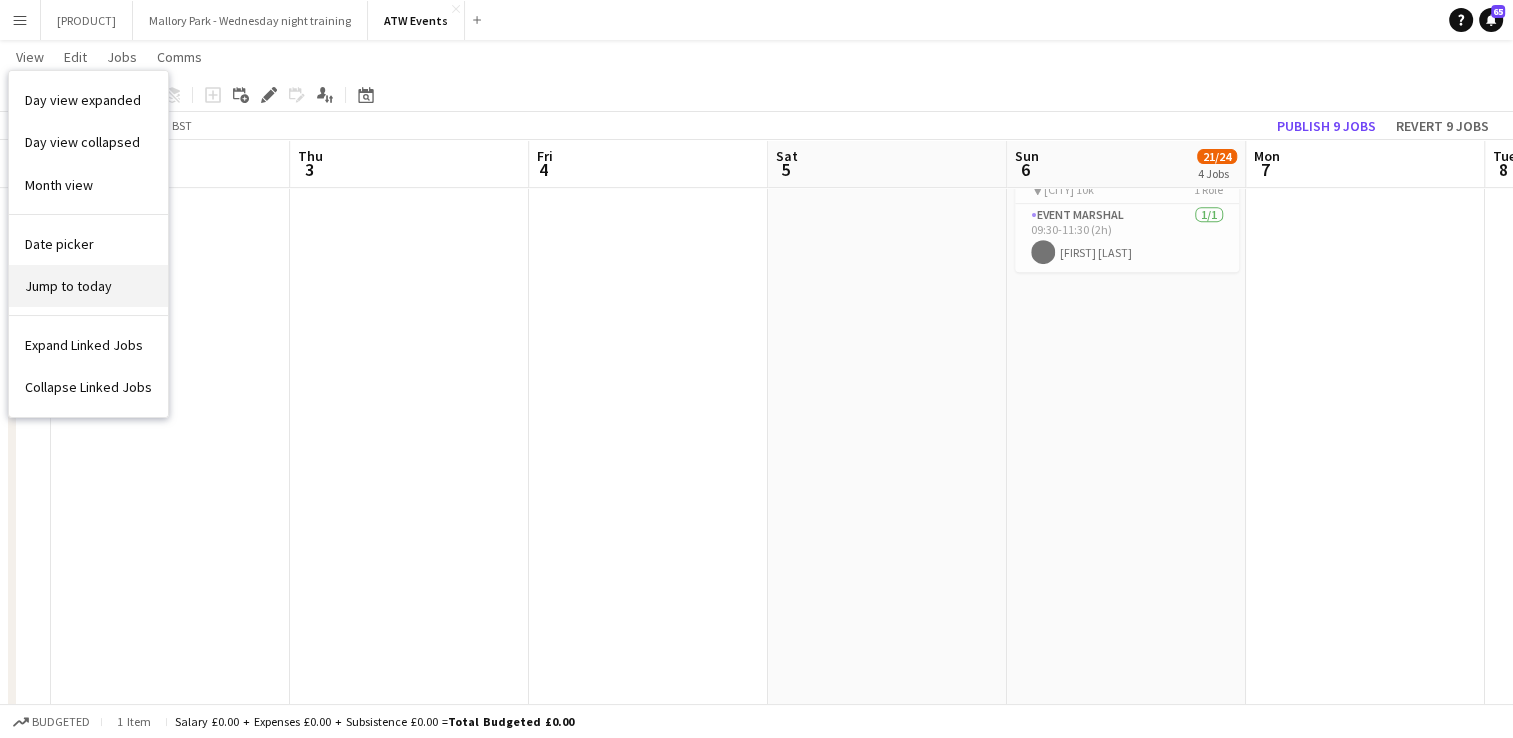 click on "Jump to today" at bounding box center [68, 286] 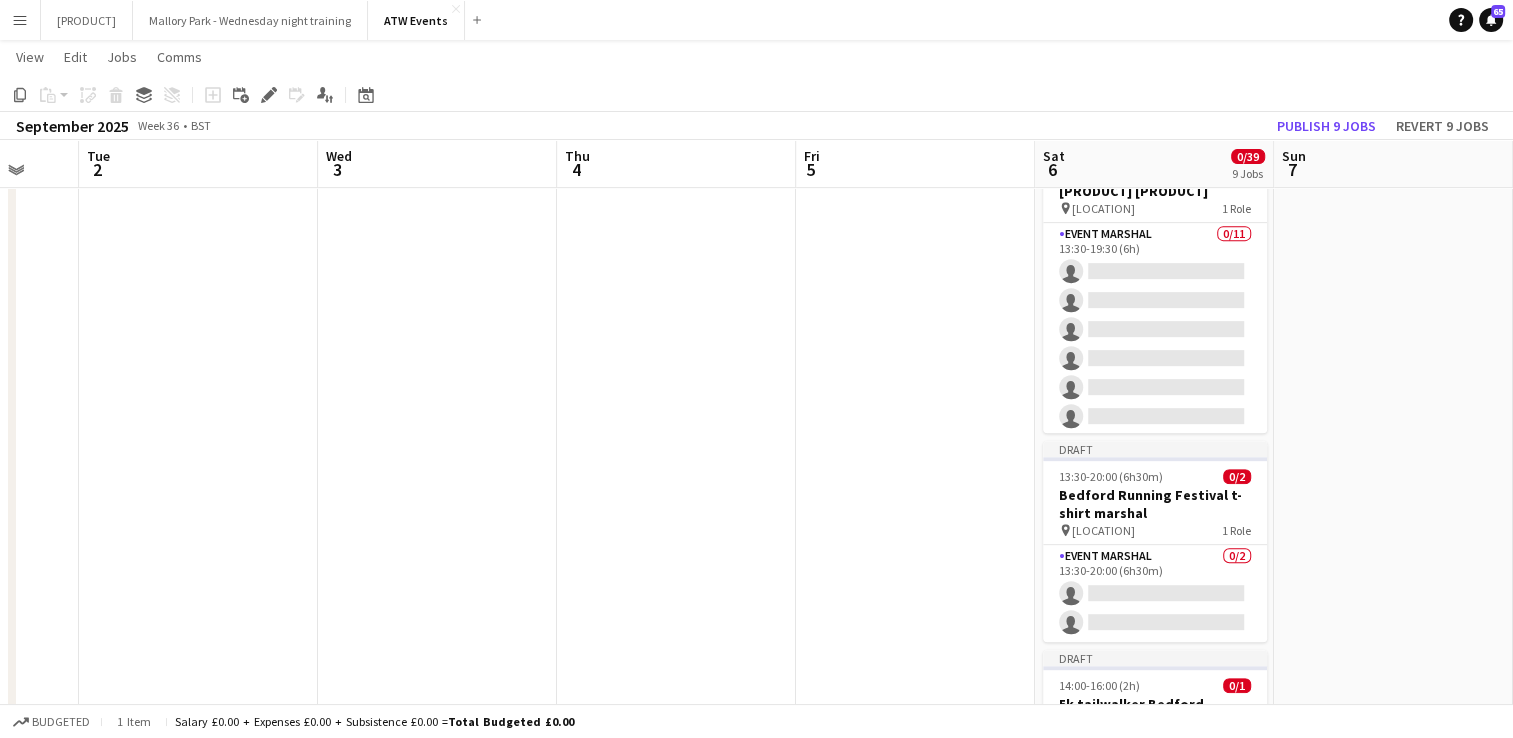 scroll, scrollTop: 0, scrollLeft: 940, axis: horizontal 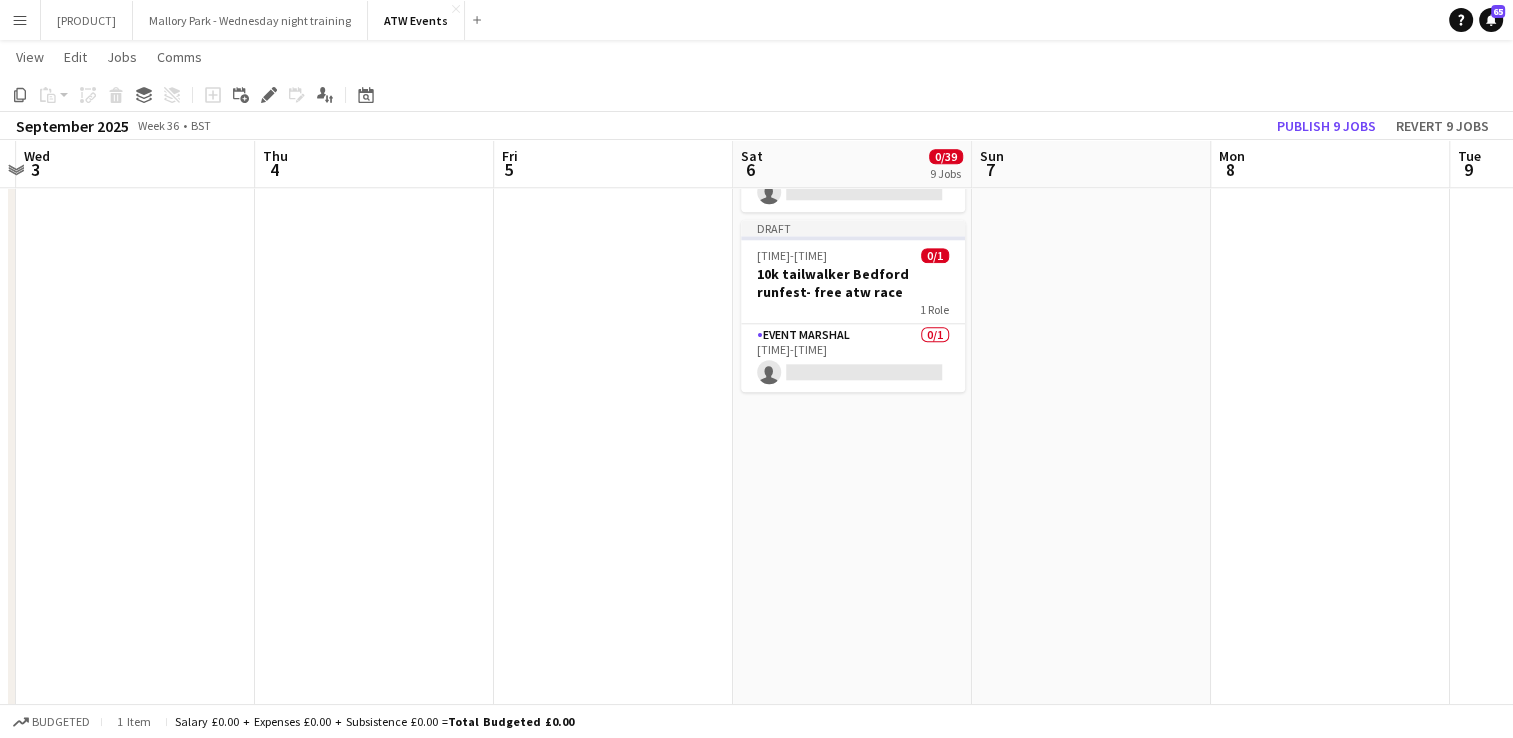 click on "Draft [TIME]-[TIME] ([DURATION])    0/3   Bedford Running Festival Parking Marshal
pin
Longholme Way   1 Role   Event Marshal   0/3   [TIME]-[TIME] ([DURATION])
single-neutral-actions
single-neutral-actions
single-neutral-actions
Draft   [TIME]-[TIME] ([DURATION])    0/2   BRF Event village suport
pin
Russell park   1 Role   Event Marshal   0/2   [TIME]-[TIME] ([DURATION])
single-neutral-actions
single-neutral-actions
Draft   [TIME]-[TIME] ([DURATION])    0/11   Bedford Running Festival  Registration & baggage marshal
pin
Russell park   2 Roles   Event Marshal   0/9   [TIME]-[TIME] ([DURATION])
single-neutral-actions
single-neutral-actions
single-neutral-actions" at bounding box center (852, -221) 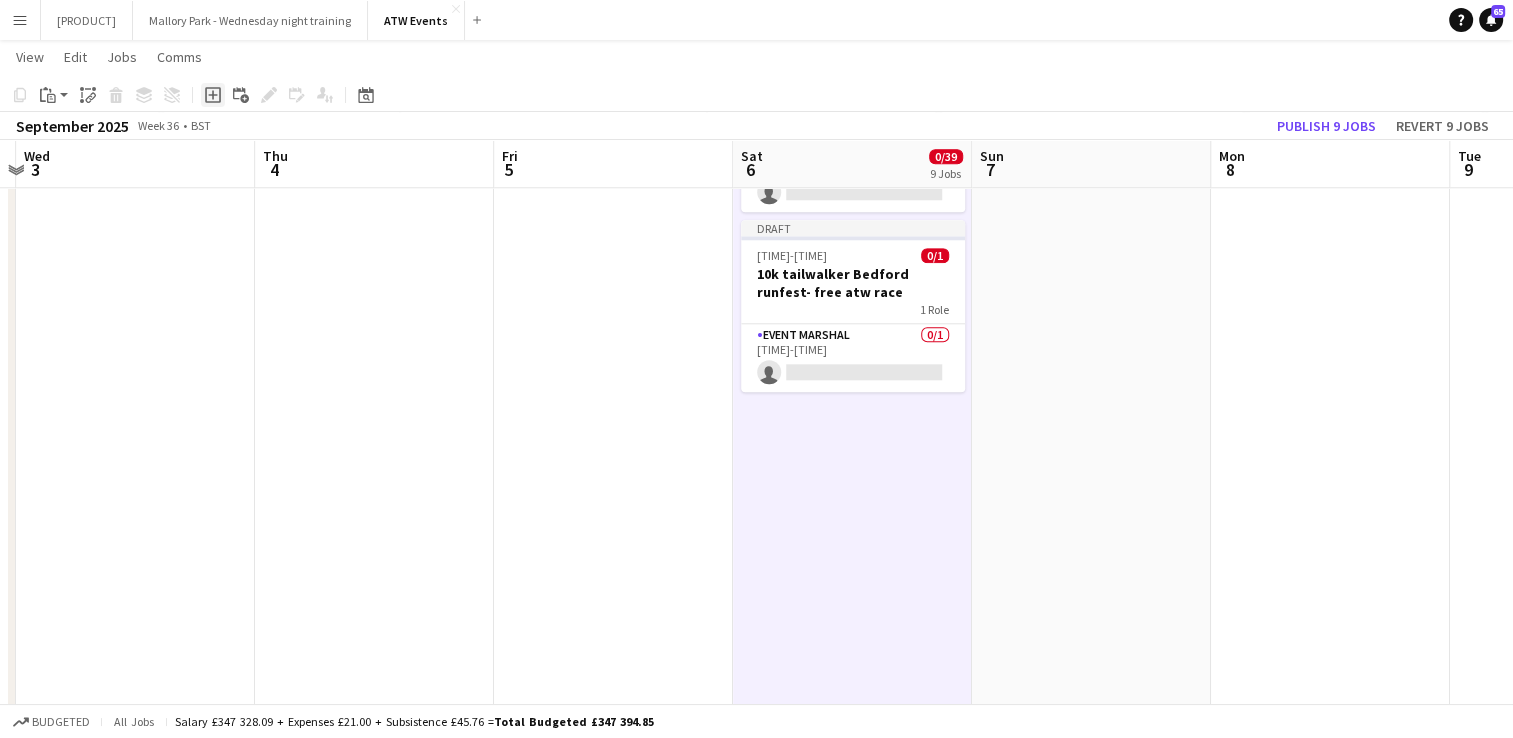 click 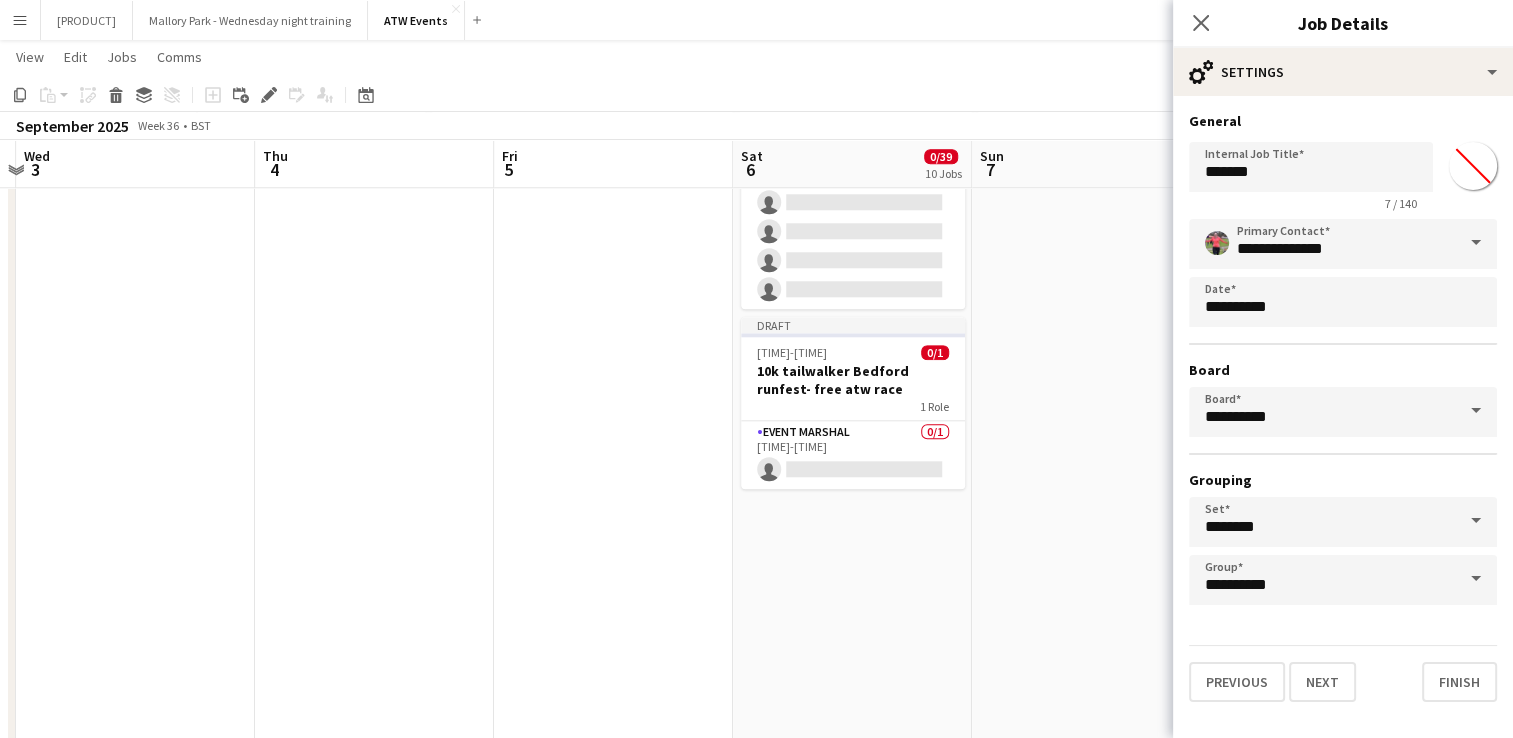 click on "Draft   New job   Draft   11:00-23:00 (12h)    0/3   Bedford Running Festival Parking Marshal
pin
Longholme Way   1 Role   Event Marshal   0/3   11:00-23:00 (12h)
single-neutral-actions
single-neutral-actions
single-neutral-actions
Draft   12:00-19:00 (7h)    0/2   BRF Event village suport
pin
Russell park   1 Role   Event Marshal   0/2   12:00-19:00 (7h)
single-neutral-actions
single-neutral-actions
Draft   13:15-20:00 (6h45m)    0/11   Bedford Running Festival  Registration & baggage marshal
pin
Russell park   2 Roles   Event Marshal   0/9   13:15-19:00 (5h45m)
single-neutral-actions
single-neutral-actions
single-neutral-actions" at bounding box center (852, -221) 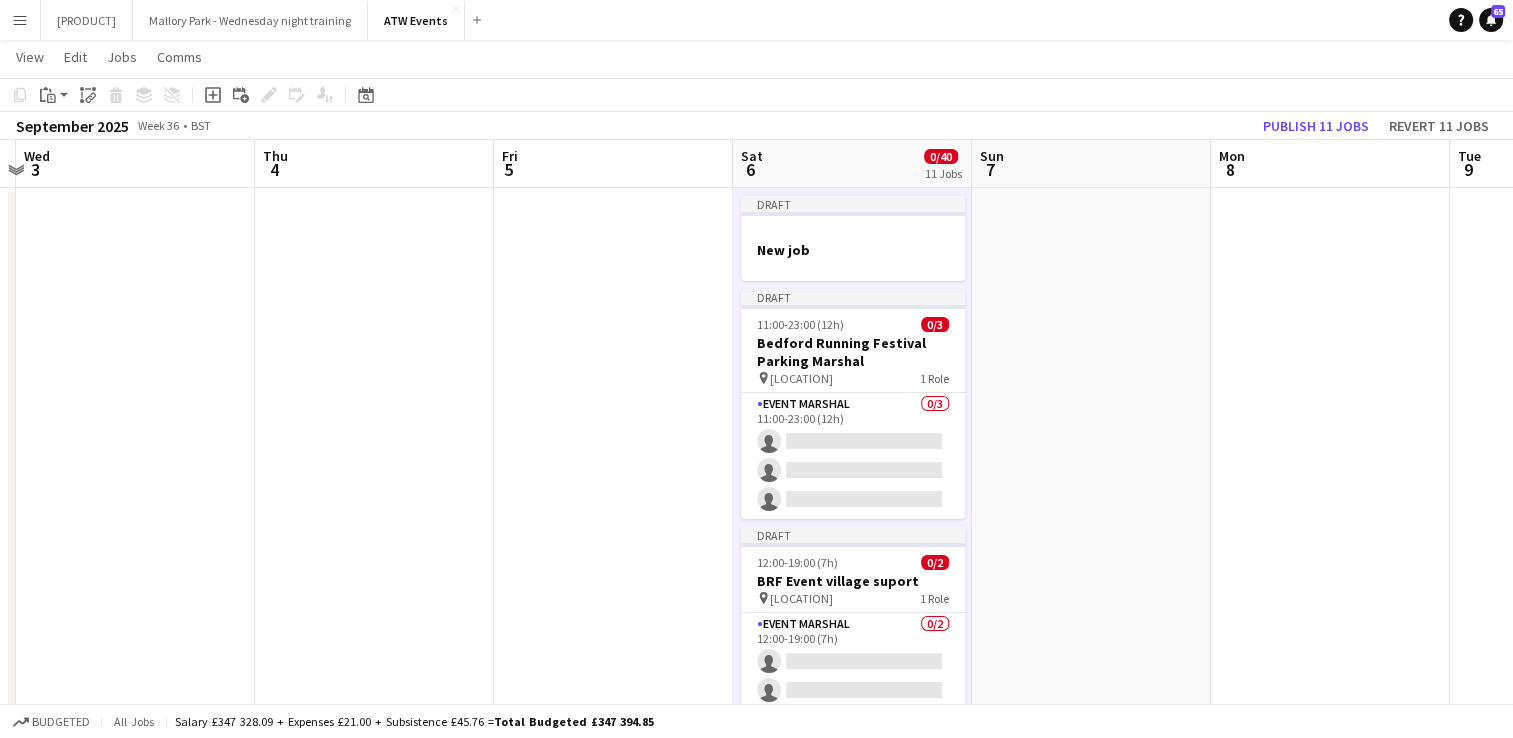 scroll, scrollTop: 0, scrollLeft: 0, axis: both 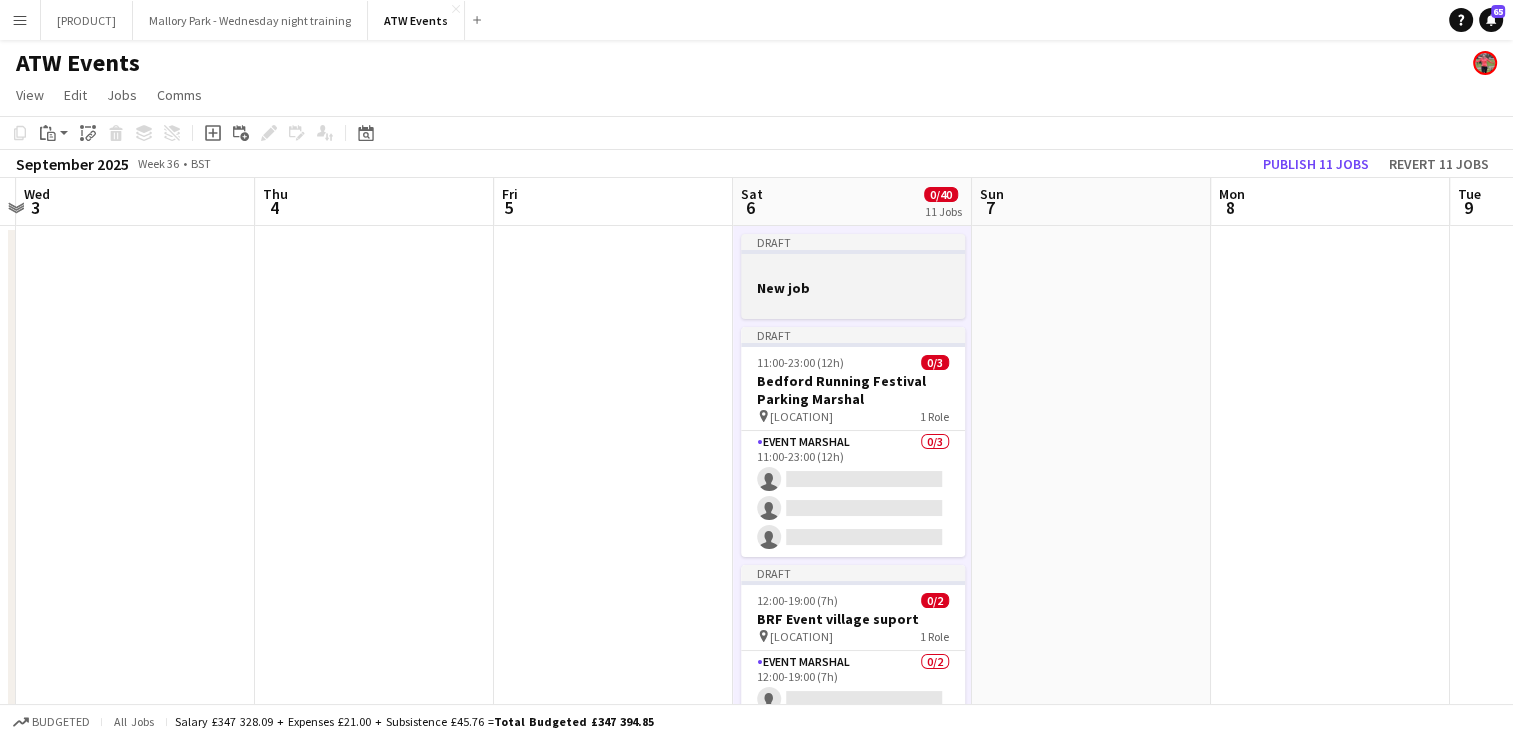 click at bounding box center [853, 269] 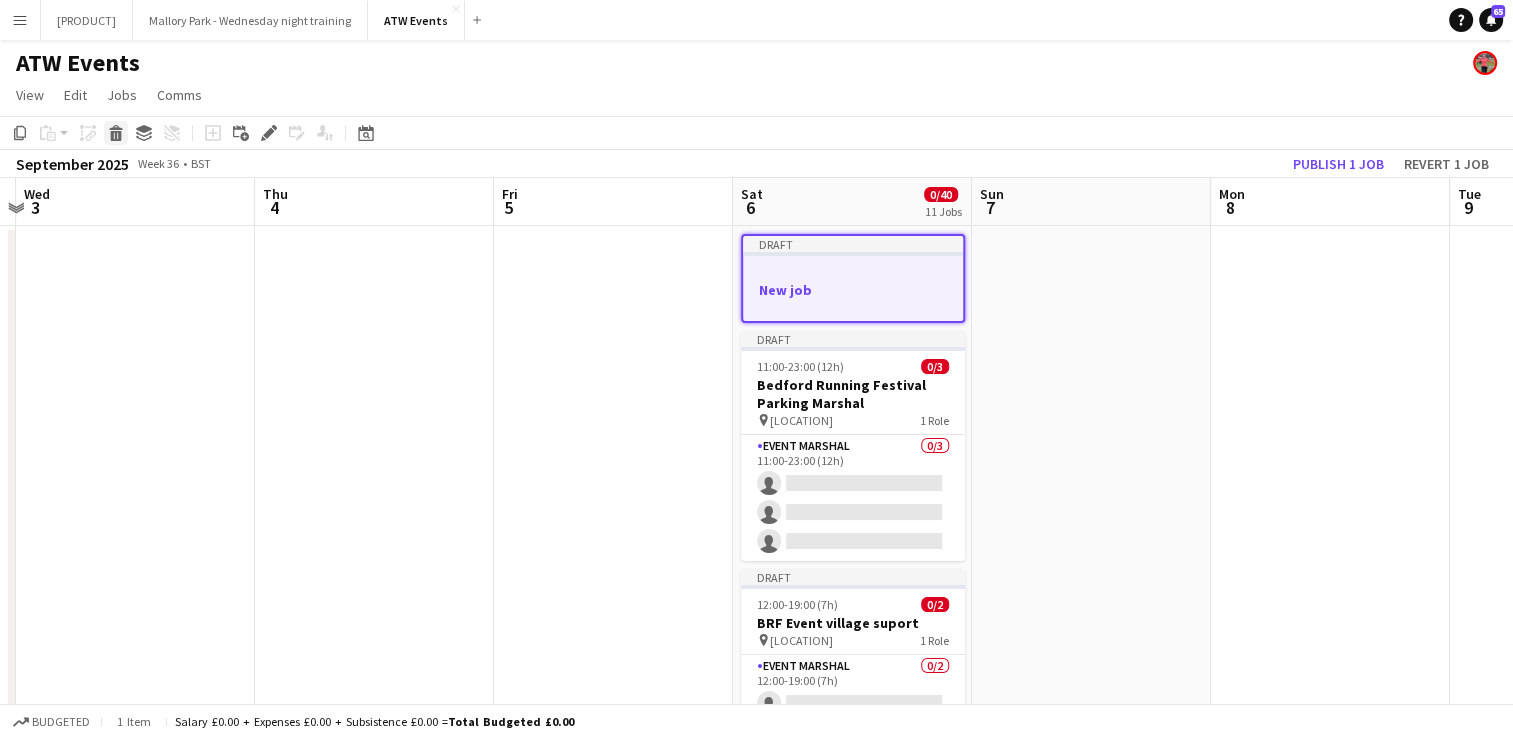 click 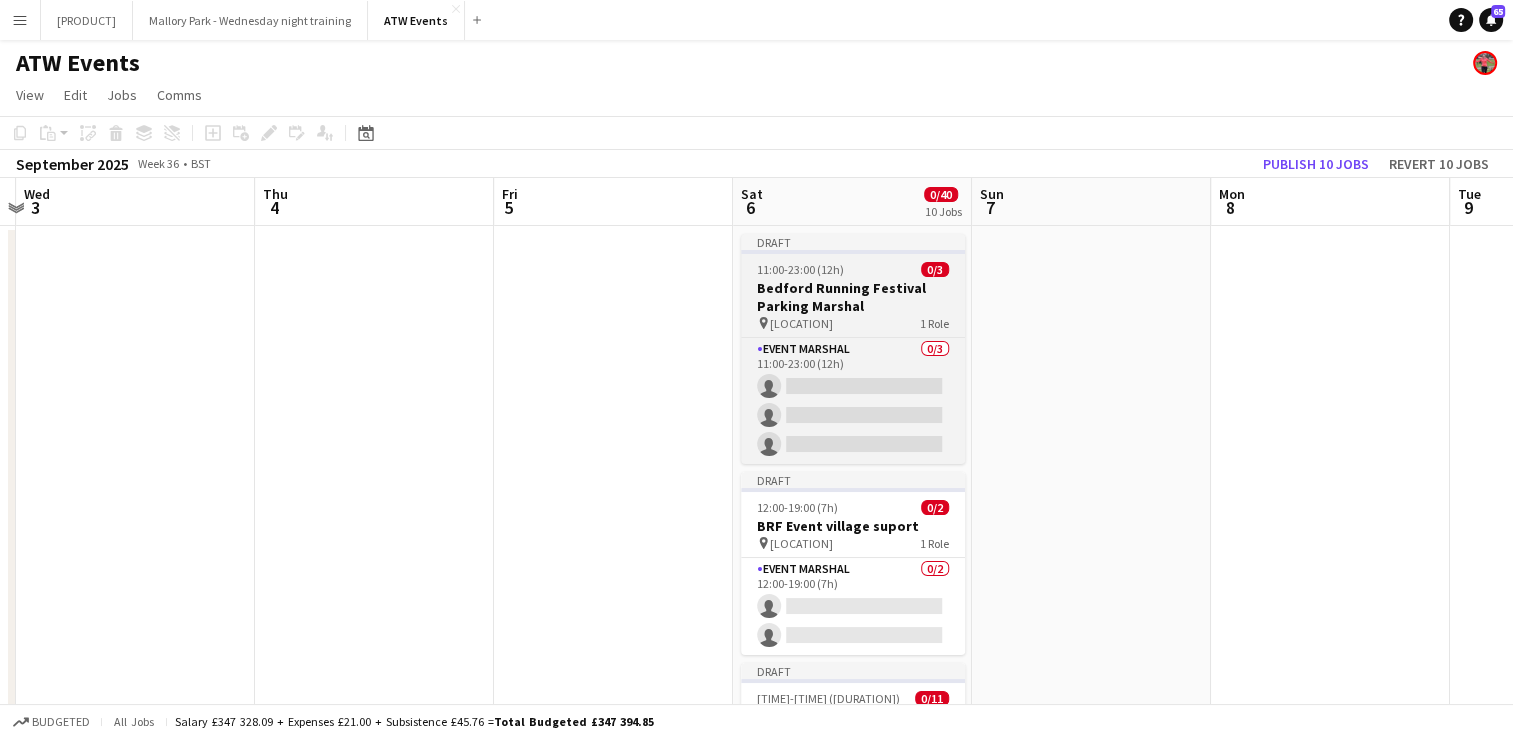 click on "Bedford Running Festival Parking Marshal" at bounding box center [853, 297] 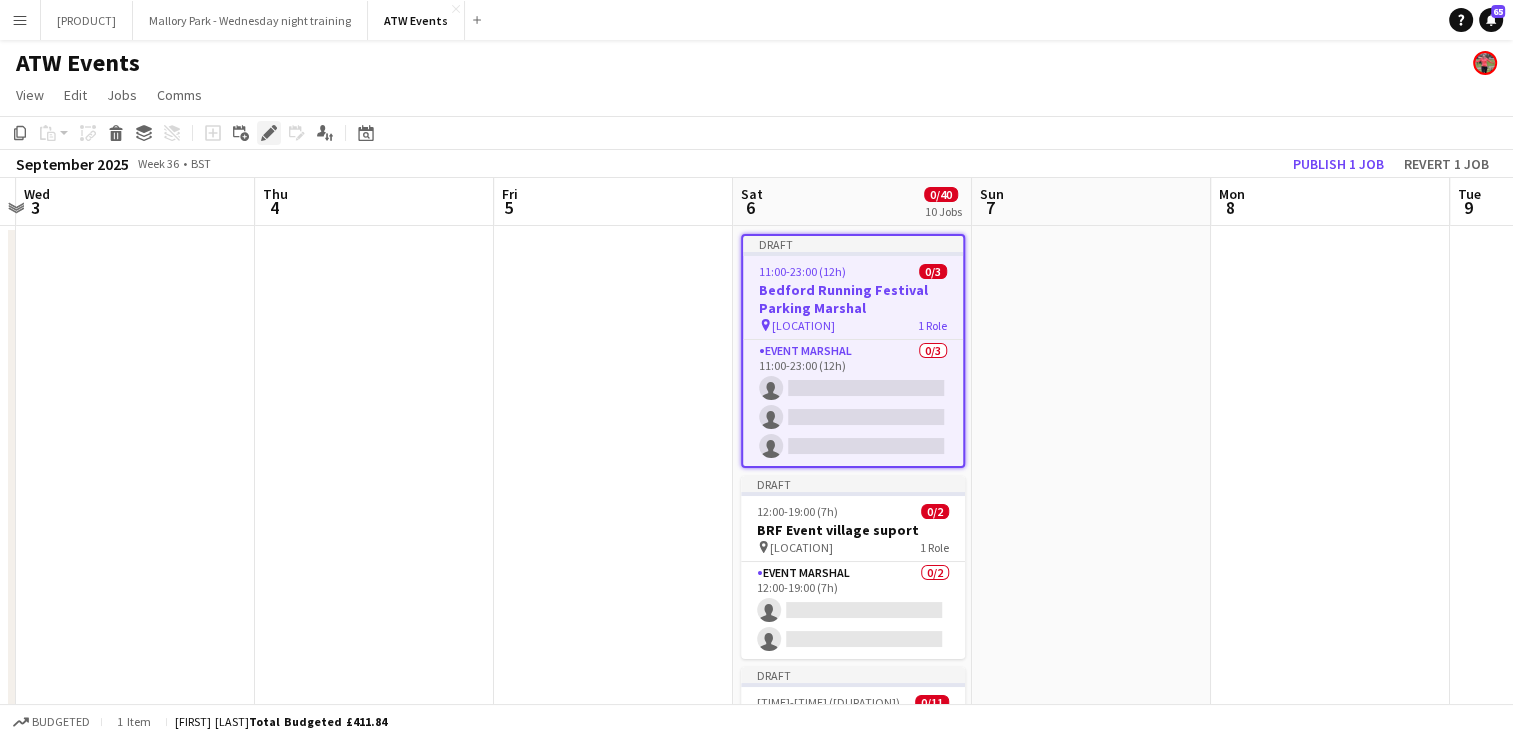 click 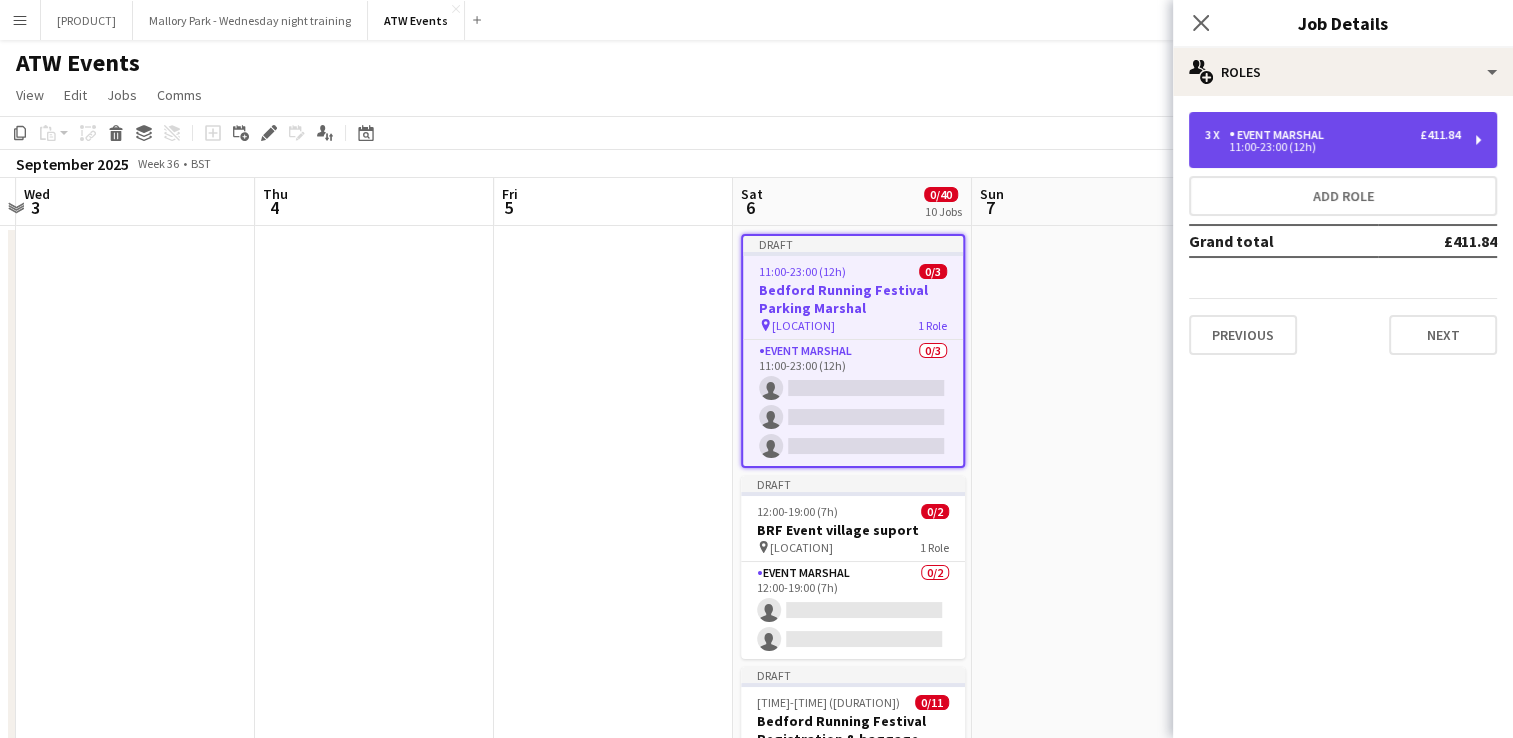 click on "11:00-23:00 (12h)" at bounding box center (1332, 147) 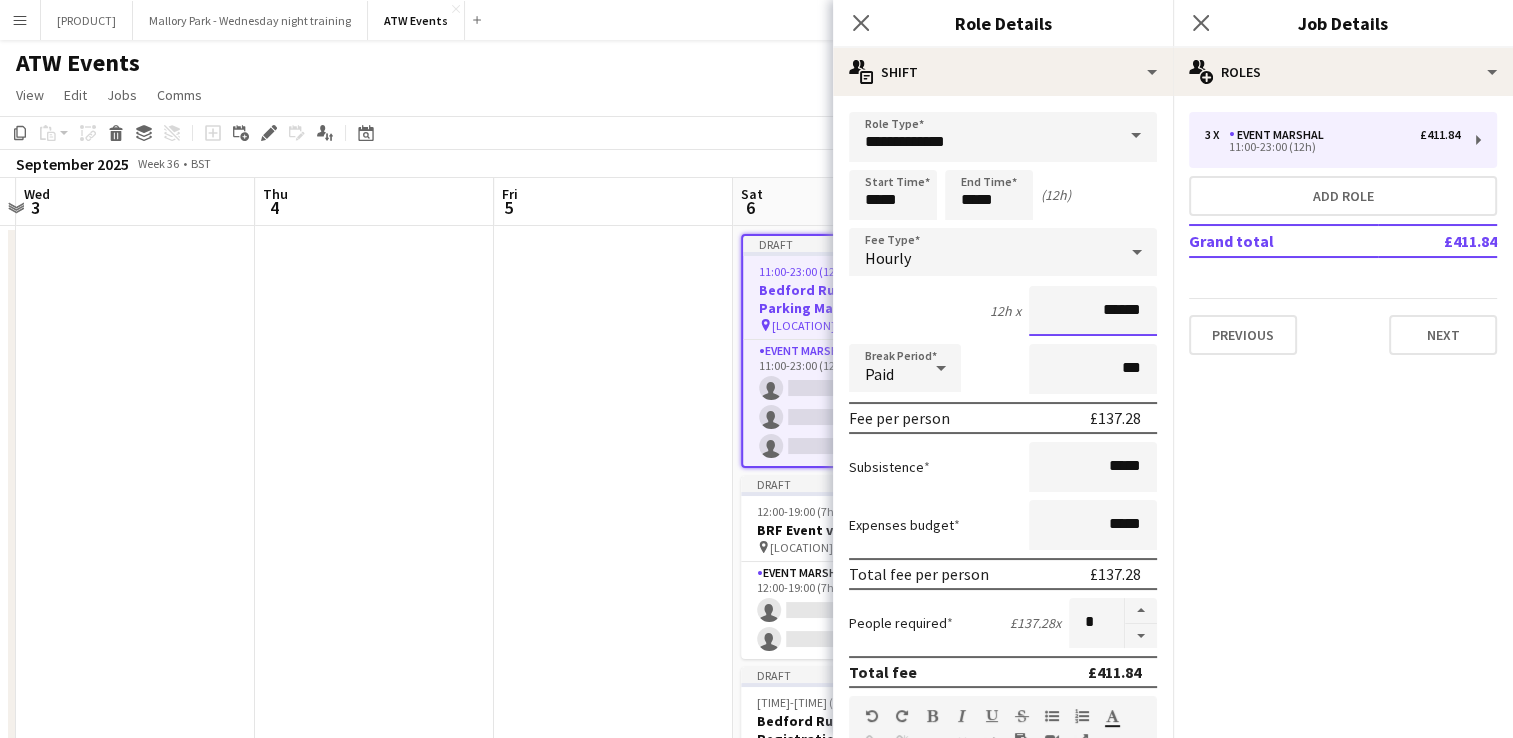 click on "******" at bounding box center (1093, 311) 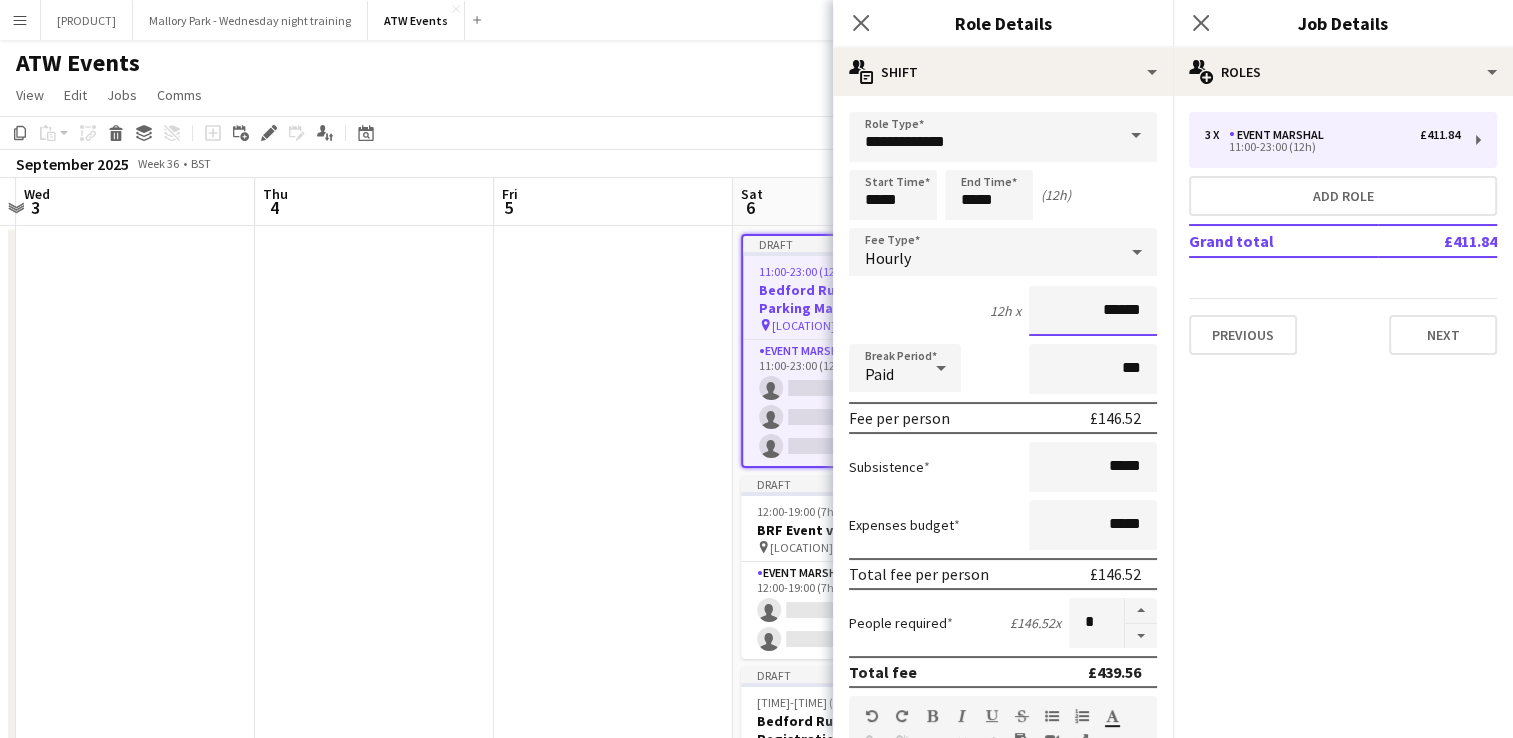type on "******" 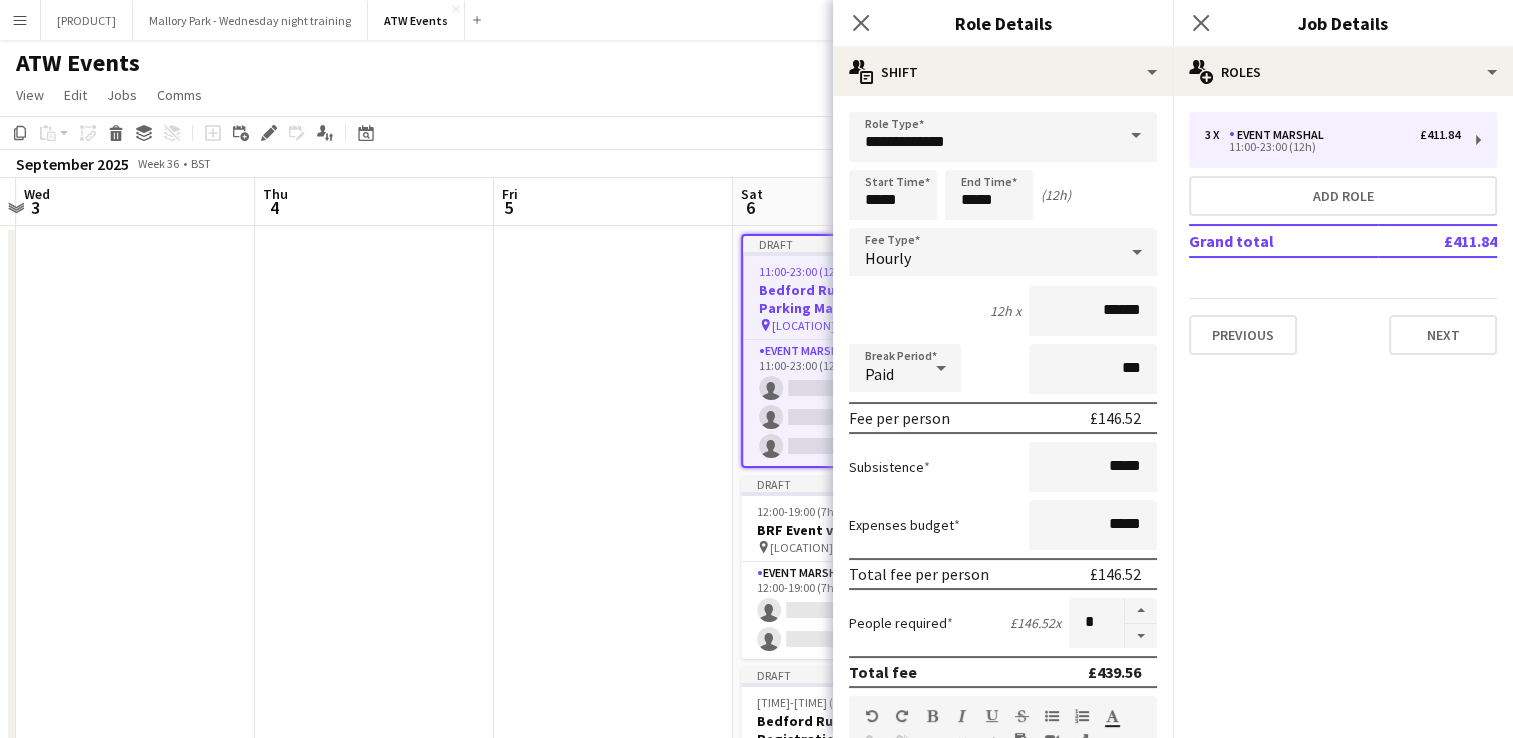 click at bounding box center [613, 1753] 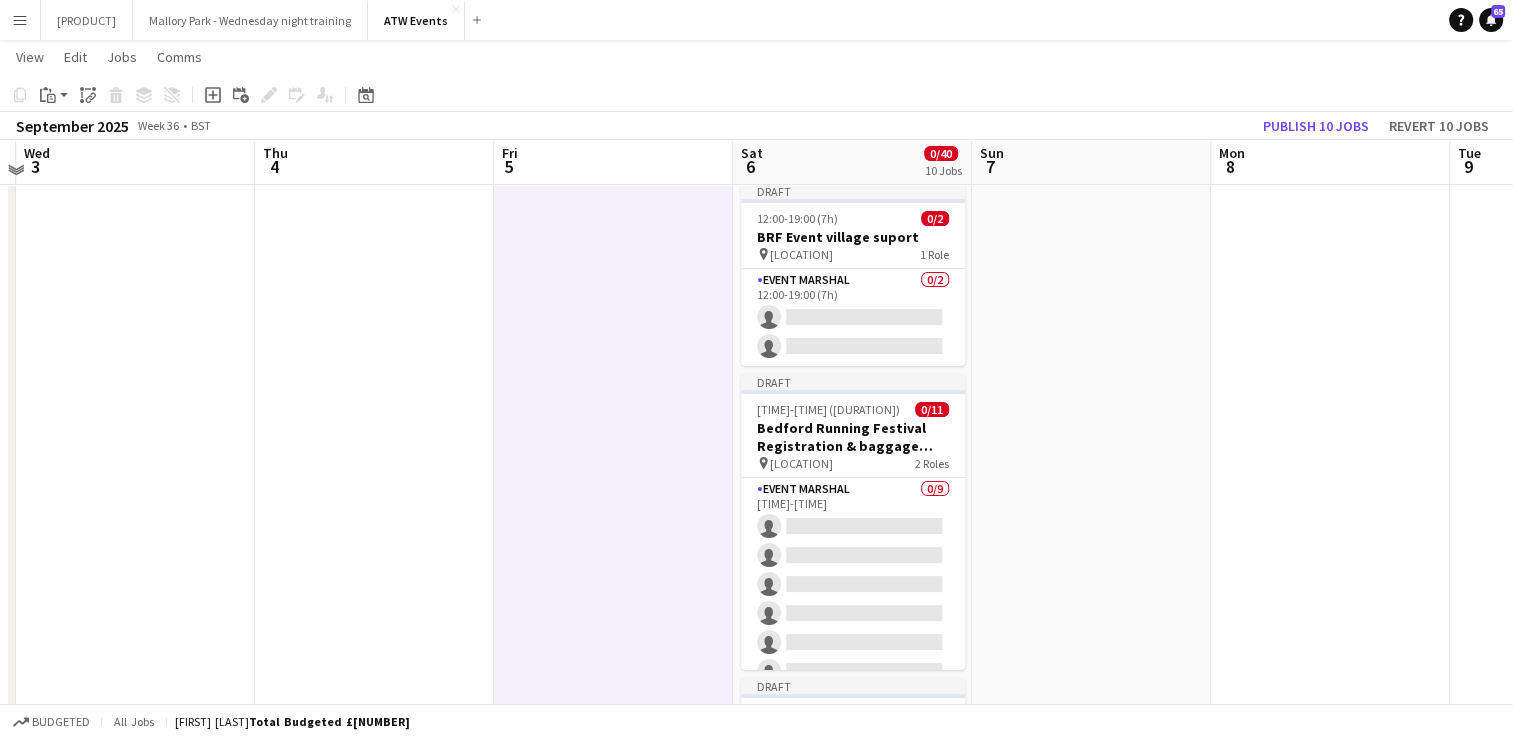 scroll, scrollTop: 288, scrollLeft: 0, axis: vertical 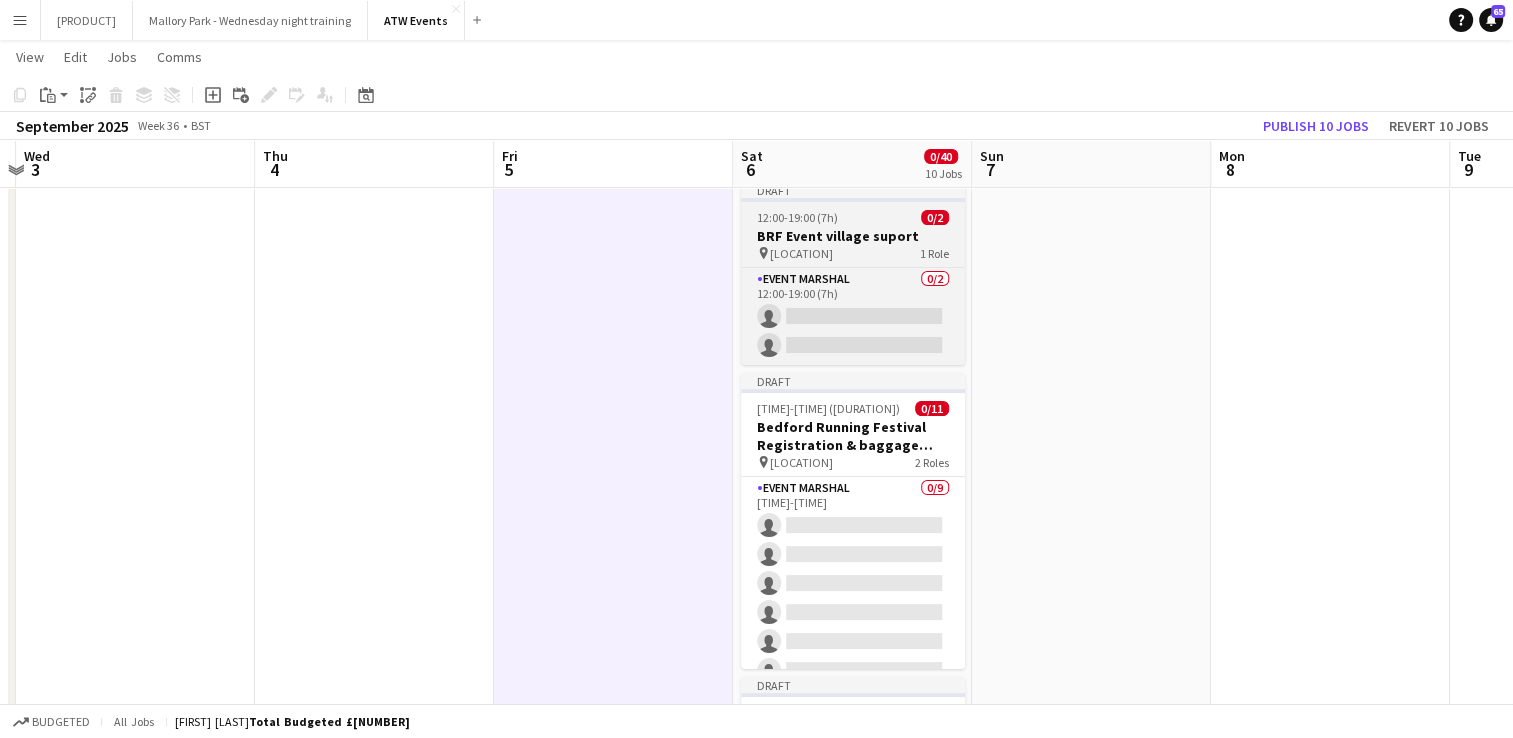 click on "BRF Event village suport" at bounding box center (853, 236) 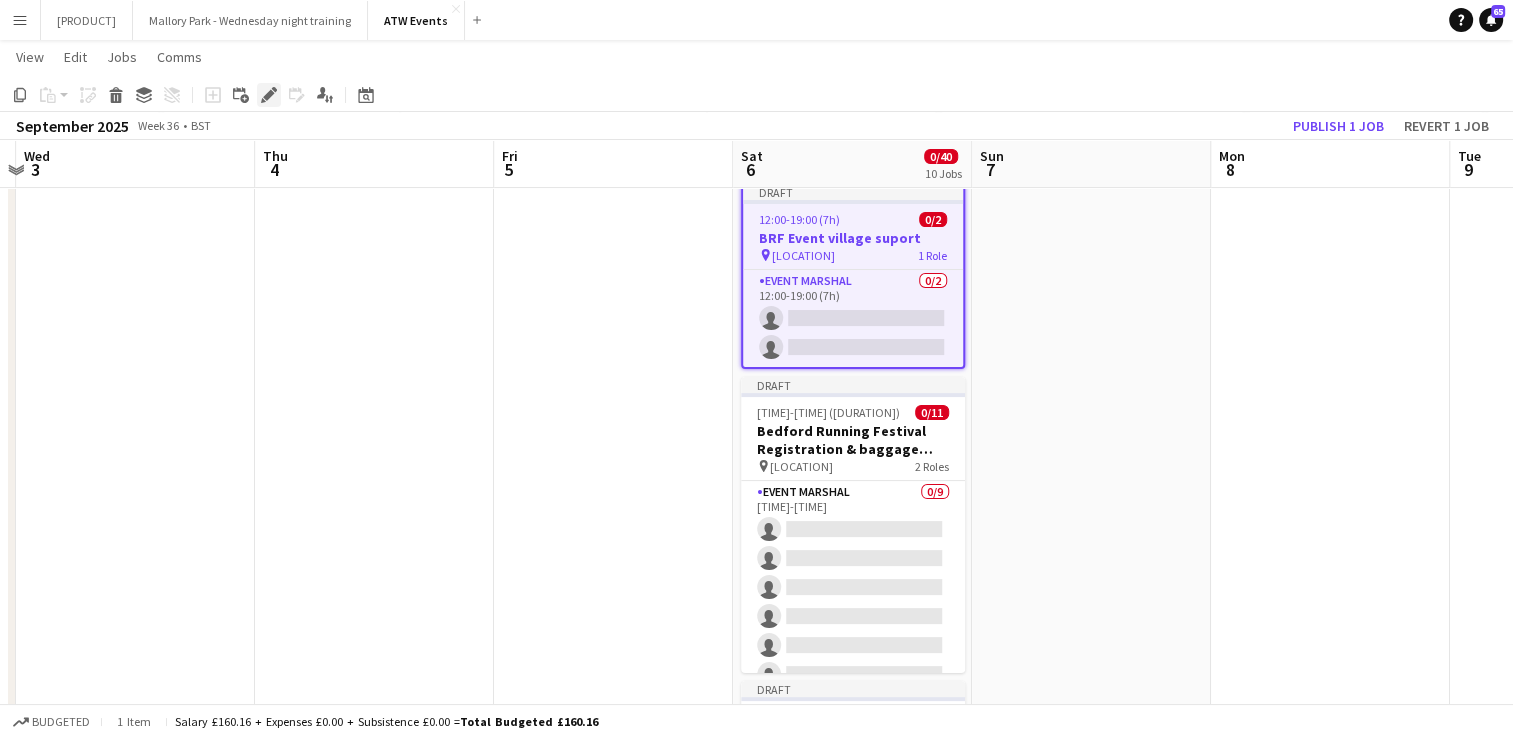 click on "Edit" 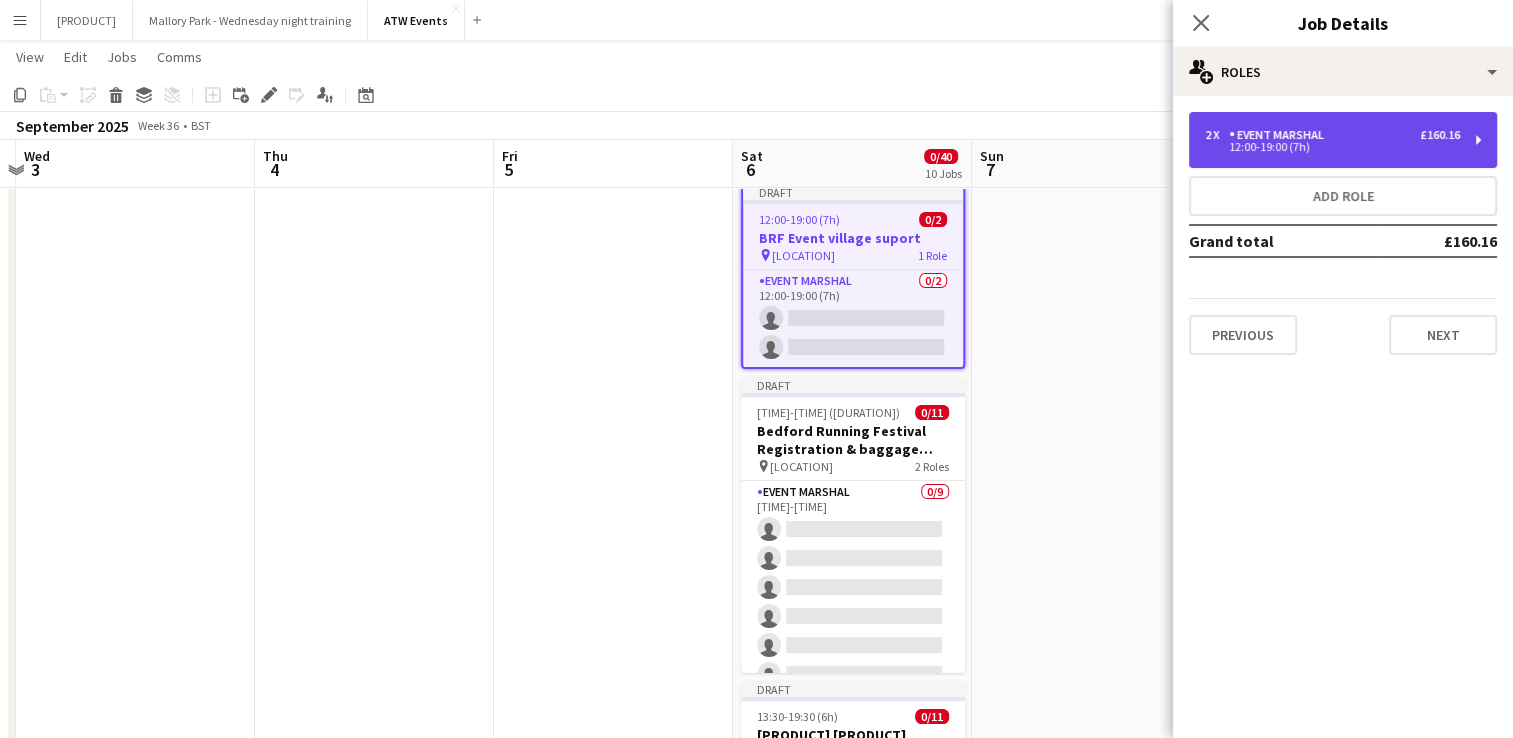 click on "12:00-19:00 (7h)" at bounding box center [1332, 147] 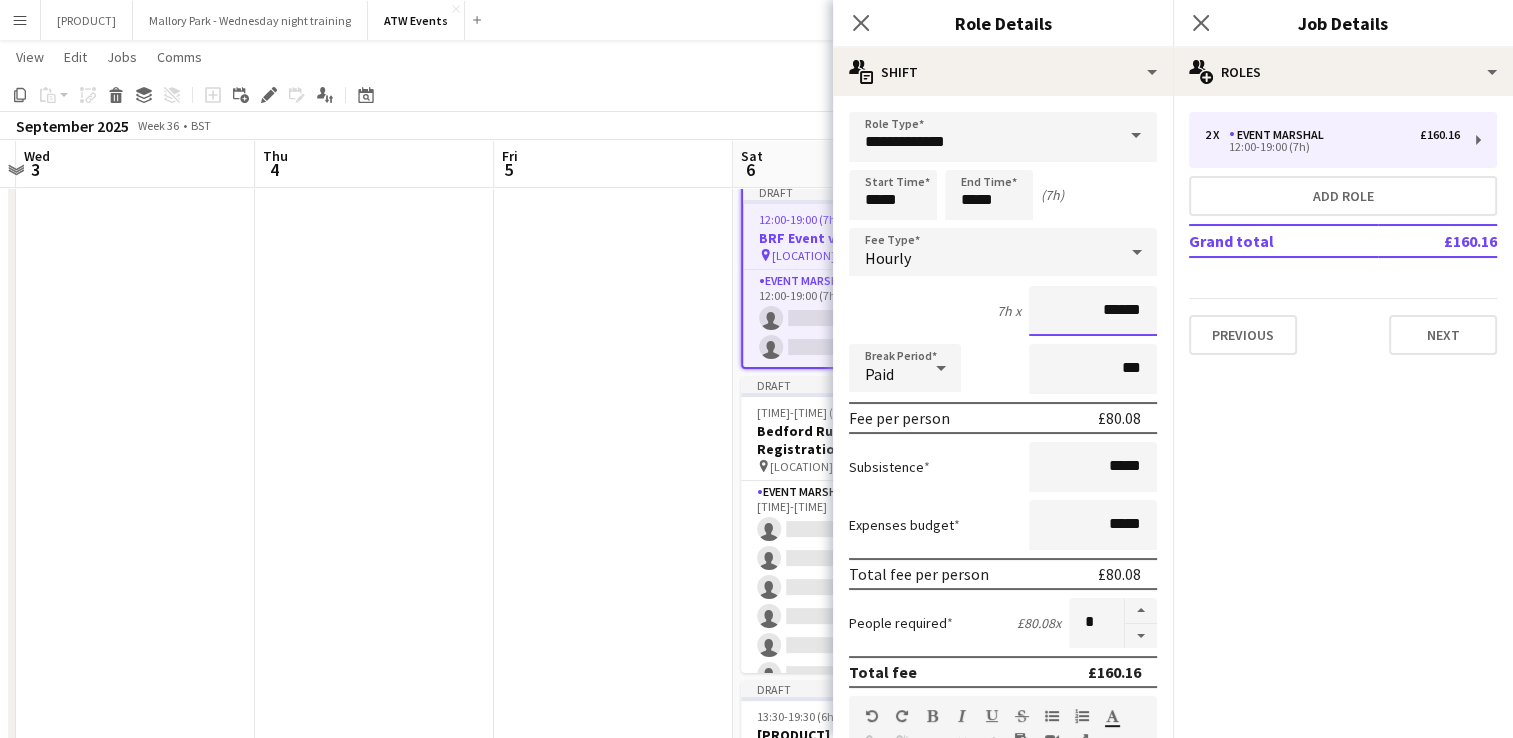 click on "******" at bounding box center (1093, 311) 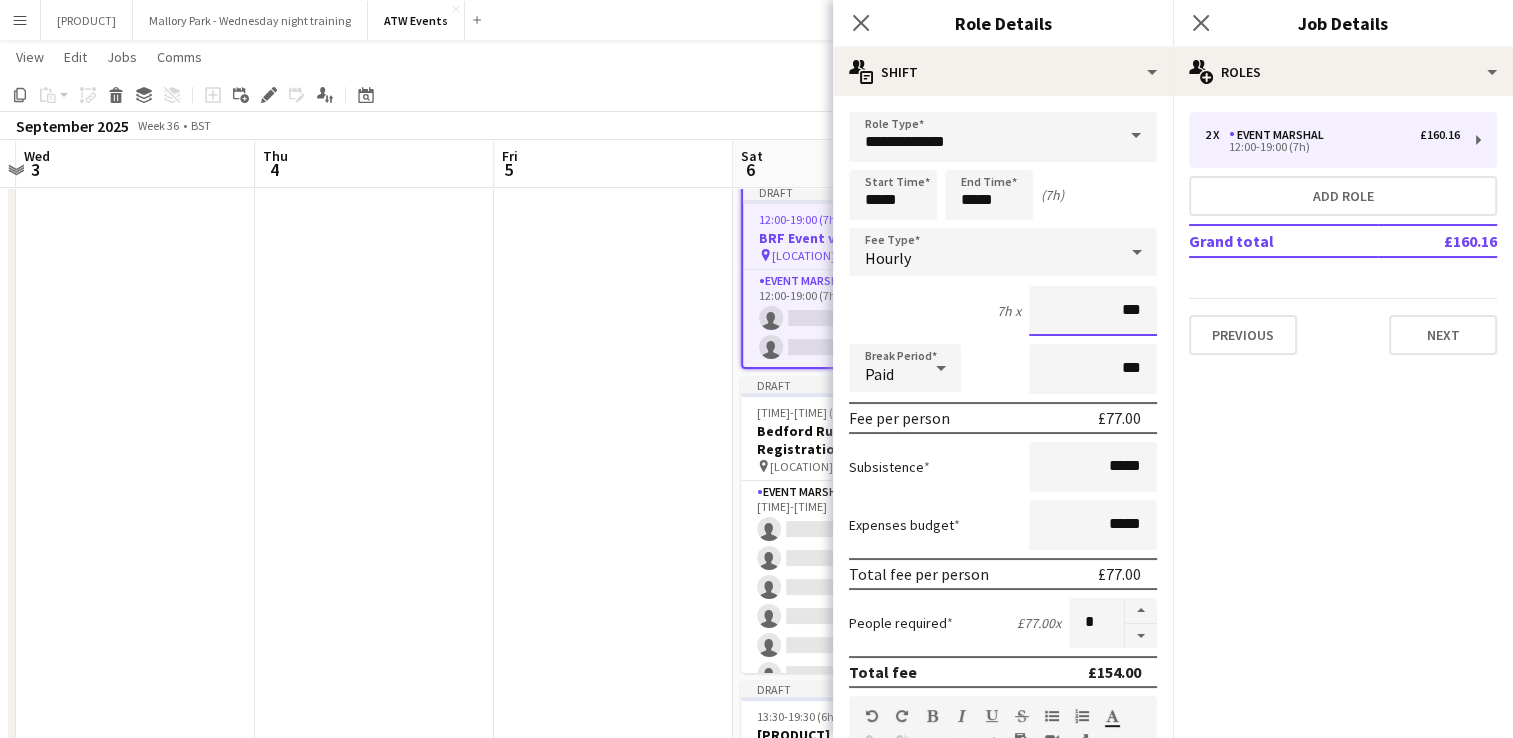type on "**" 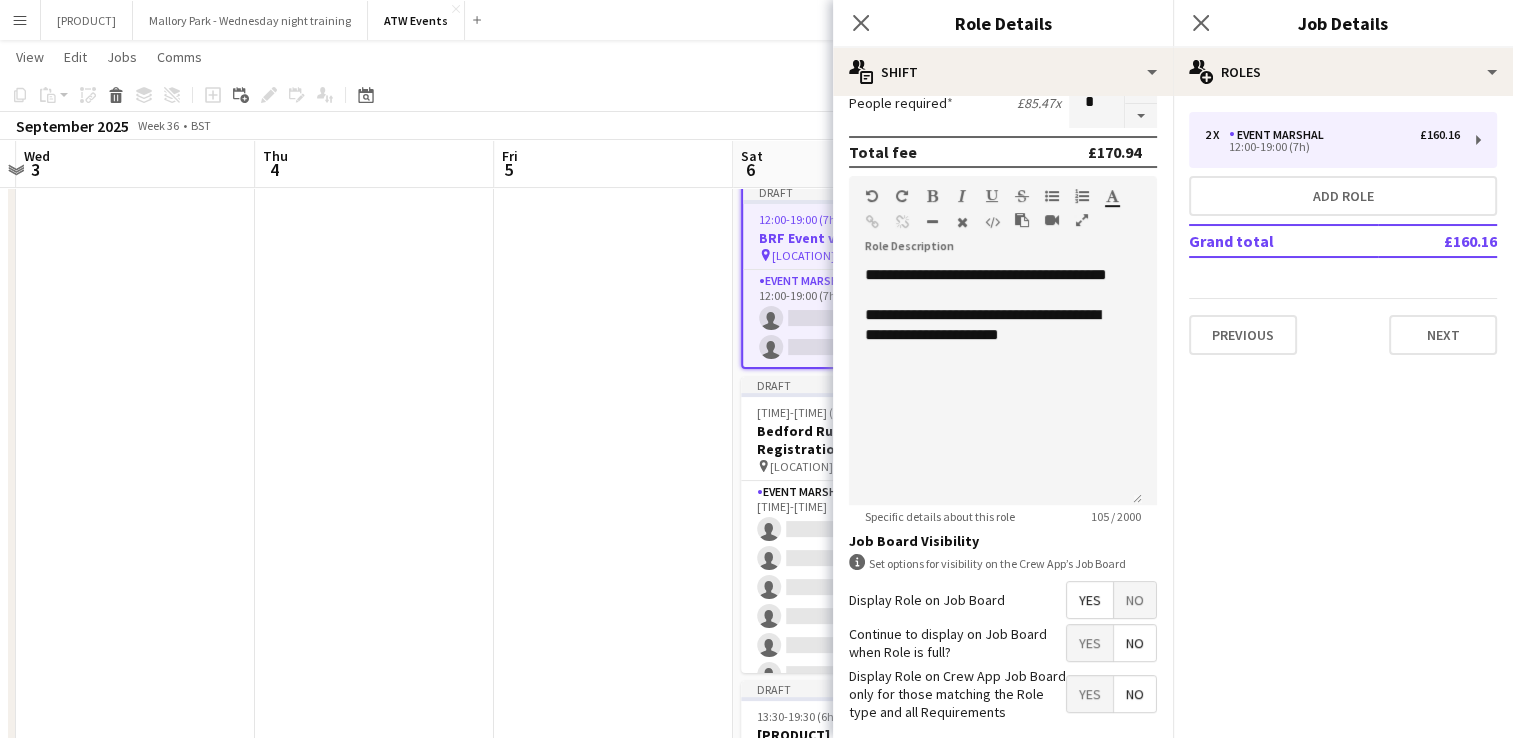 scroll, scrollTop: 520, scrollLeft: 0, axis: vertical 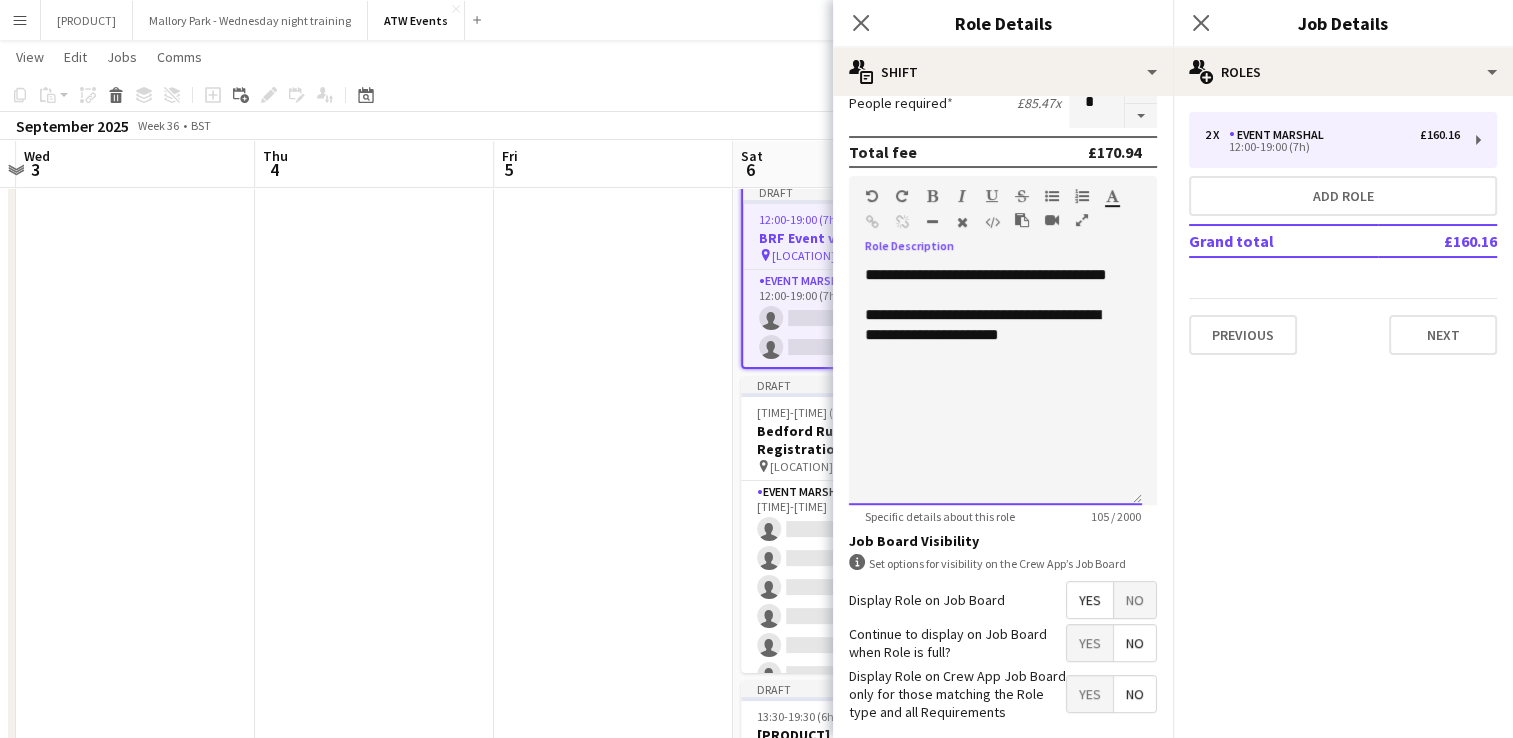 click on "**********" at bounding box center (995, 385) 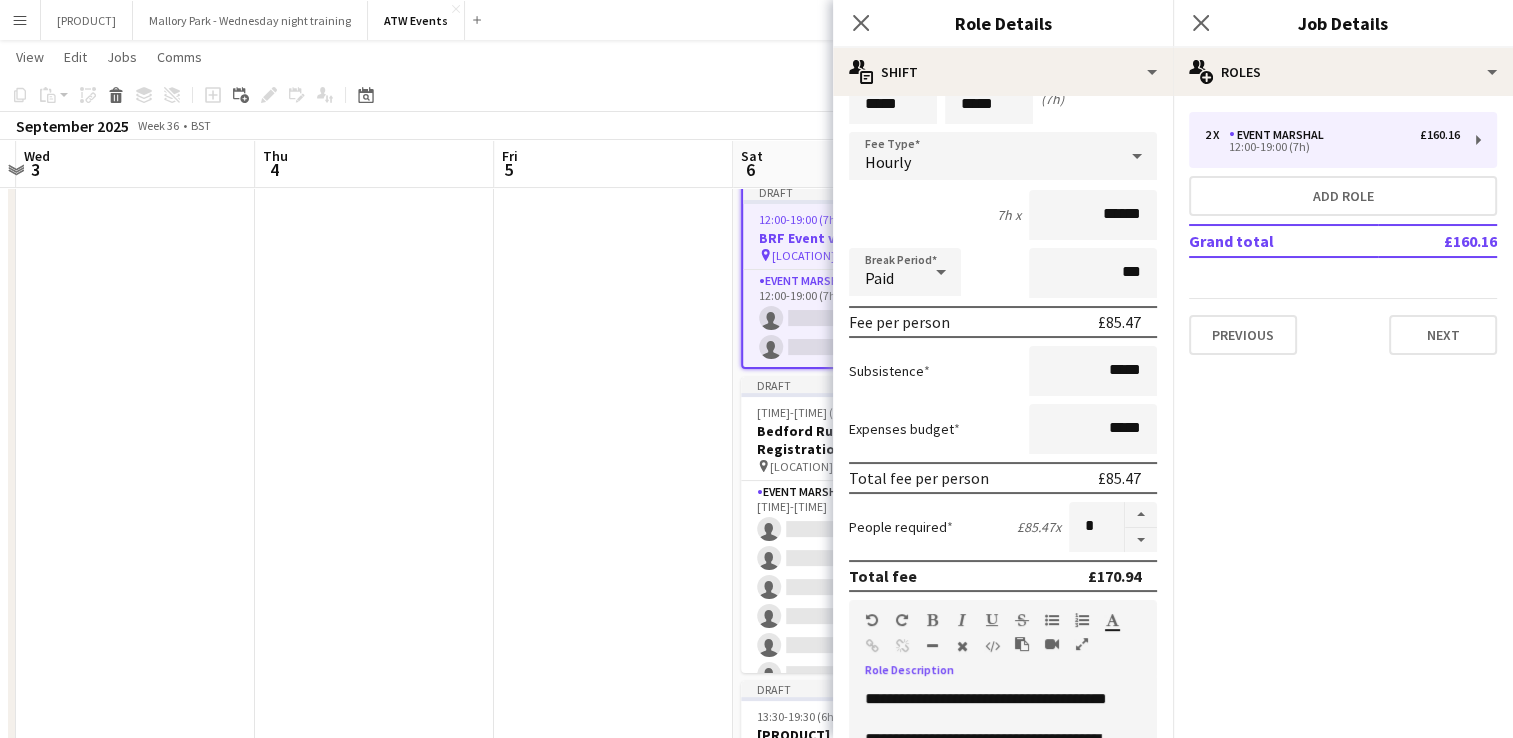 scroll, scrollTop: 0, scrollLeft: 0, axis: both 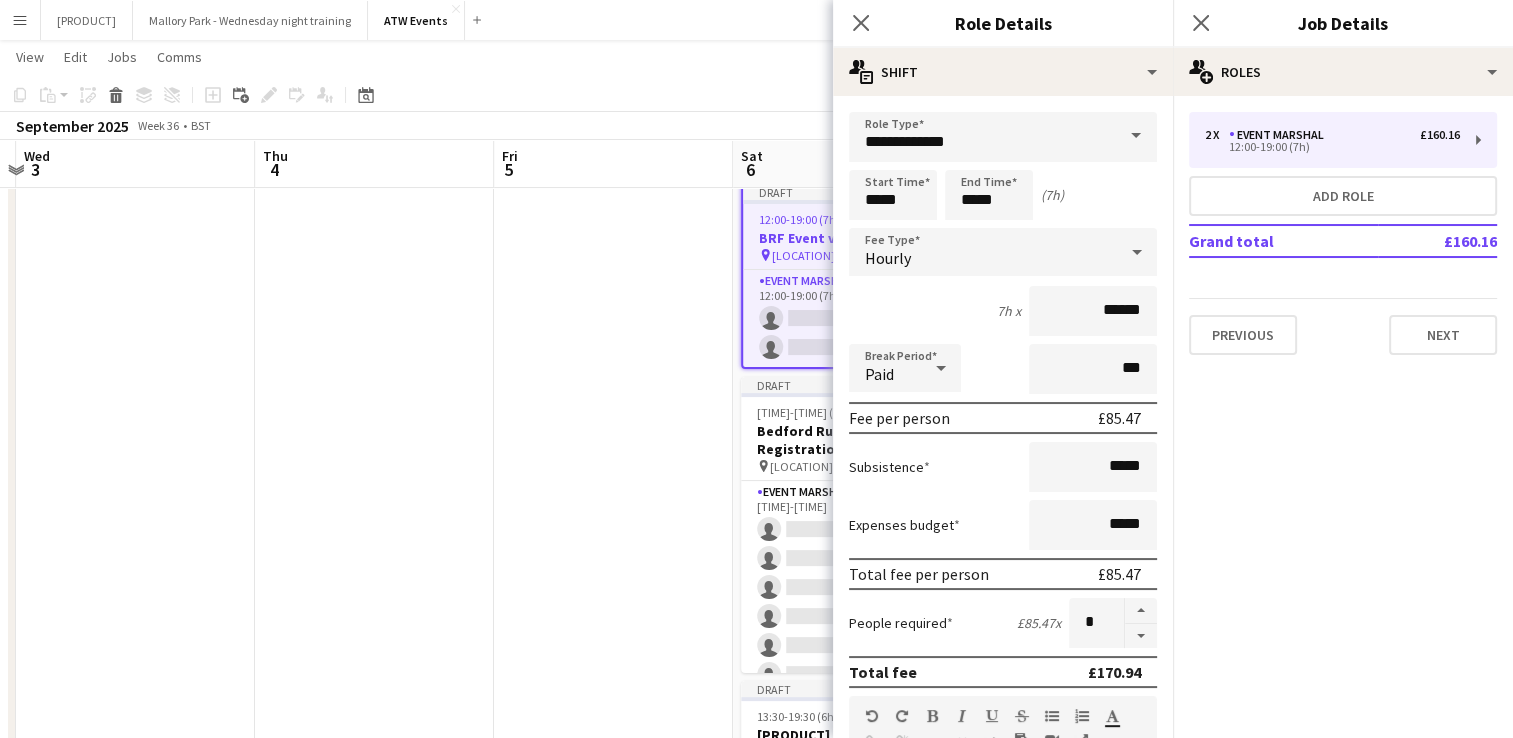 click at bounding box center (613, 1463) 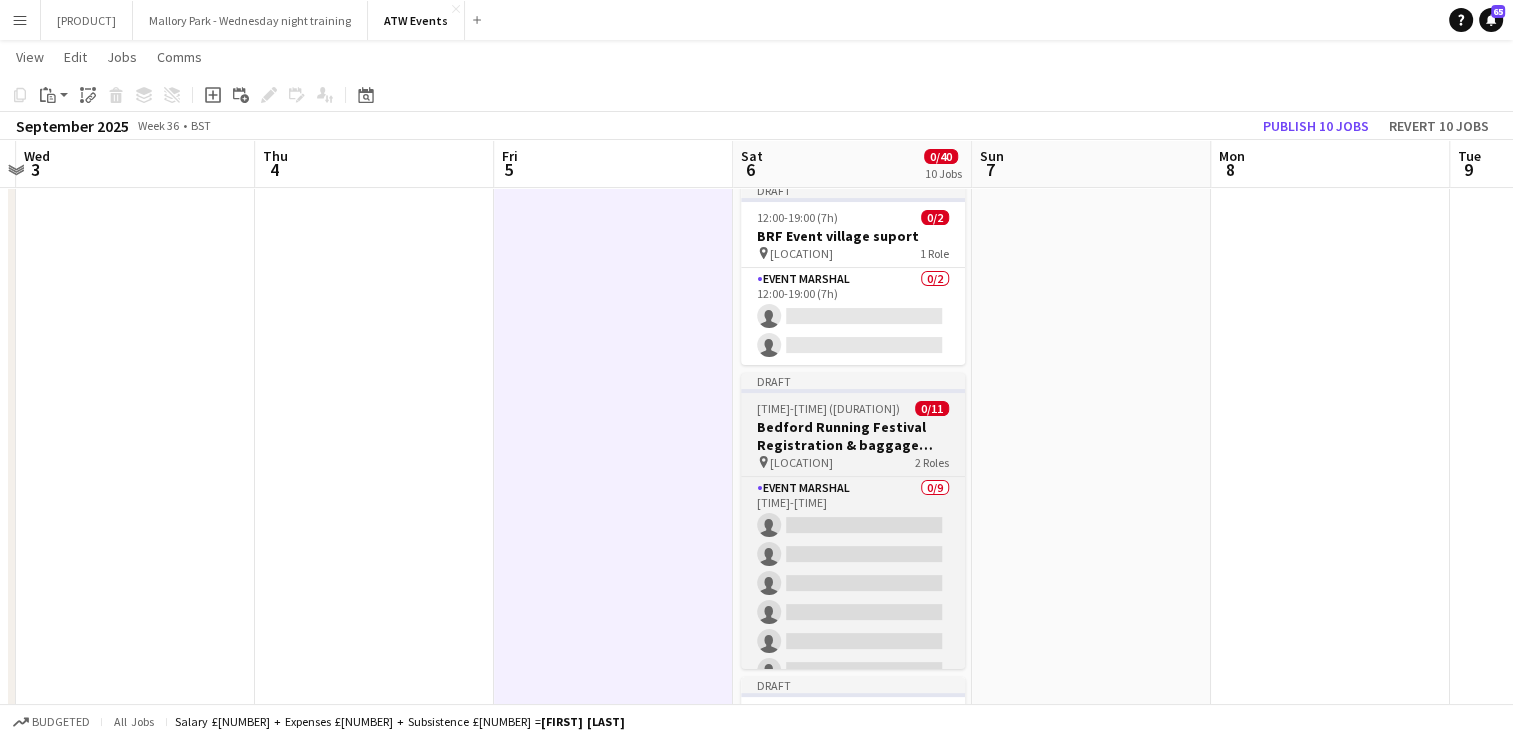 click on "Bedford Running Festival  Registration & baggage marshal" at bounding box center [853, 436] 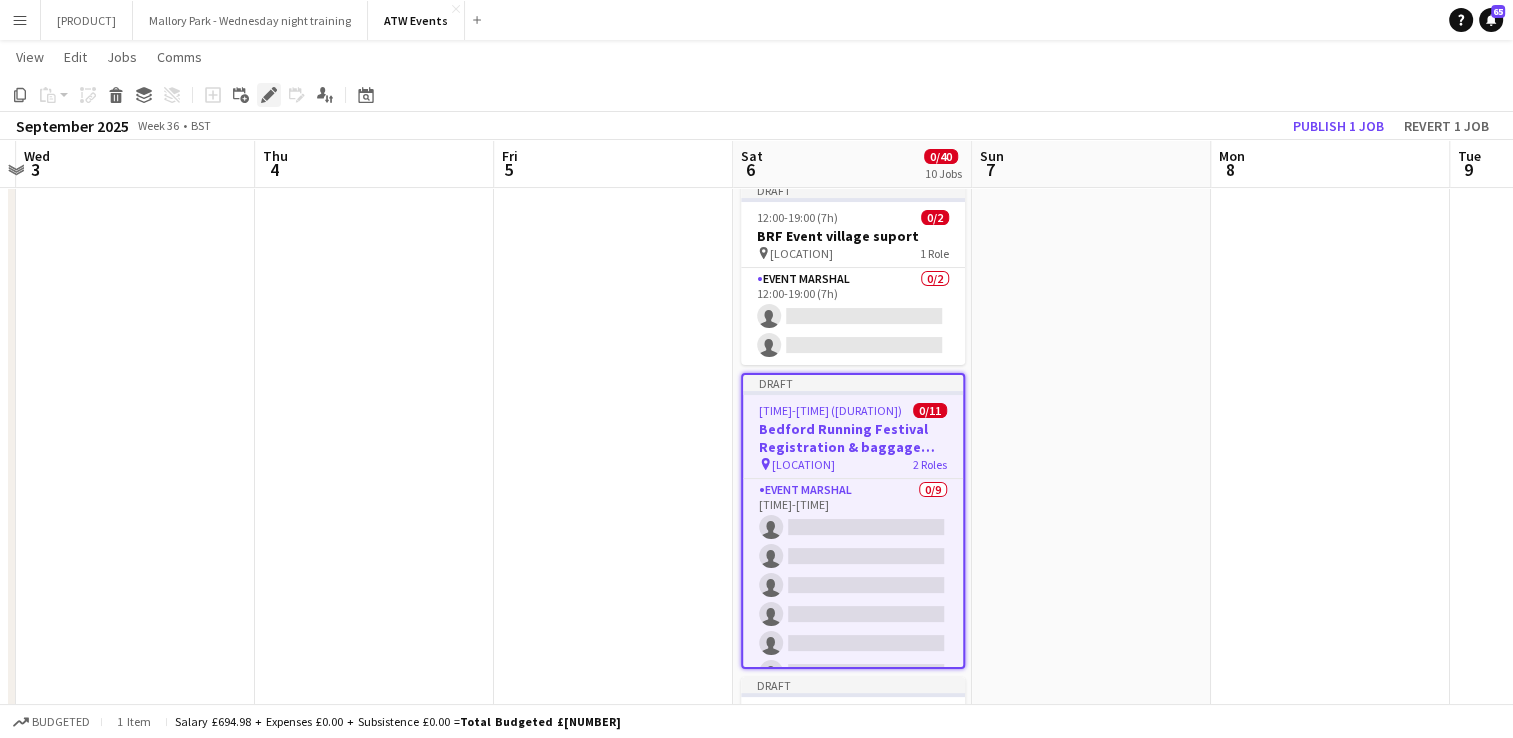 click on "Edit" at bounding box center (269, 95) 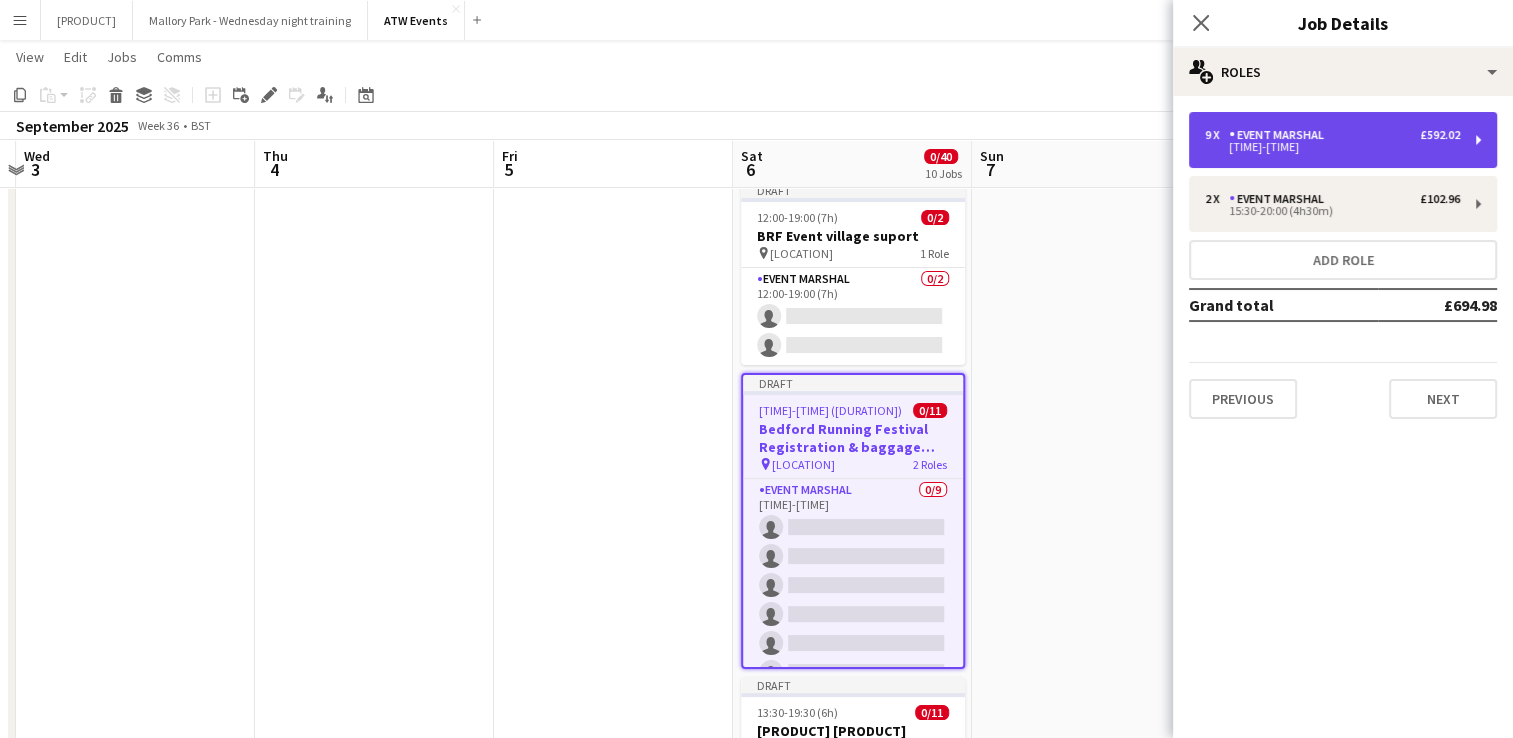 click on "Event Marshal" at bounding box center [1280, 135] 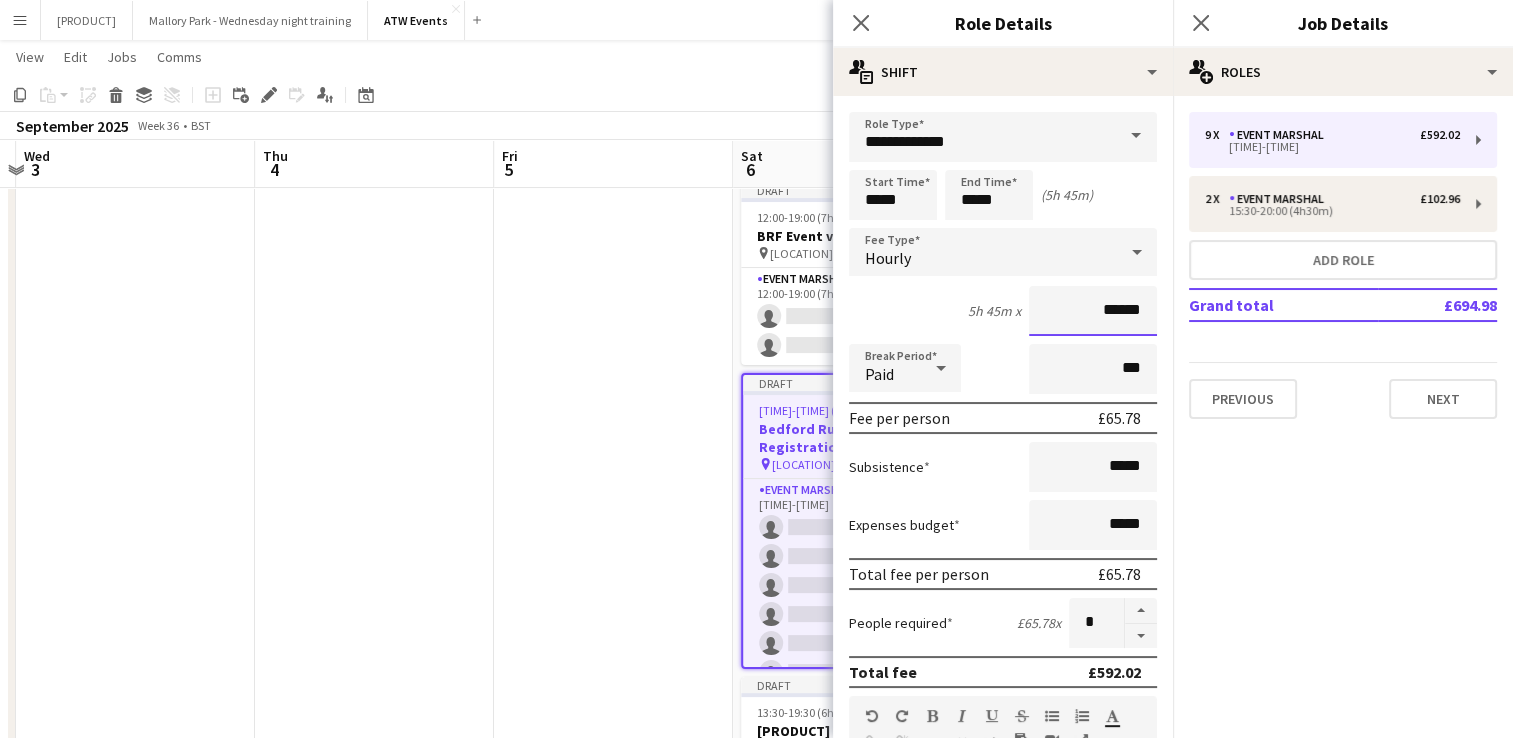 click on "******" at bounding box center [1093, 311] 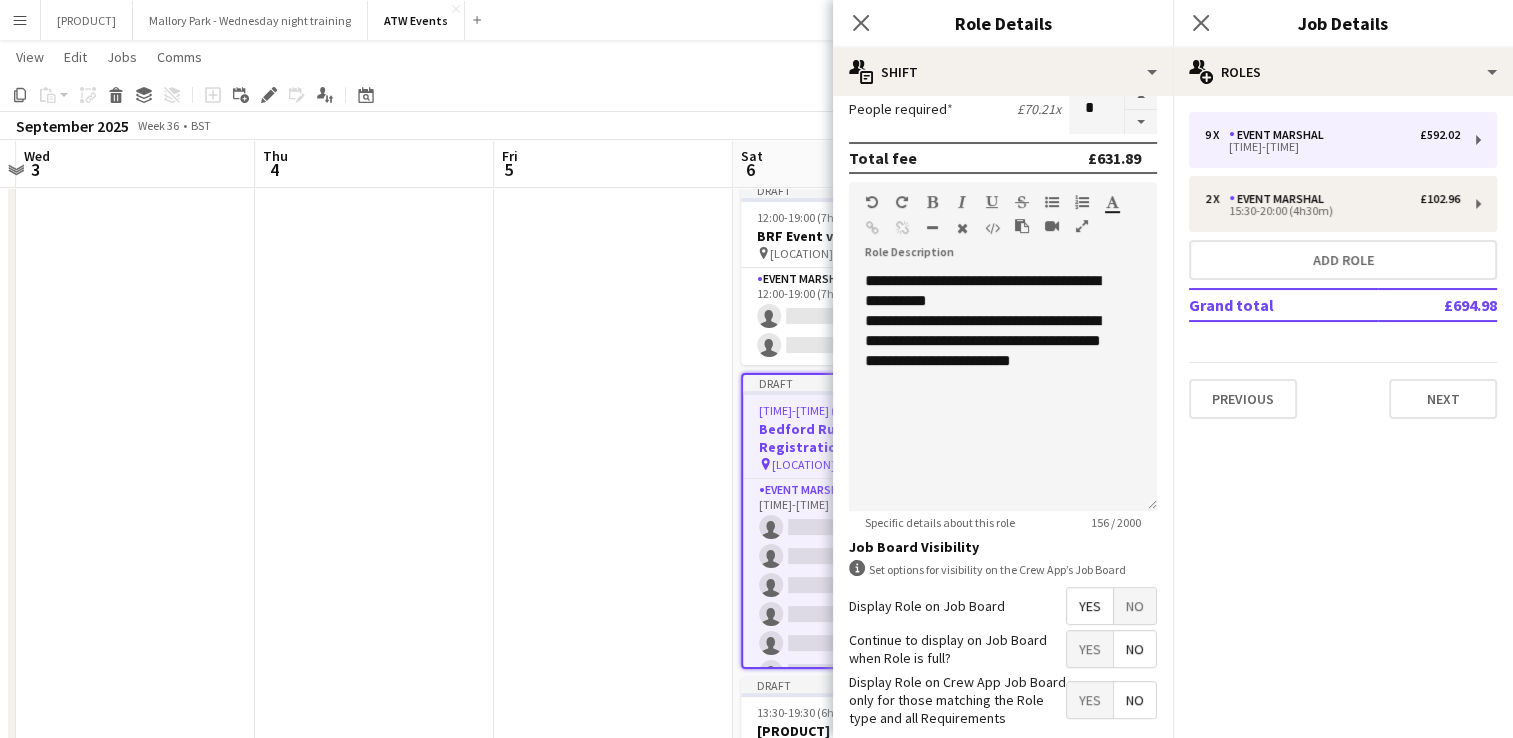 scroll, scrollTop: 516, scrollLeft: 0, axis: vertical 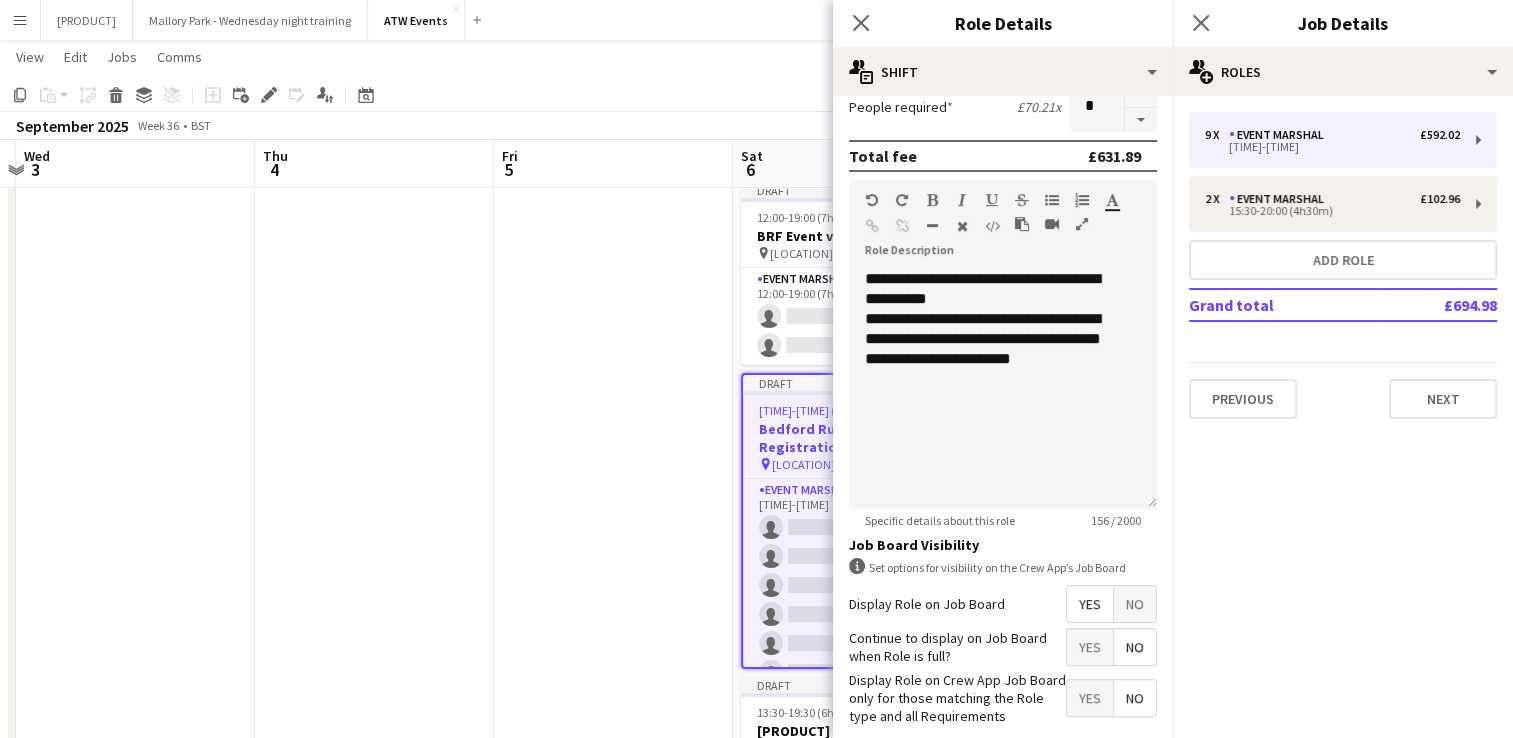 type on "******" 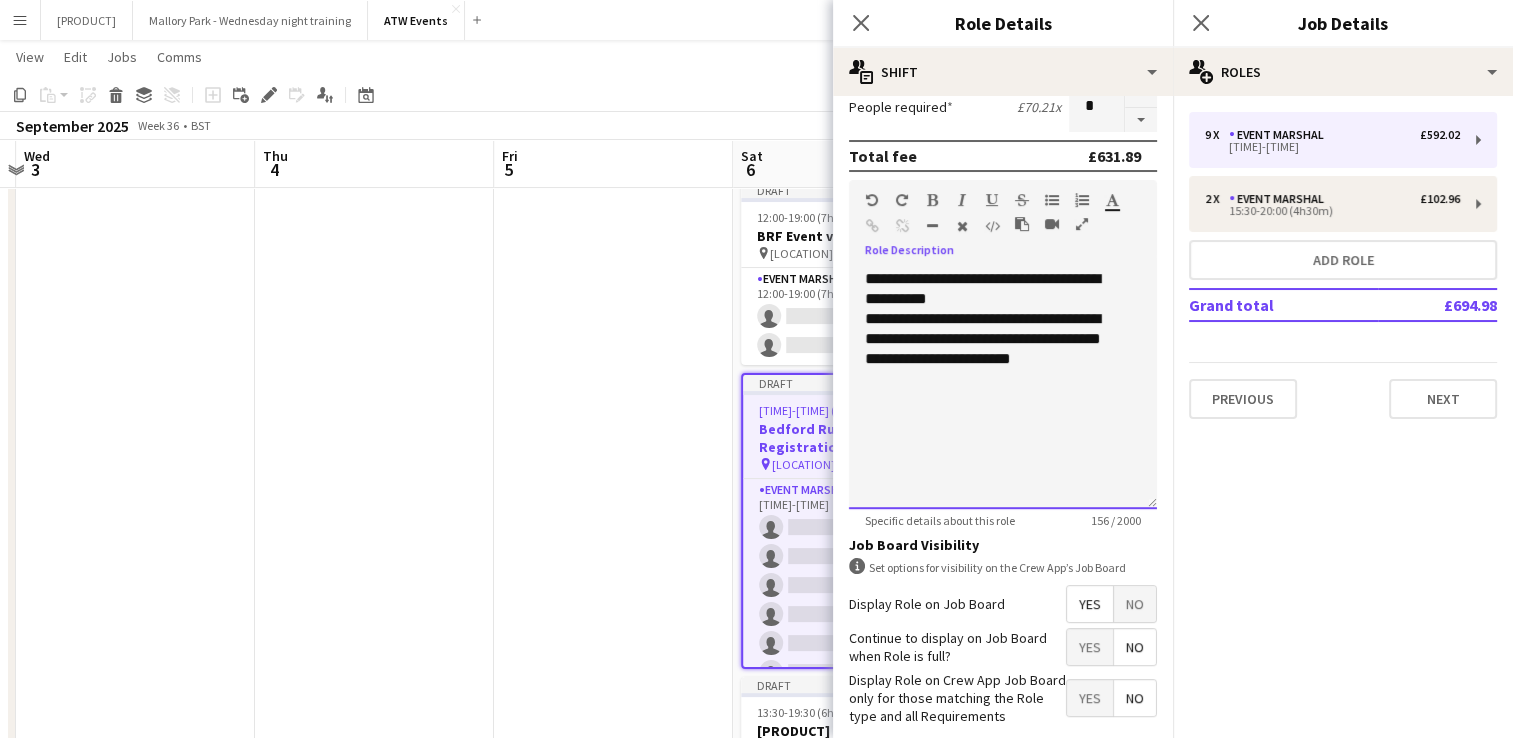 click on "**********" at bounding box center (995, 339) 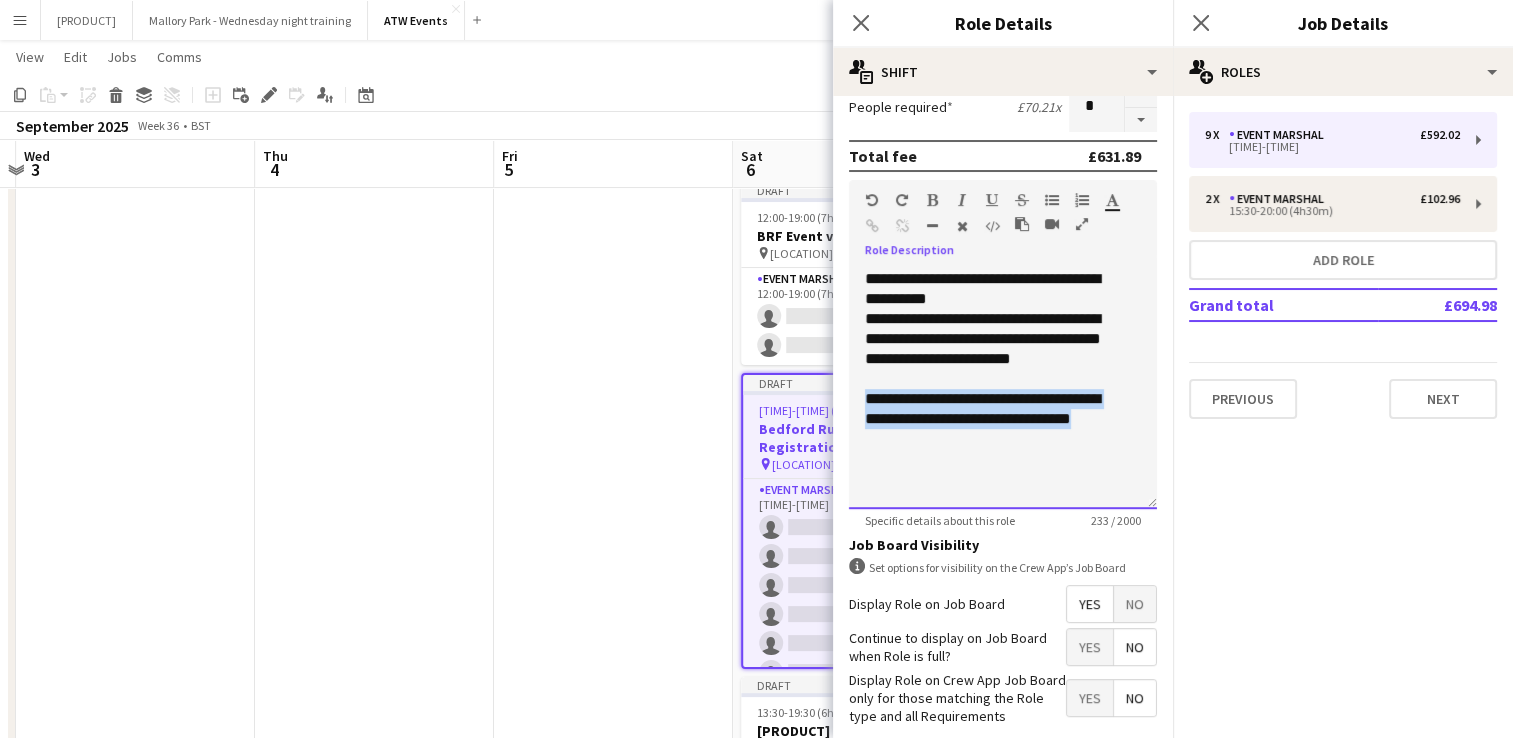 drag, startPoint x: 863, startPoint y: 393, endPoint x: 1024, endPoint y: 439, distance: 167.44252 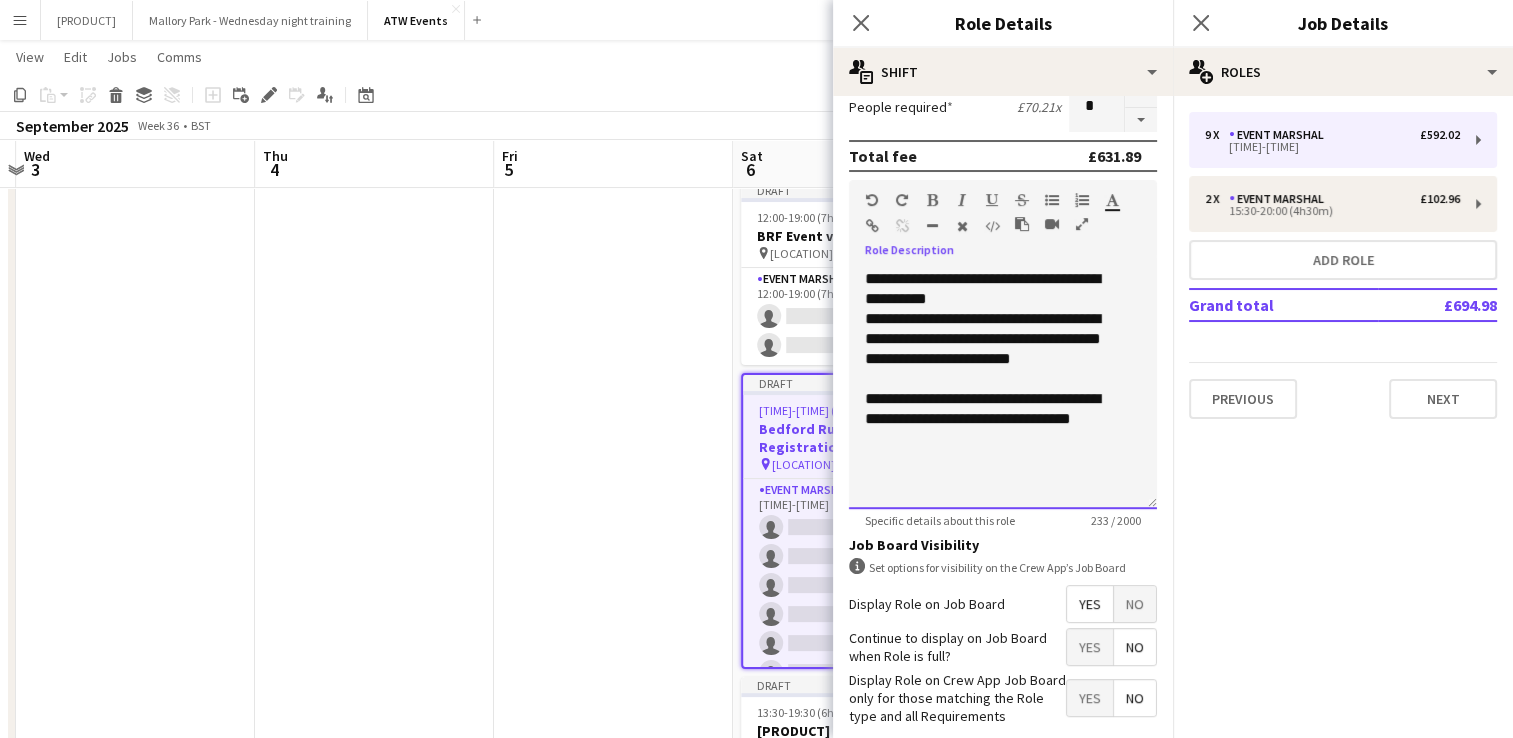 click on "**********" at bounding box center (995, 419) 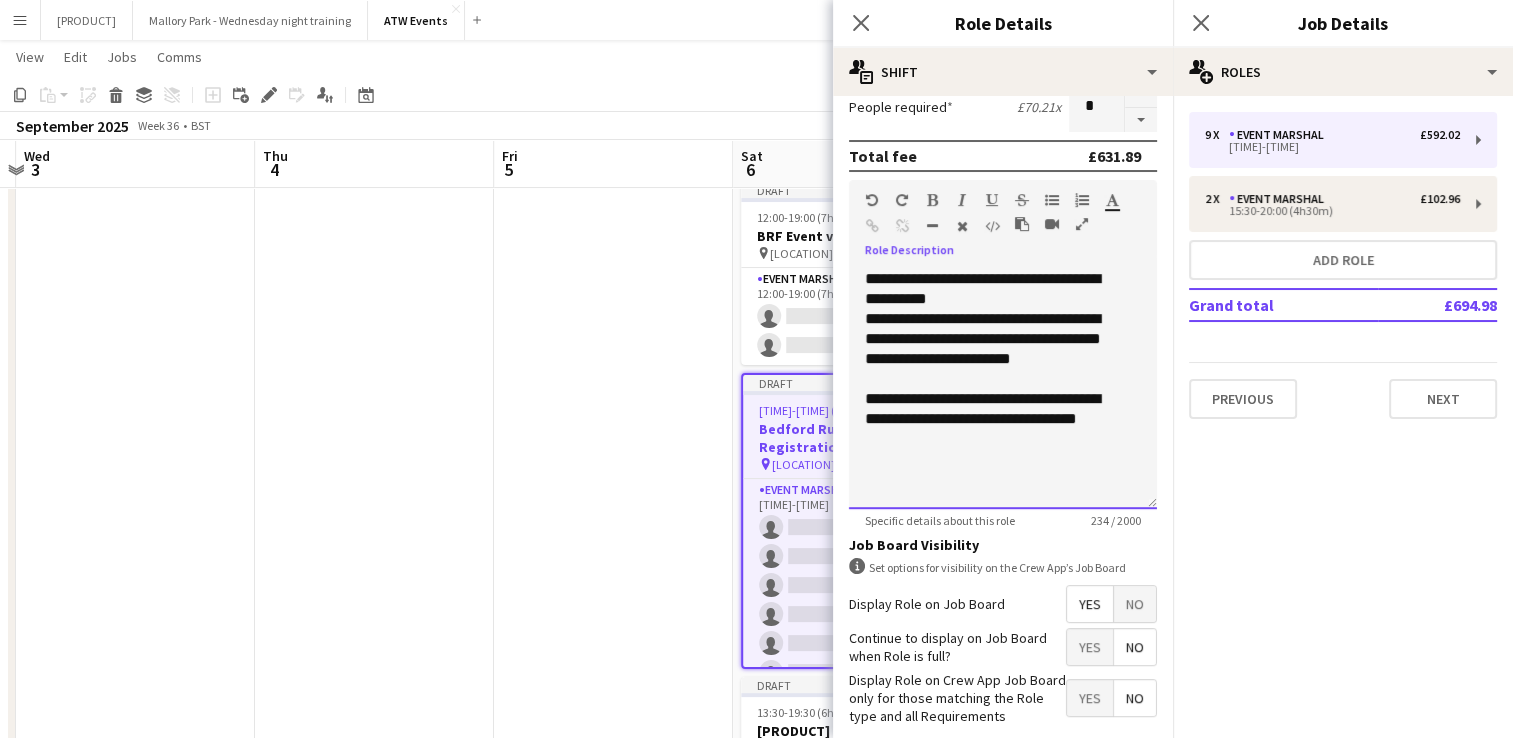 click on "**********" at bounding box center (995, 419) 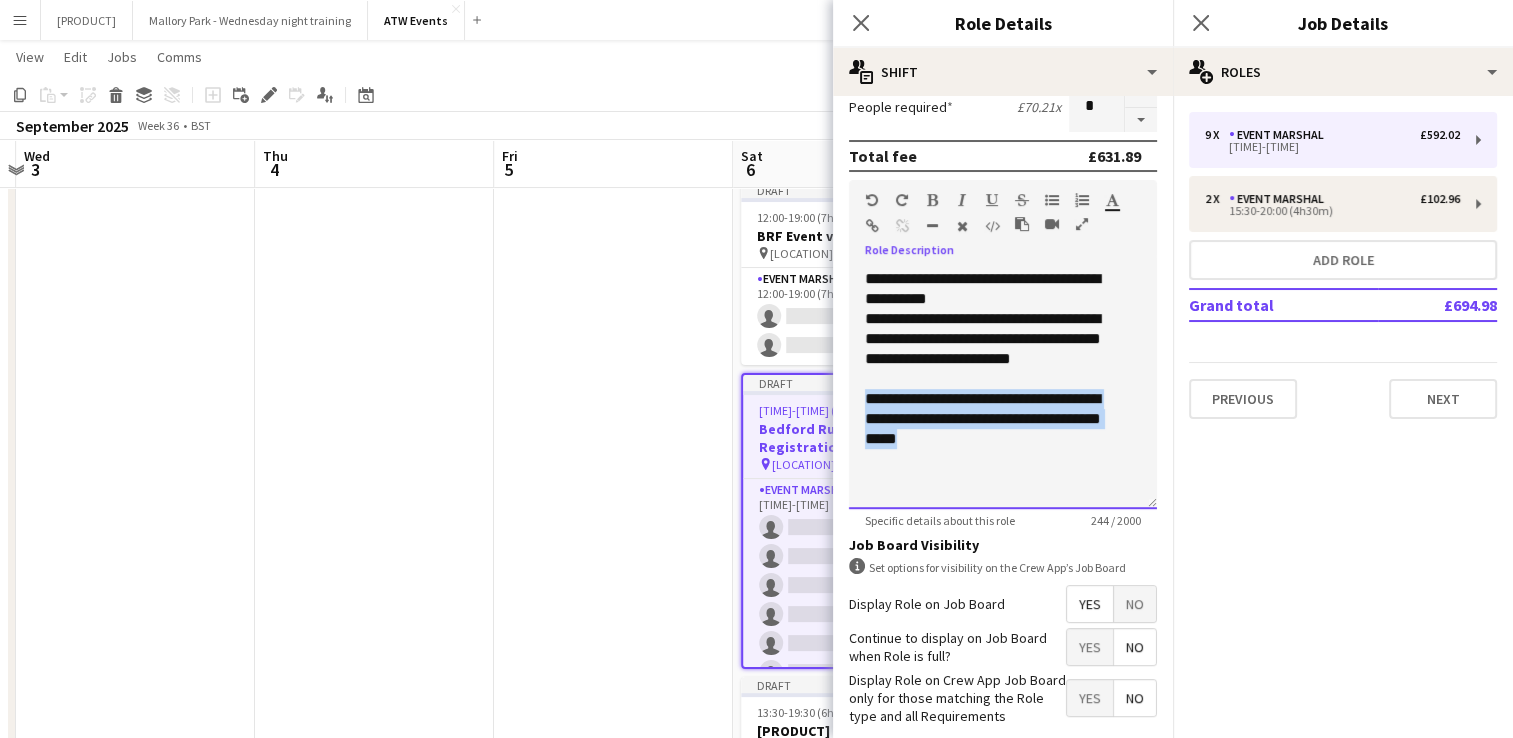 drag, startPoint x: 868, startPoint y: 393, endPoint x: 1039, endPoint y: 446, distance: 179.02513 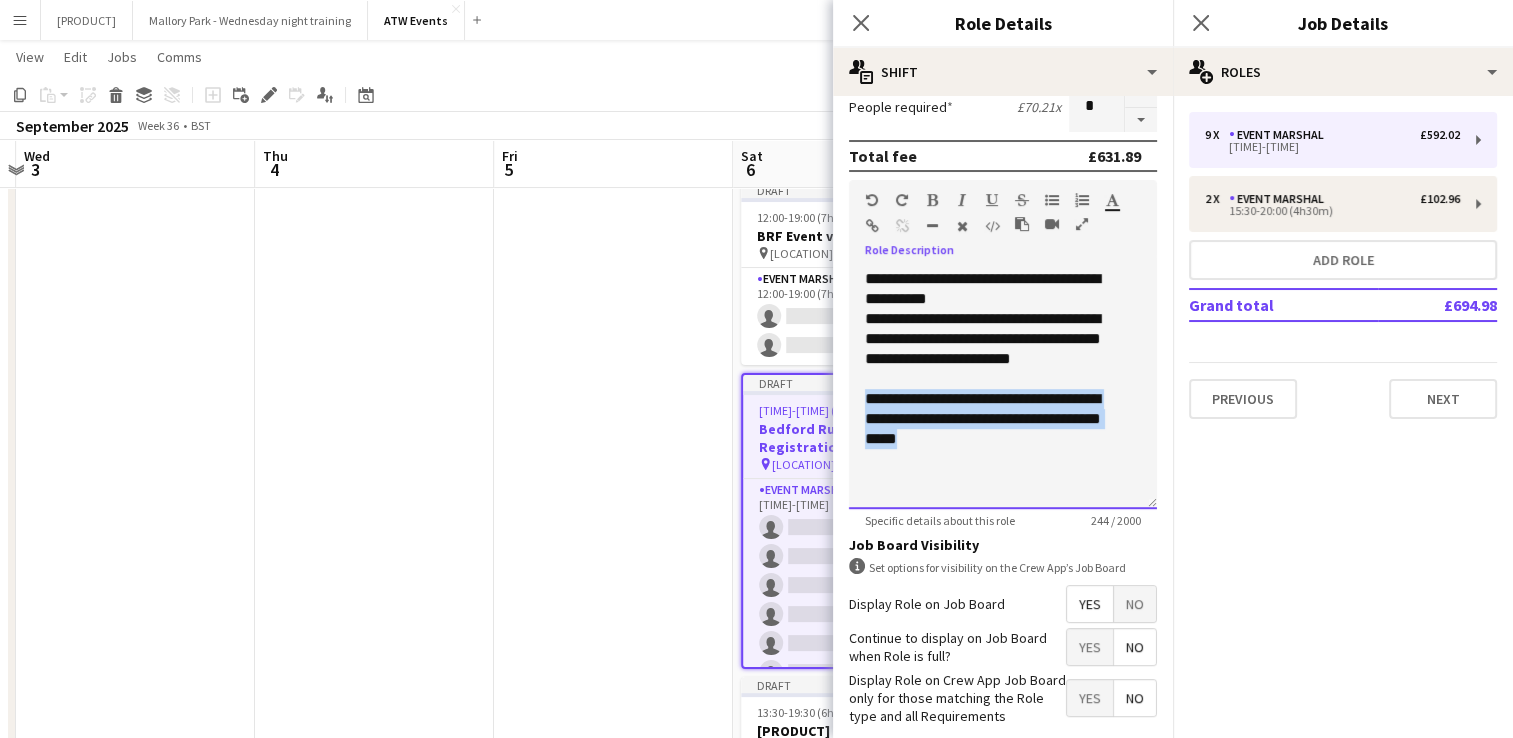 copy on "**********" 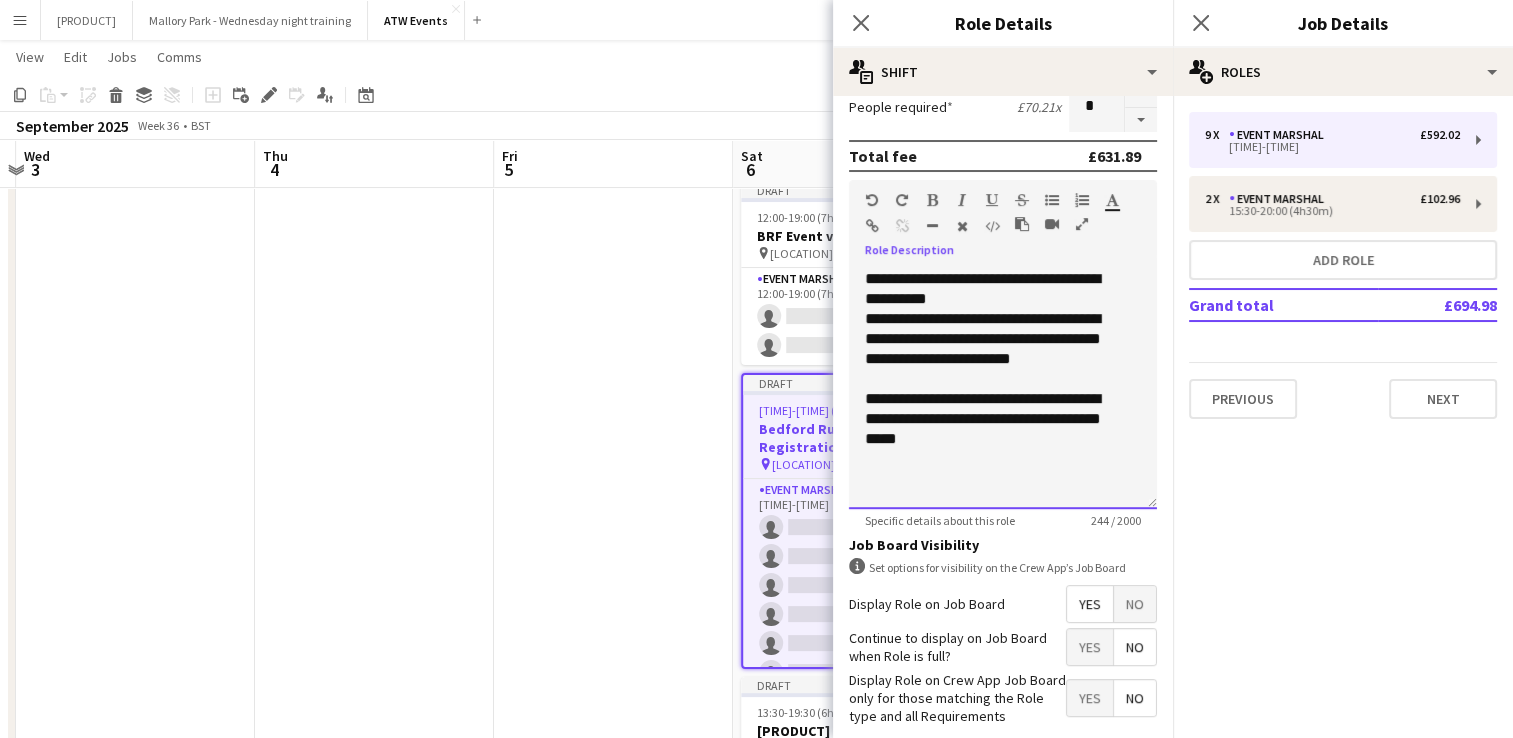 click on "**********" at bounding box center [995, 339] 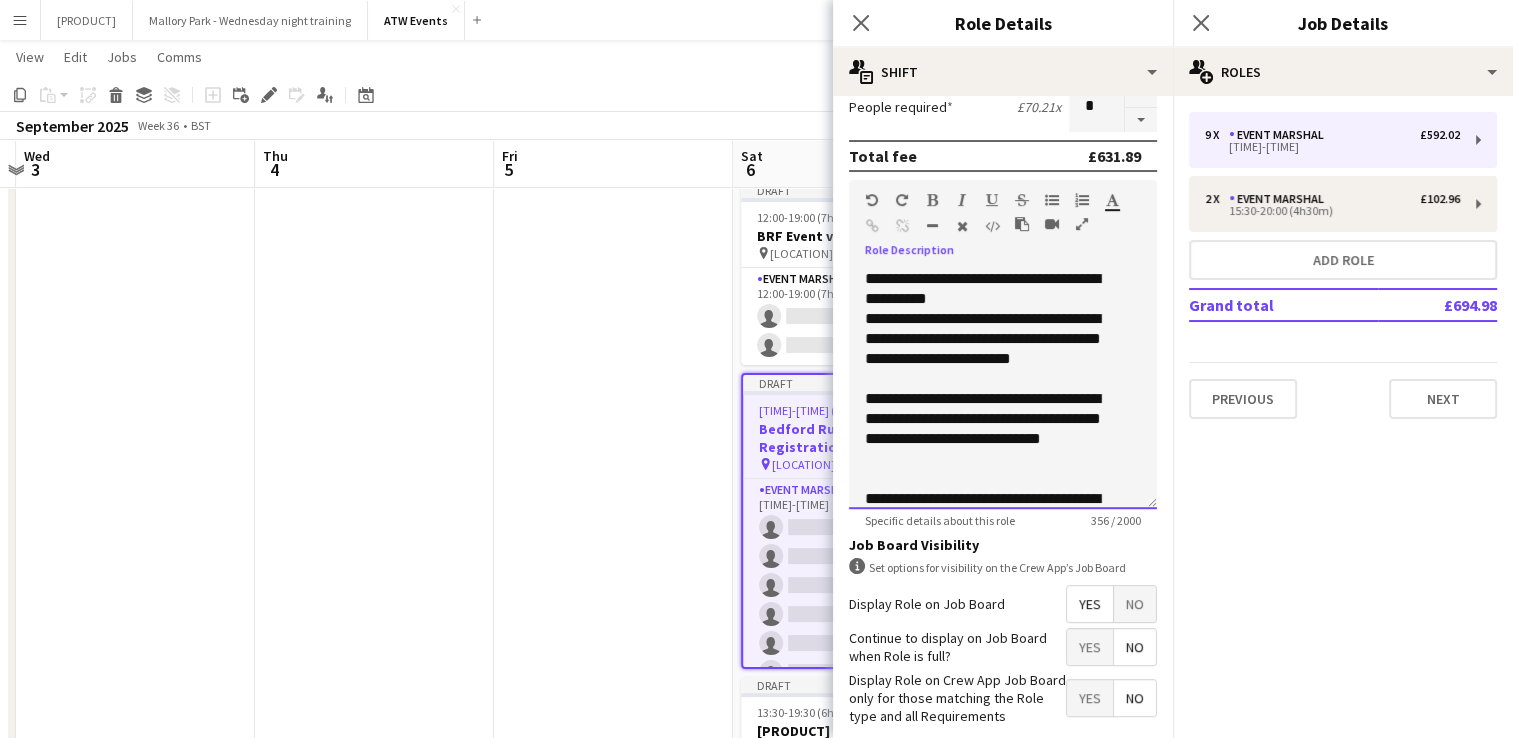 click on "**********" at bounding box center [988, 429] 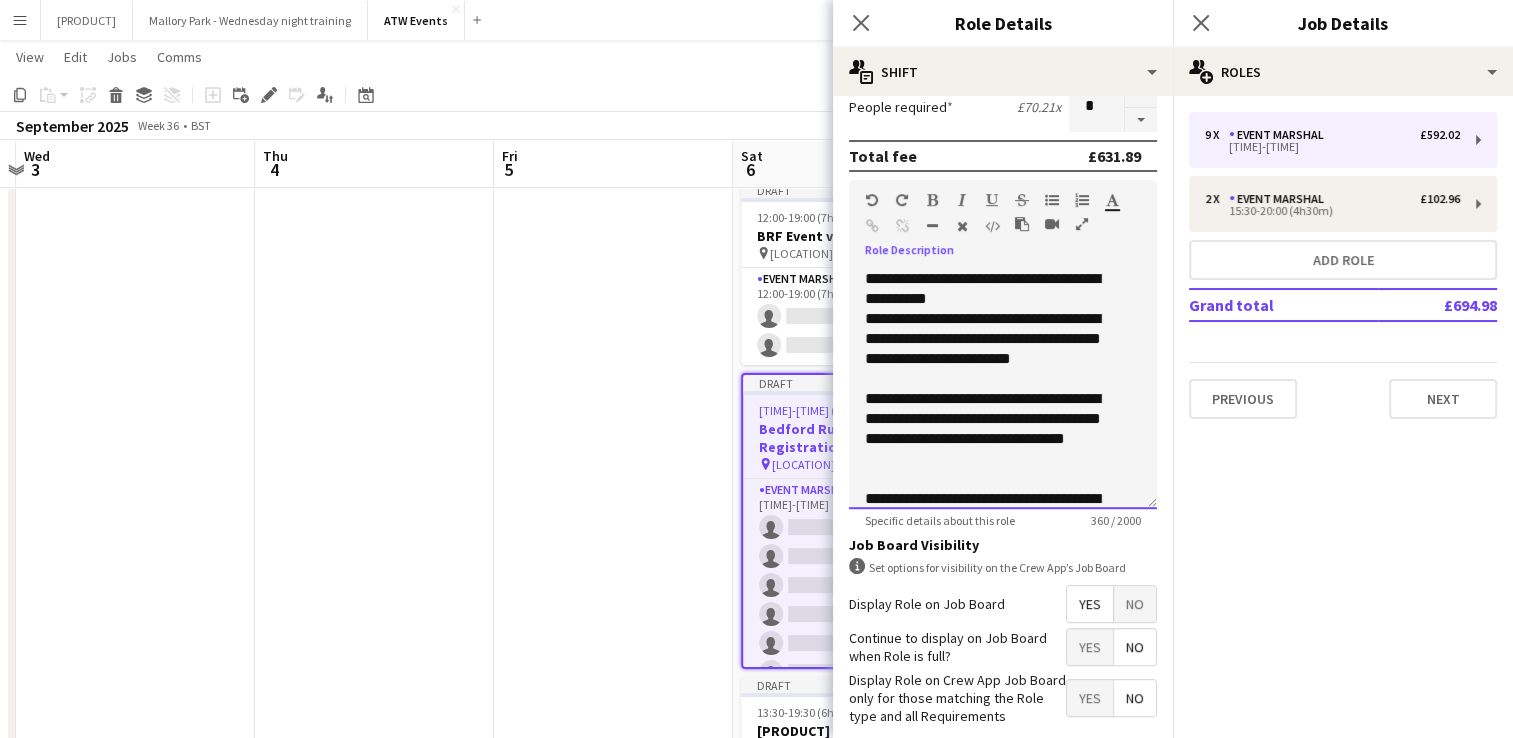 scroll, scrollTop: 0, scrollLeft: 0, axis: both 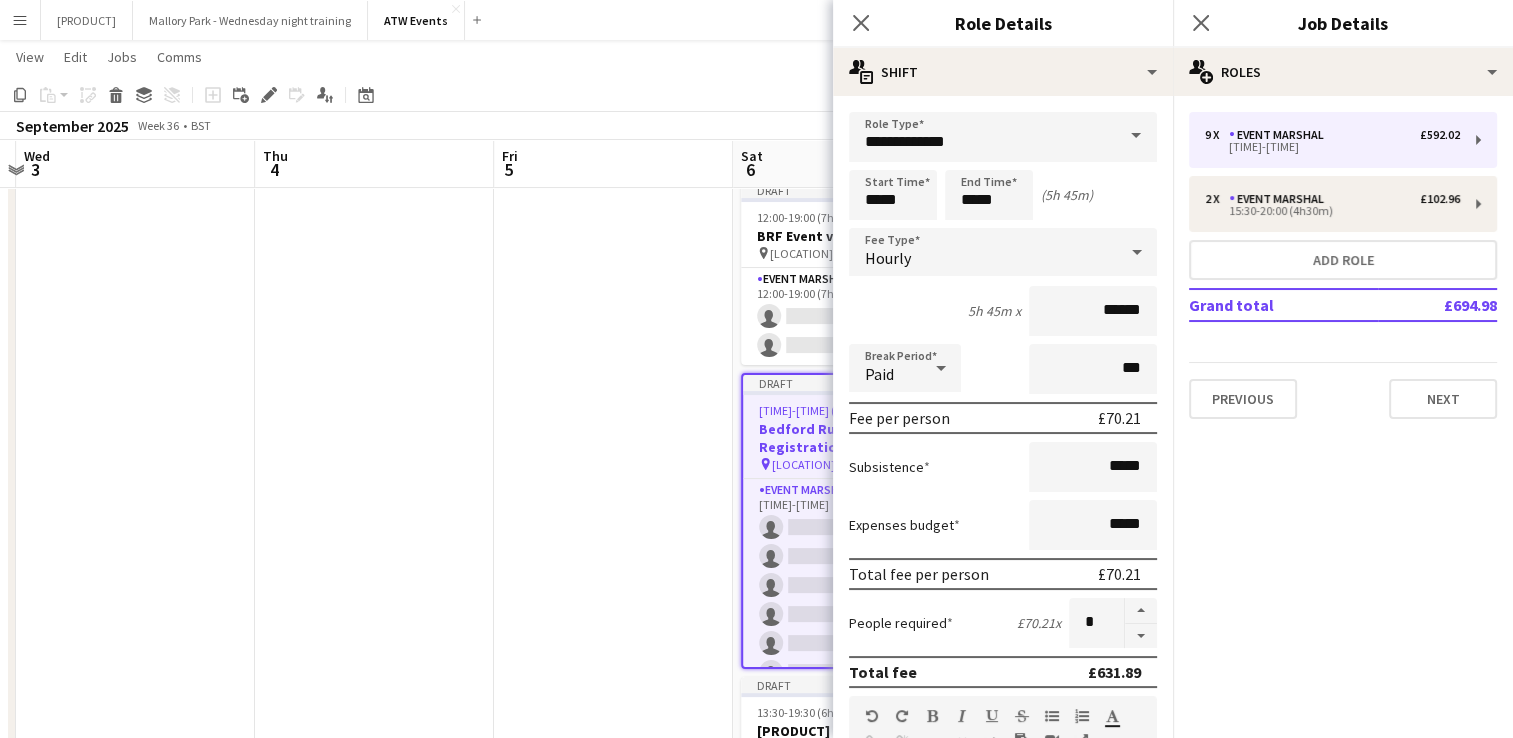click at bounding box center (613, 1463) 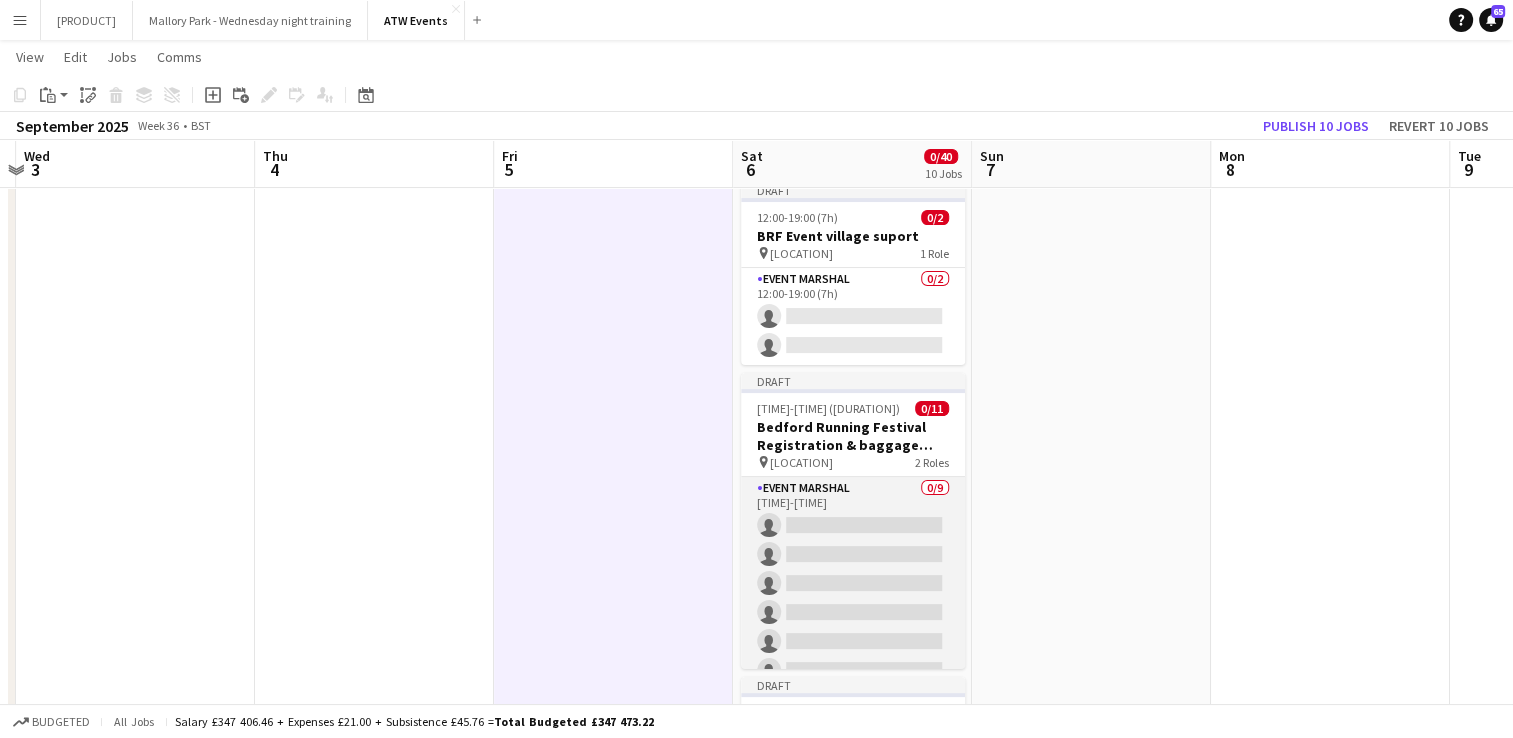 scroll, scrollTop: 204, scrollLeft: 0, axis: vertical 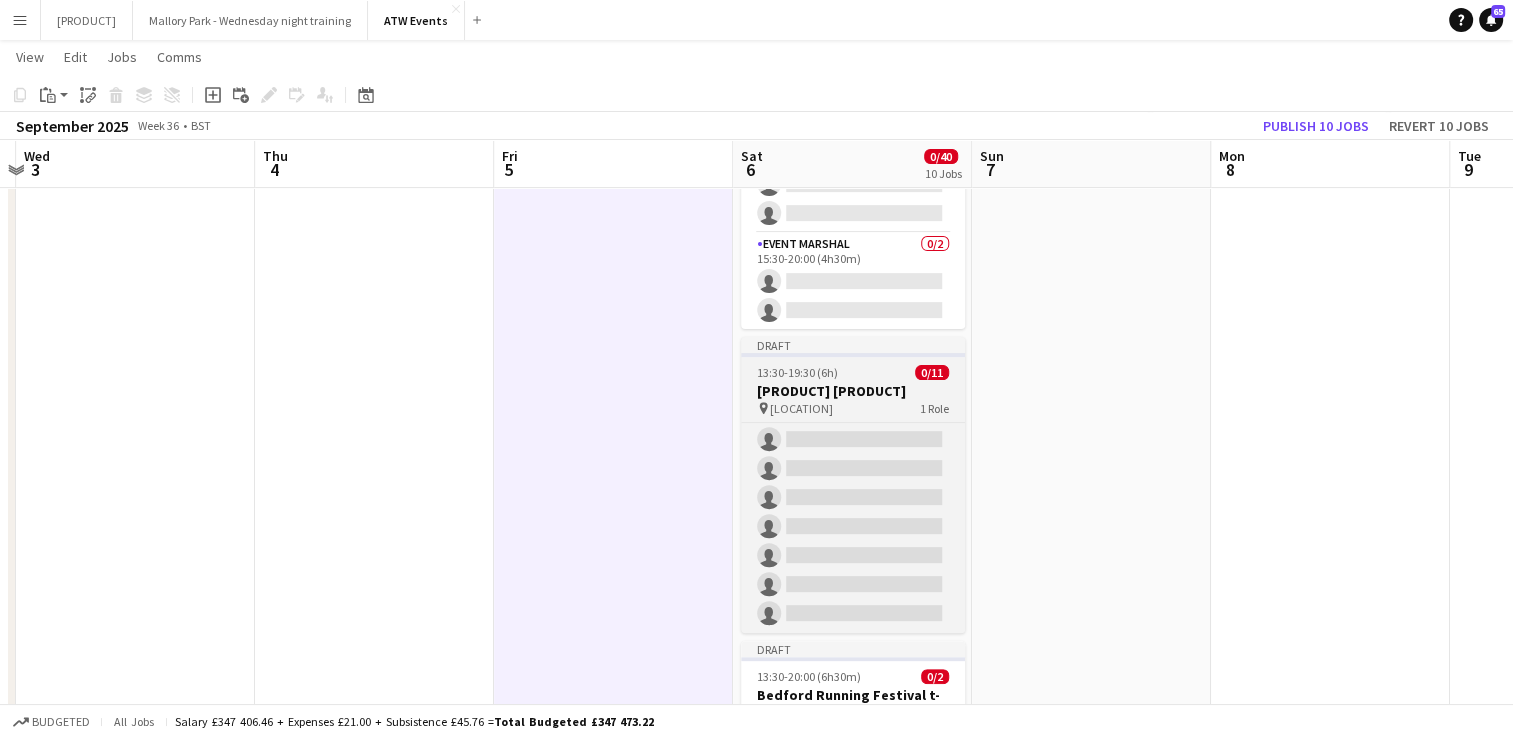 click on "[PRODUCT] [PRODUCT]" at bounding box center (853, 391) 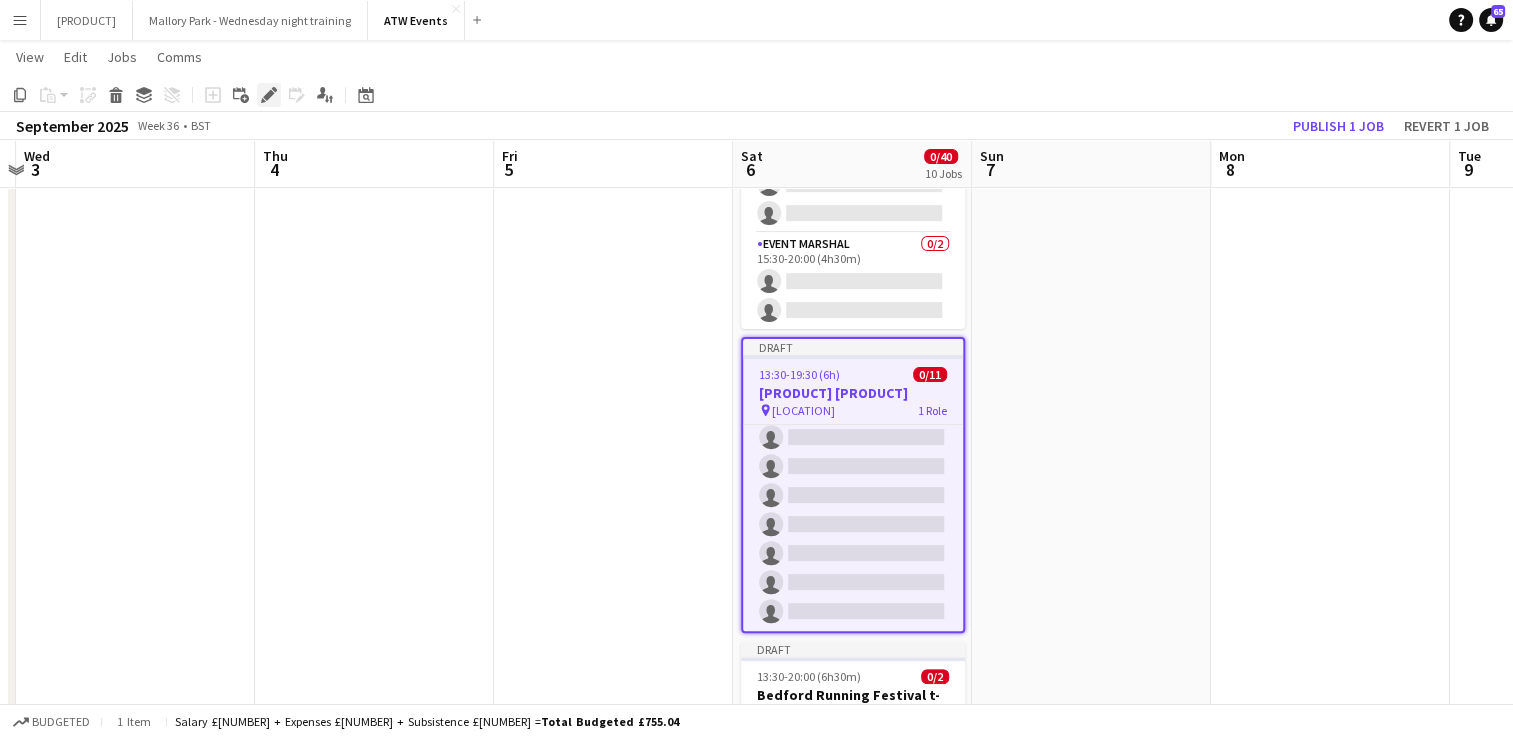 click on "Edit" 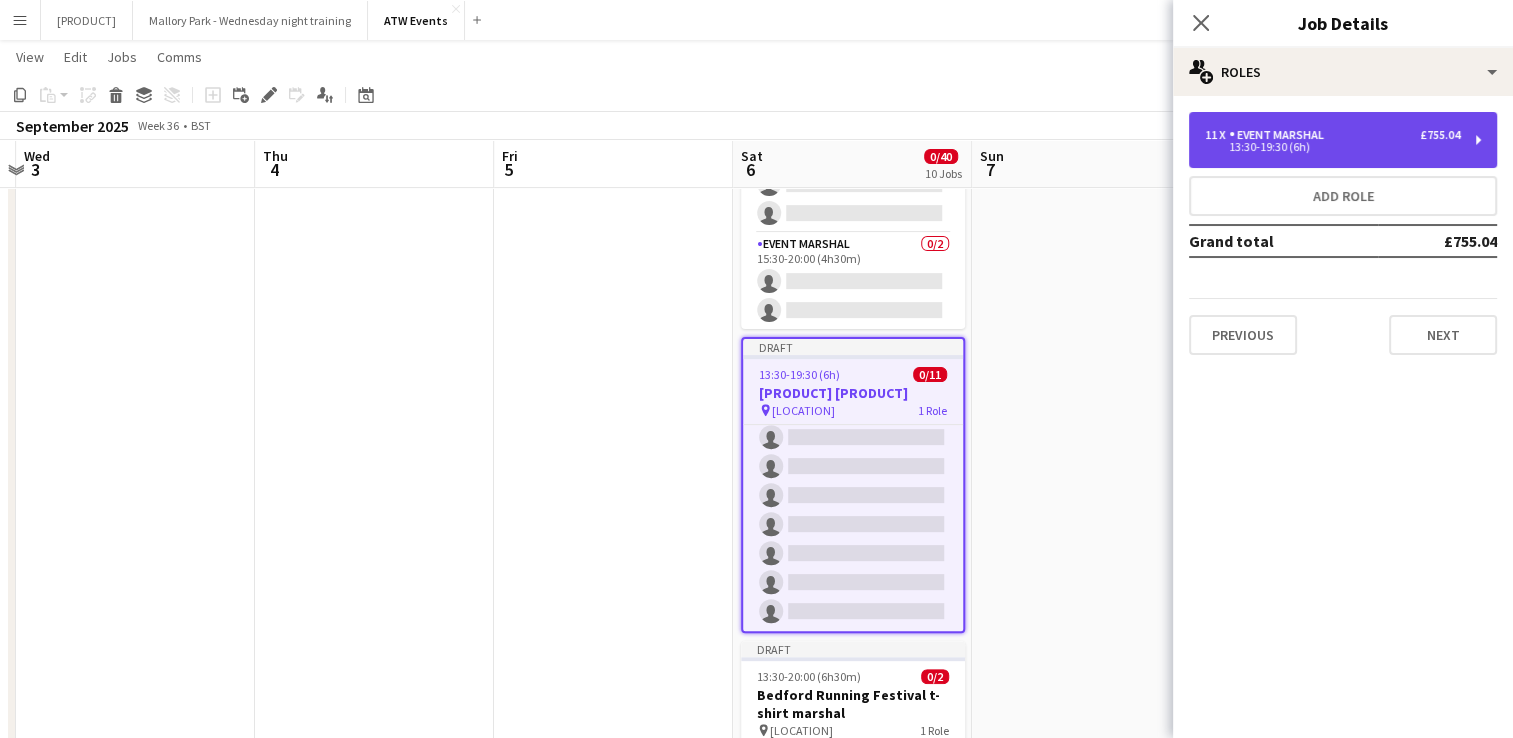 click on "13:30-19:30 (6h)" at bounding box center (1332, 147) 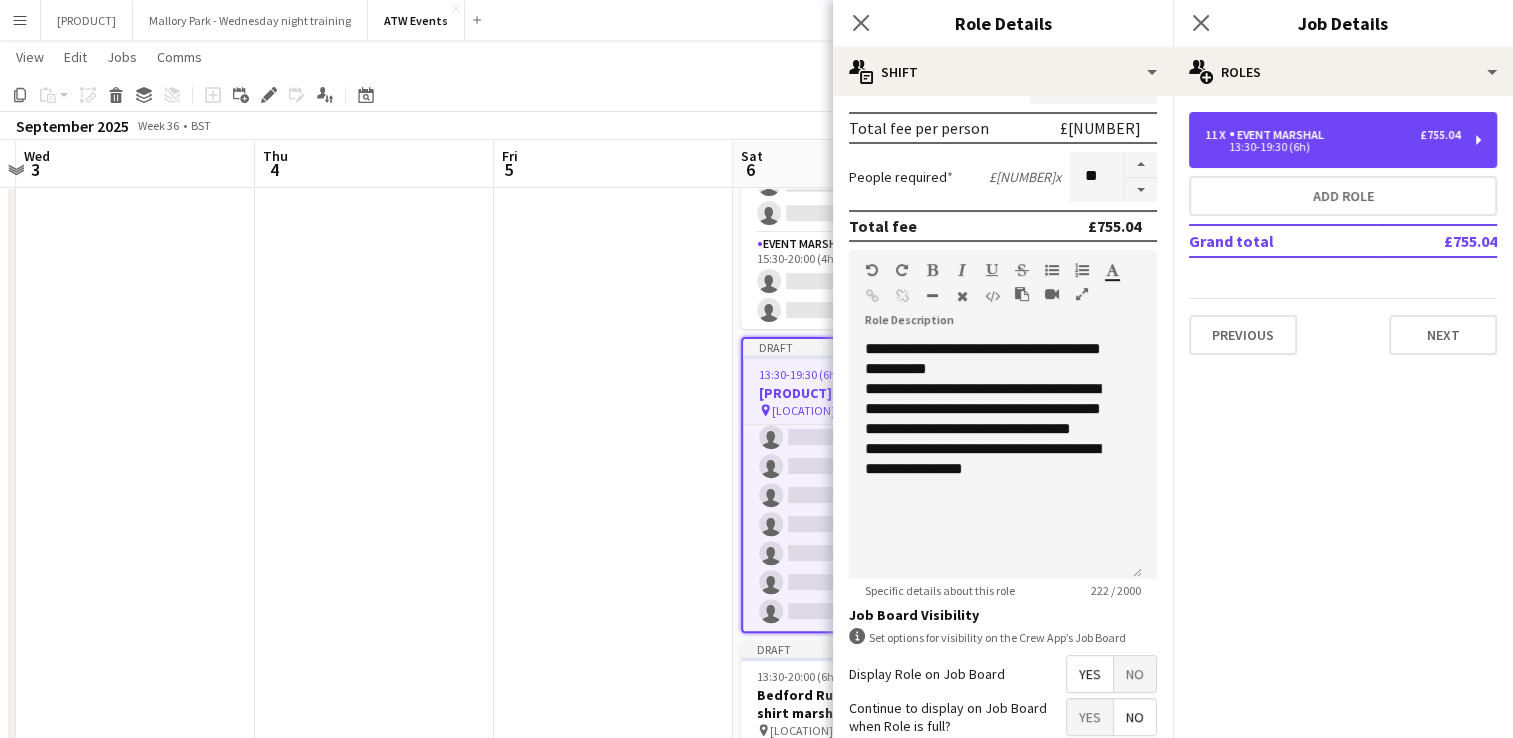 scroll, scrollTop: 460, scrollLeft: 0, axis: vertical 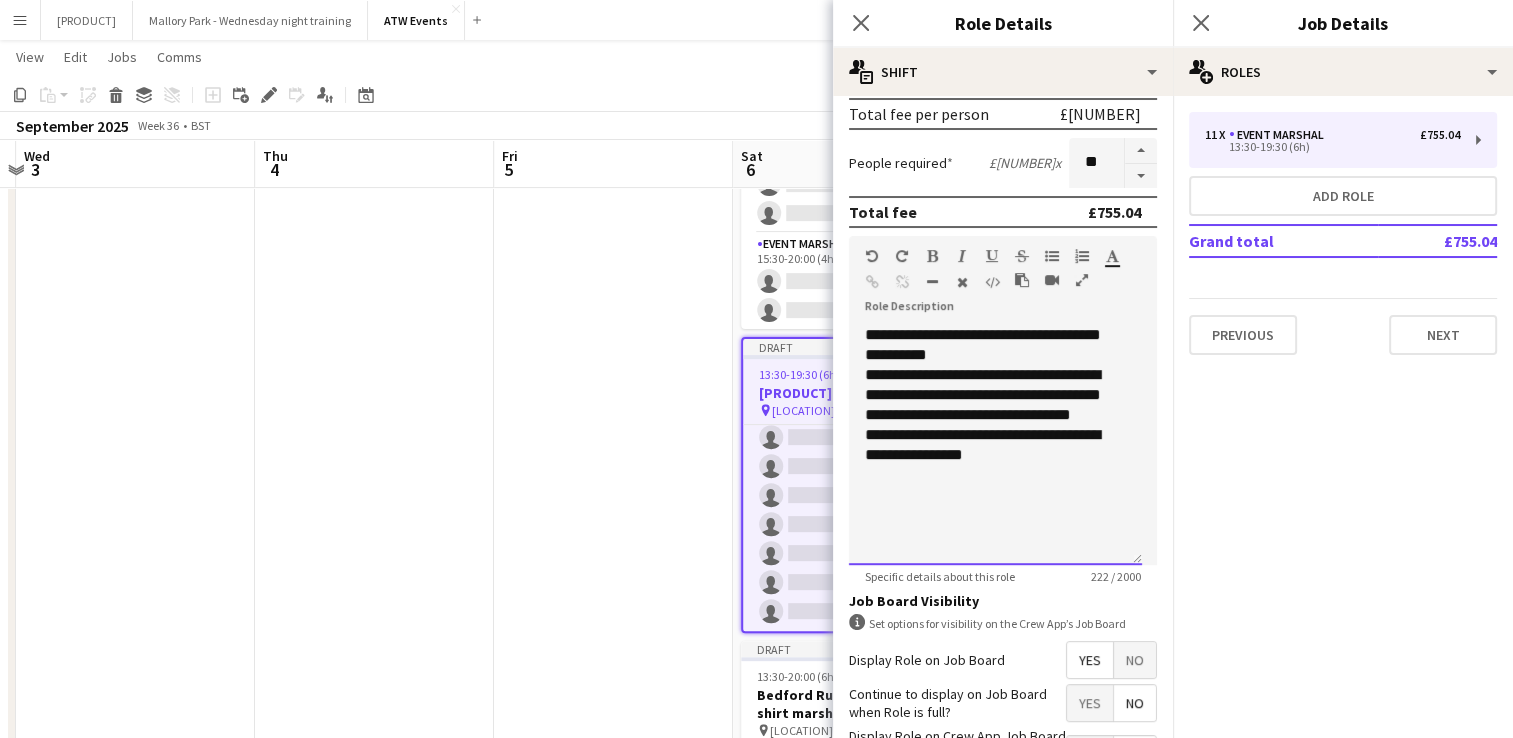 click on "**********" at bounding box center [995, 445] 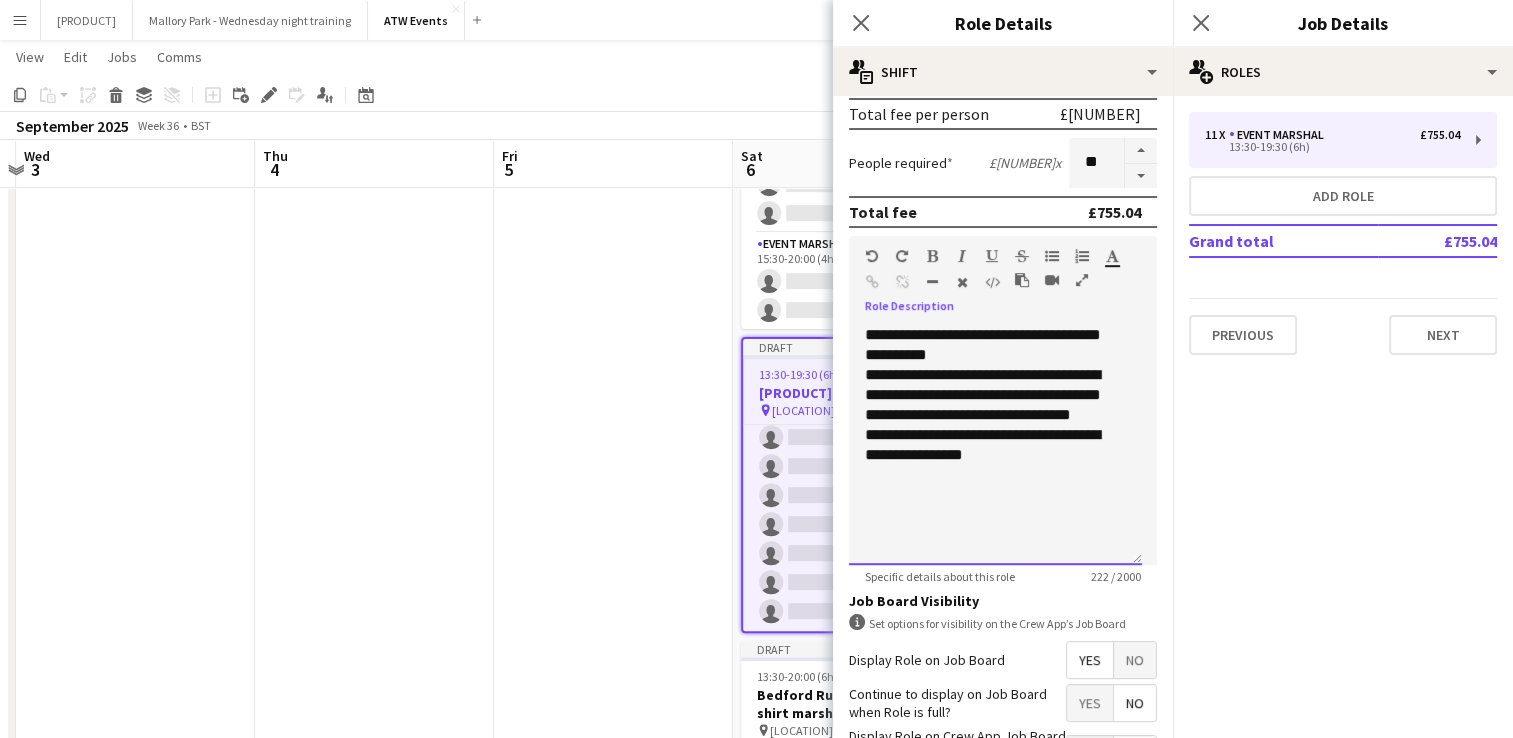 type 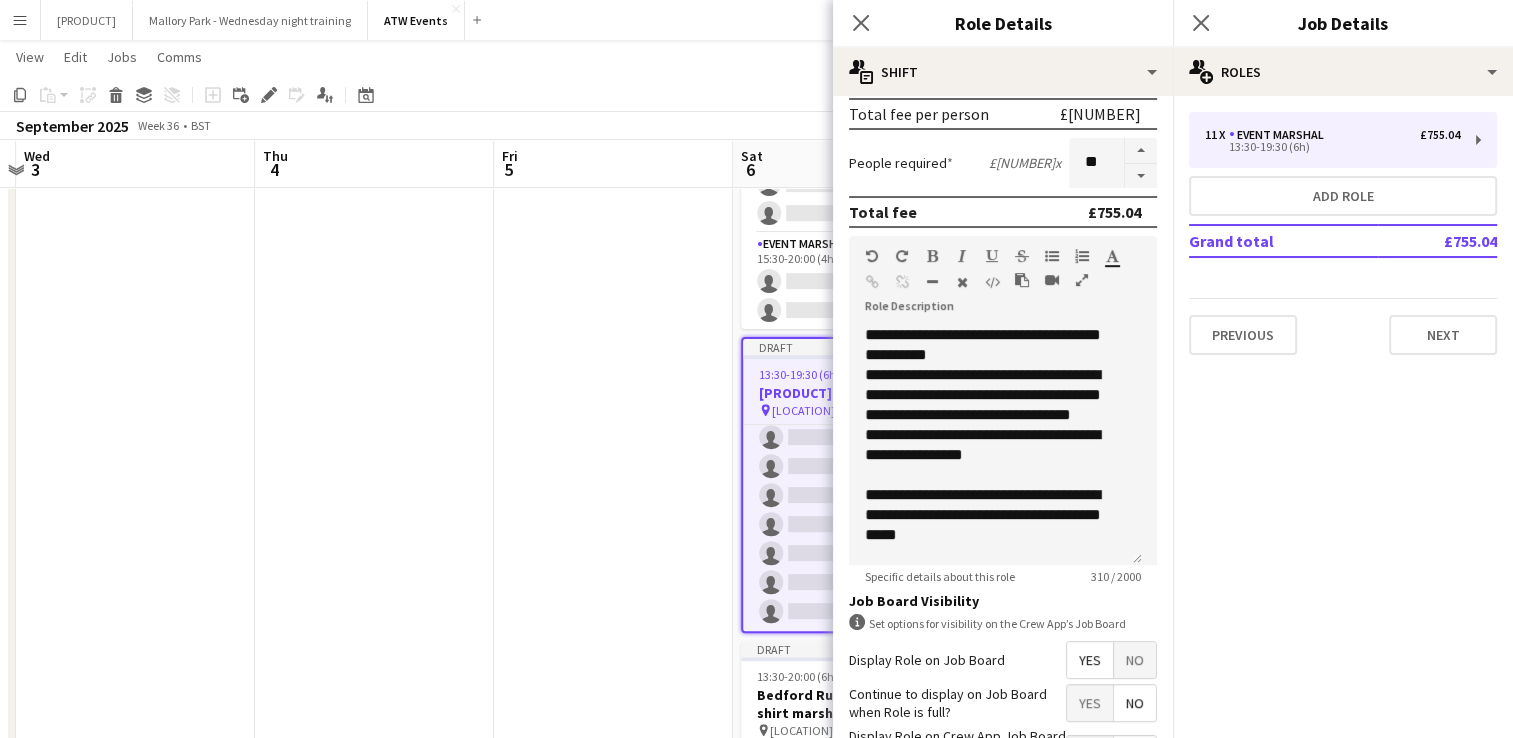 click on "View  Day view expanded Day view collapsed Month view Date picker Jump to today Expand Linked Jobs Collapse Linked Jobs  Edit  Copy Ctrl+C  Paste  Without Crew Ctrl+V With Crew Ctrl+Shift+V Paste as linked job  Group  Group Ungroup  Jobs  New Job Edit Job Delete Job New Linked Job Edit Linked Jobs Job fulfilment Promote Role Copy Role URL  Comms  Notify confirmed crew Create chat" 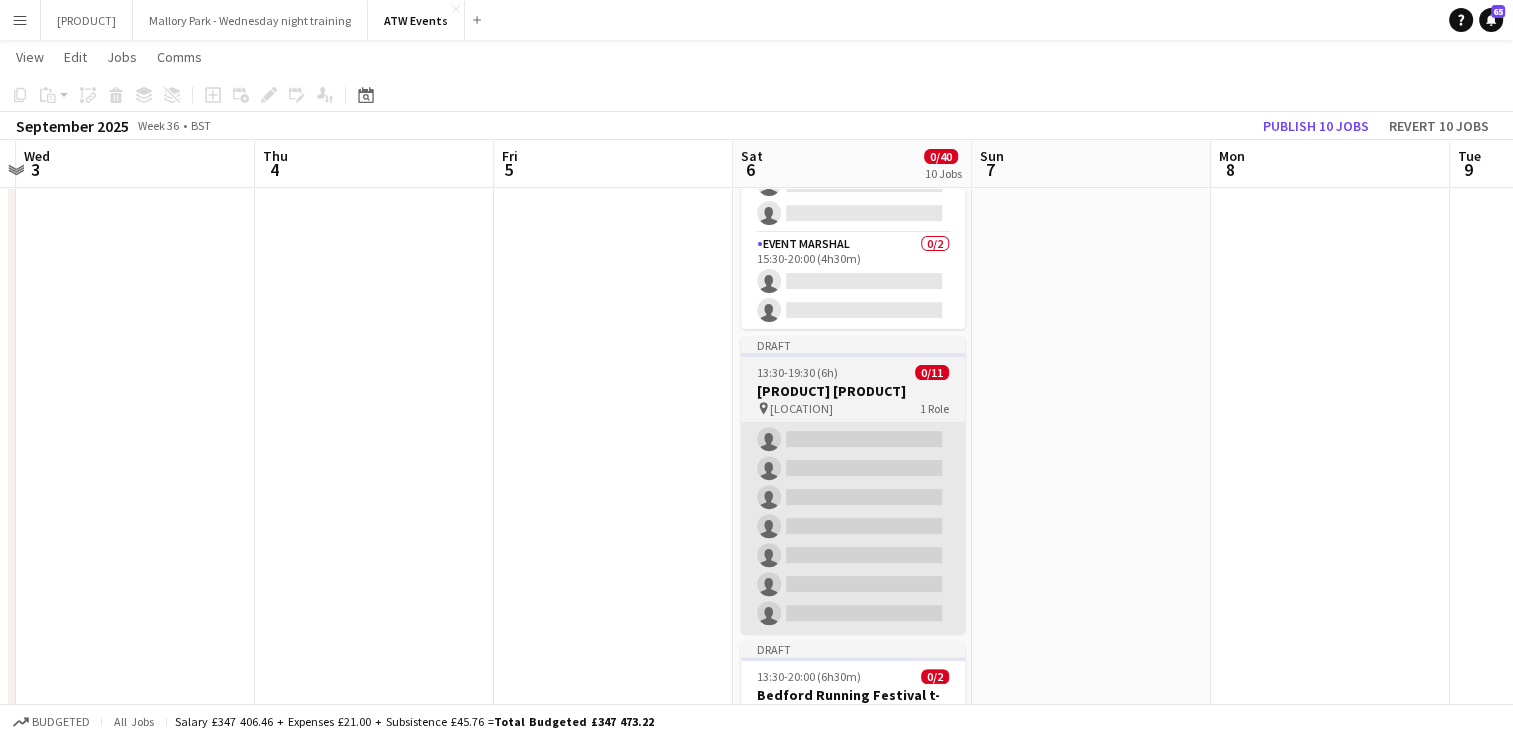 drag, startPoint x: 820, startPoint y: 419, endPoint x: 825, endPoint y: 526, distance: 107.11676 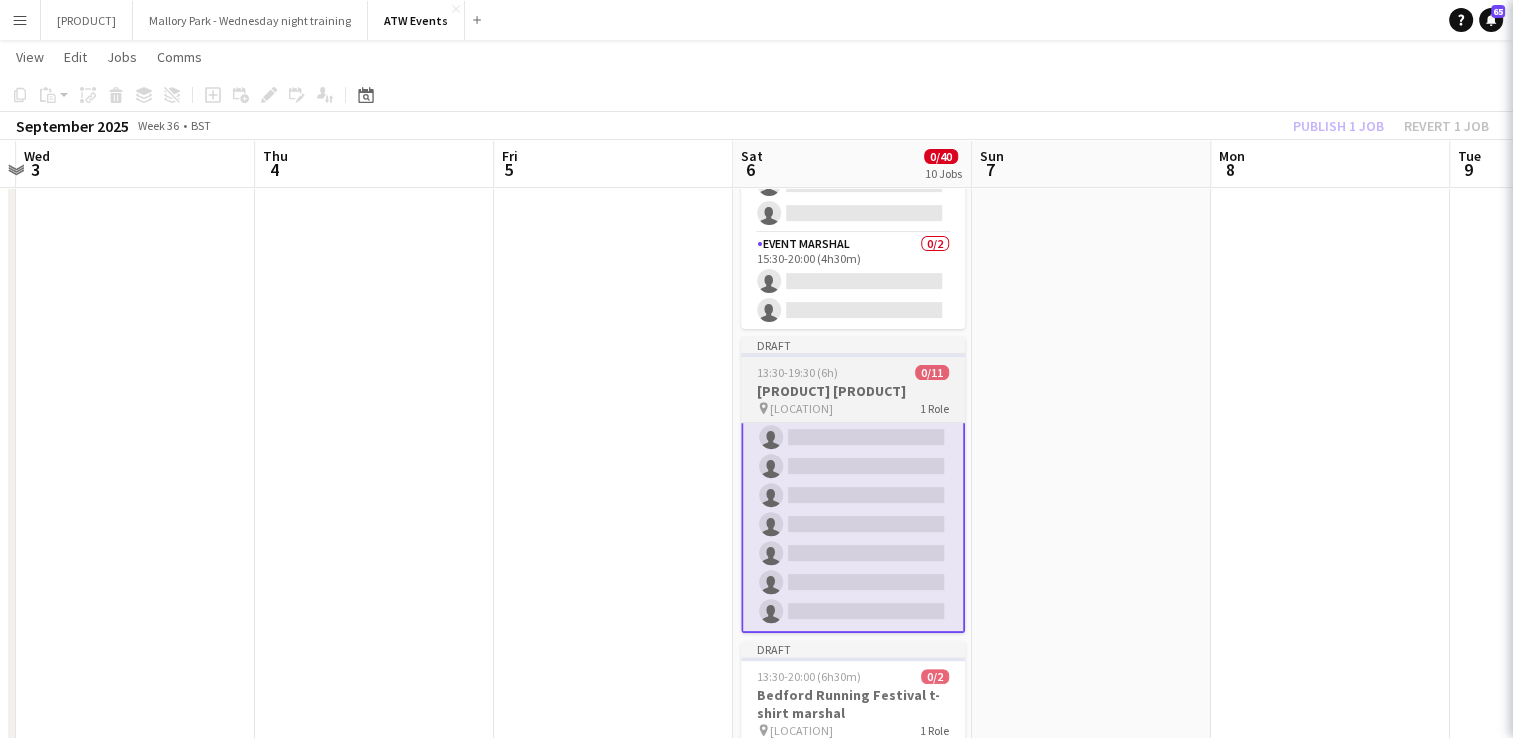 scroll, scrollTop: 0, scrollLeft: 940, axis: horizontal 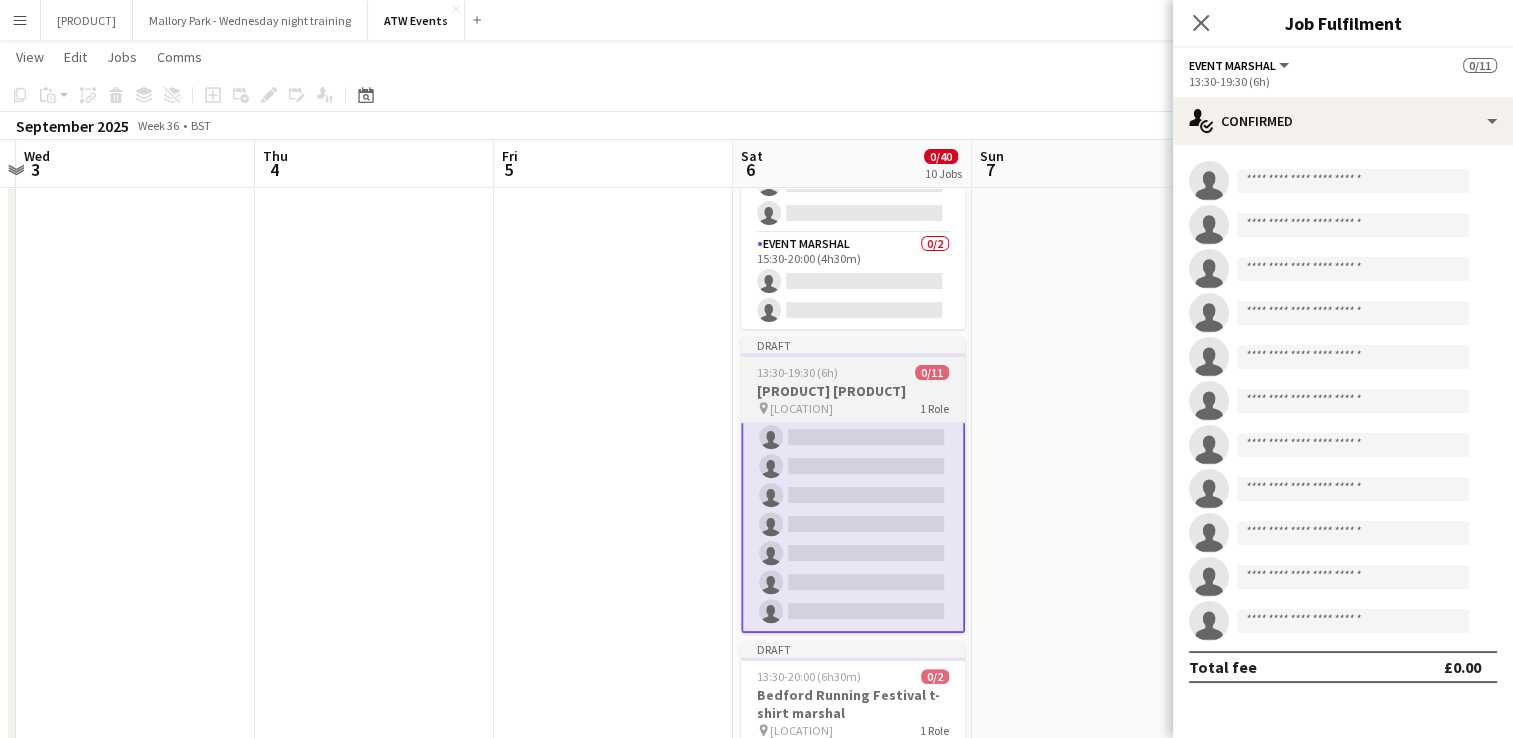 click on "13:30-19:30 (6h)" at bounding box center (797, 372) 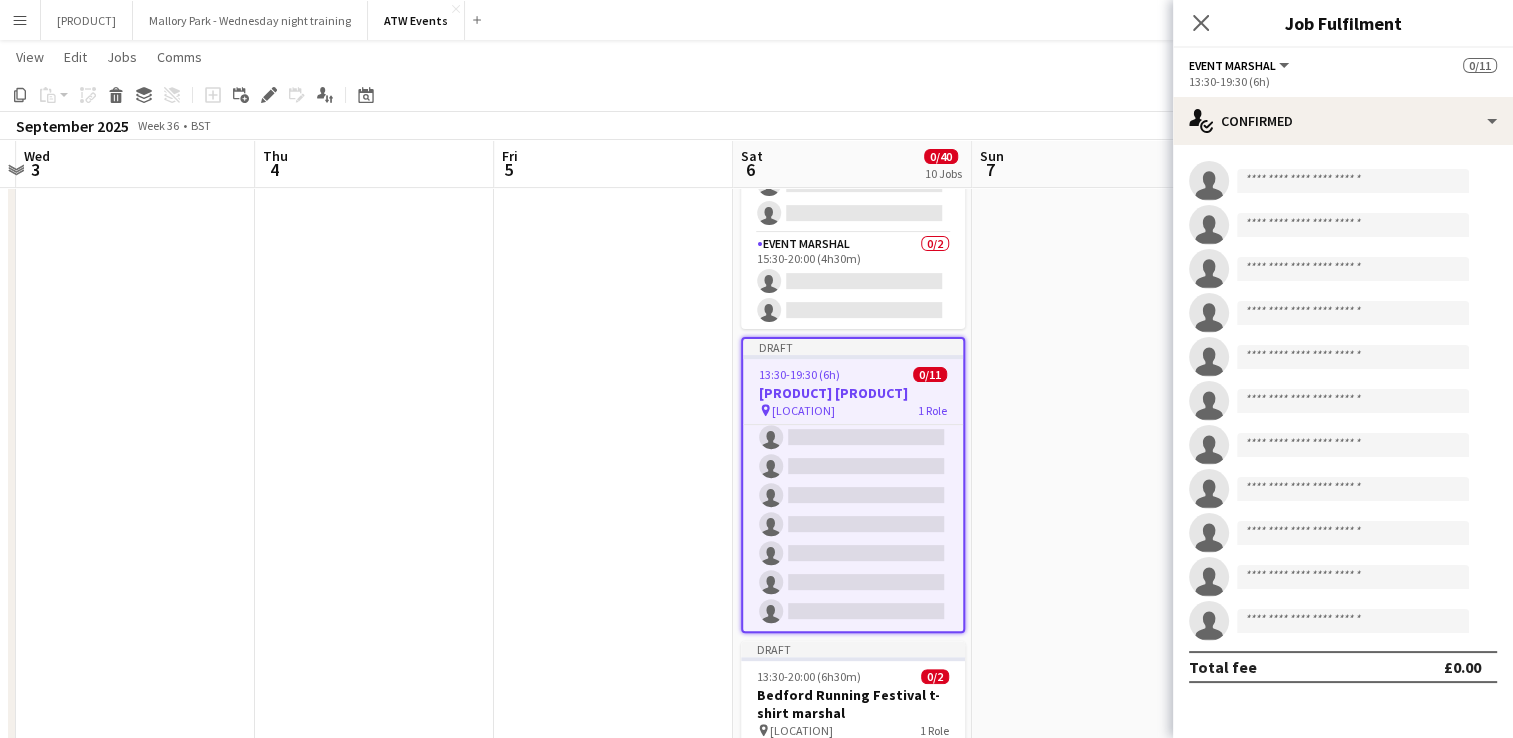 scroll, scrollTop: 166, scrollLeft: 0, axis: vertical 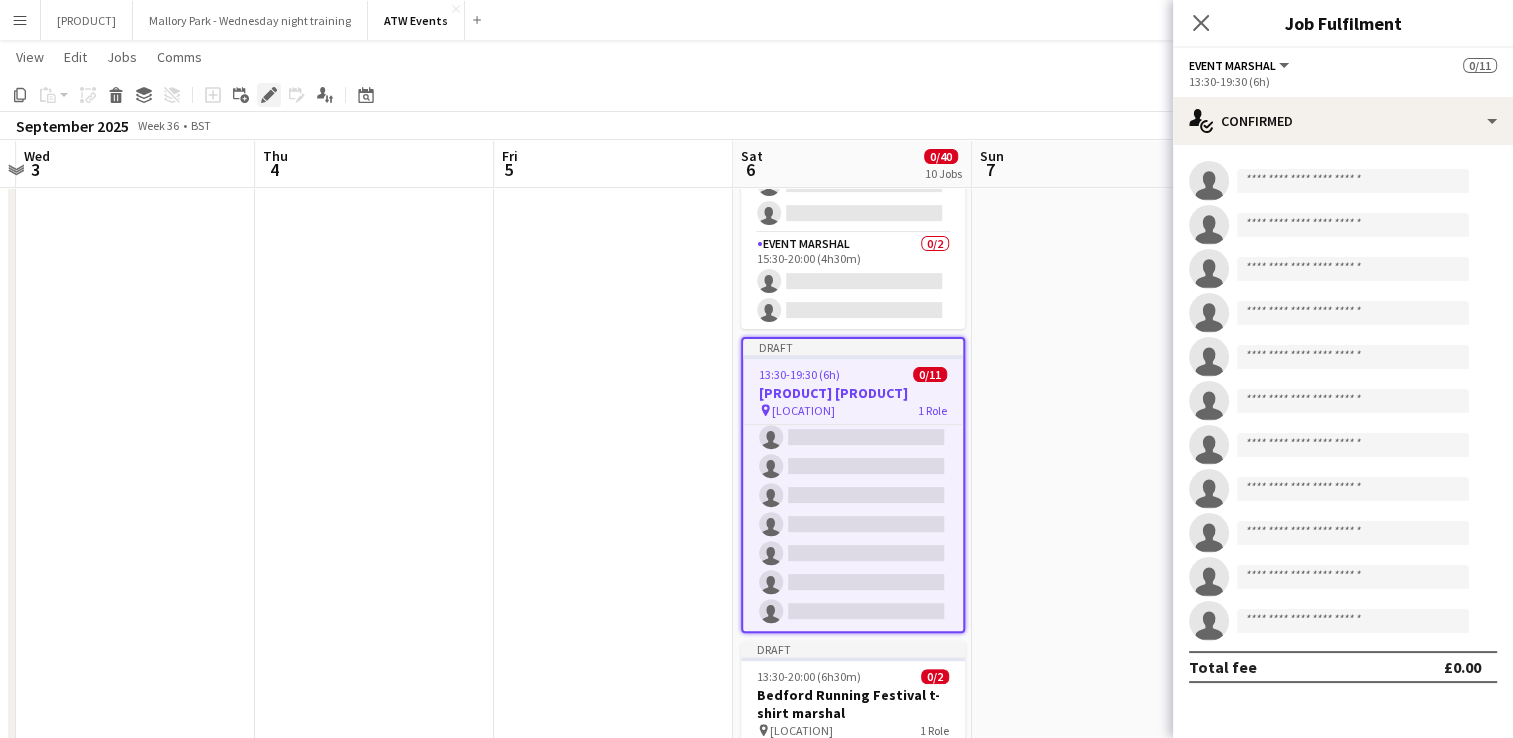 click on "Edit" 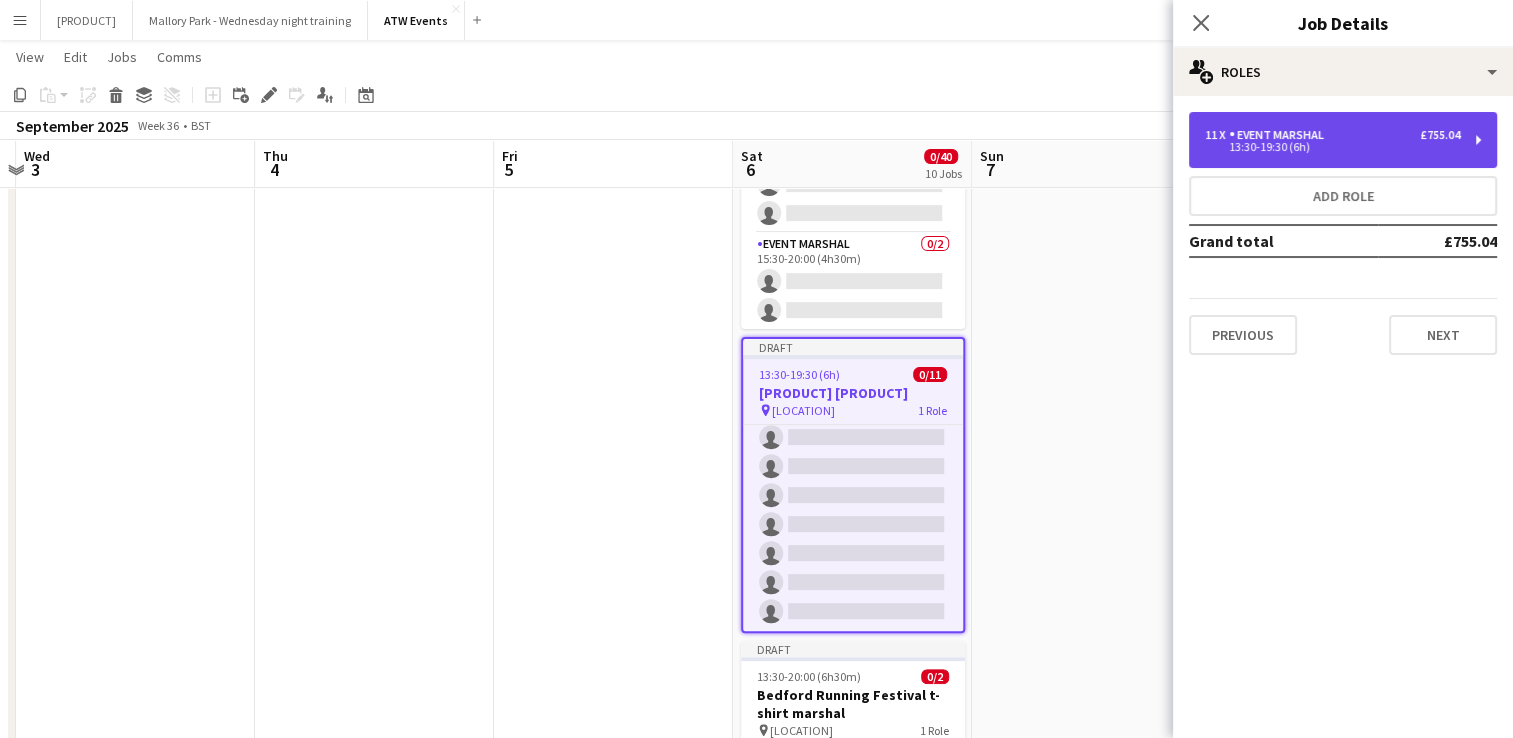 click on "Event Marshal" at bounding box center (1280, 135) 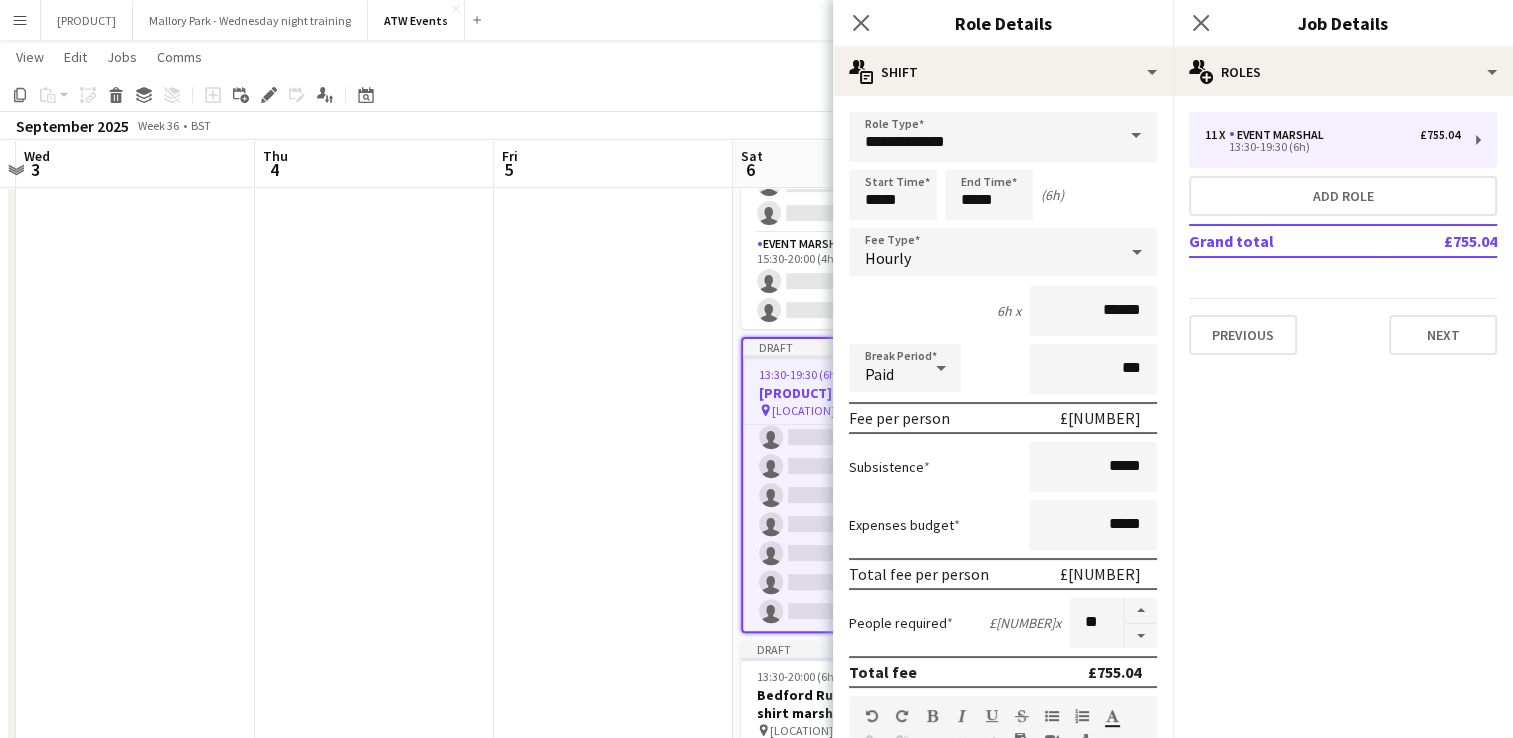 click on "**********" at bounding box center [1003, 733] 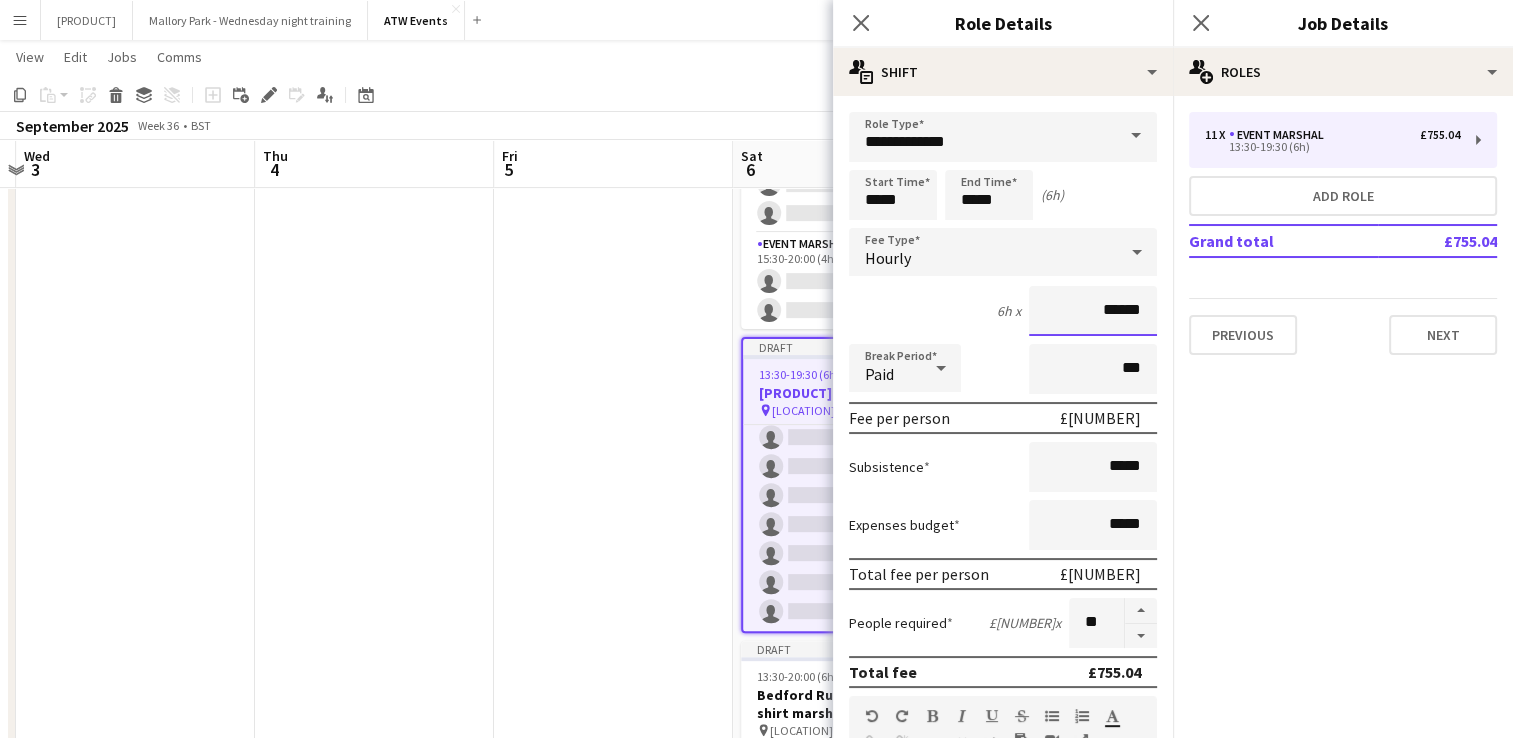 click on "******" at bounding box center (1093, 311) 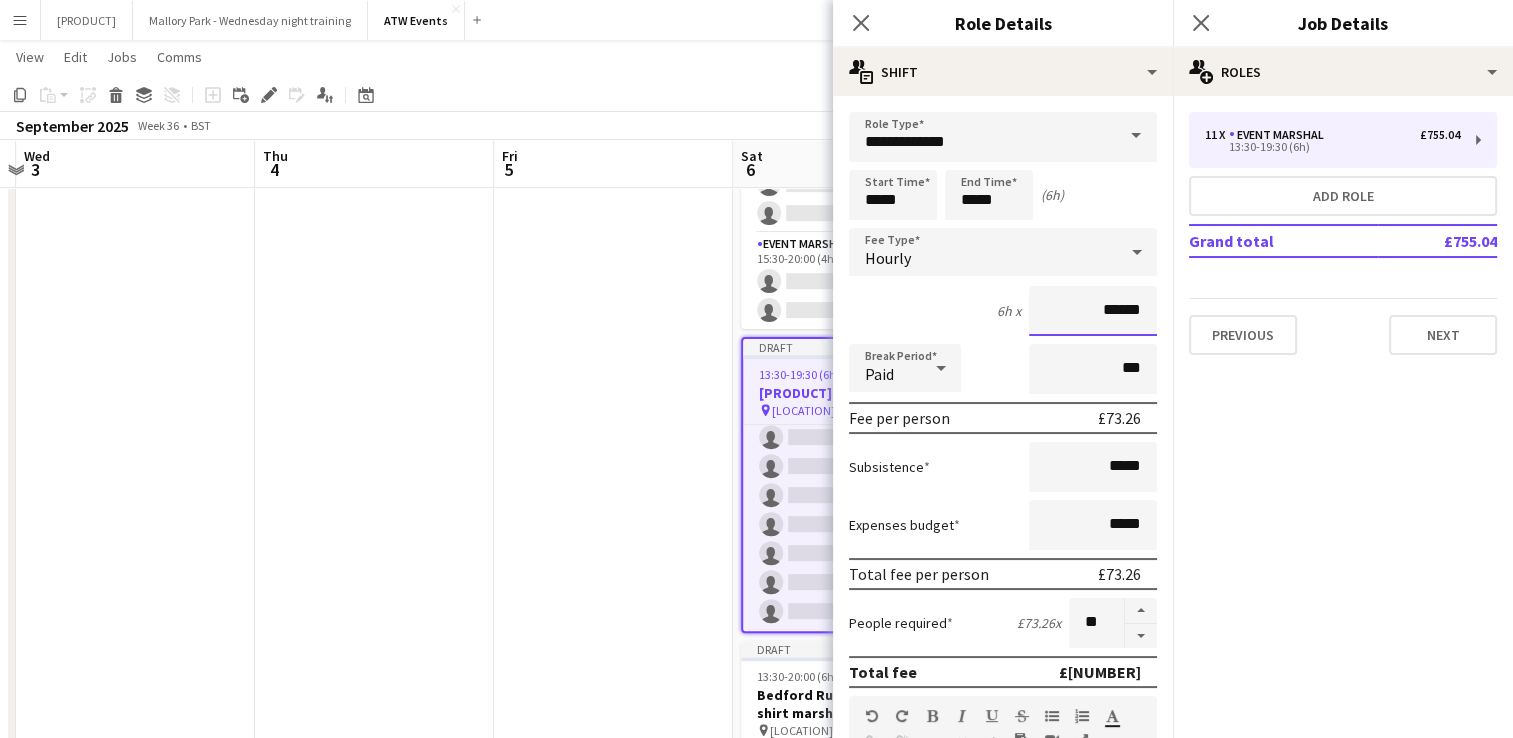 type on "******" 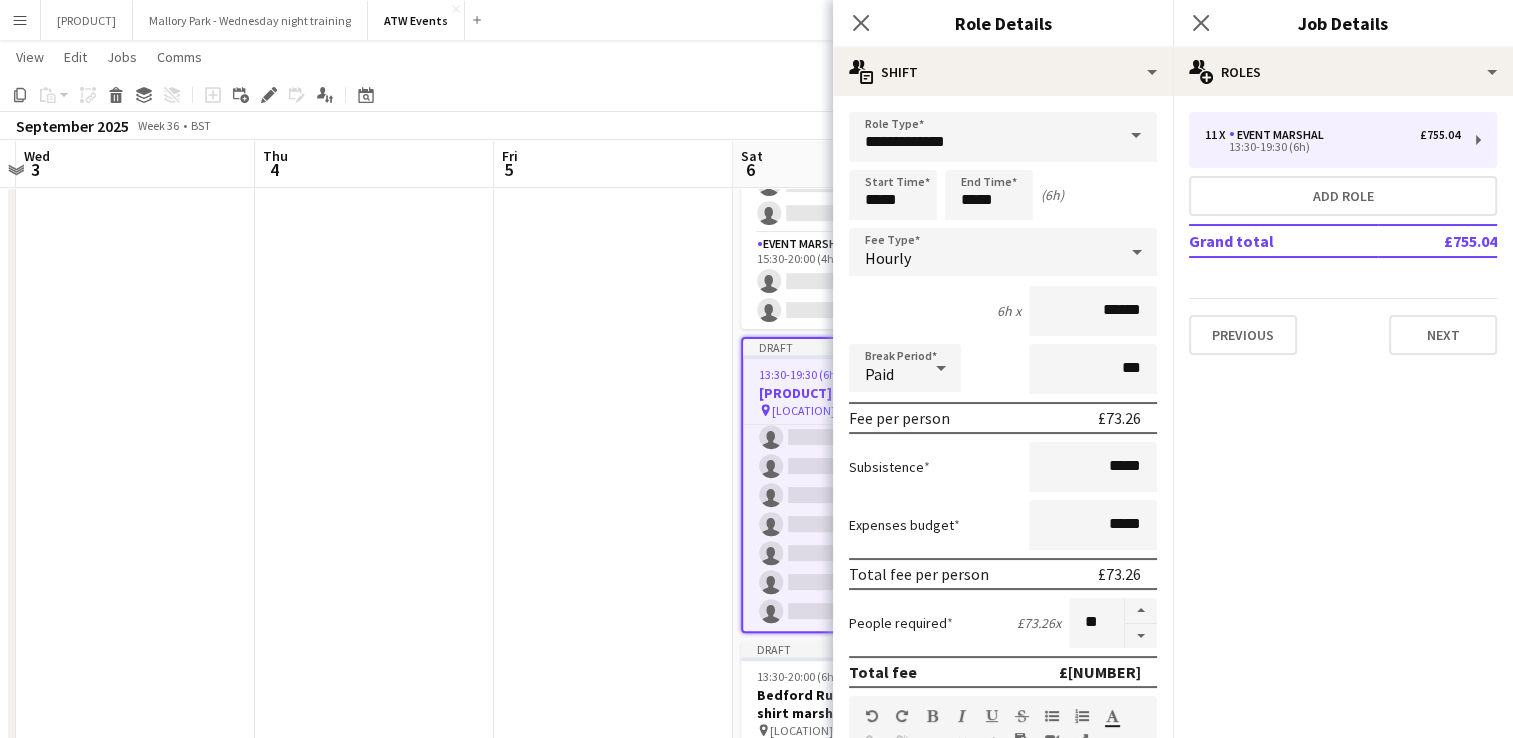 click at bounding box center (613, 1123) 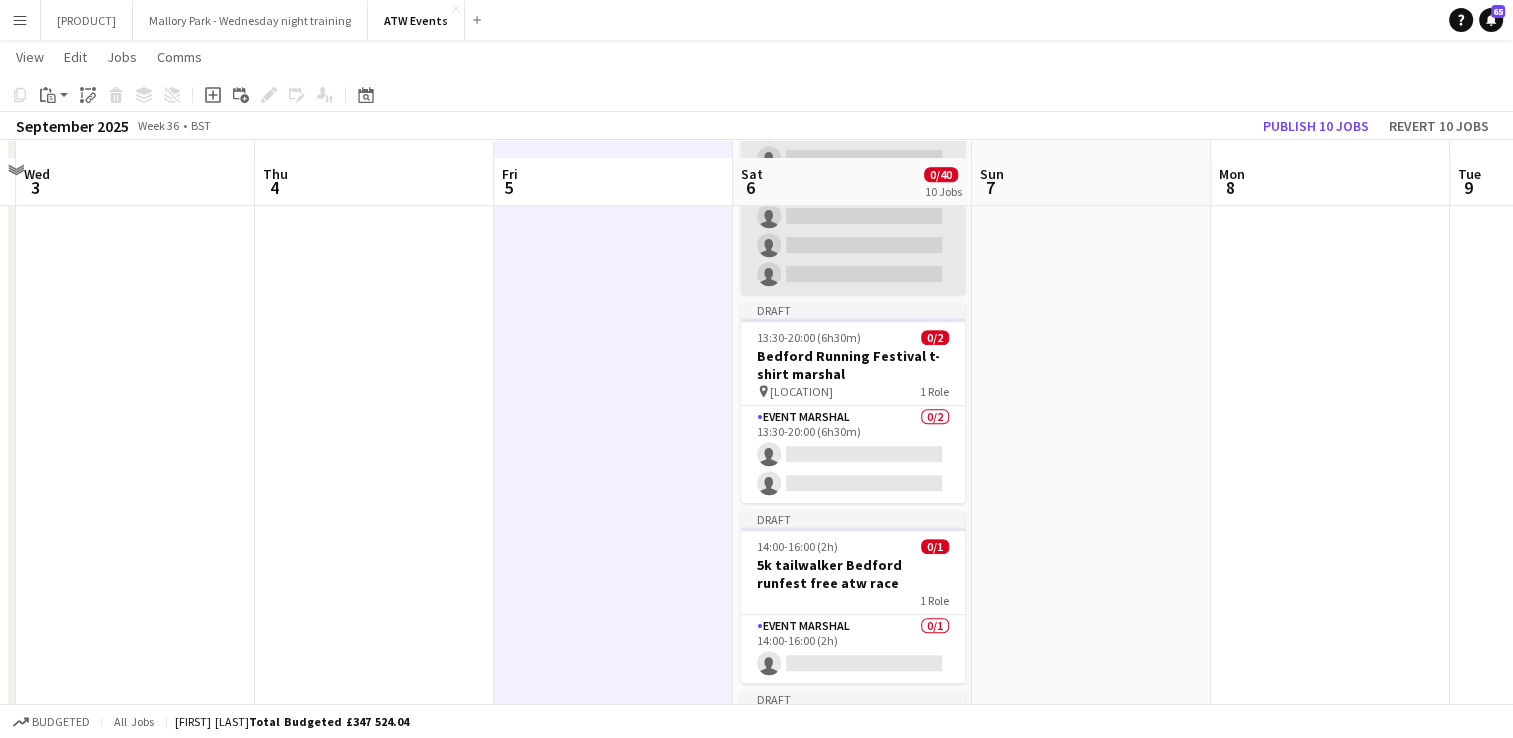 scroll, scrollTop: 992, scrollLeft: 0, axis: vertical 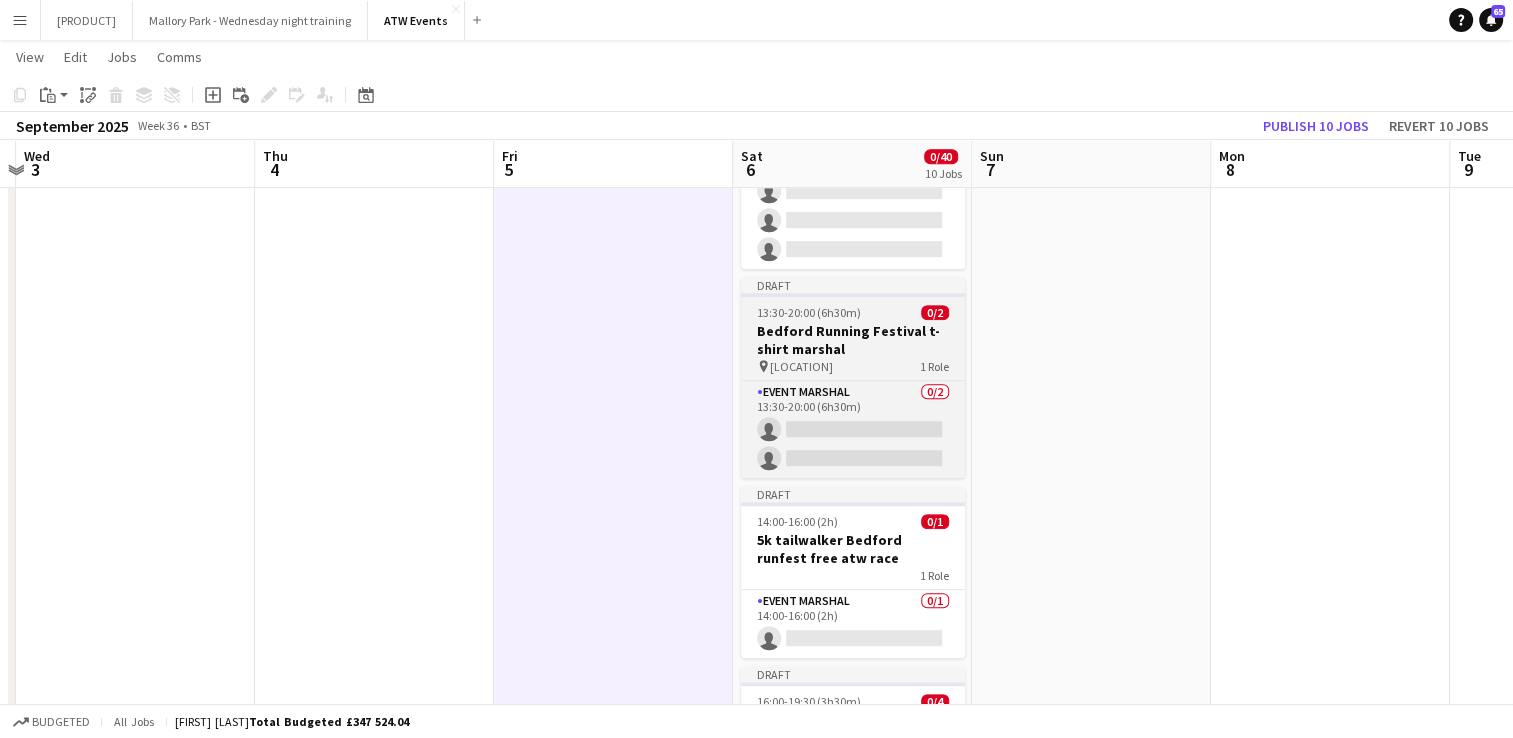click on "Bedford Running Festival t-shirt marshal" at bounding box center (853, 340) 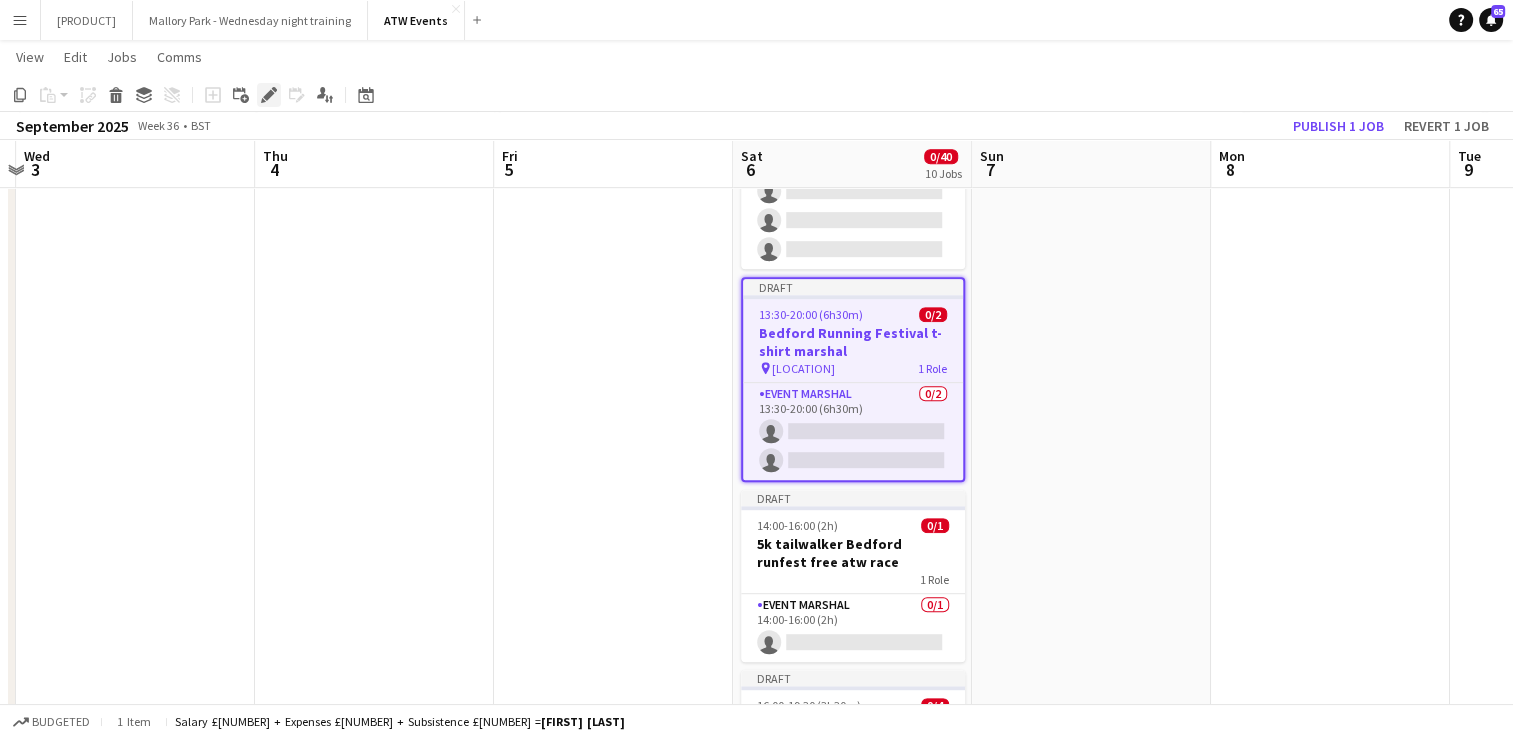 click on "Edit" 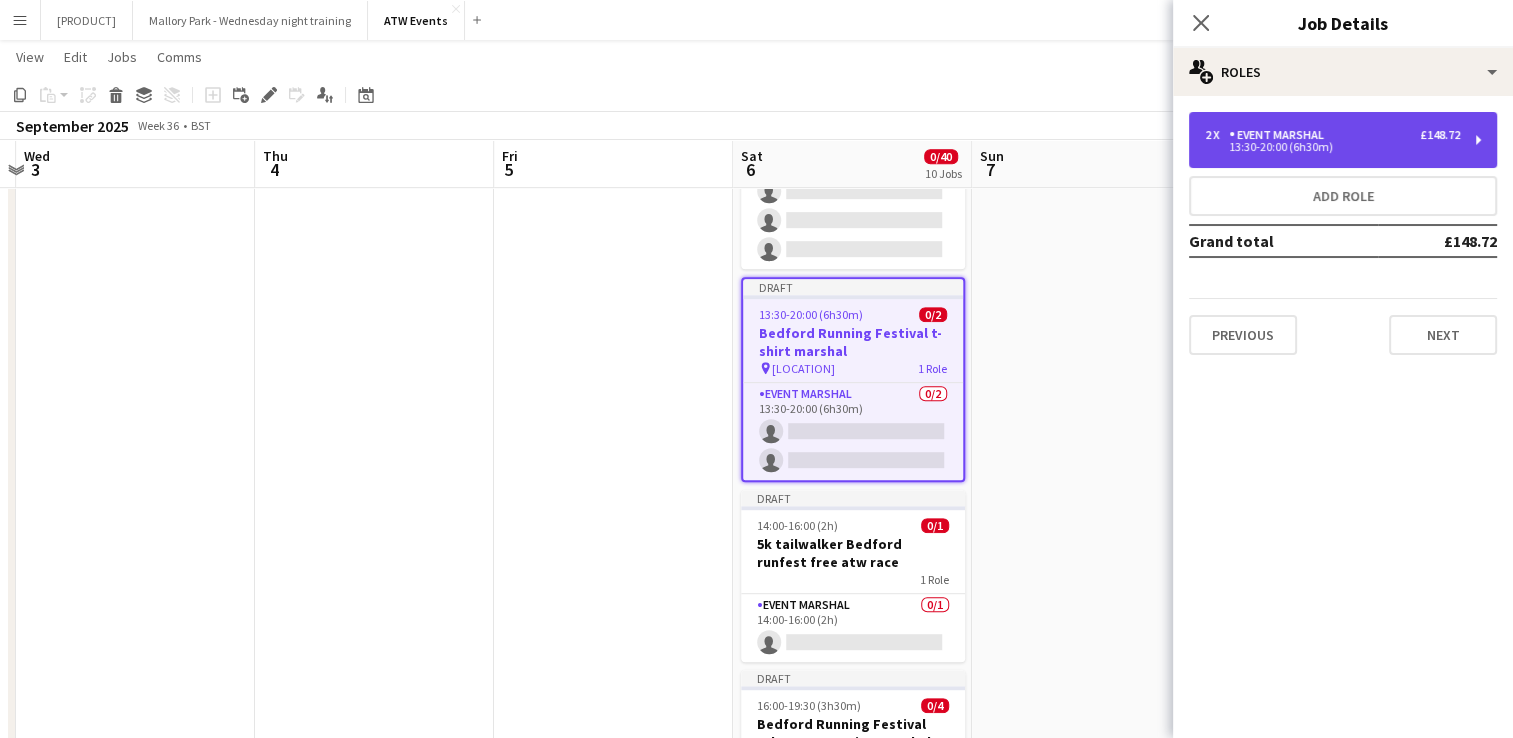 click on "13:30-20:00 (6h30m)" at bounding box center [1332, 147] 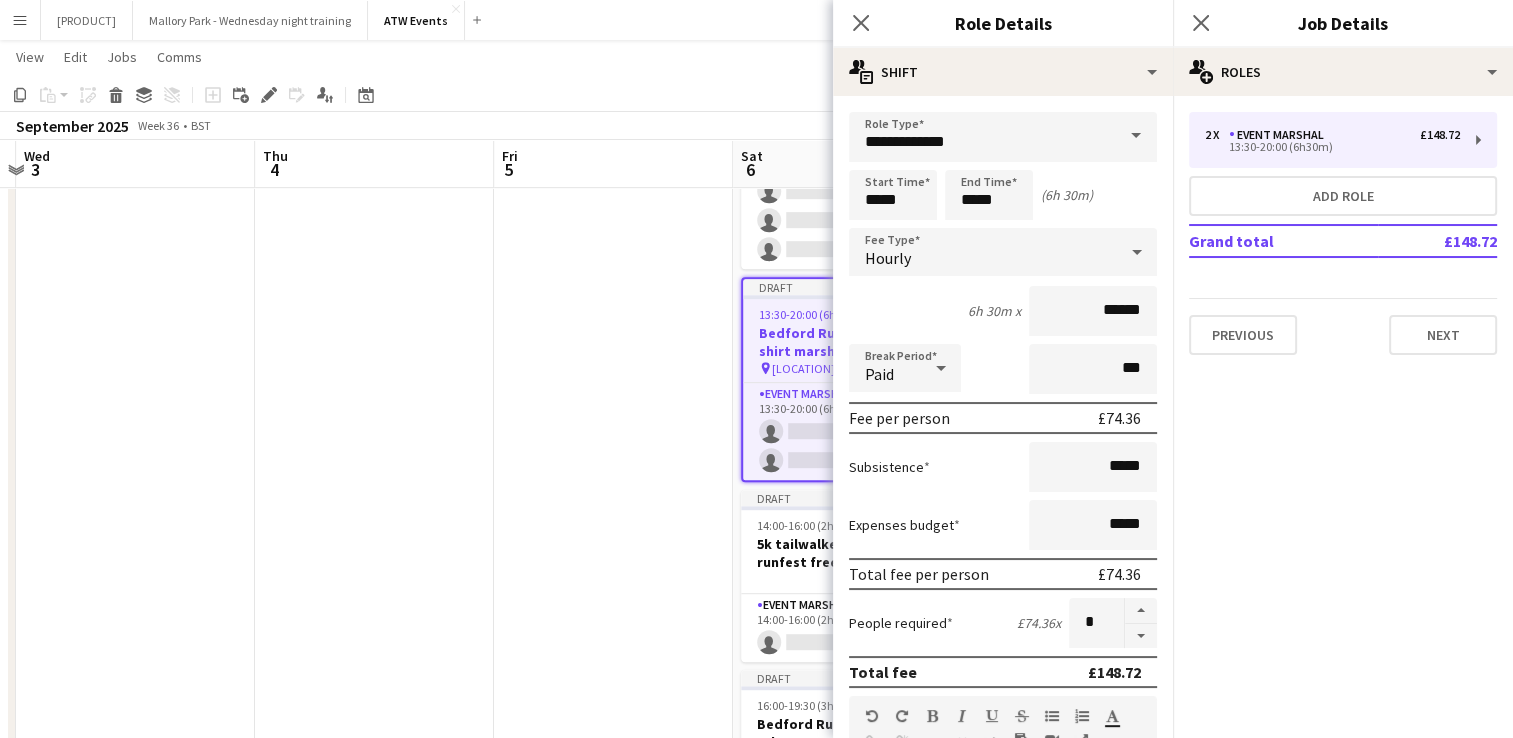 click on "**********" at bounding box center (1003, 733) 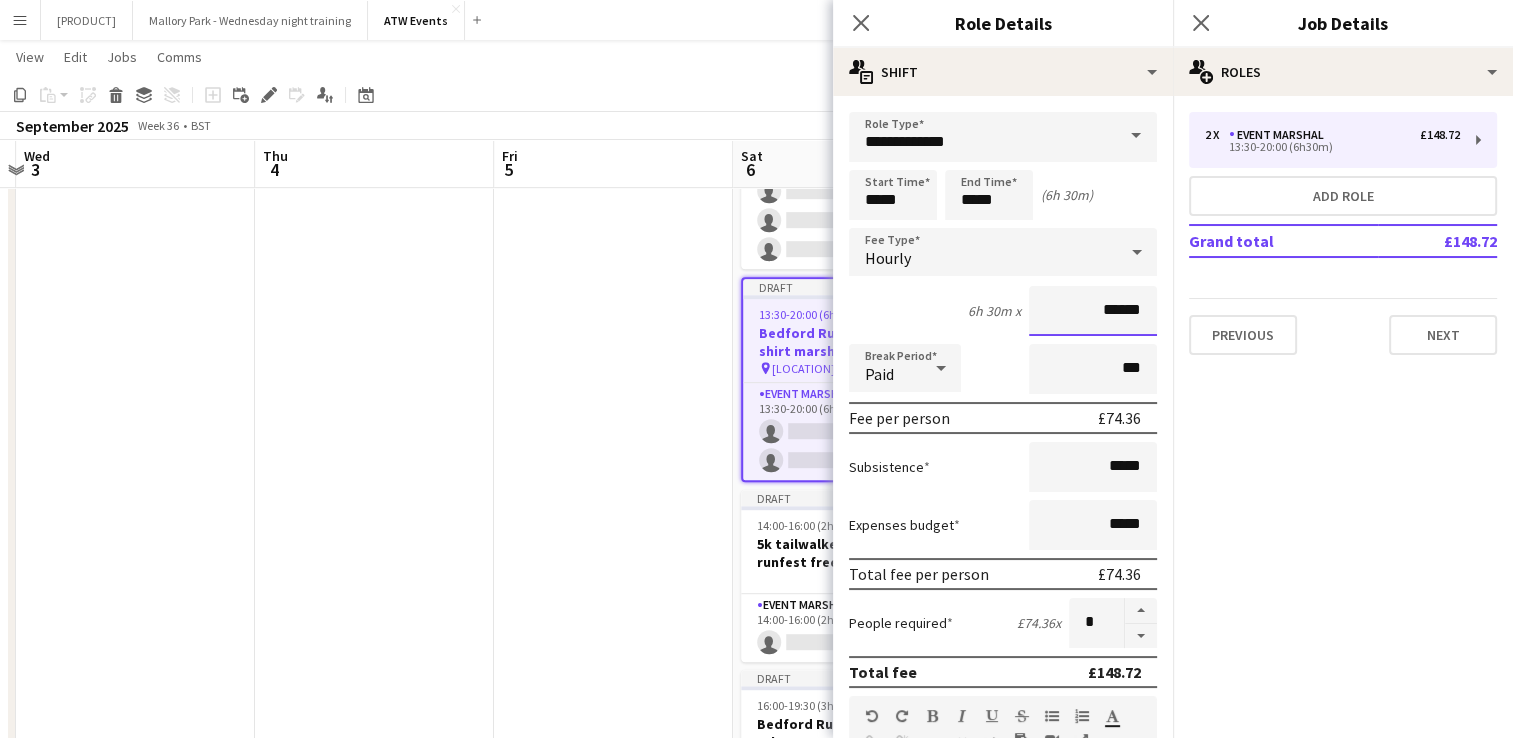 click on "******" at bounding box center [1093, 311] 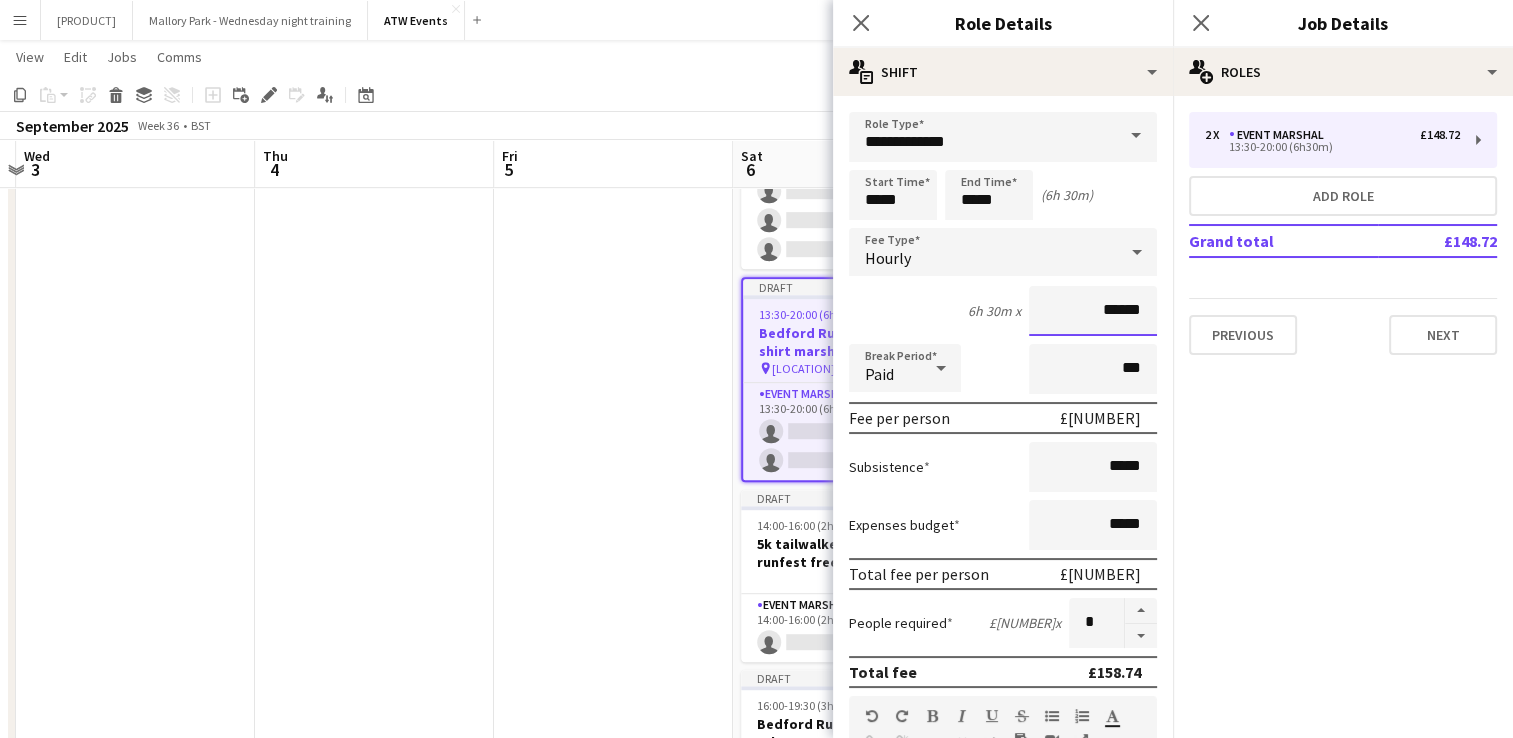 scroll, scrollTop: 431, scrollLeft: 0, axis: vertical 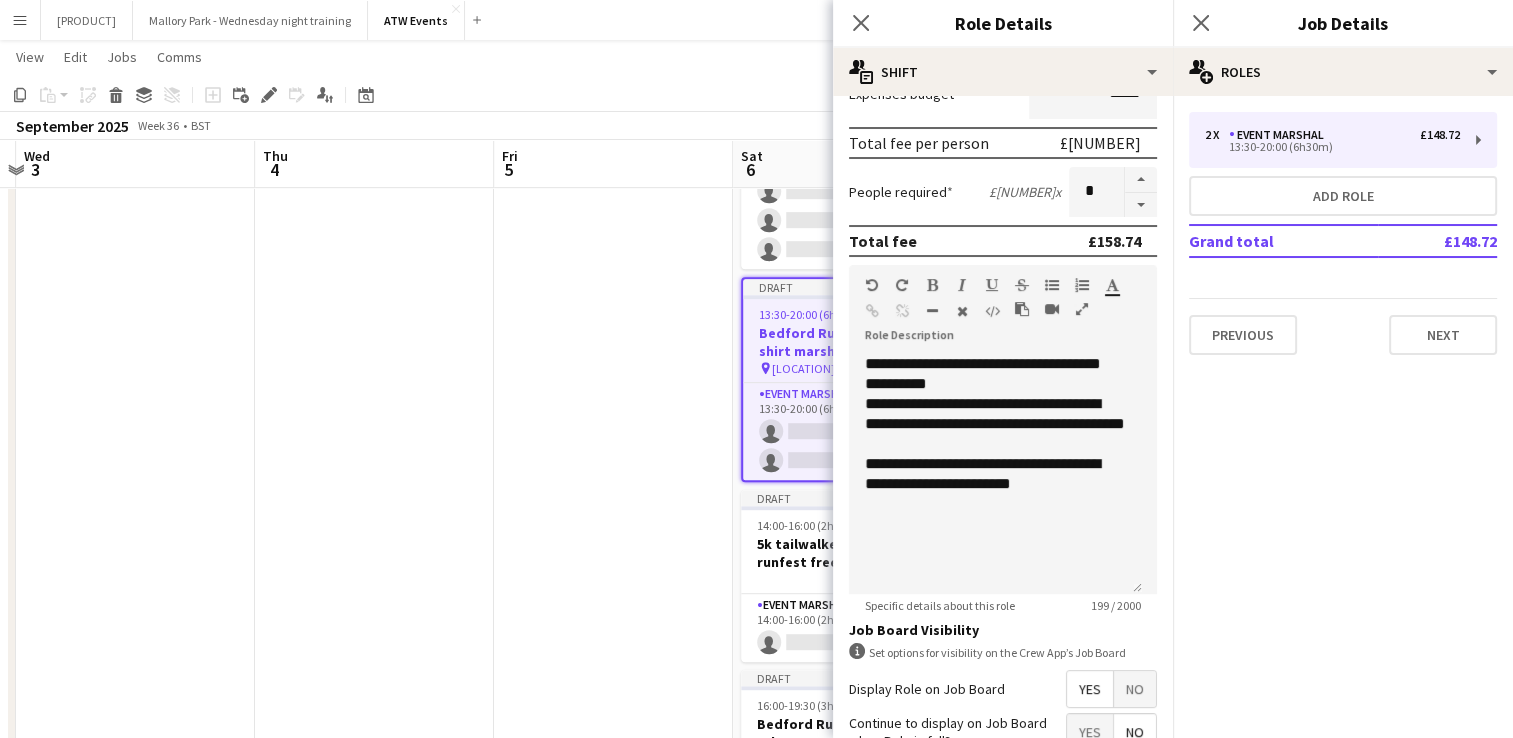type on "******" 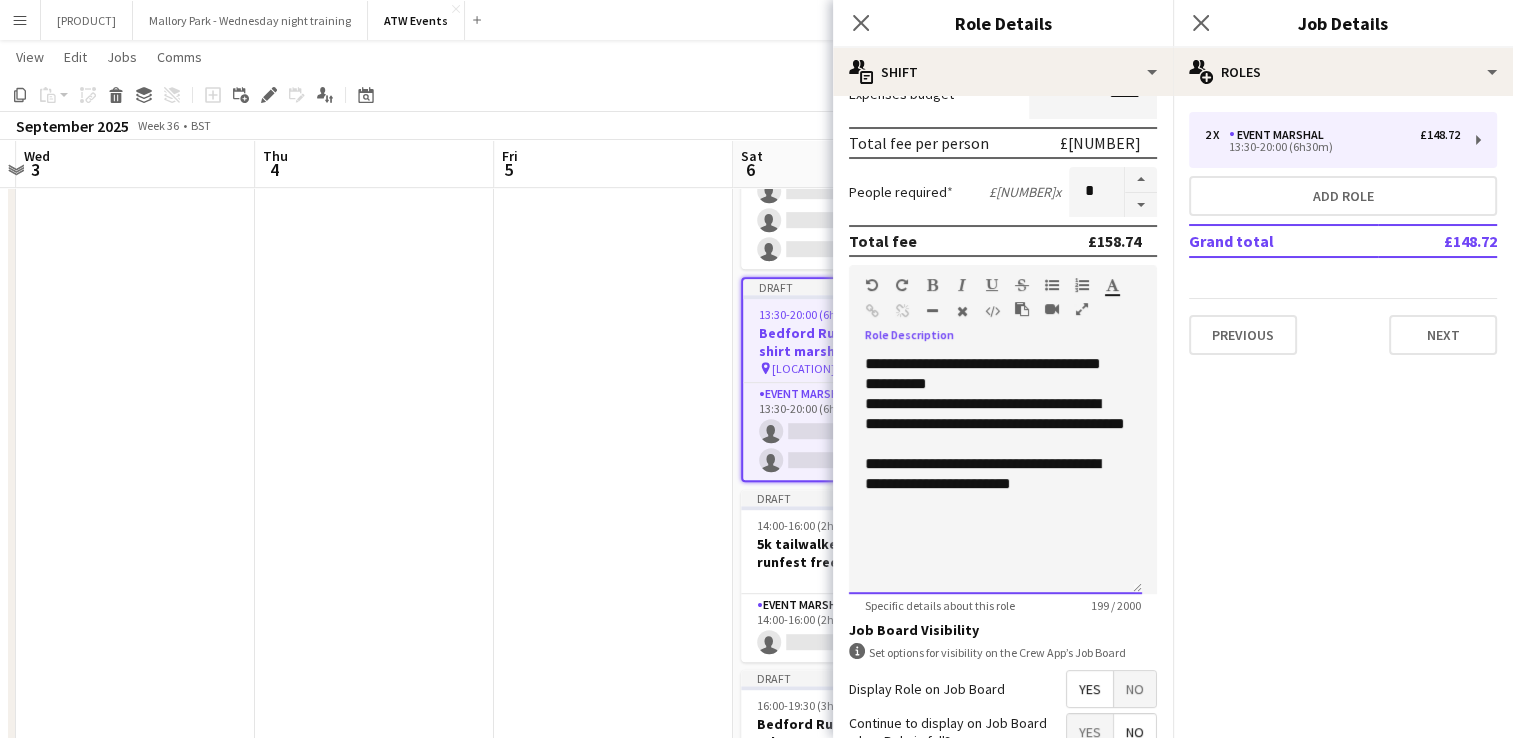 click on "**********" at bounding box center [995, 474] 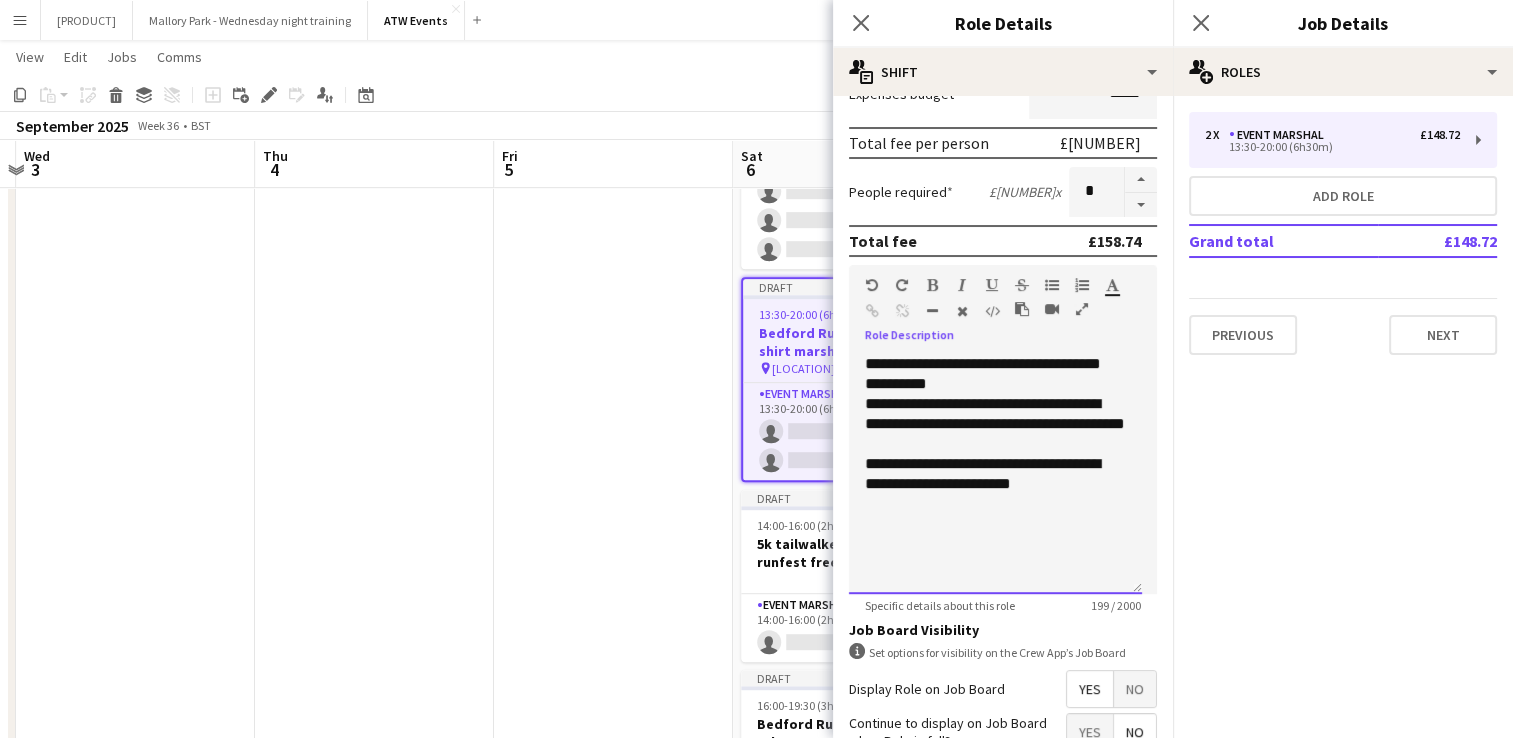 type 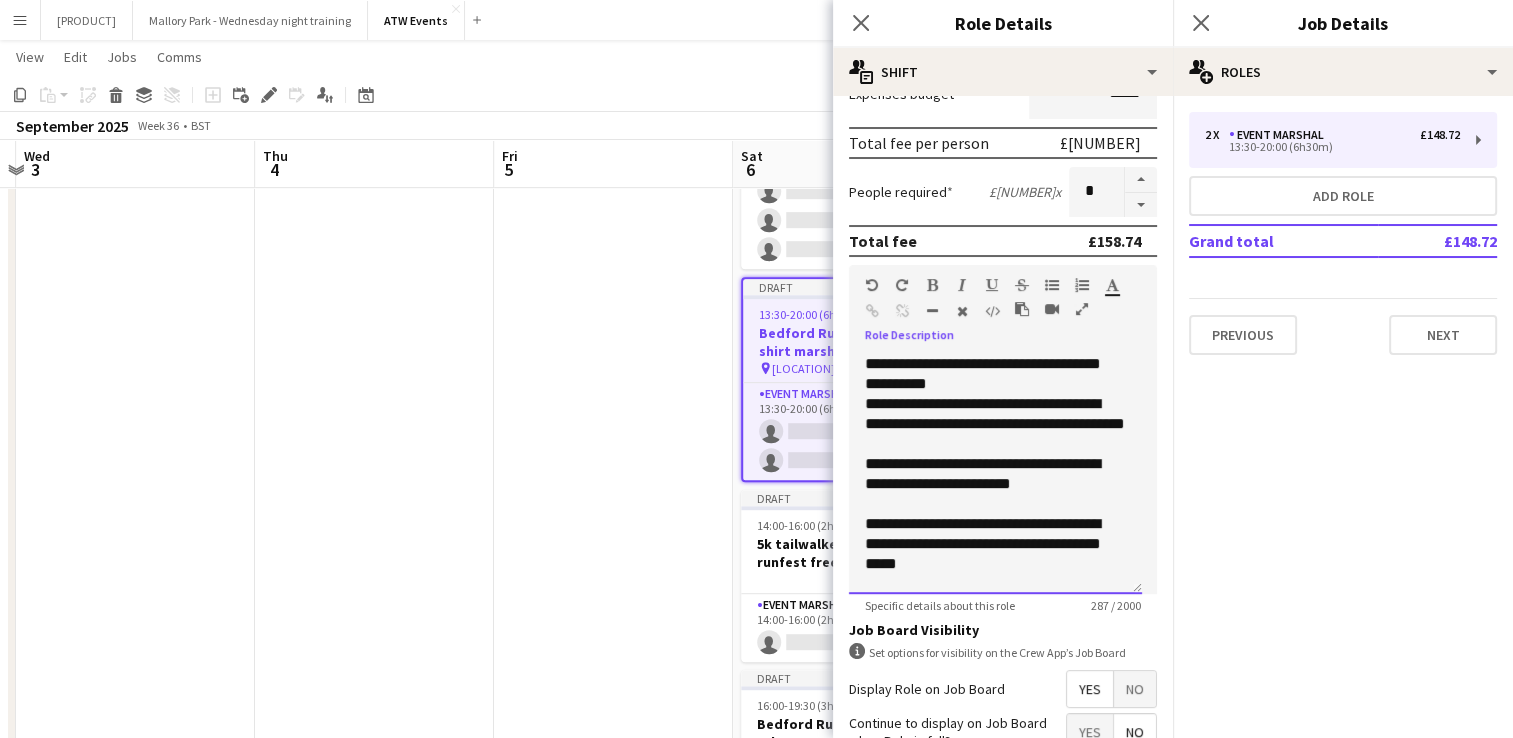 click on "**********" at bounding box center (995, 424) 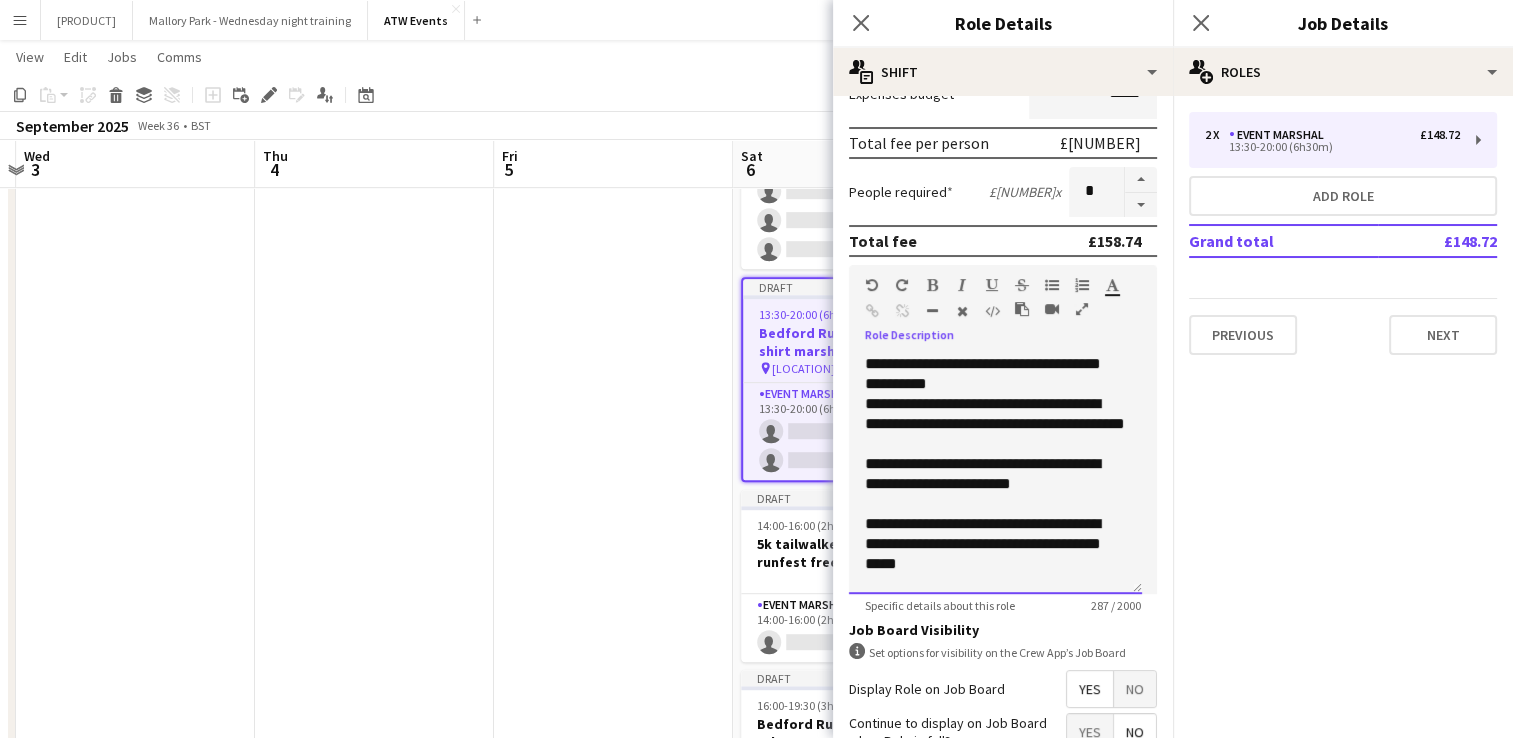 click on "**********" at bounding box center [995, 474] 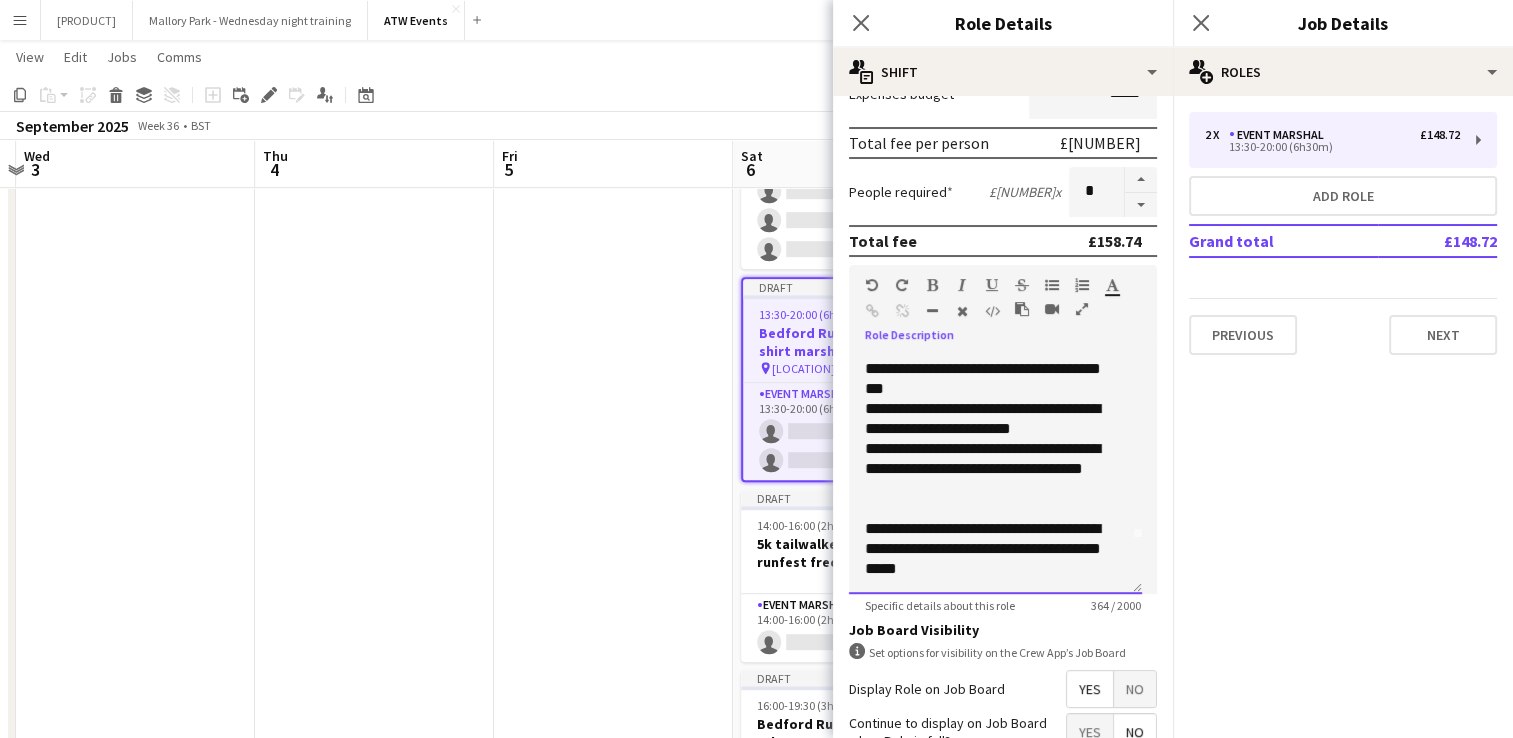 scroll, scrollTop: 0, scrollLeft: 0, axis: both 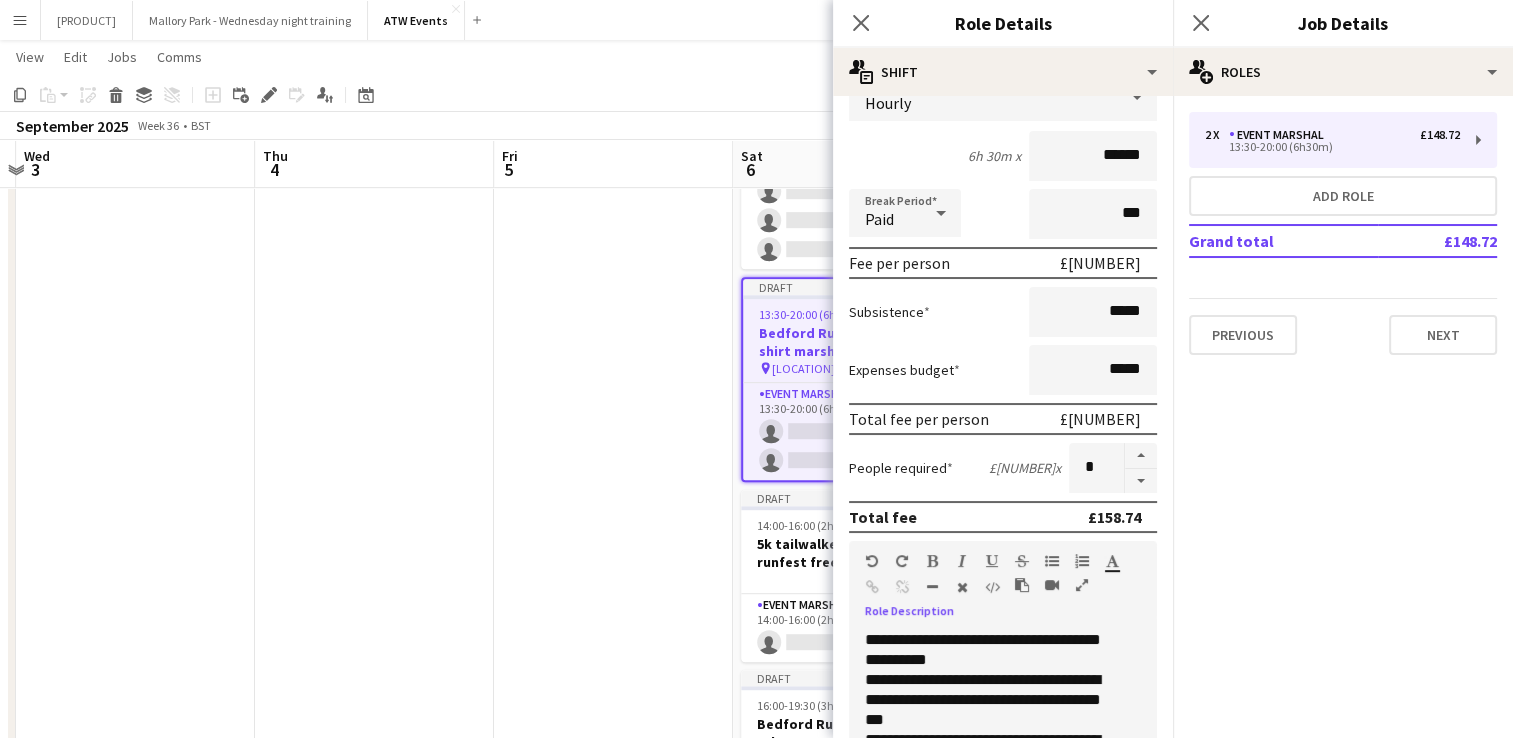 click at bounding box center (613, 759) 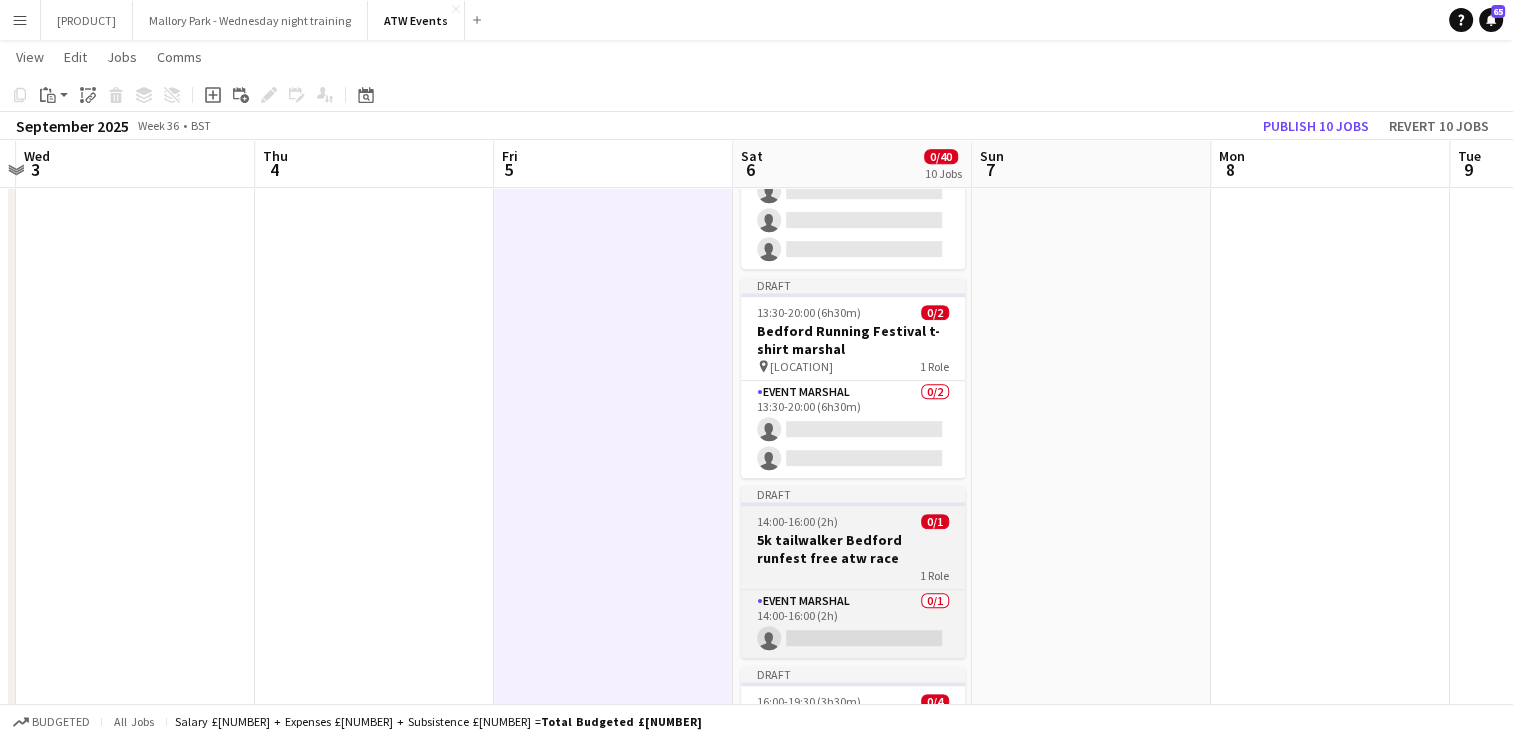 click on "5k tailwalker Bedford runfest free atw race" at bounding box center (853, 549) 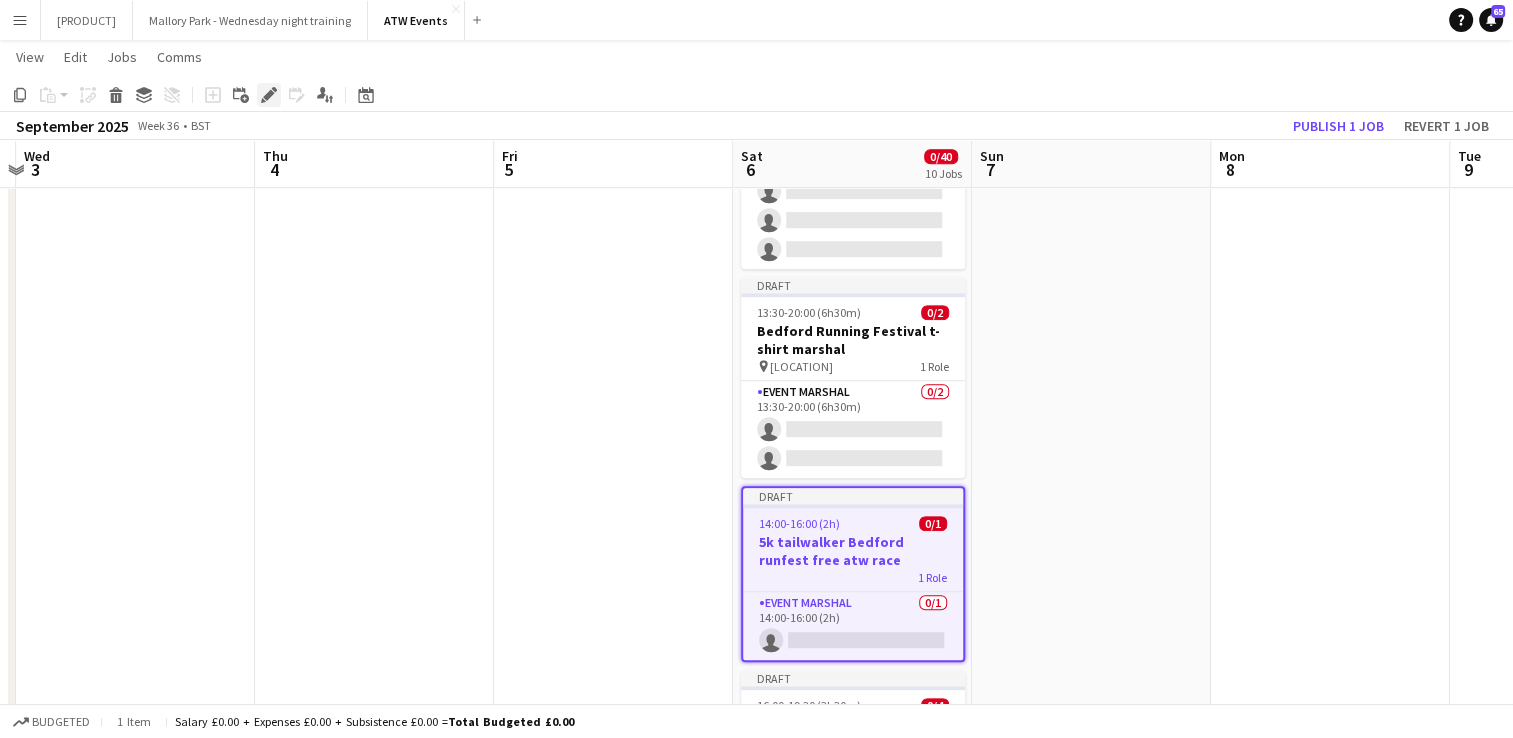 click on "Edit" 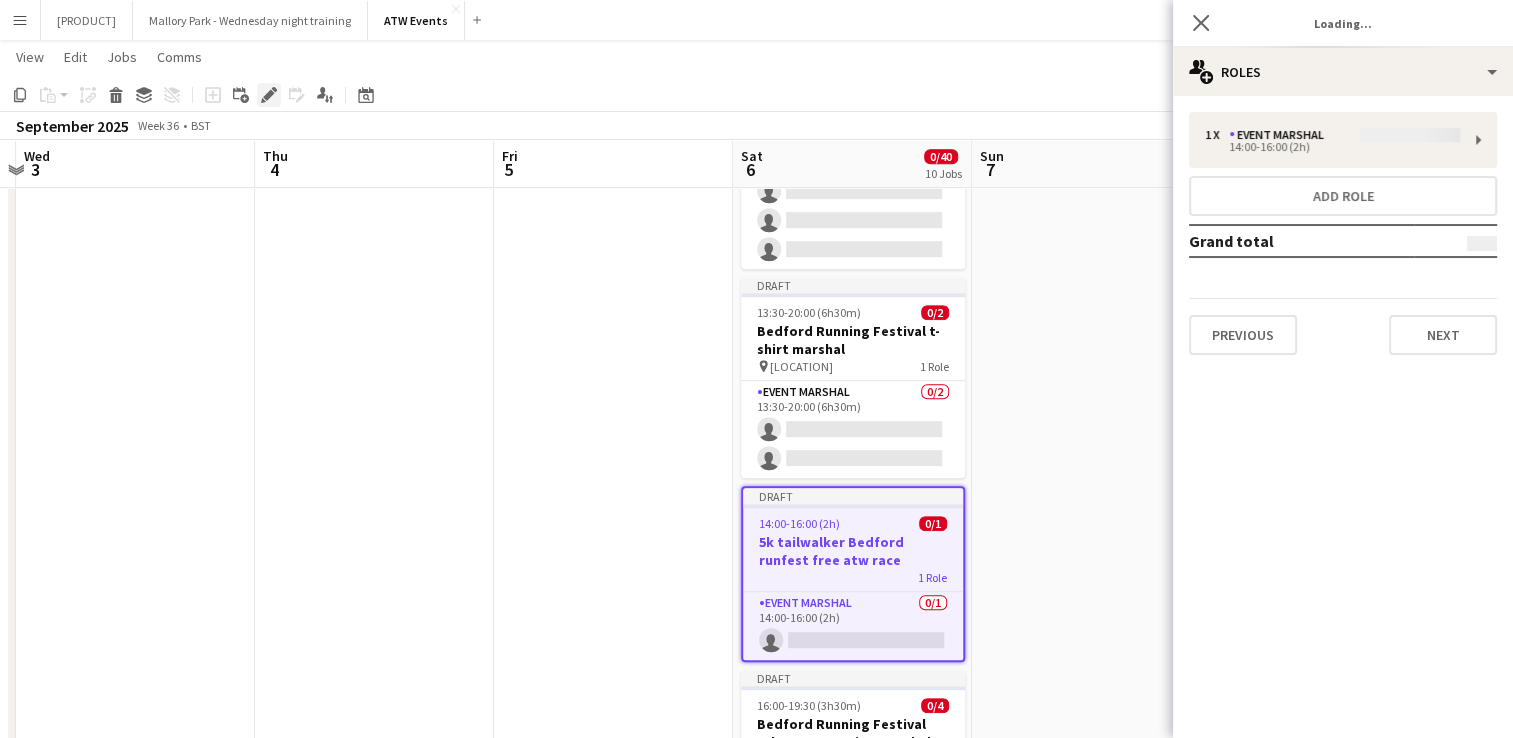 type on "*******" 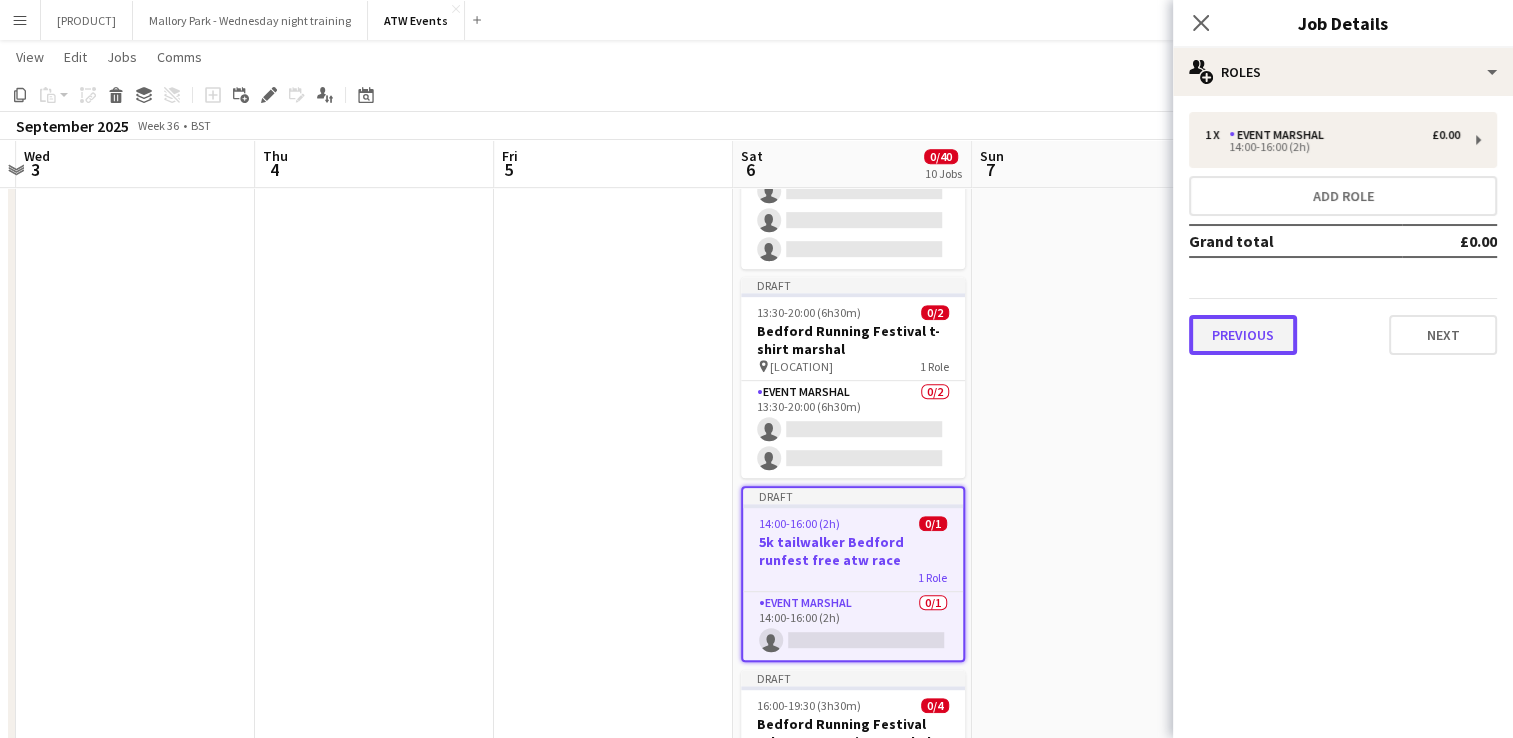 click on "Previous" at bounding box center (1243, 335) 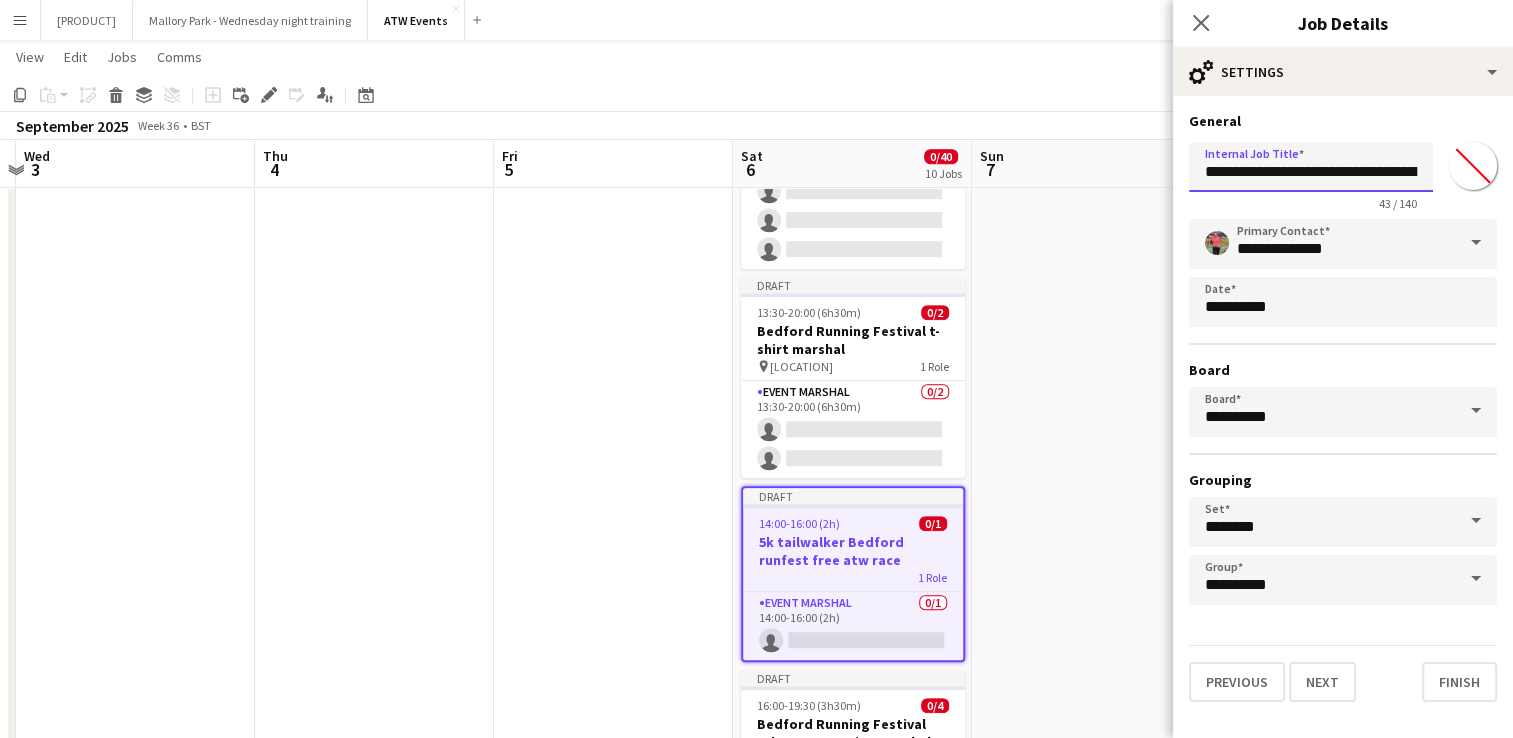 click on "**********" at bounding box center [1311, 167] 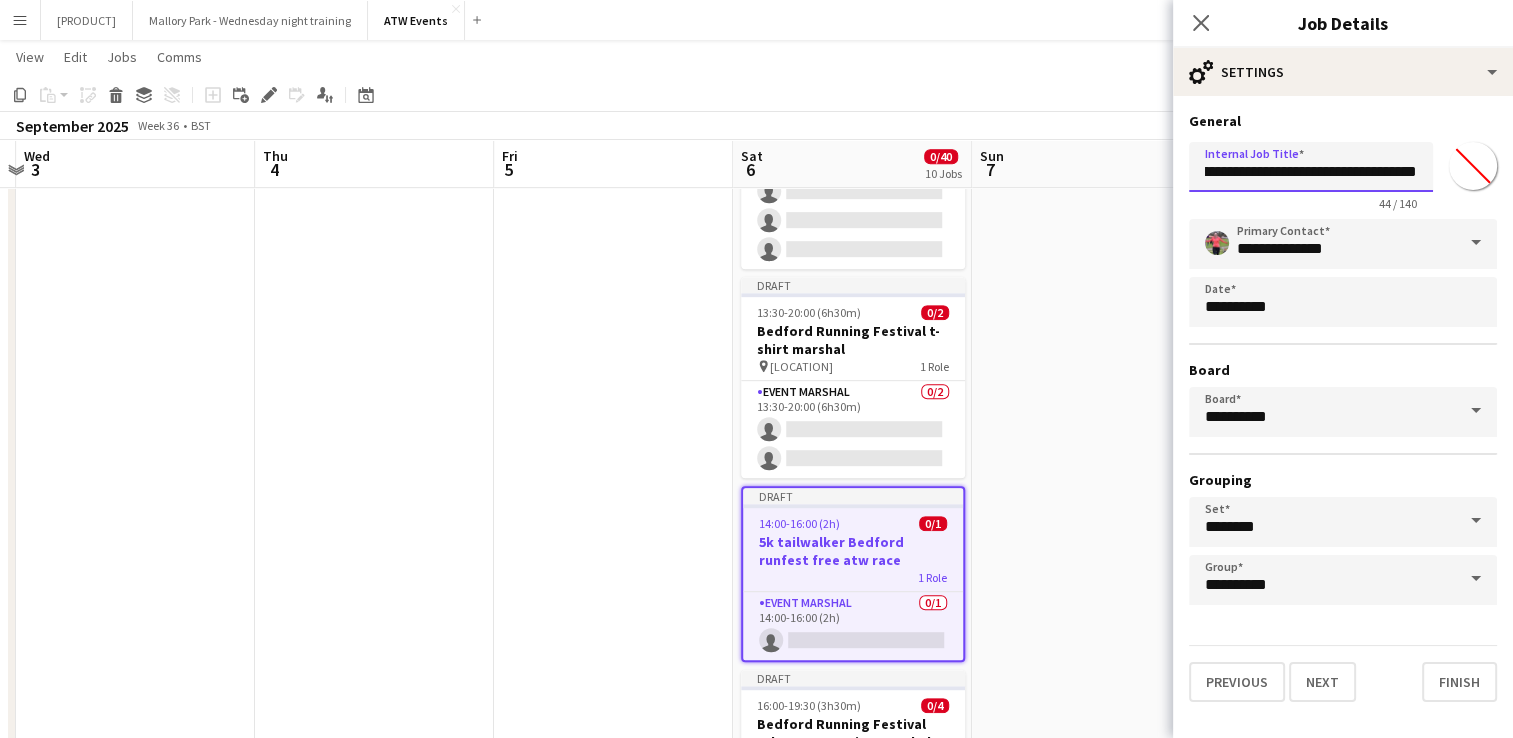 scroll, scrollTop: 0, scrollLeft: 88, axis: horizontal 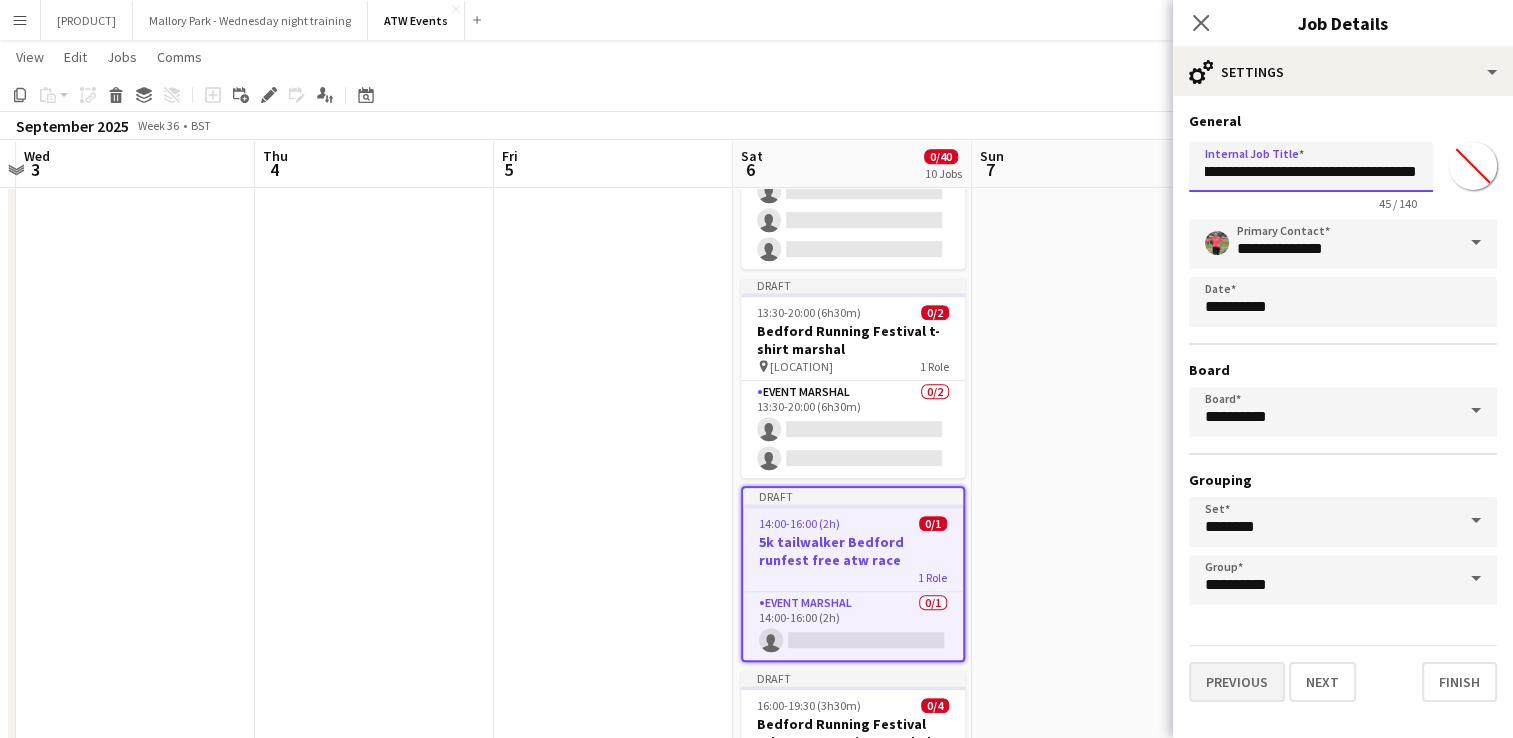 type on "**********" 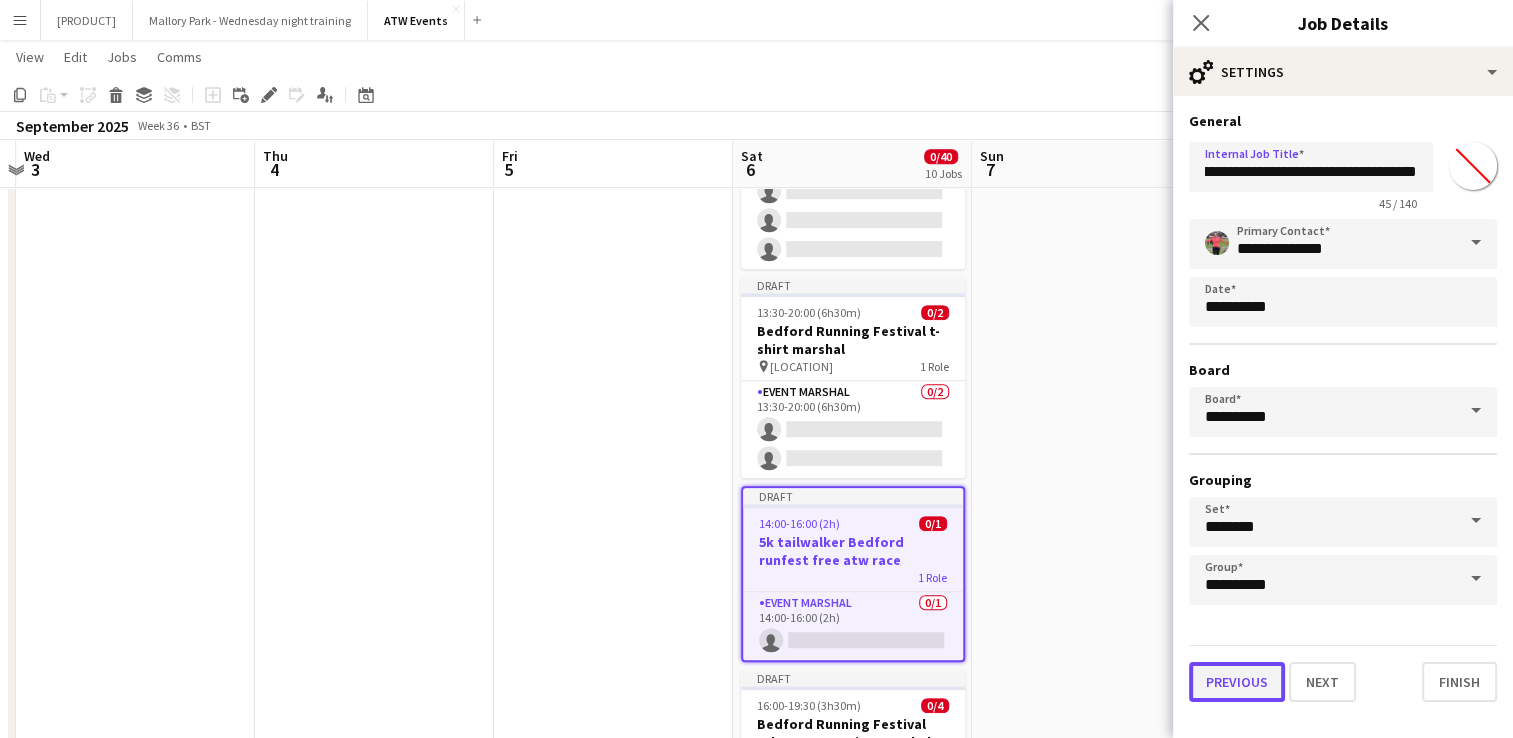 scroll, scrollTop: 0, scrollLeft: 0, axis: both 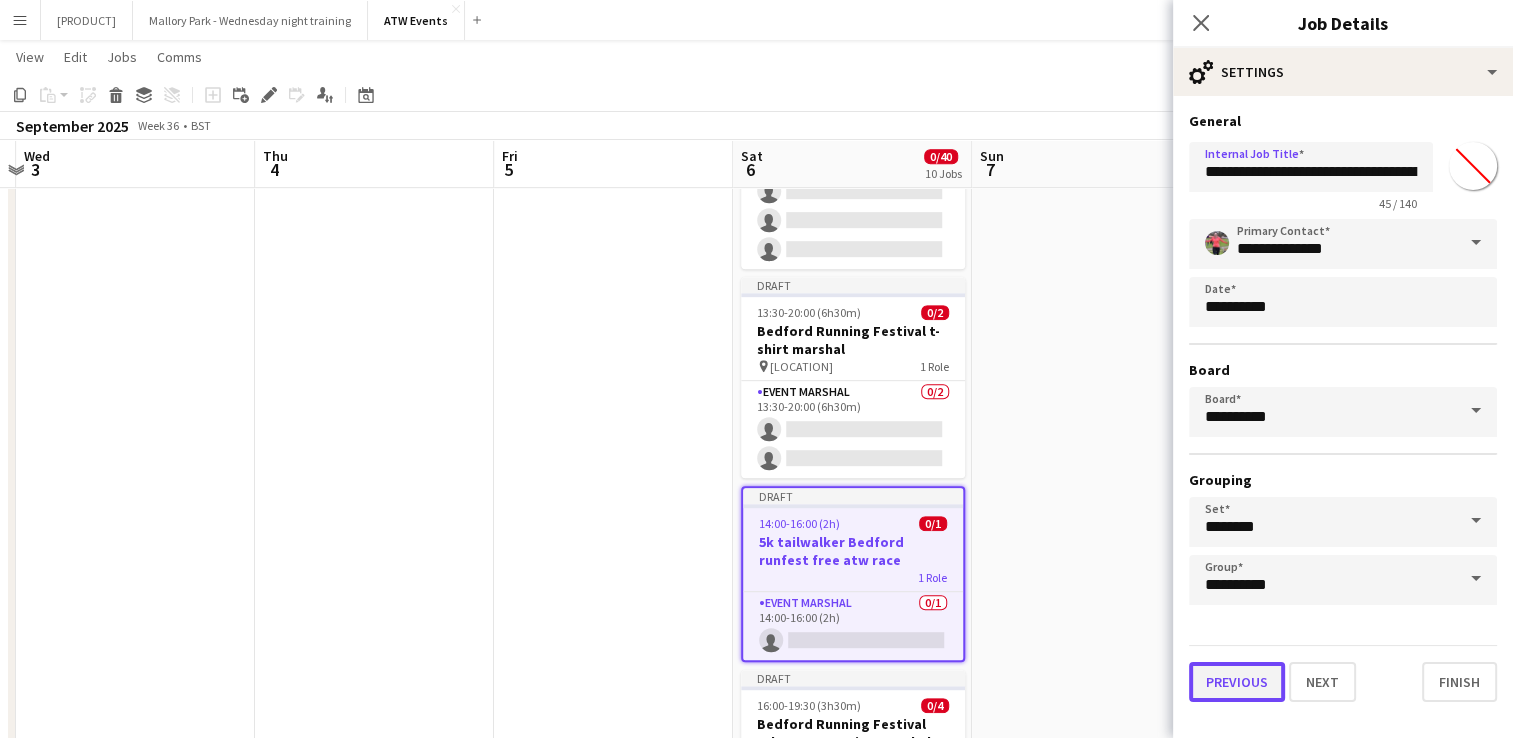 click on "Previous" at bounding box center [1237, 682] 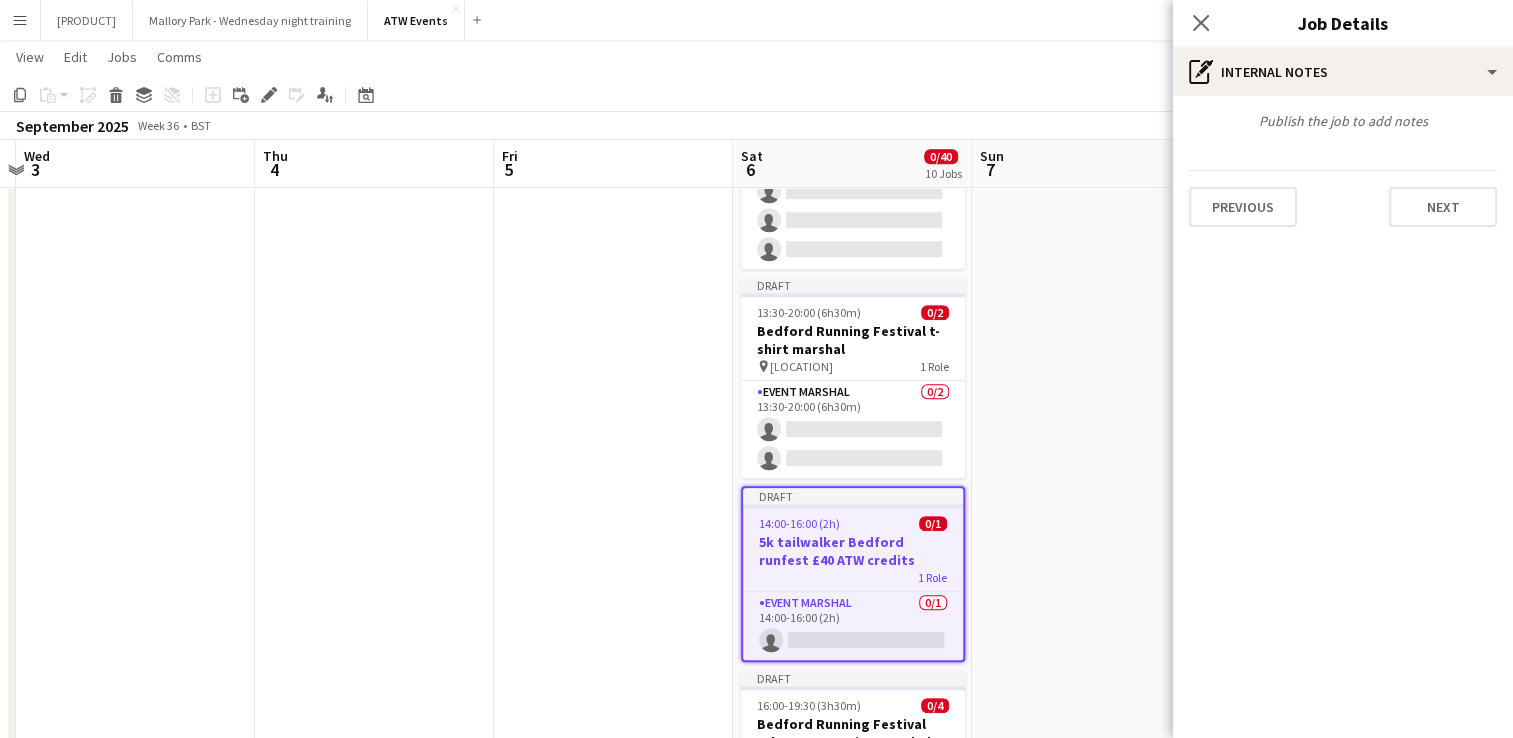 type on "**********" 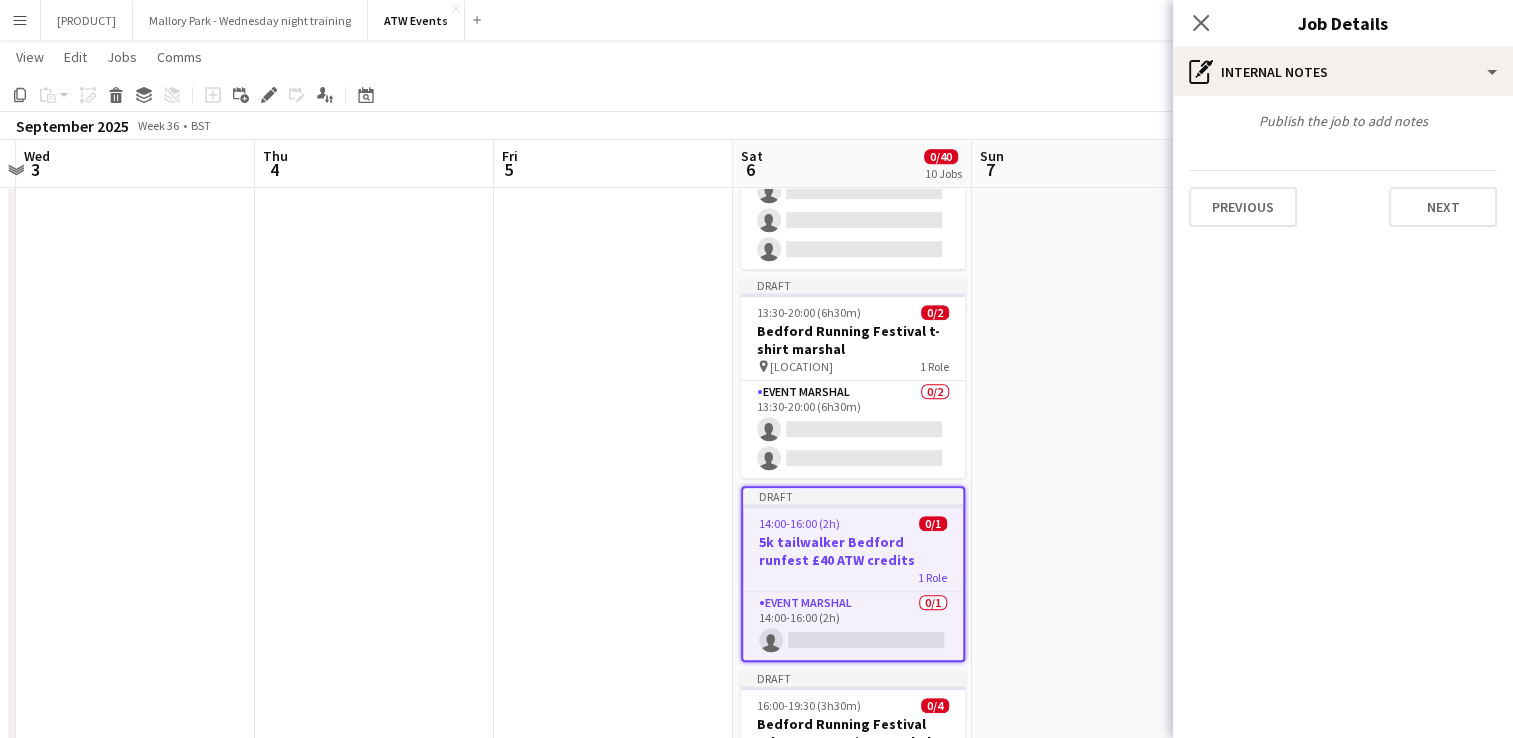 click on "Publish the job to add notes   Previous   Next" at bounding box center (1343, 169) 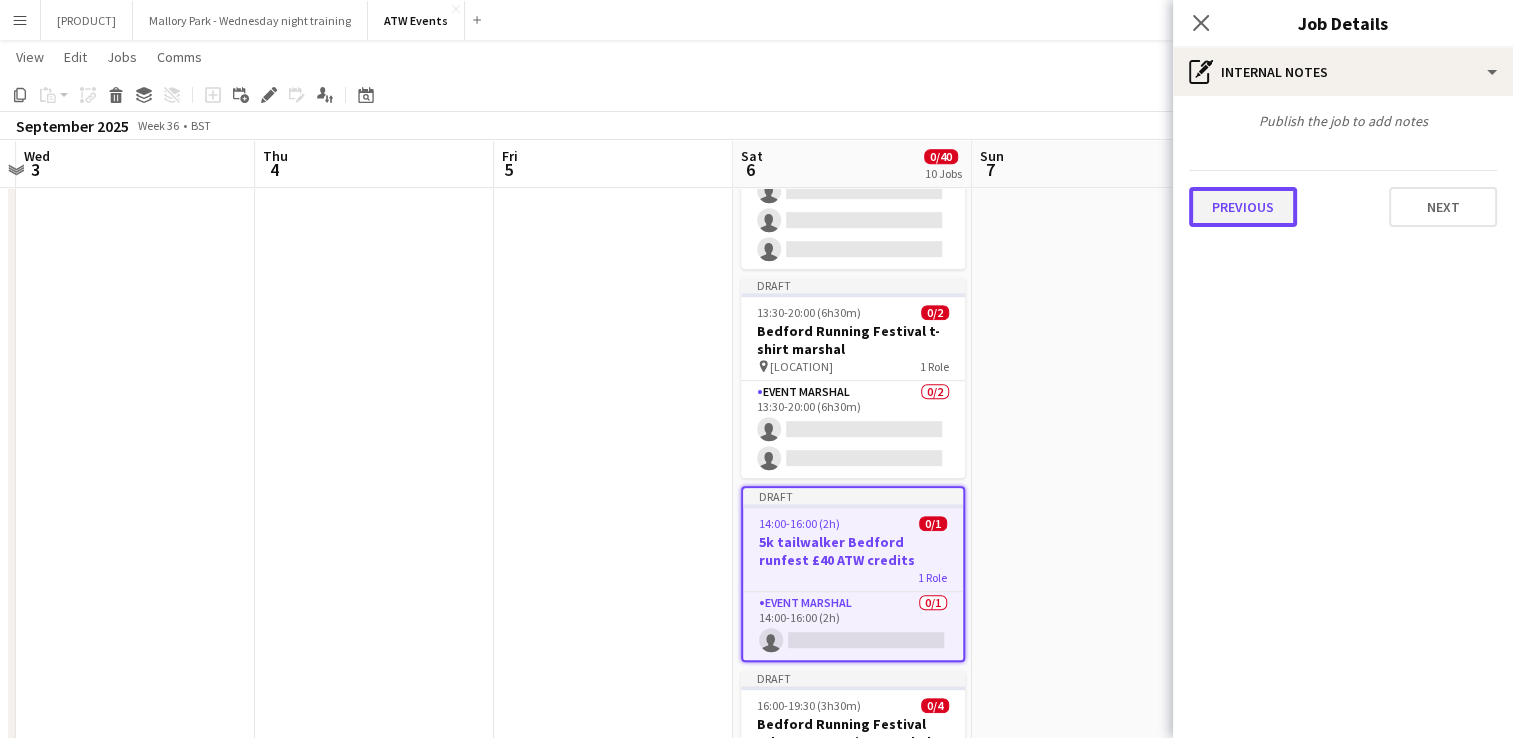 click on "Previous" at bounding box center (1243, 207) 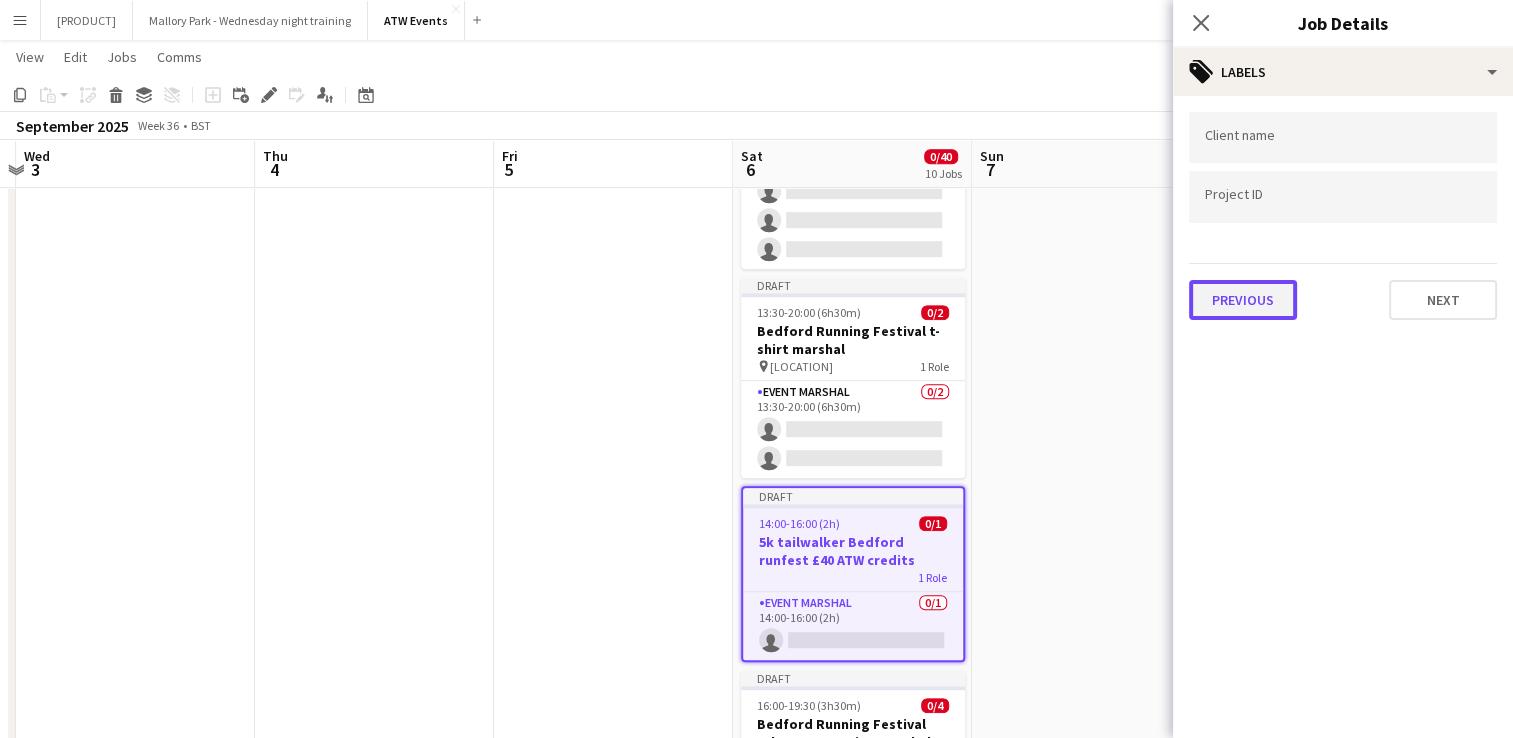 click on "Previous" at bounding box center (1243, 300) 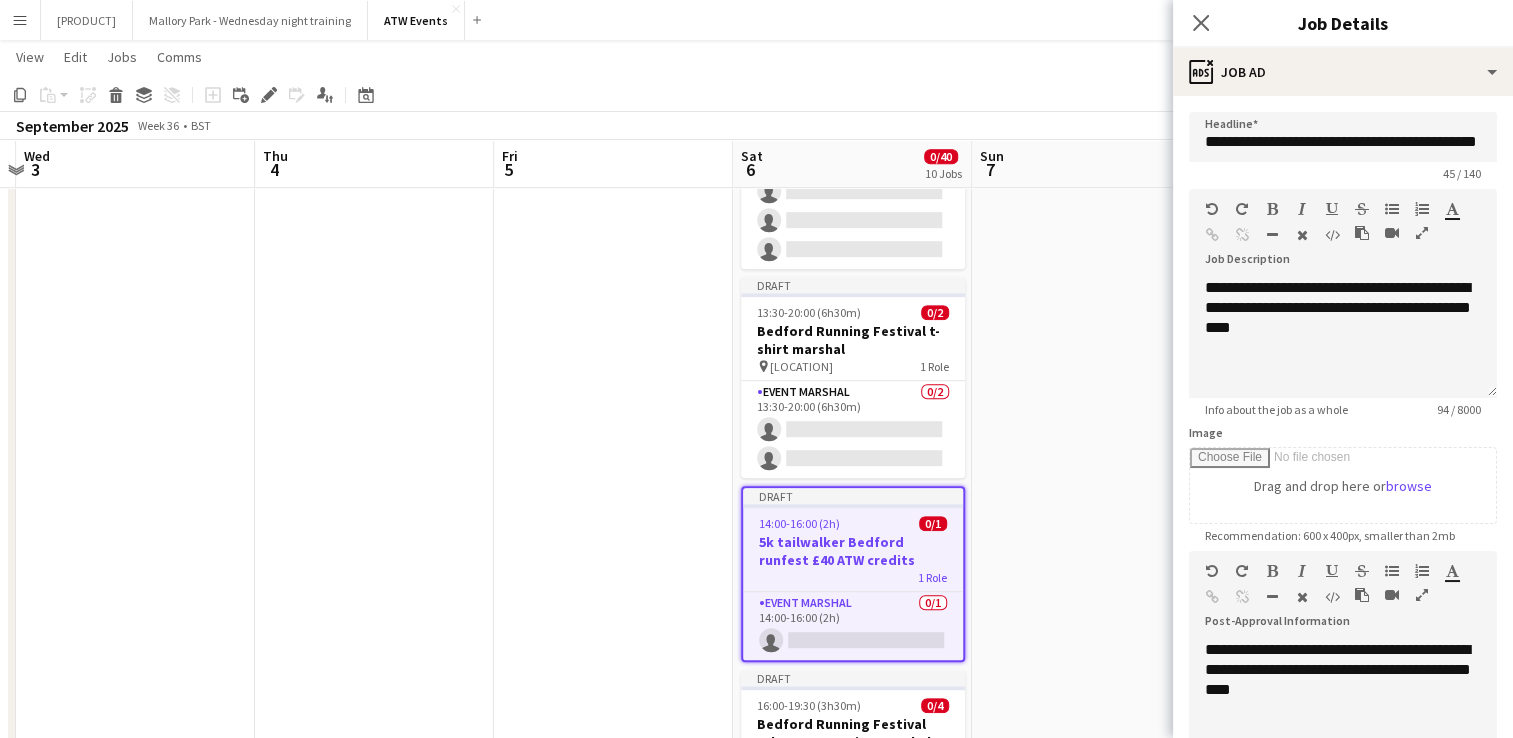 click on "5k tailwalker Bedford runfest £40 ATW credits" at bounding box center (853, 551) 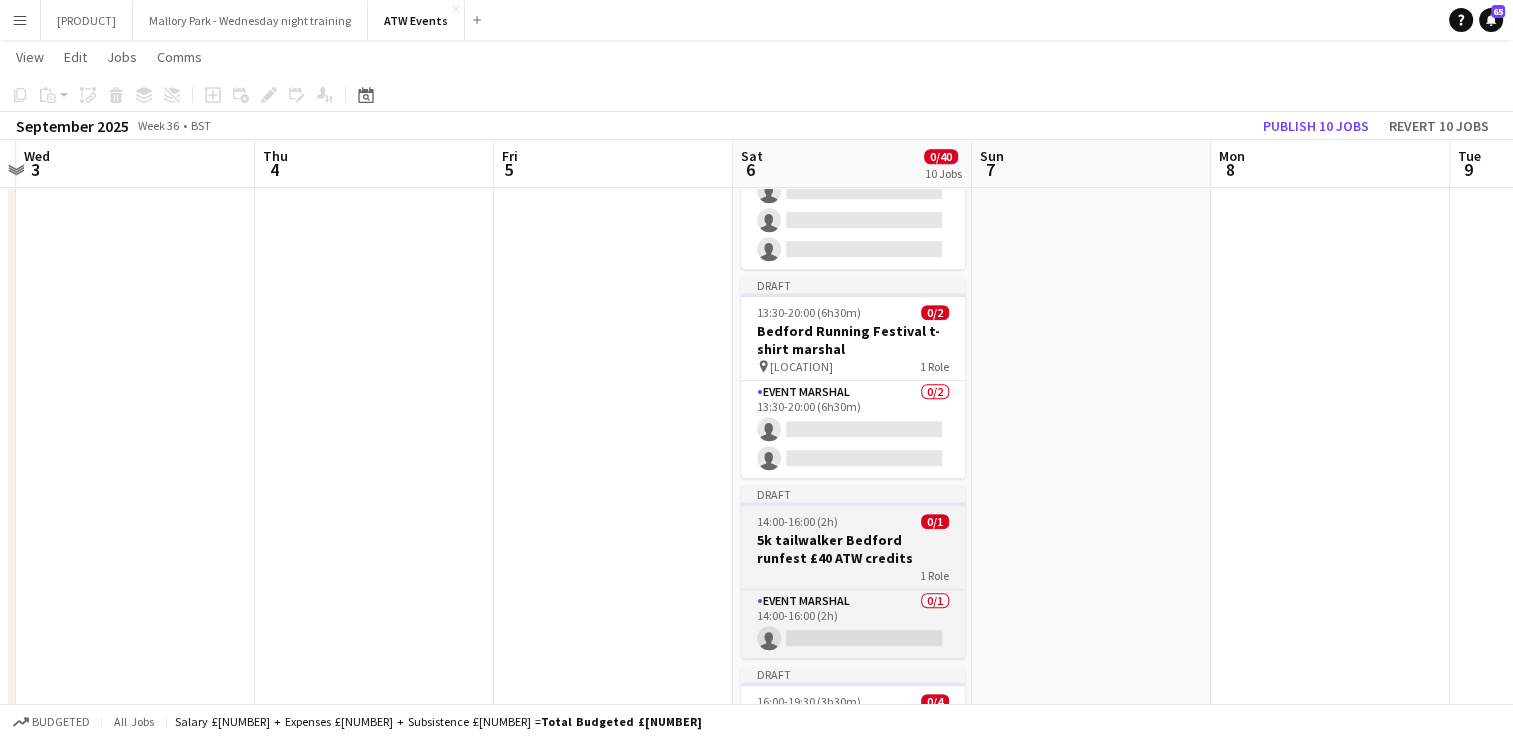 click on "5k tailwalker Bedford runfest £40 ATW credits" at bounding box center [853, 549] 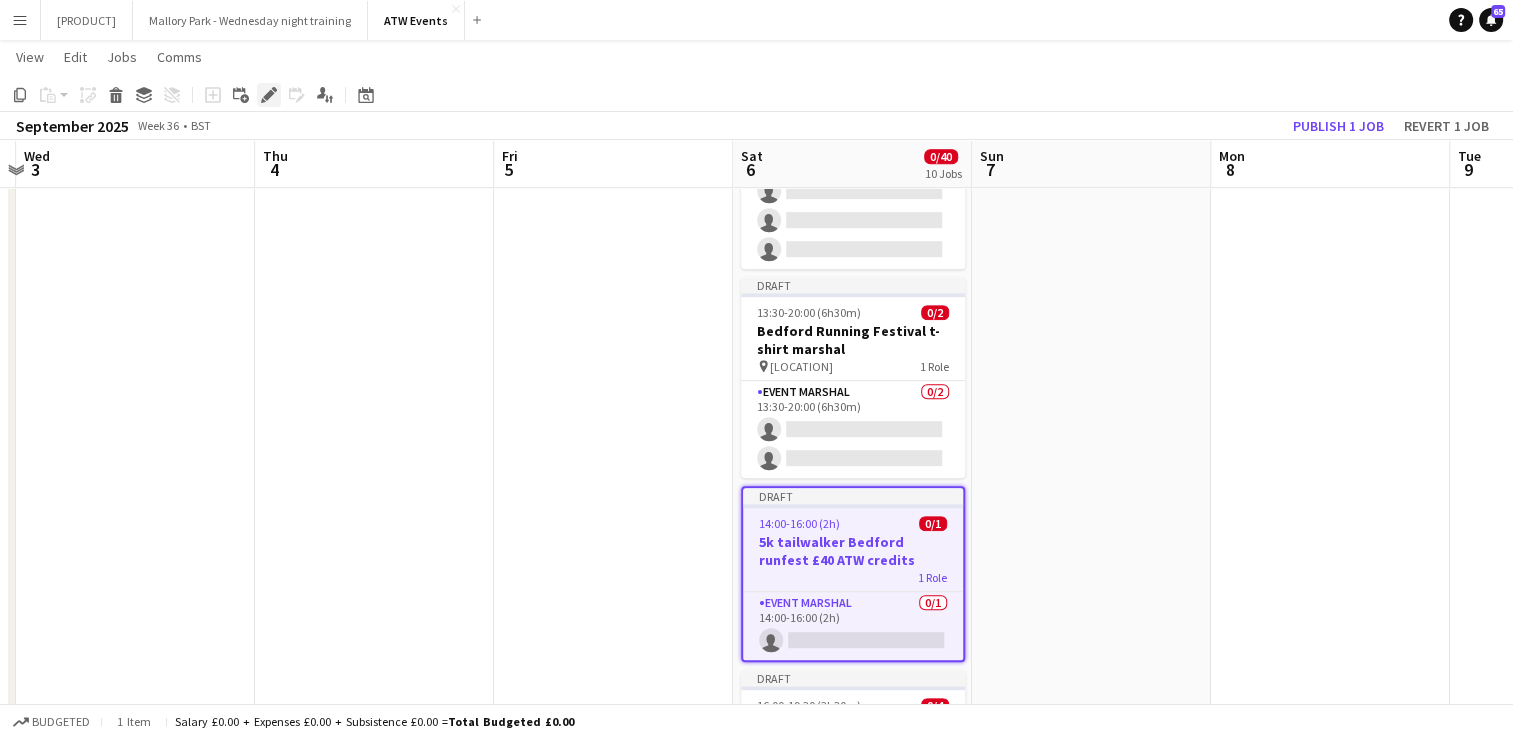 click on "Edit" 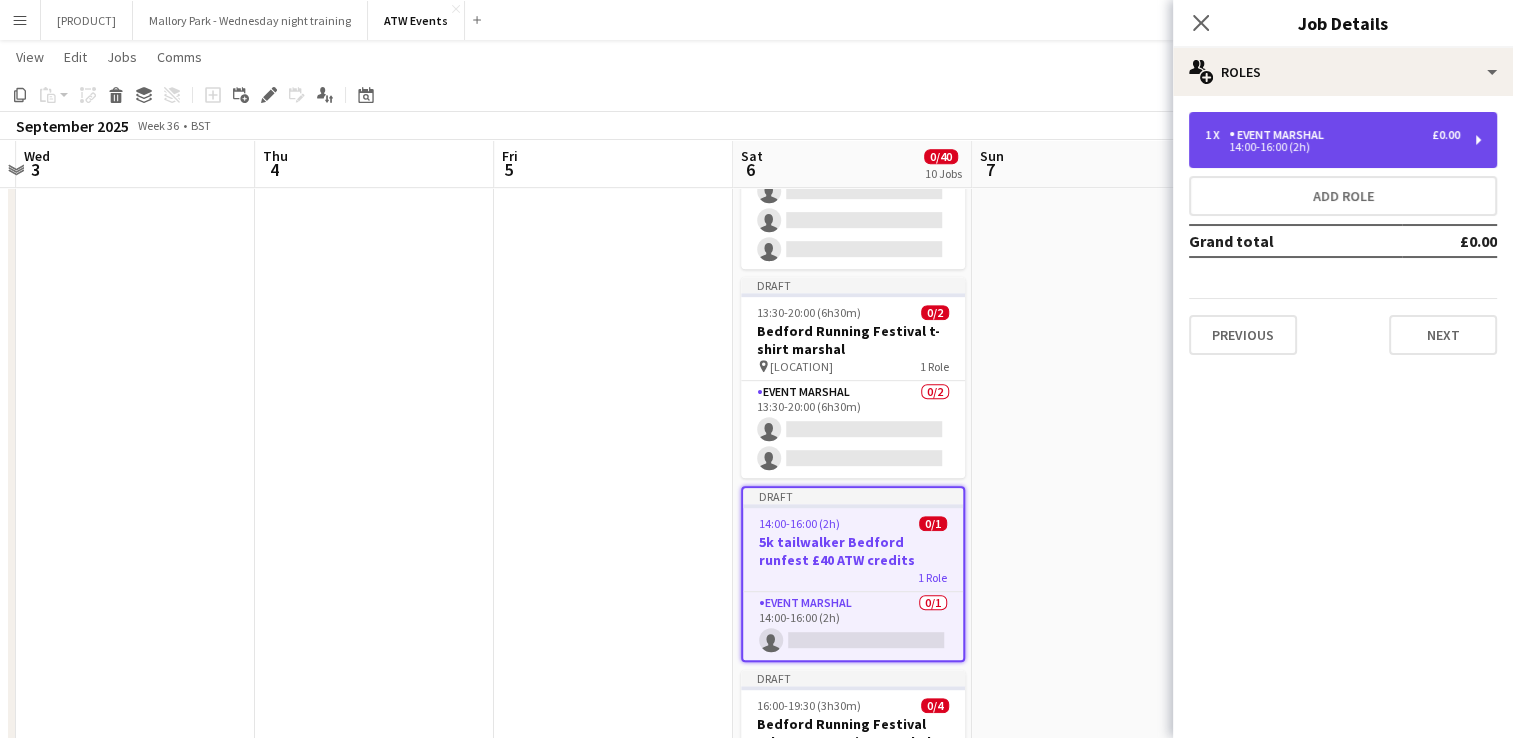 click on "1 x   Event Marshal   £0.00   14:00-16:00 (2h)" at bounding box center (1343, 140) 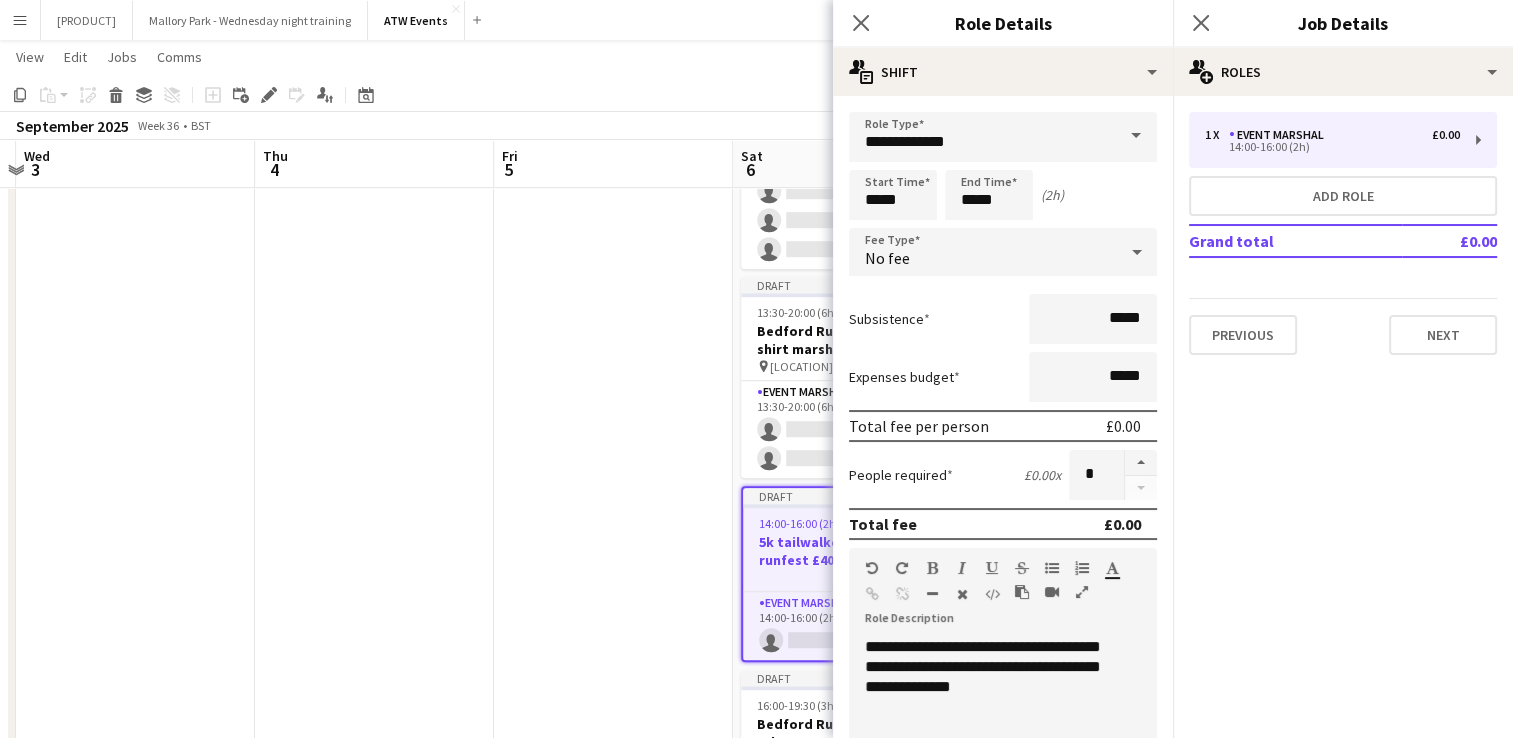 click at bounding box center [613, 759] 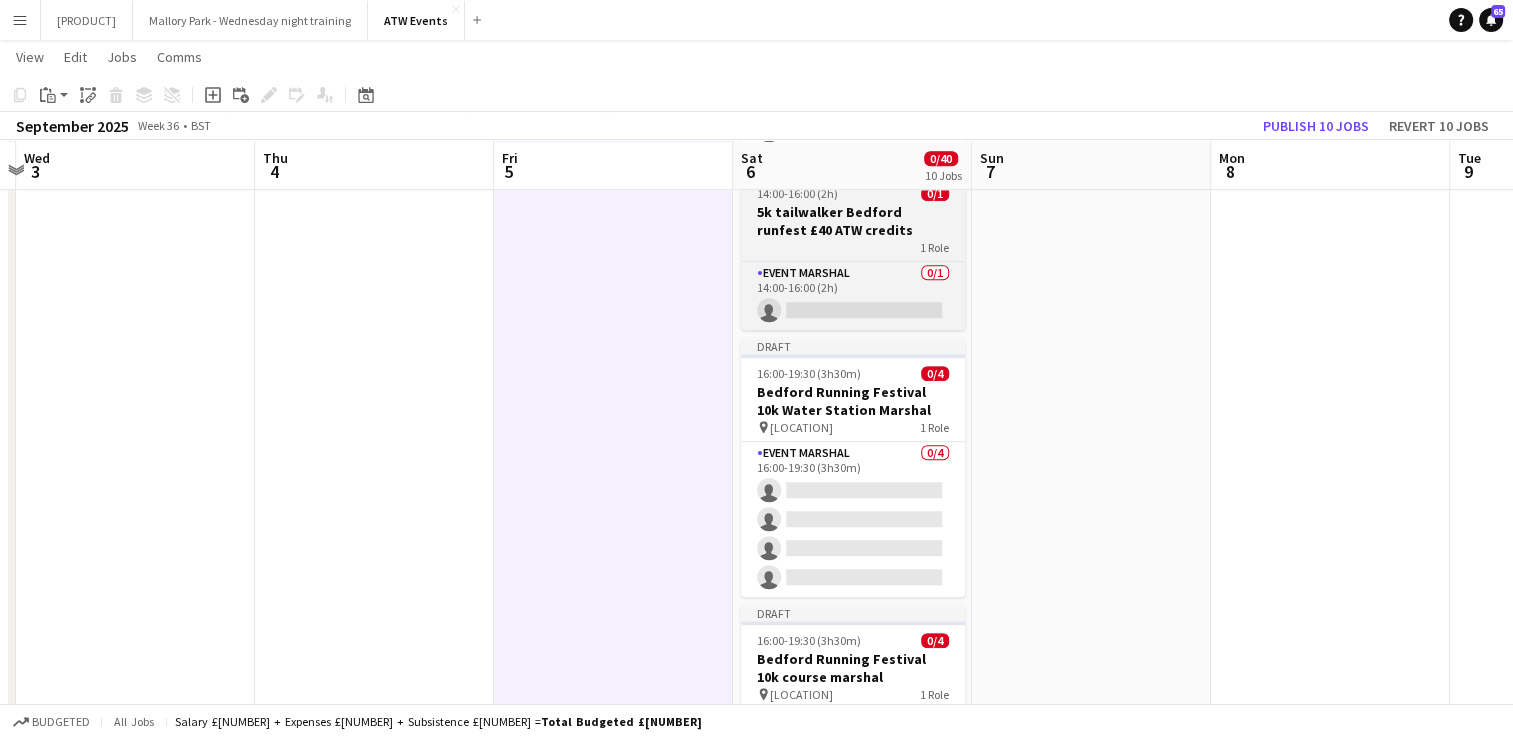 scroll, scrollTop: 1322, scrollLeft: 0, axis: vertical 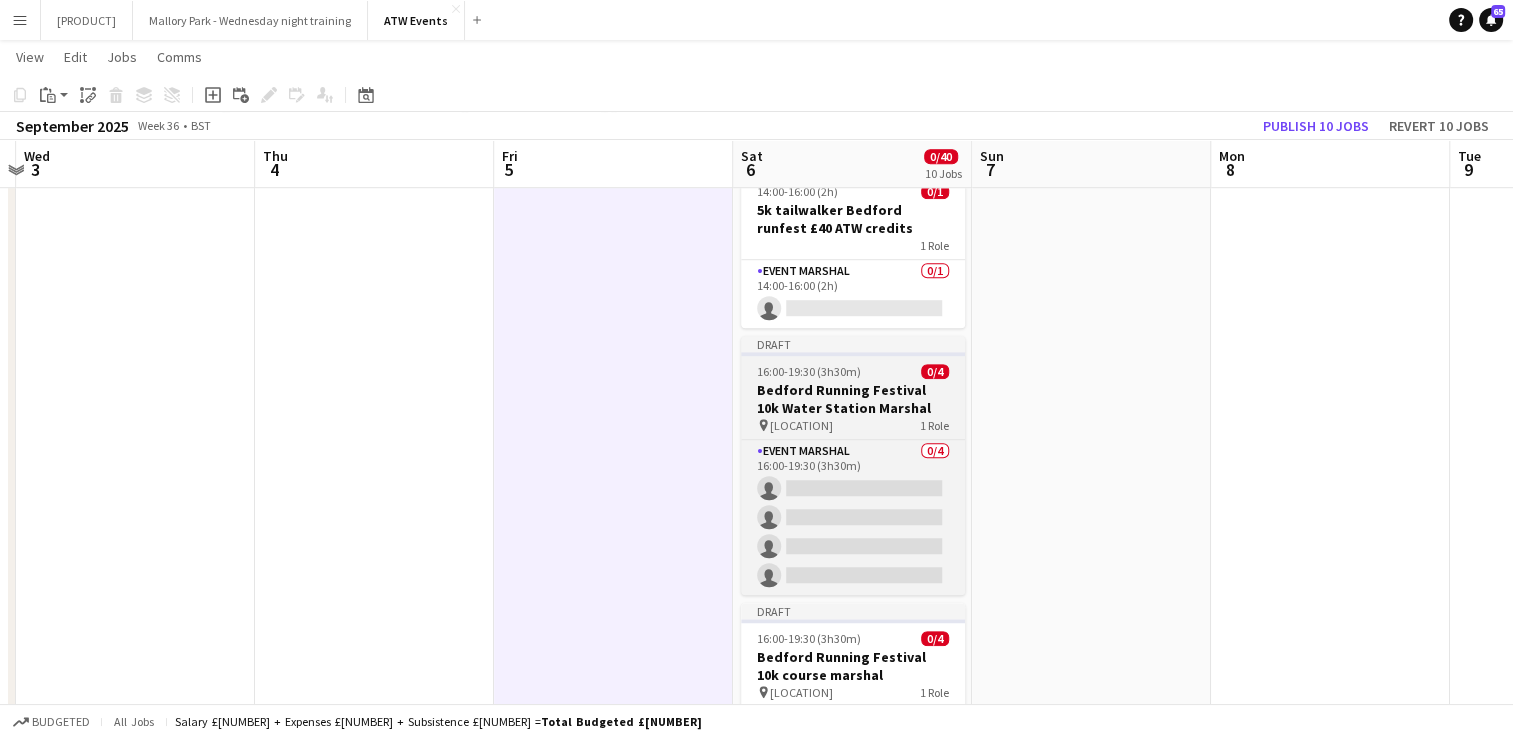 click on "Bedford Running Festival 10k Water Station Marshal" at bounding box center (853, 399) 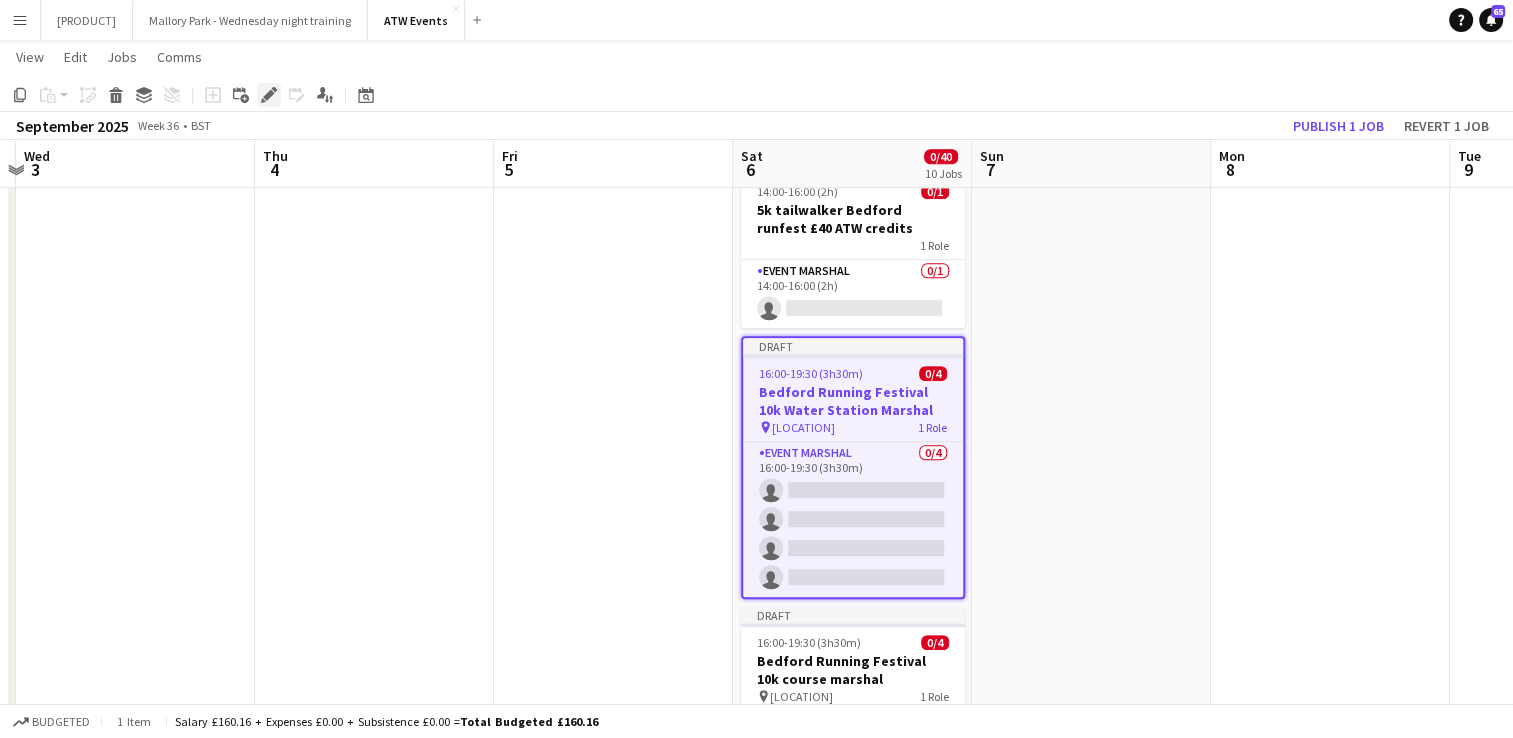 click on "Edit" 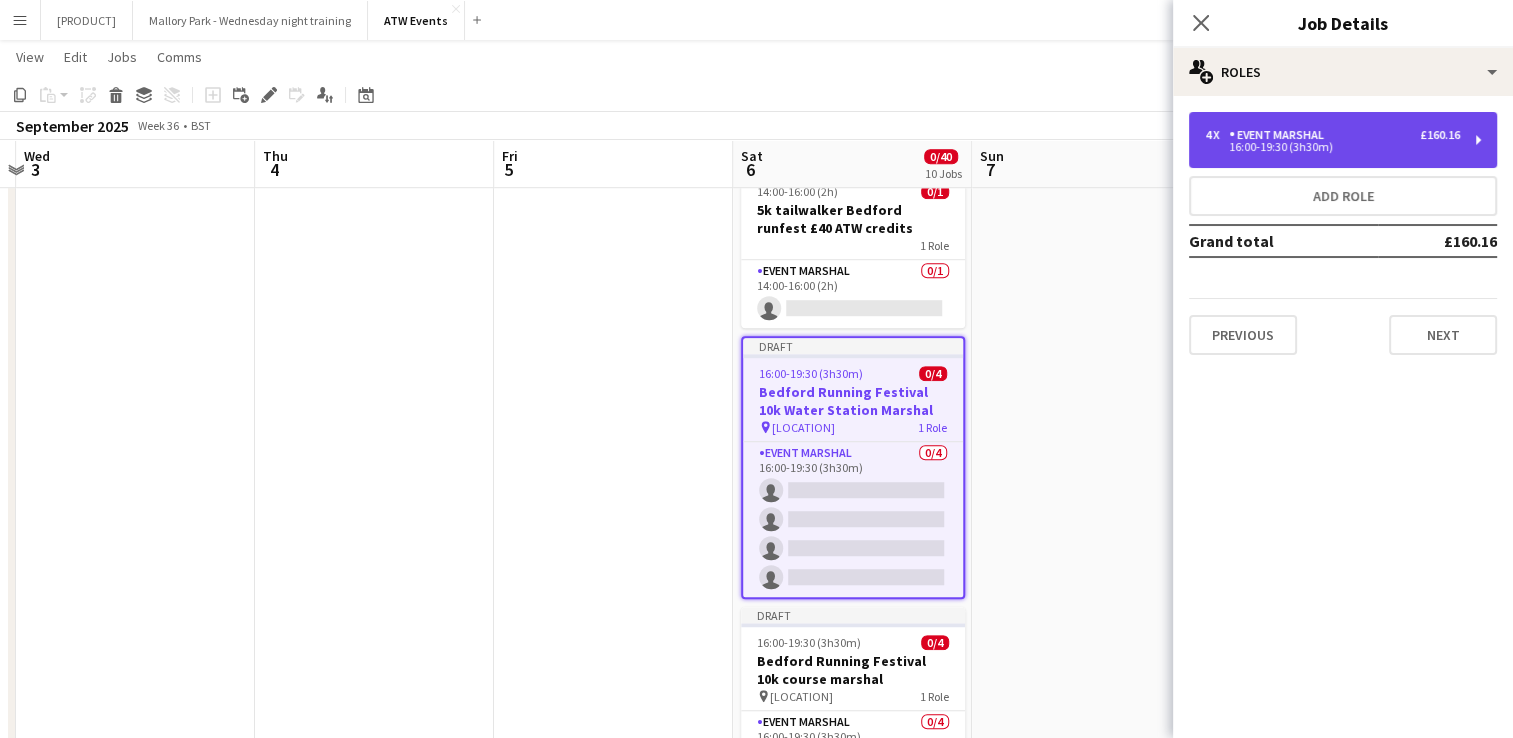 click on "Event Marshal" at bounding box center (1280, 135) 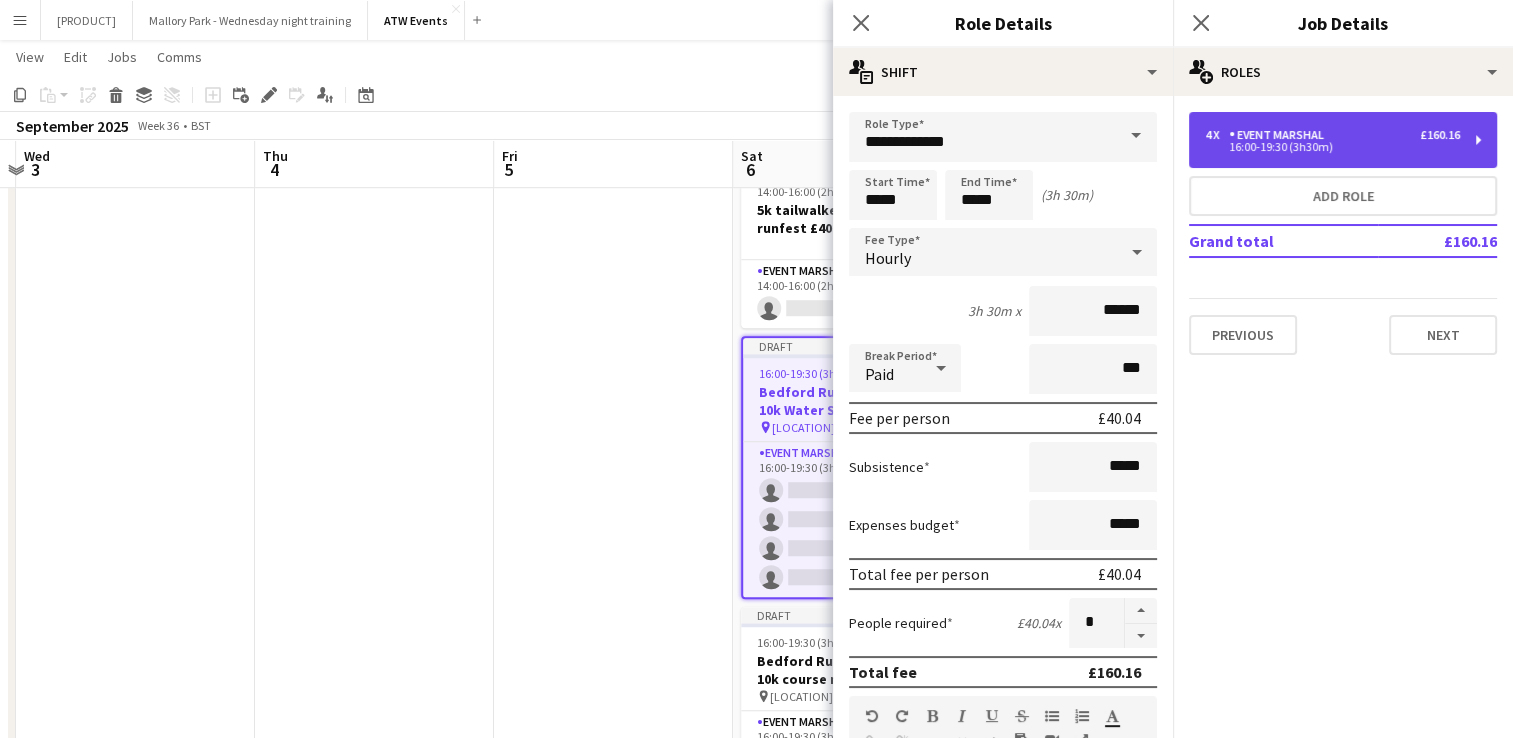 click on "16:00-19:30 (3h30m)" at bounding box center [1332, 147] 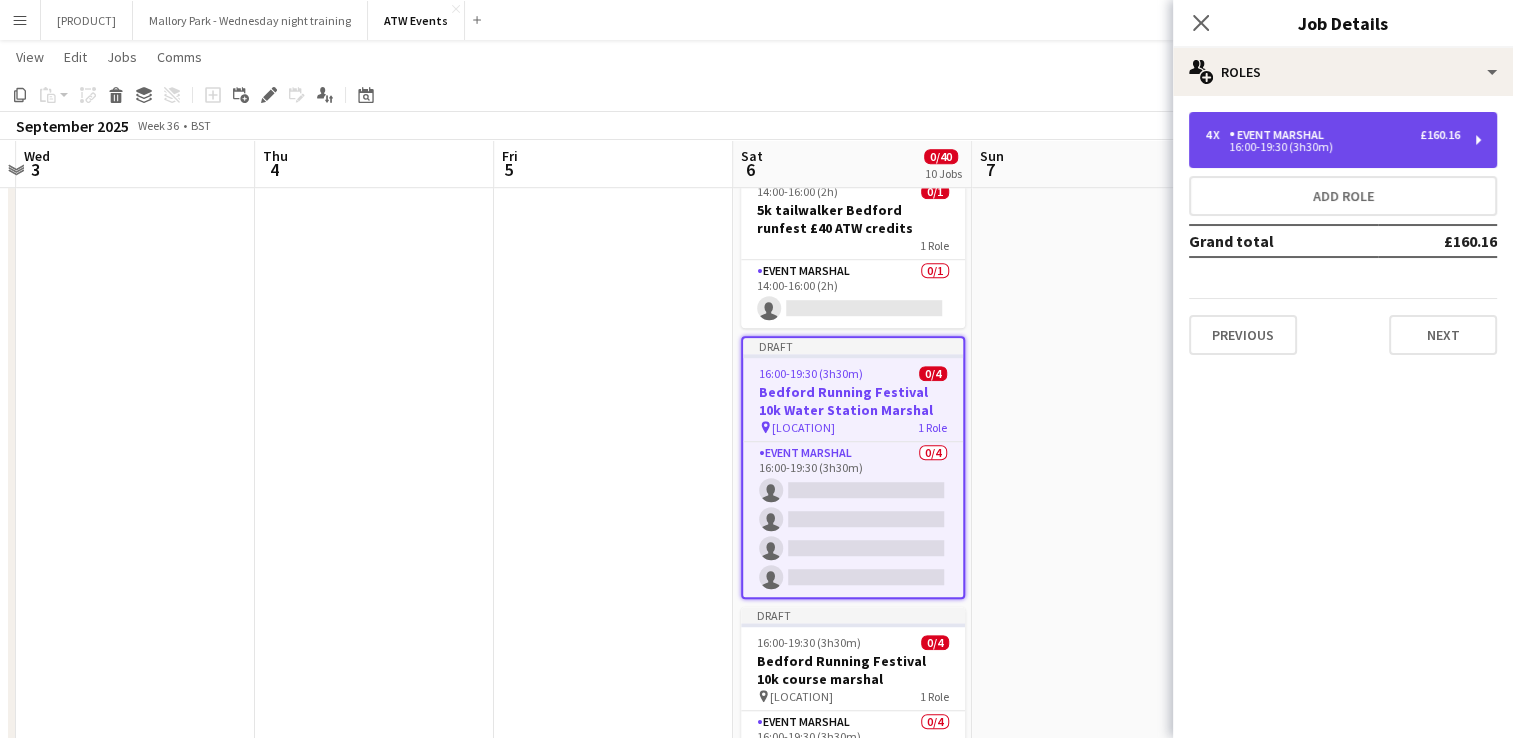 click on "16:00-19:30 (3h30m)" at bounding box center [1332, 147] 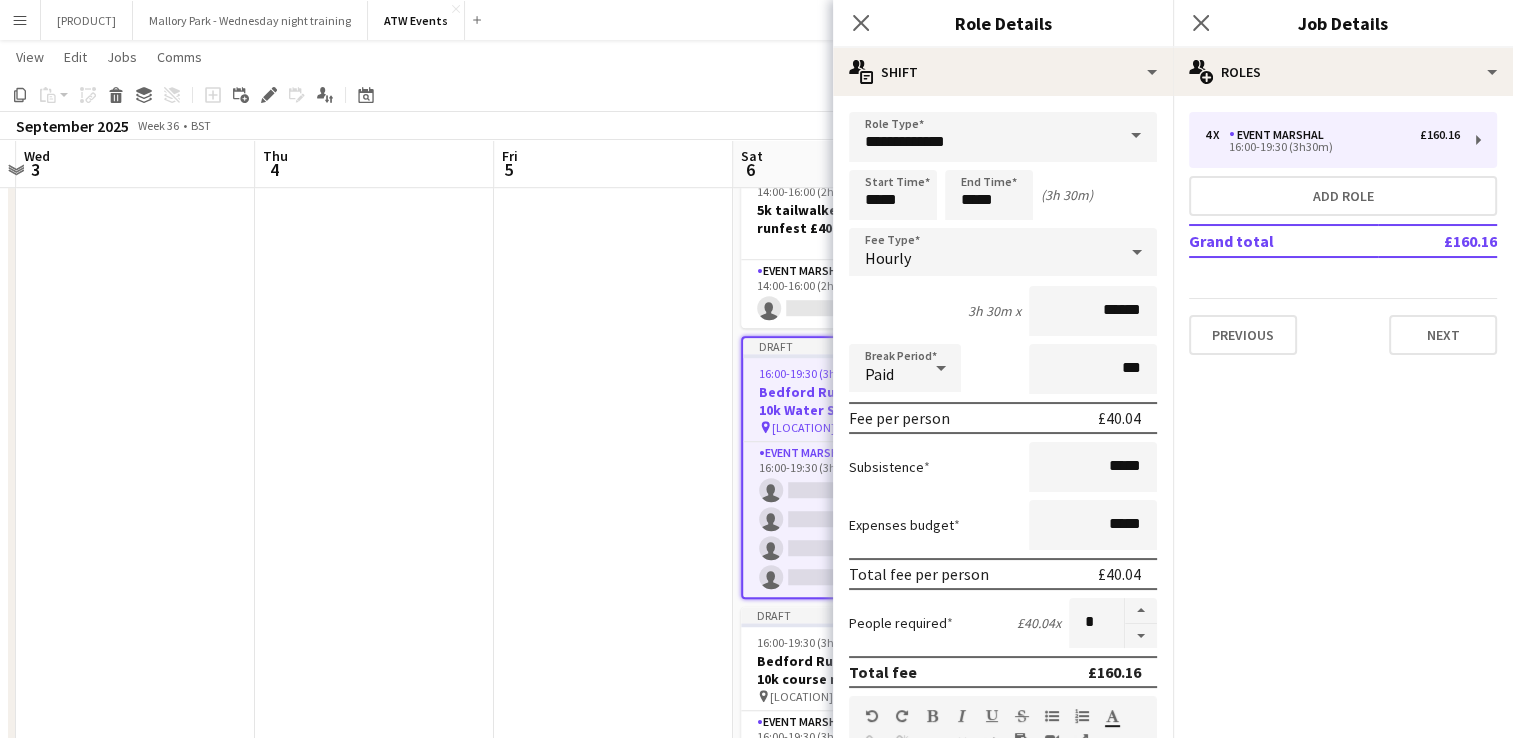 click 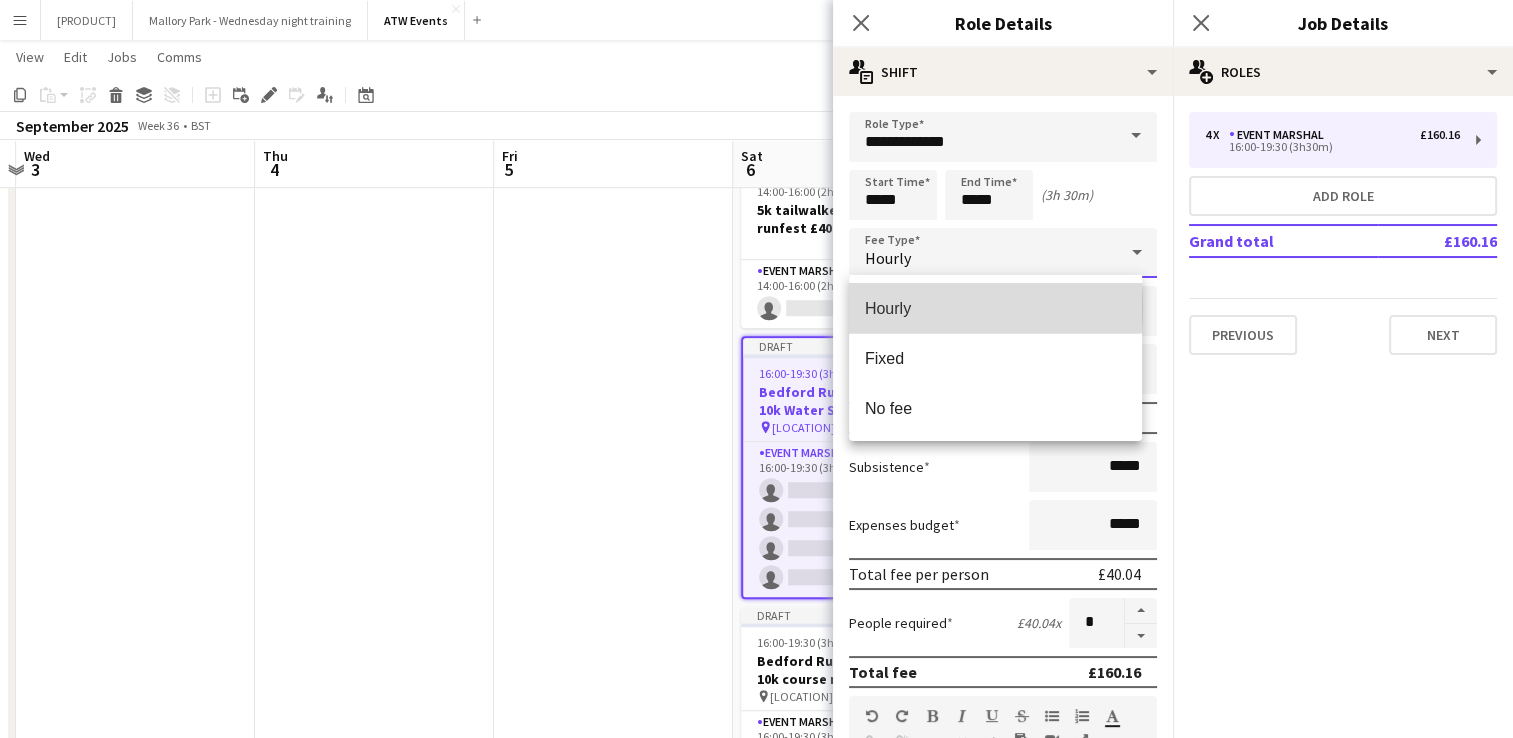 click on "Hourly" at bounding box center (995, 308) 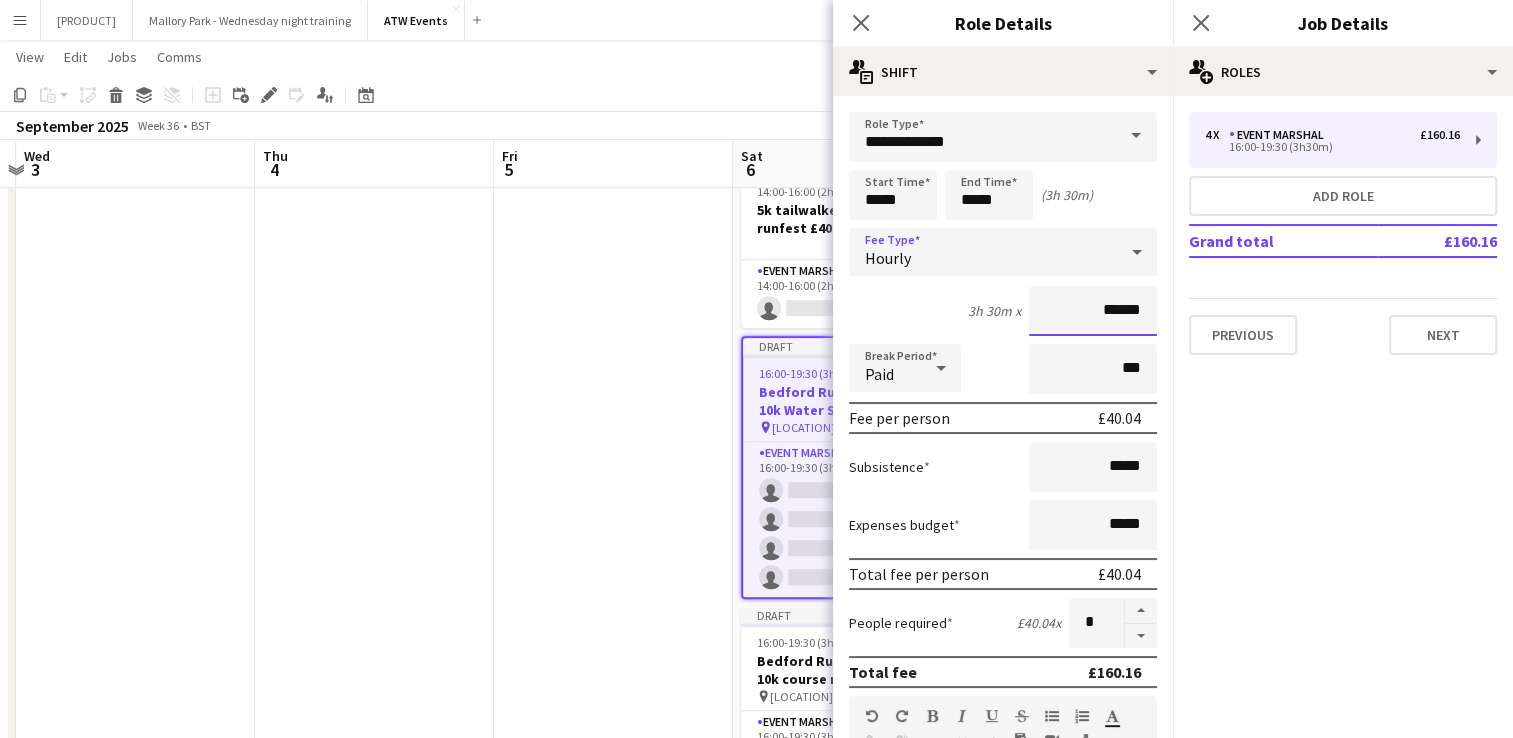 click on "******" at bounding box center [1093, 311] 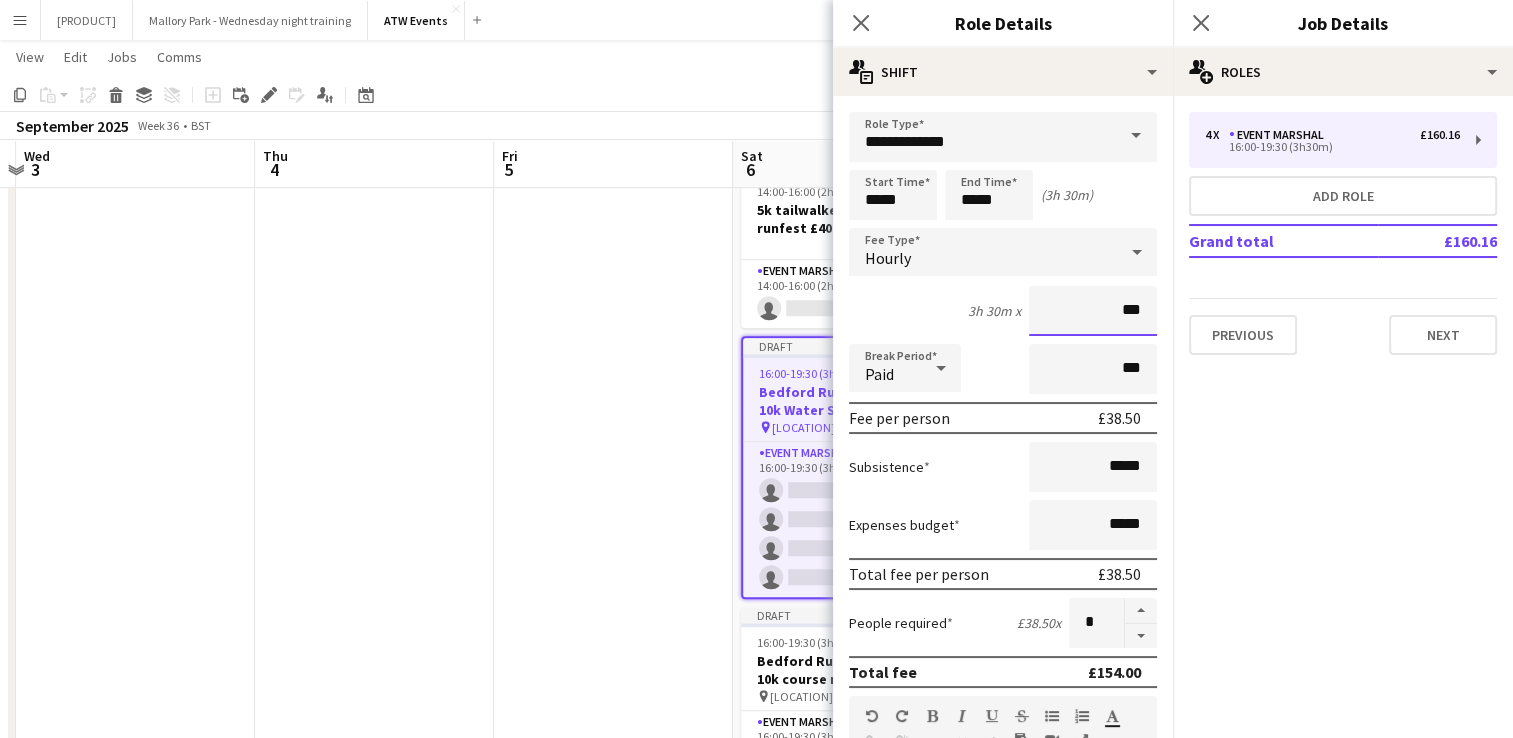 type on "**" 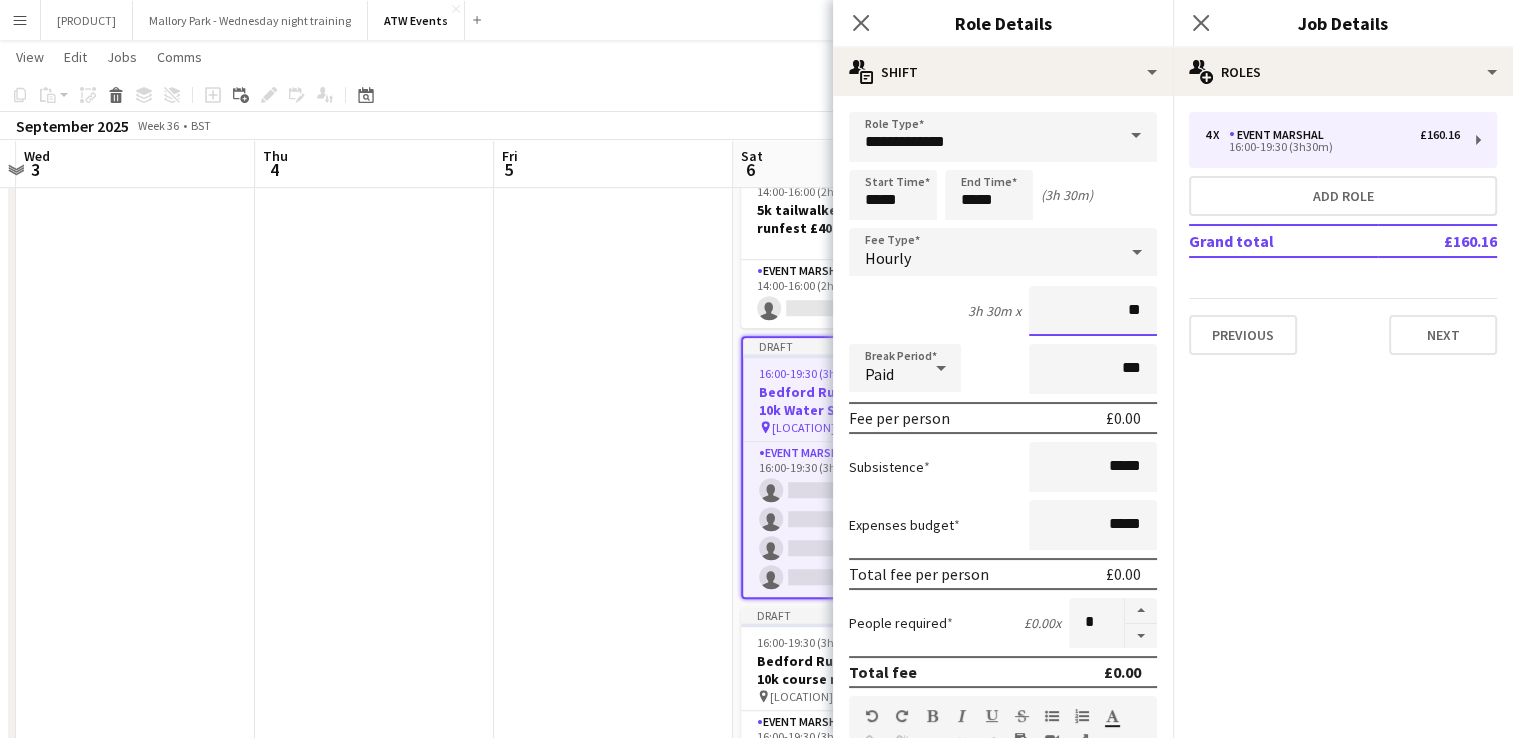 type on "*****" 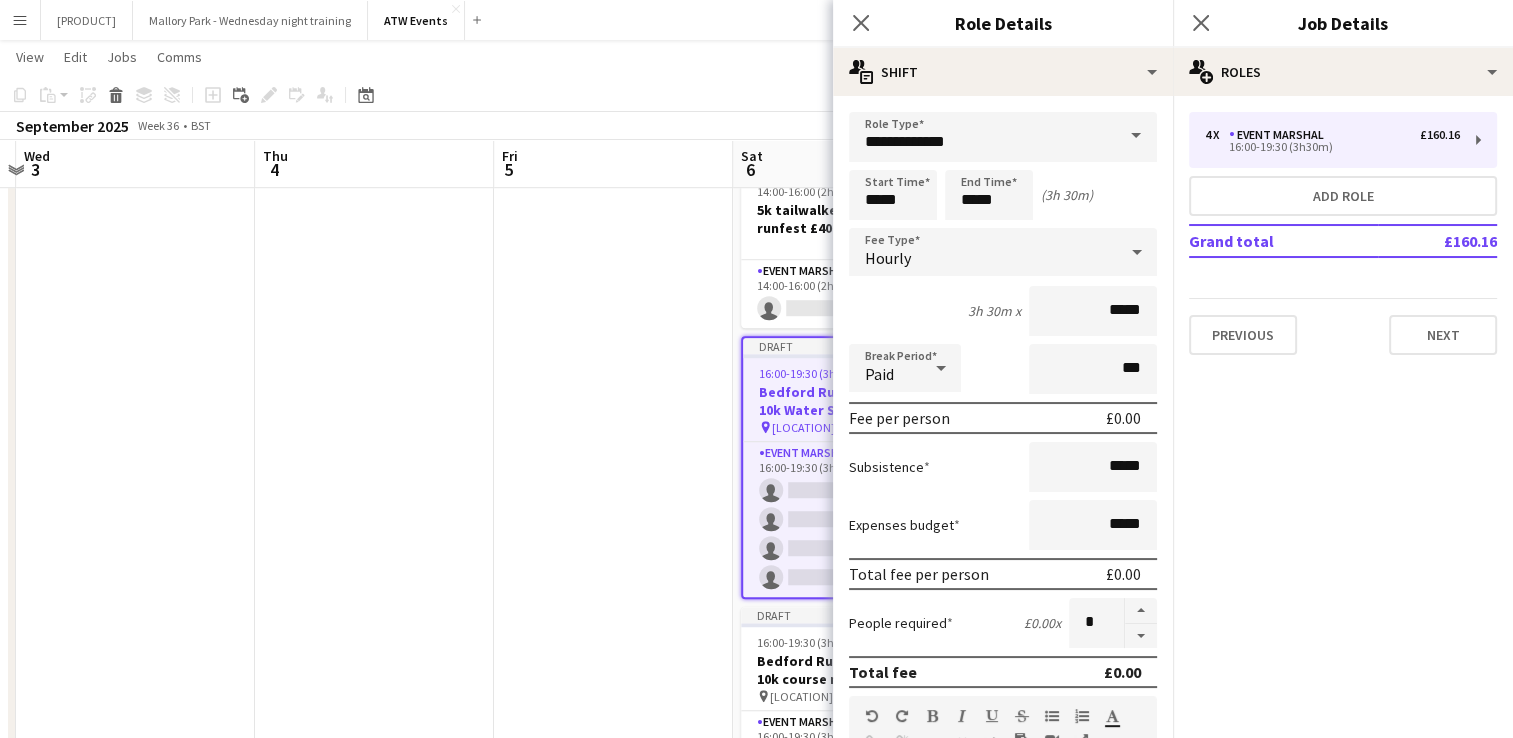 click on "pencil3
General details   4 x   Event Marshal   £[NUMBER]   [TIME]-[TIME] ([DURATION])   Add role   Grand total   £[NUMBER]   Previous   Next" 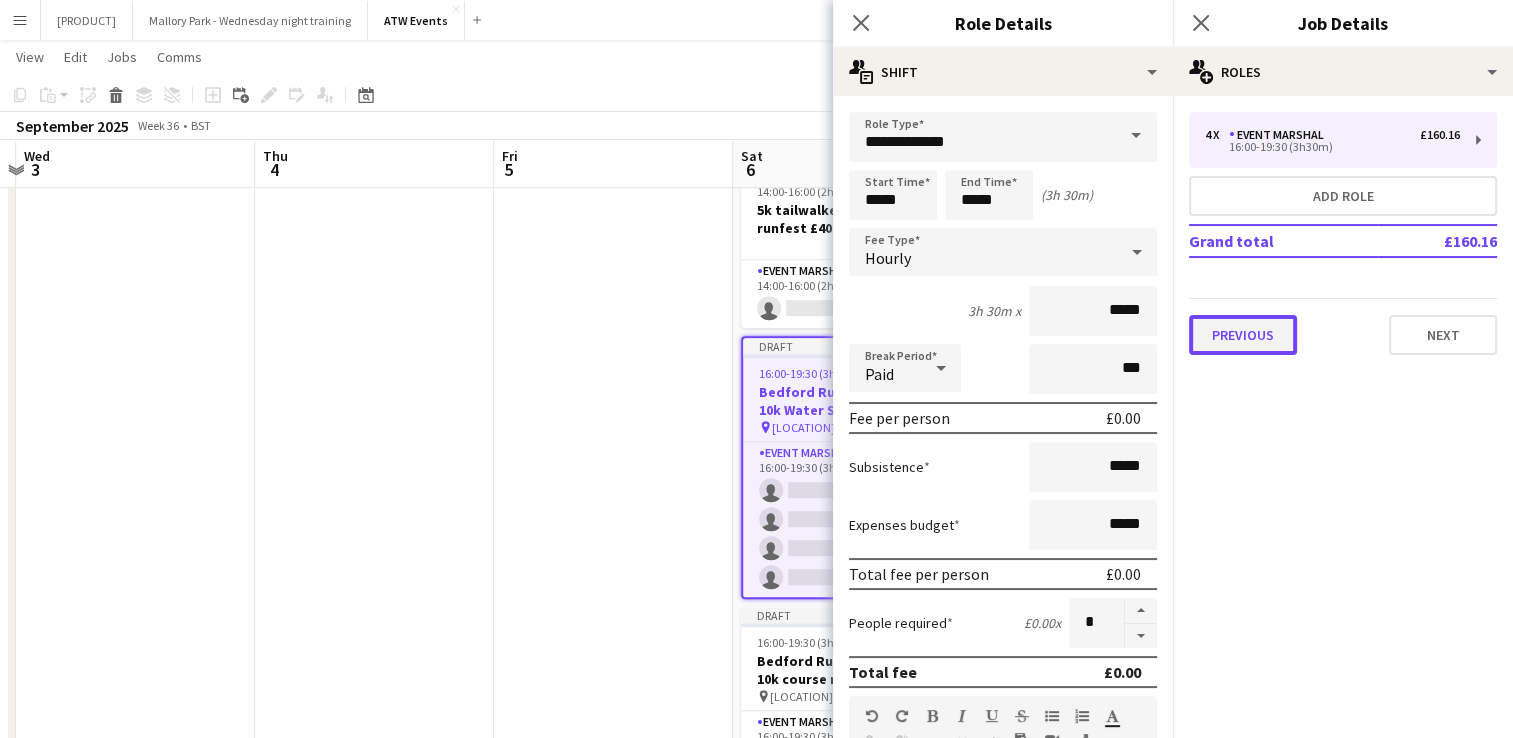 click on "Previous" at bounding box center [1243, 335] 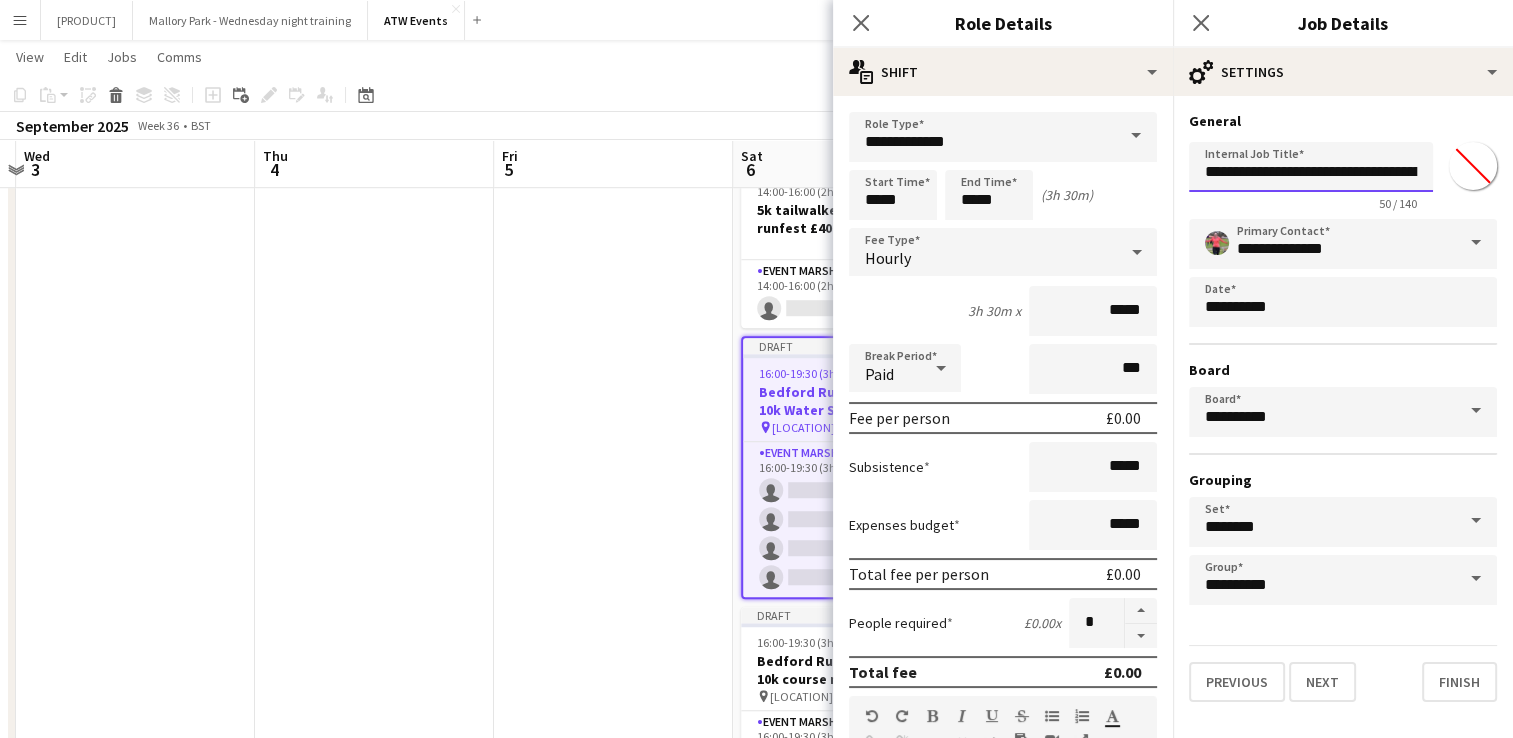 click on "**********" at bounding box center [1311, 167] 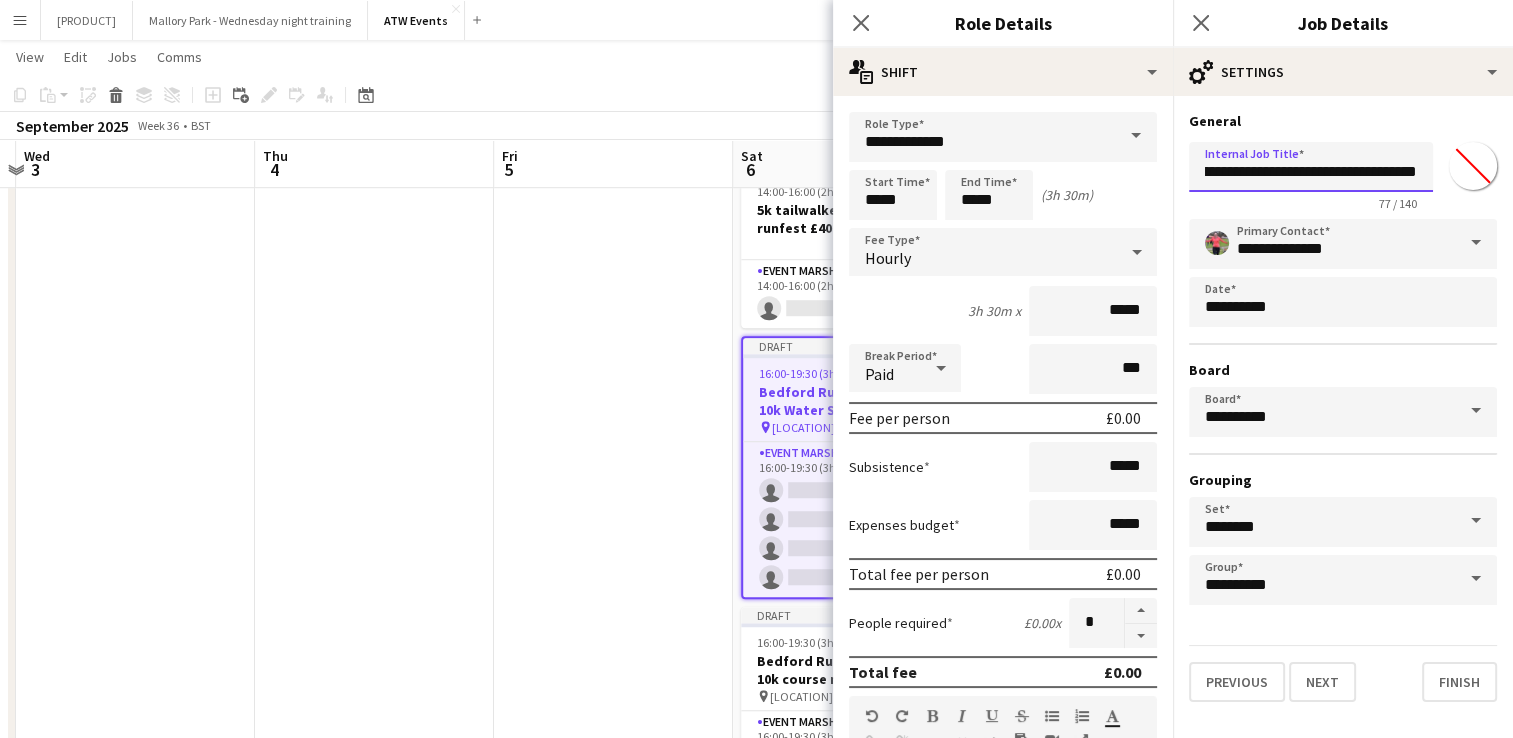 scroll, scrollTop: 0, scrollLeft: 307, axis: horizontal 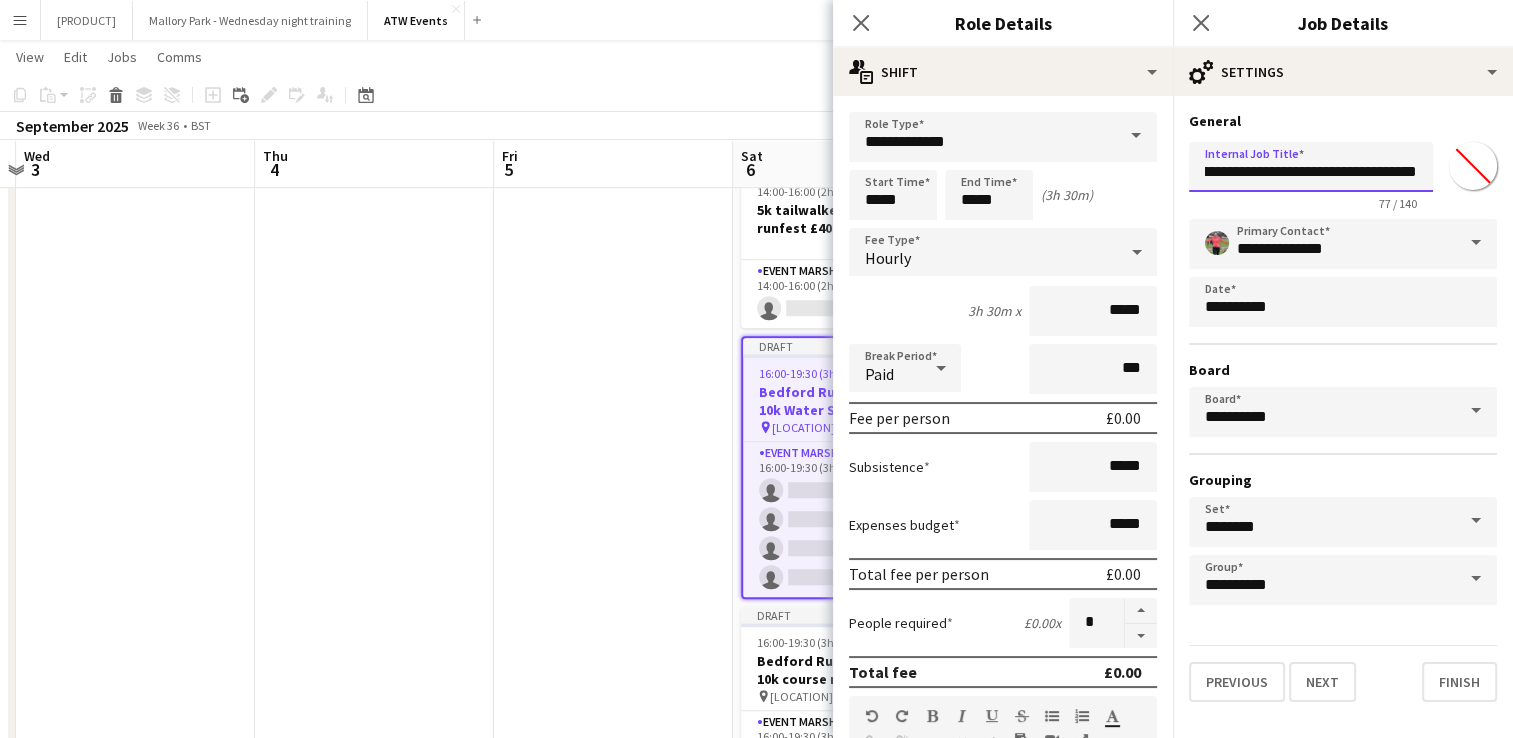 type on "**********" 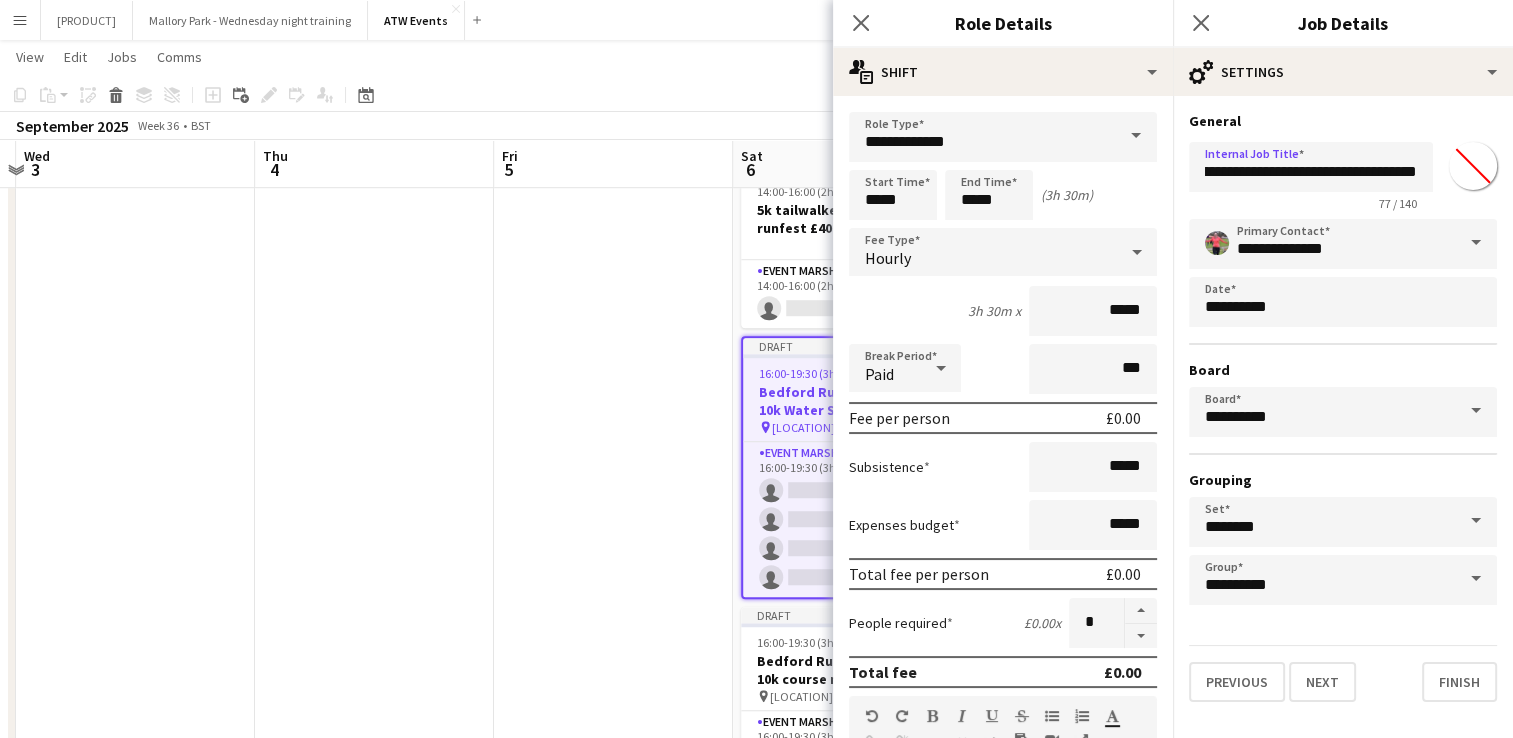scroll, scrollTop: 0, scrollLeft: 0, axis: both 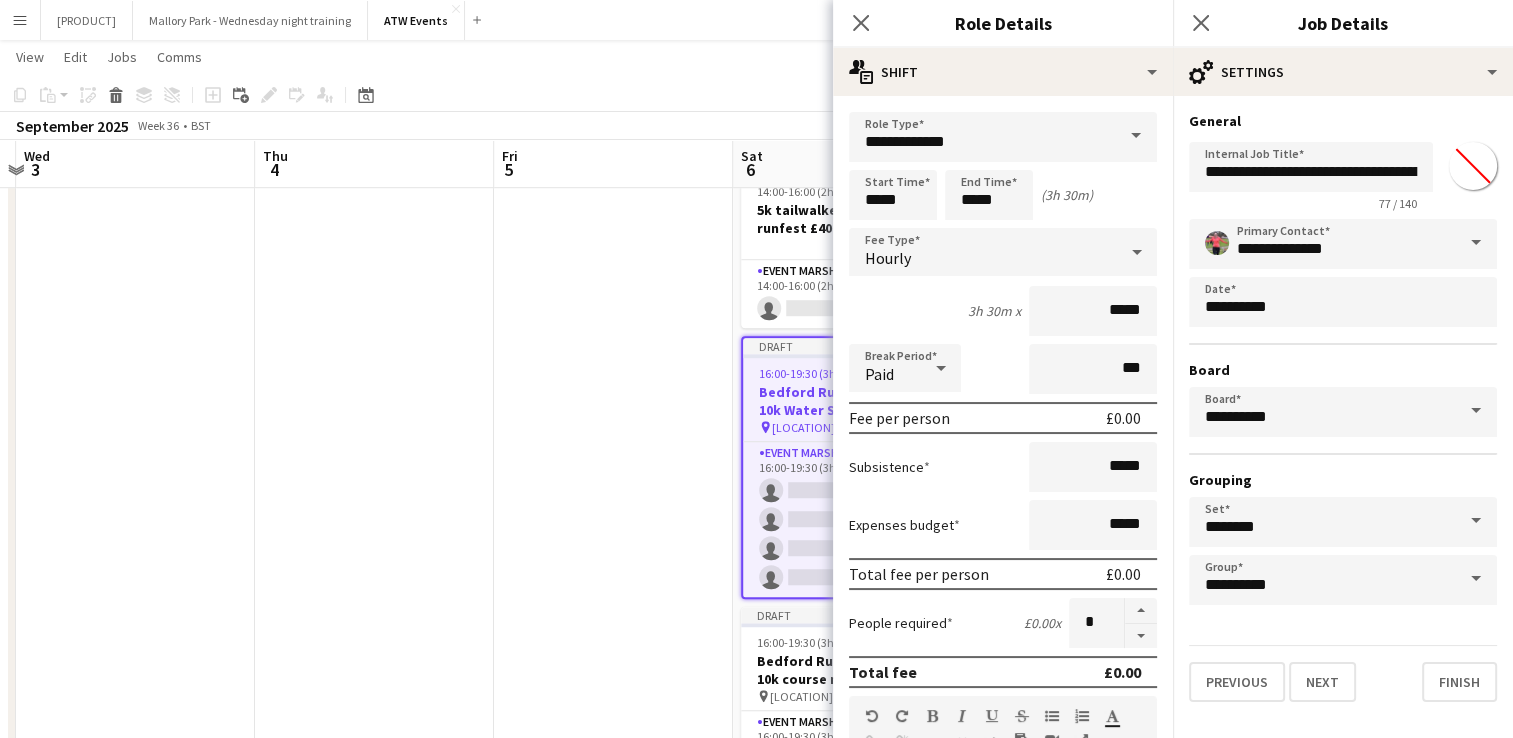 click at bounding box center [613, 429] 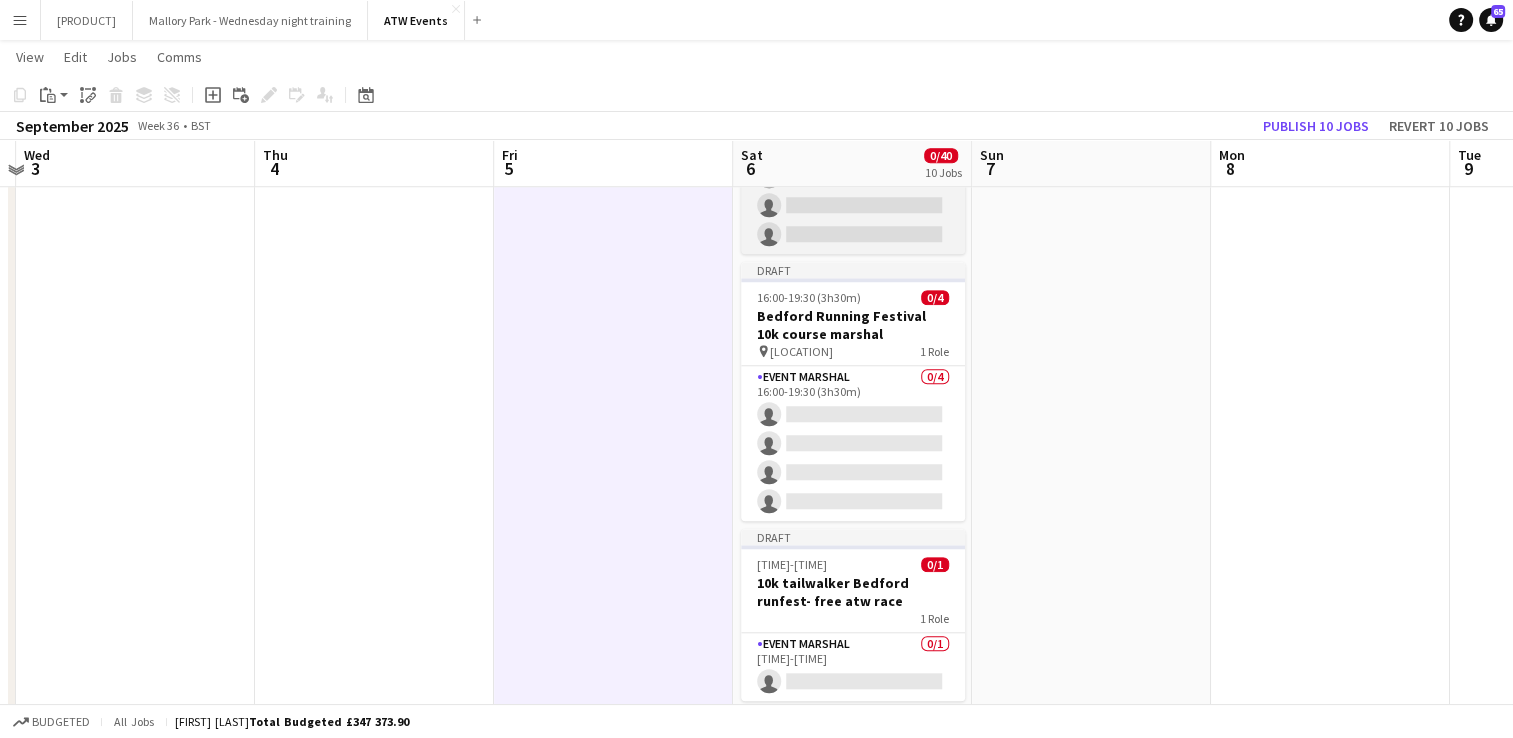 scroll, scrollTop: 1662, scrollLeft: 0, axis: vertical 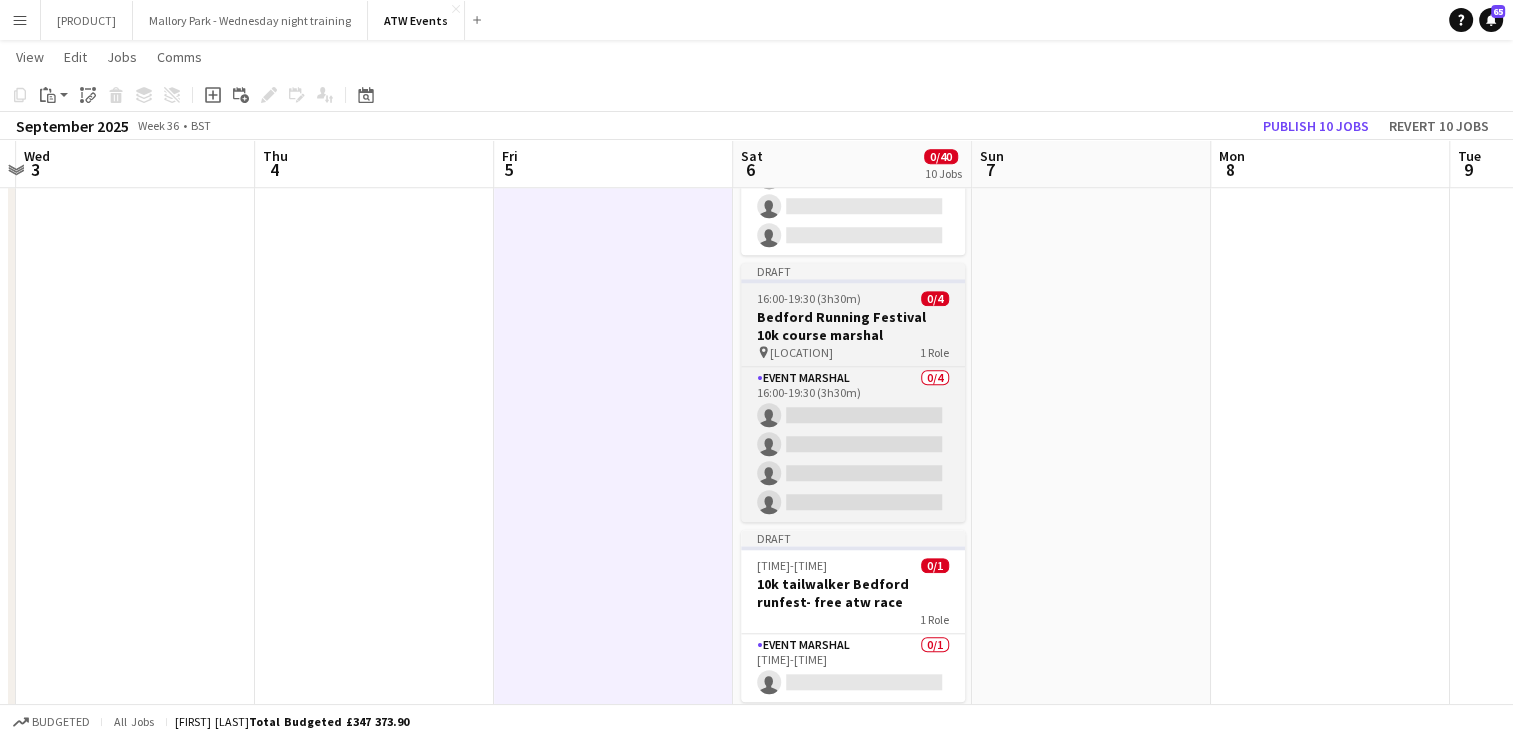 click on "Bedford Running Festival 10k course marshal" at bounding box center [853, 326] 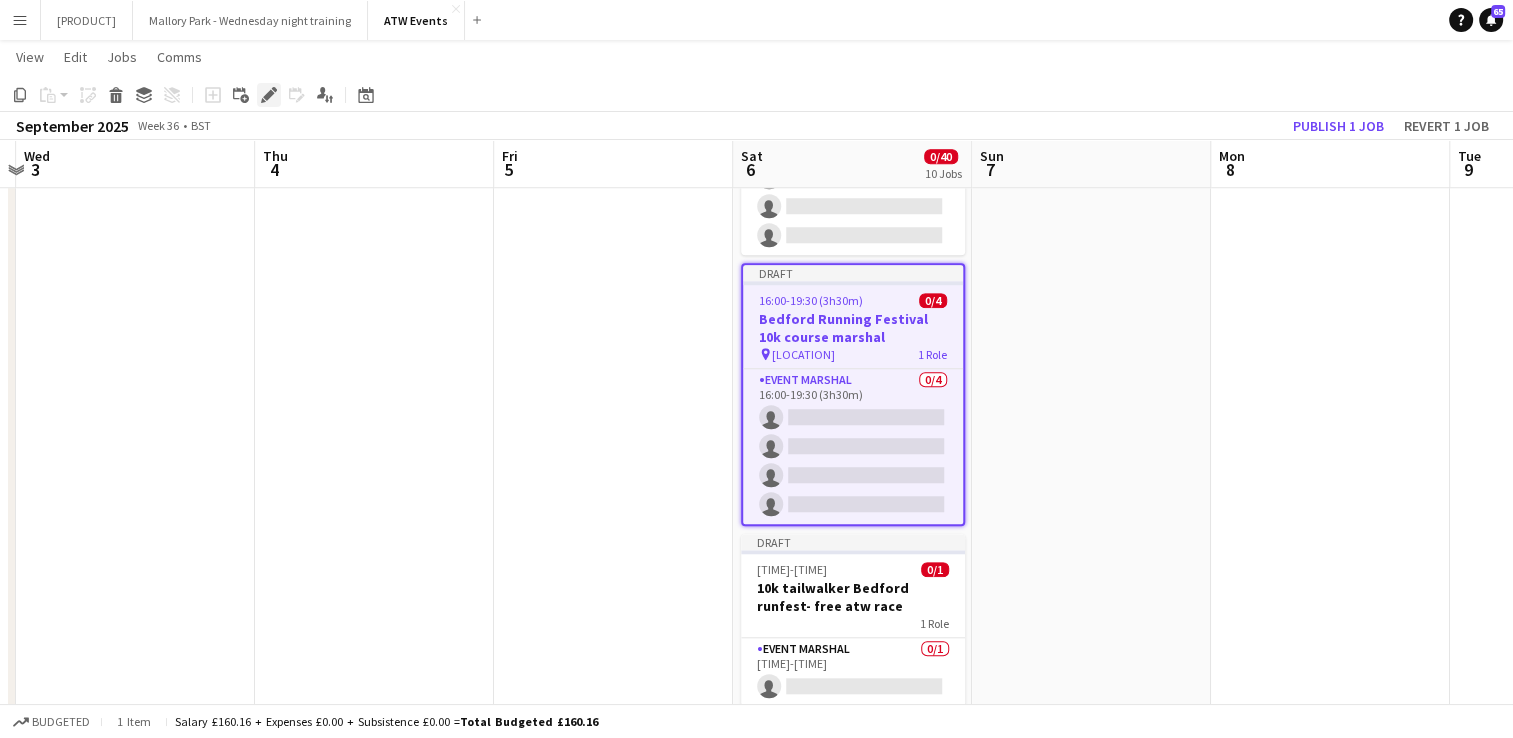 click on "Edit" 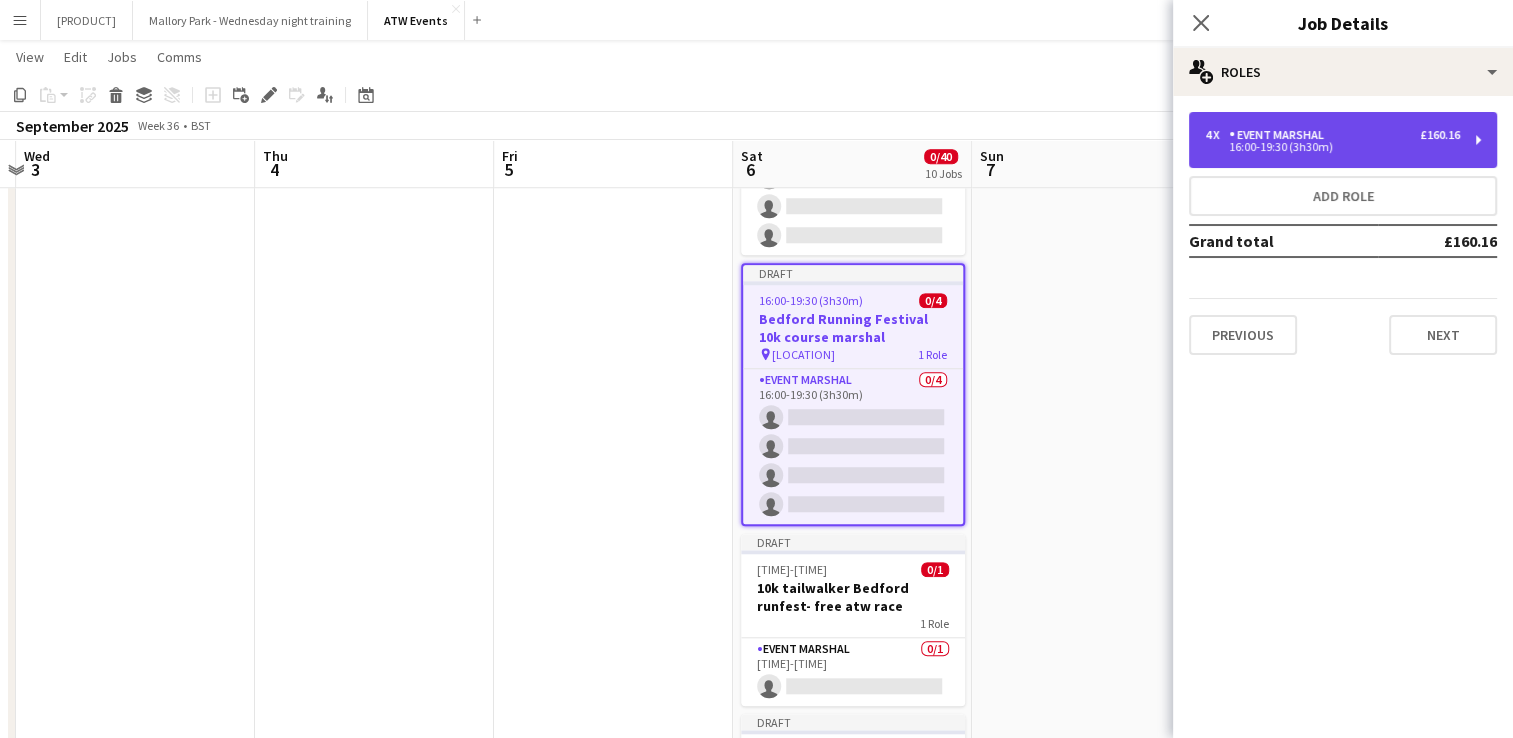 click on "Event Marshal" at bounding box center (1280, 135) 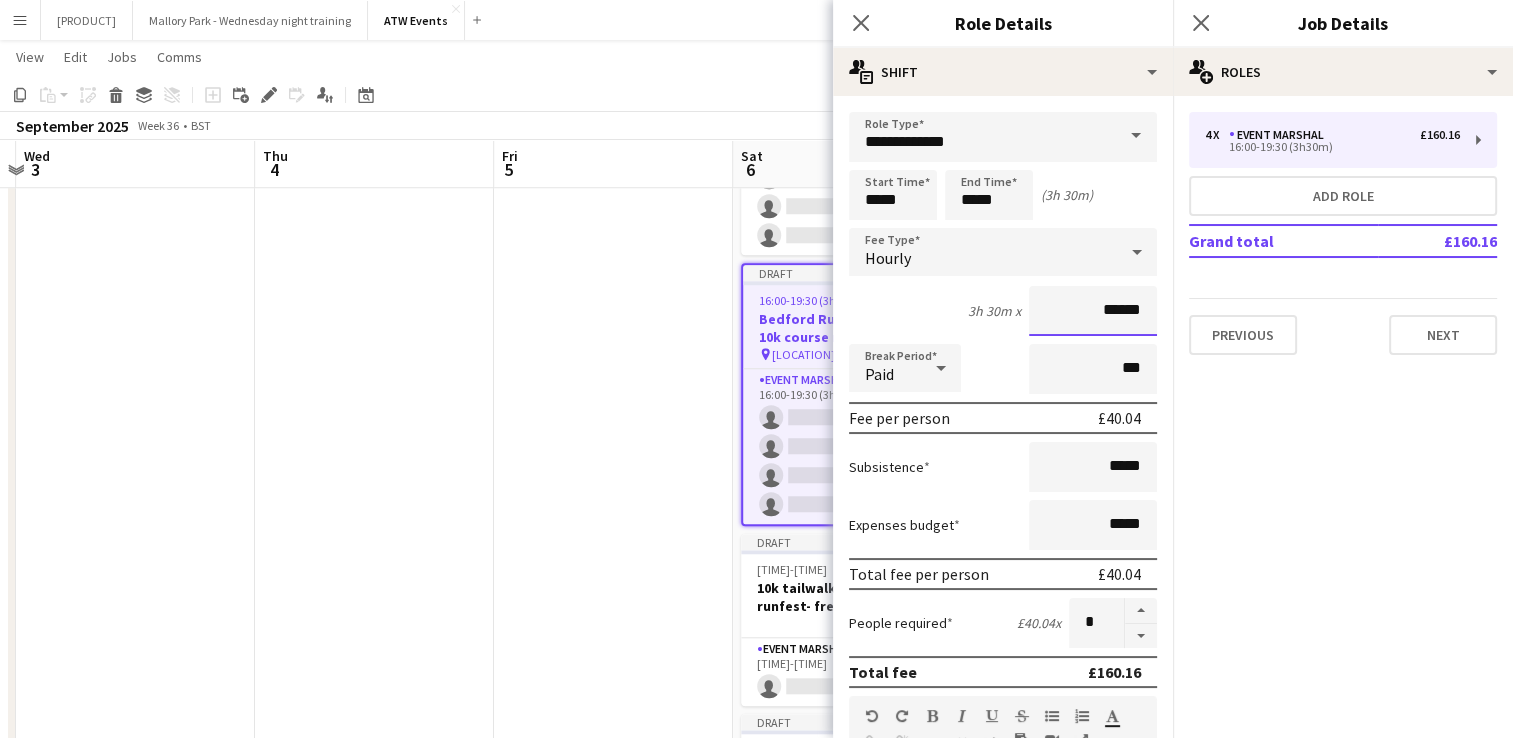 click on "******" at bounding box center (1093, 311) 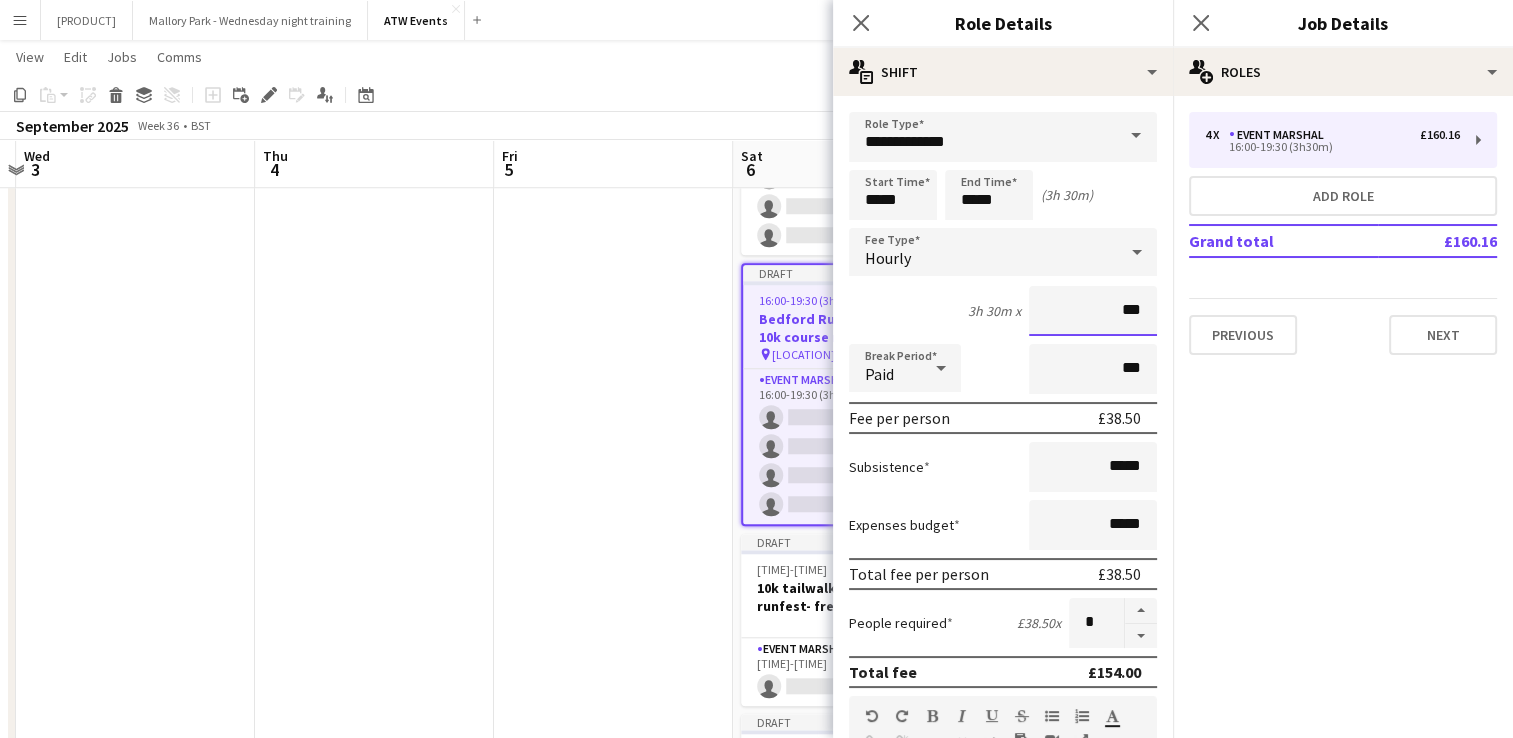 type on "**" 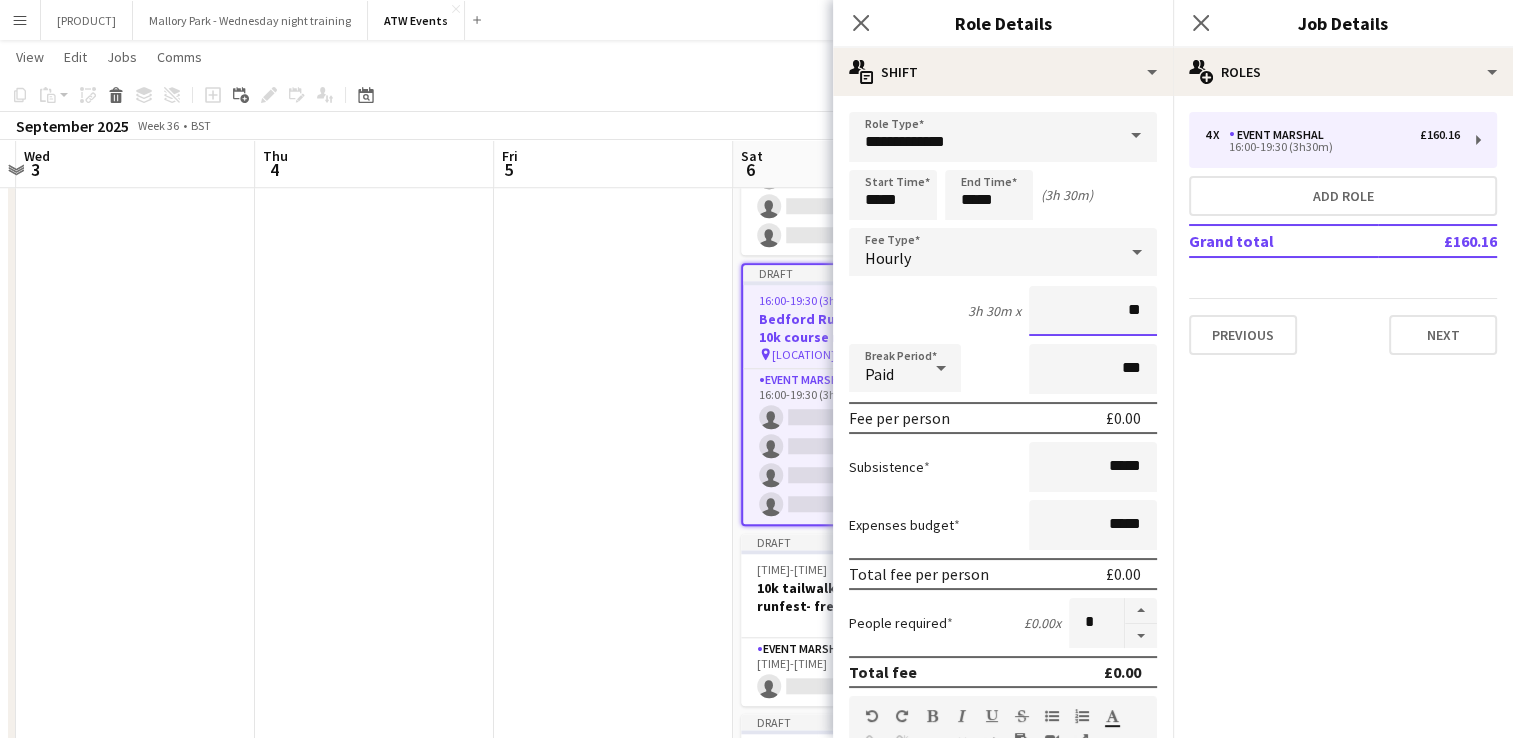 type on "**" 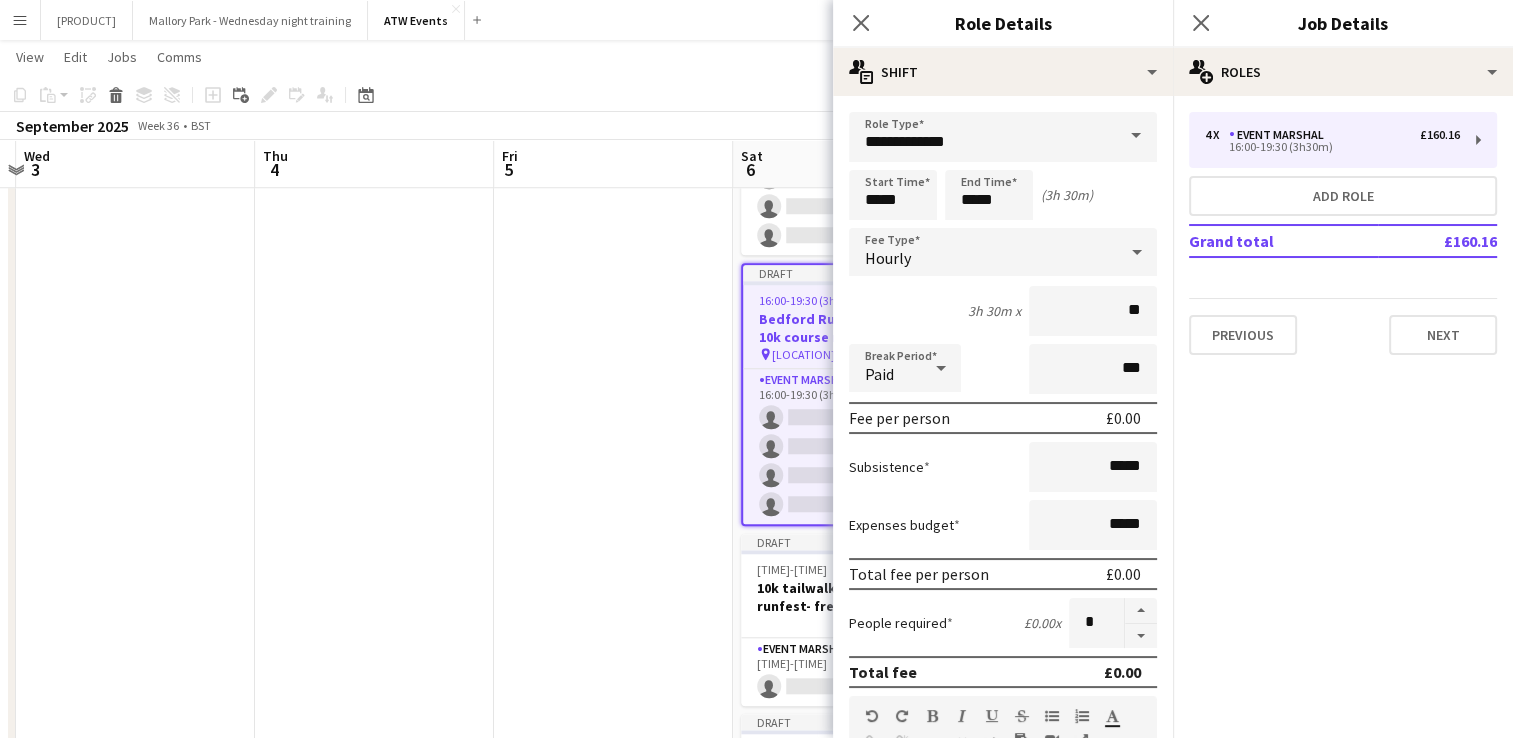 click on "3h 30m x  **" at bounding box center (1003, 311) 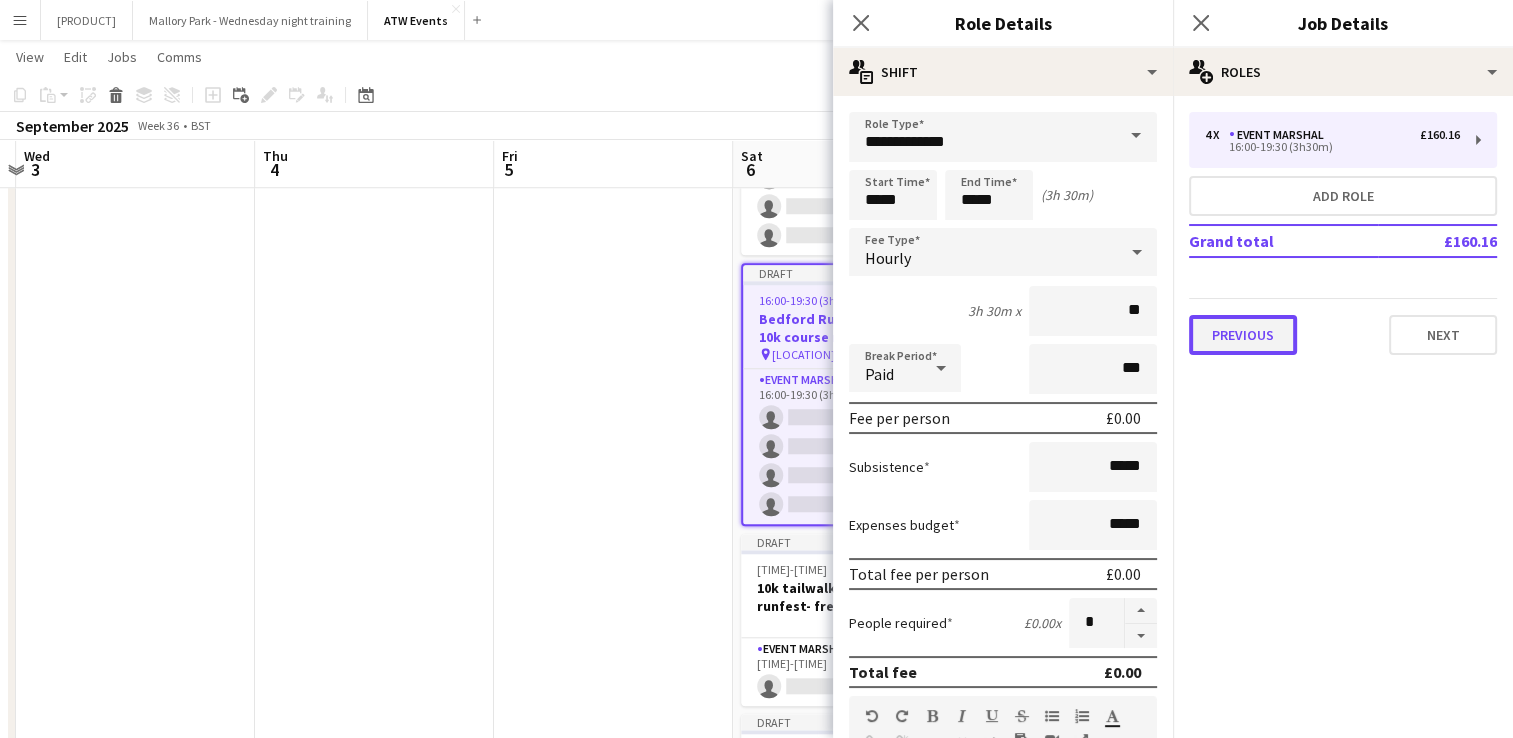 click on "Previous" at bounding box center [1243, 335] 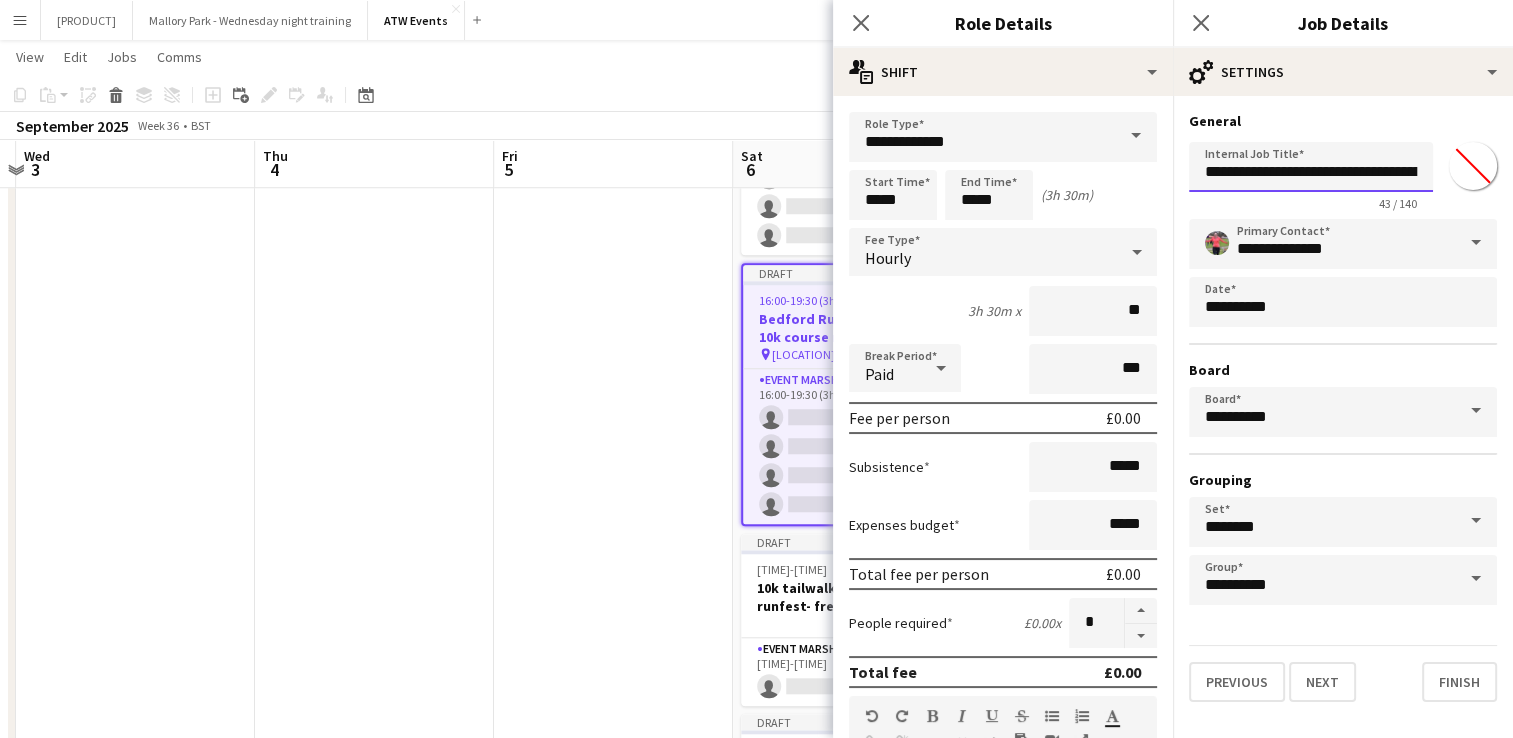 click on "**********" at bounding box center [1311, 167] 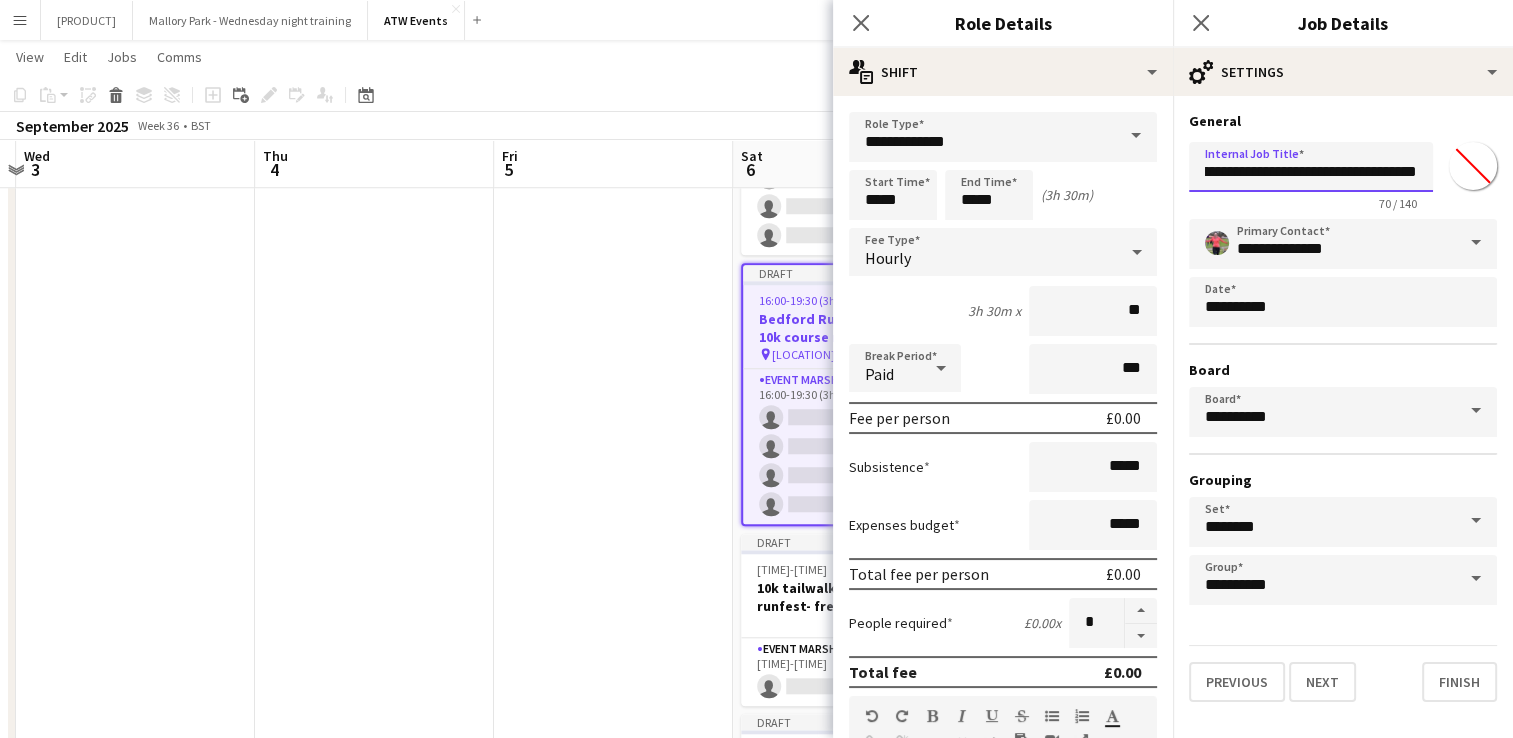 scroll, scrollTop: 0, scrollLeft: 263, axis: horizontal 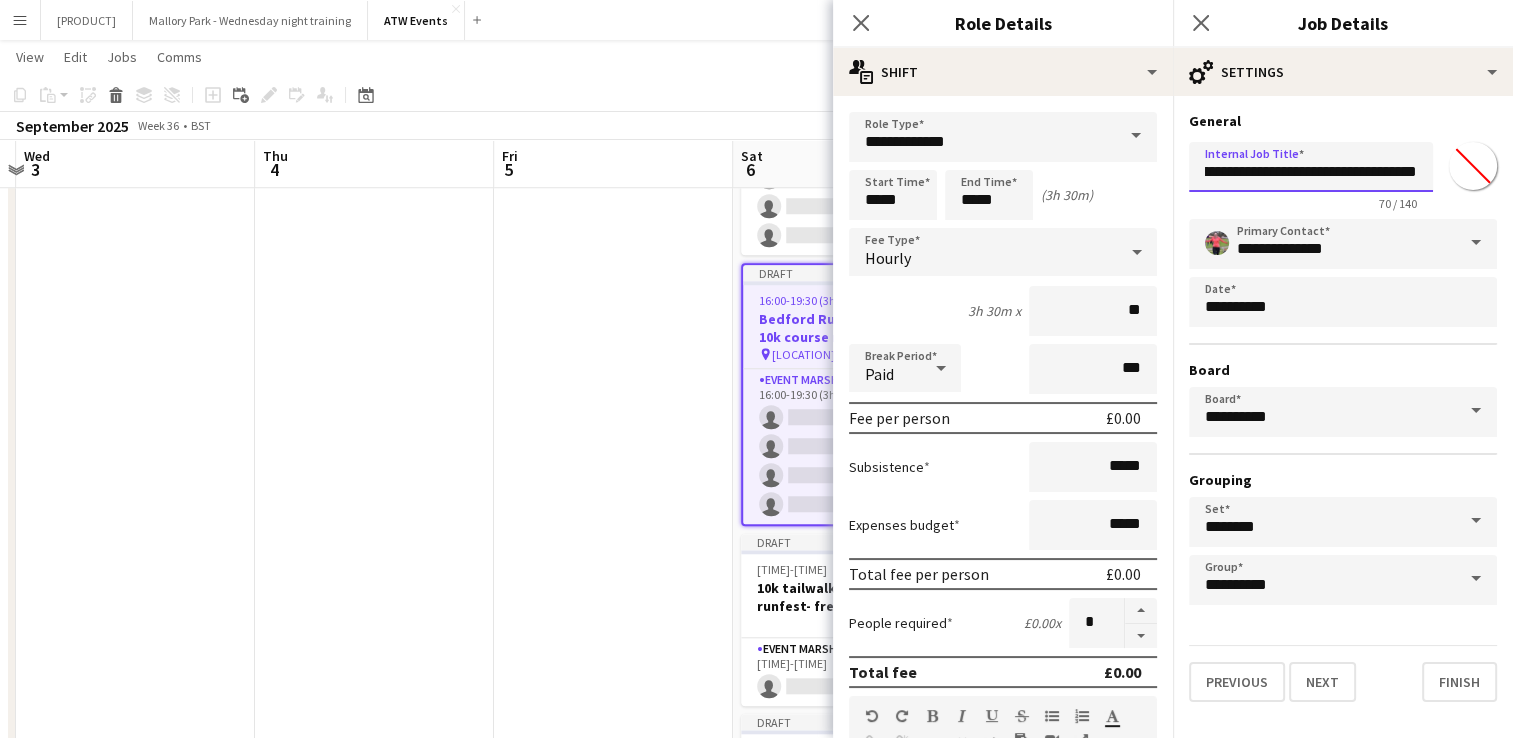 type on "**********" 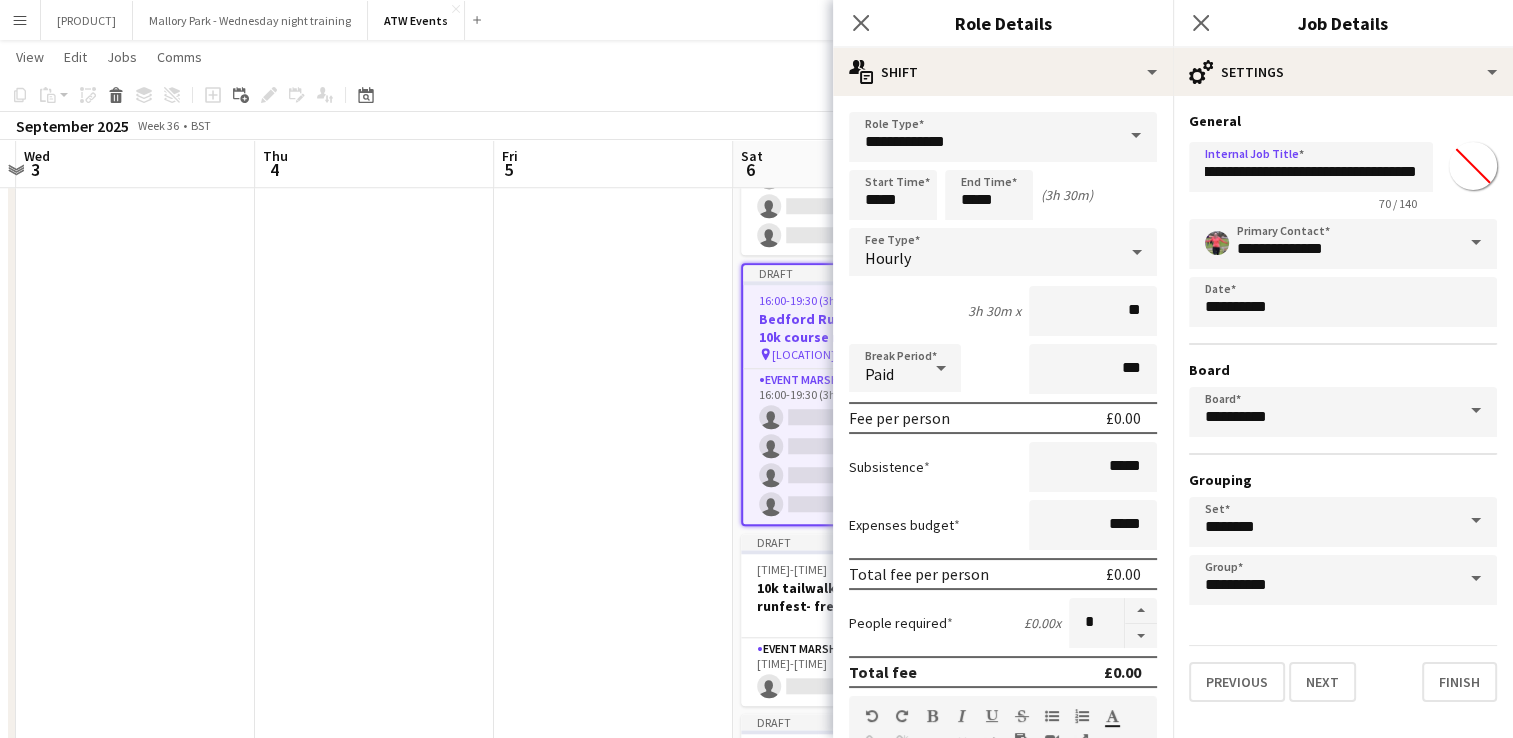 scroll, scrollTop: 0, scrollLeft: 0, axis: both 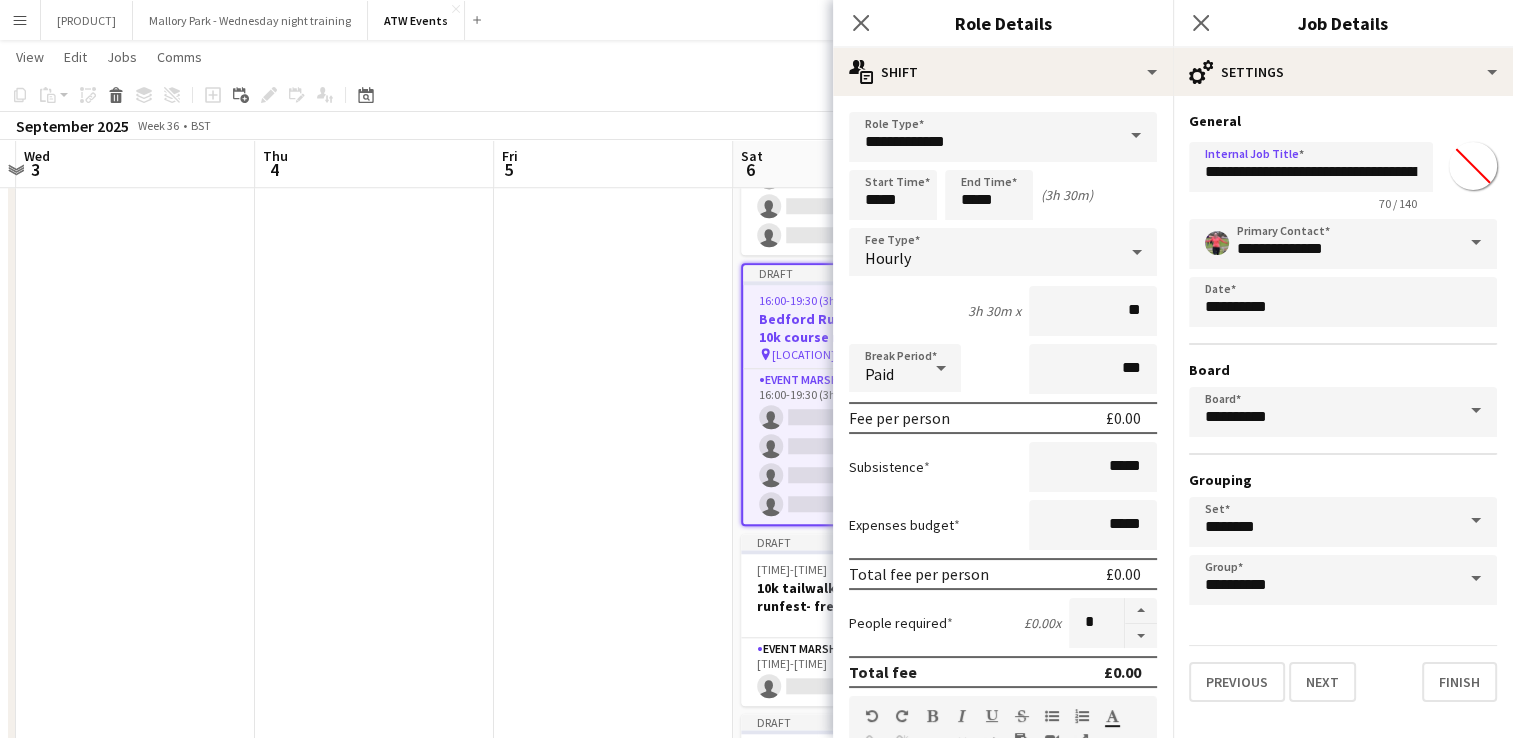 click at bounding box center (613, 89) 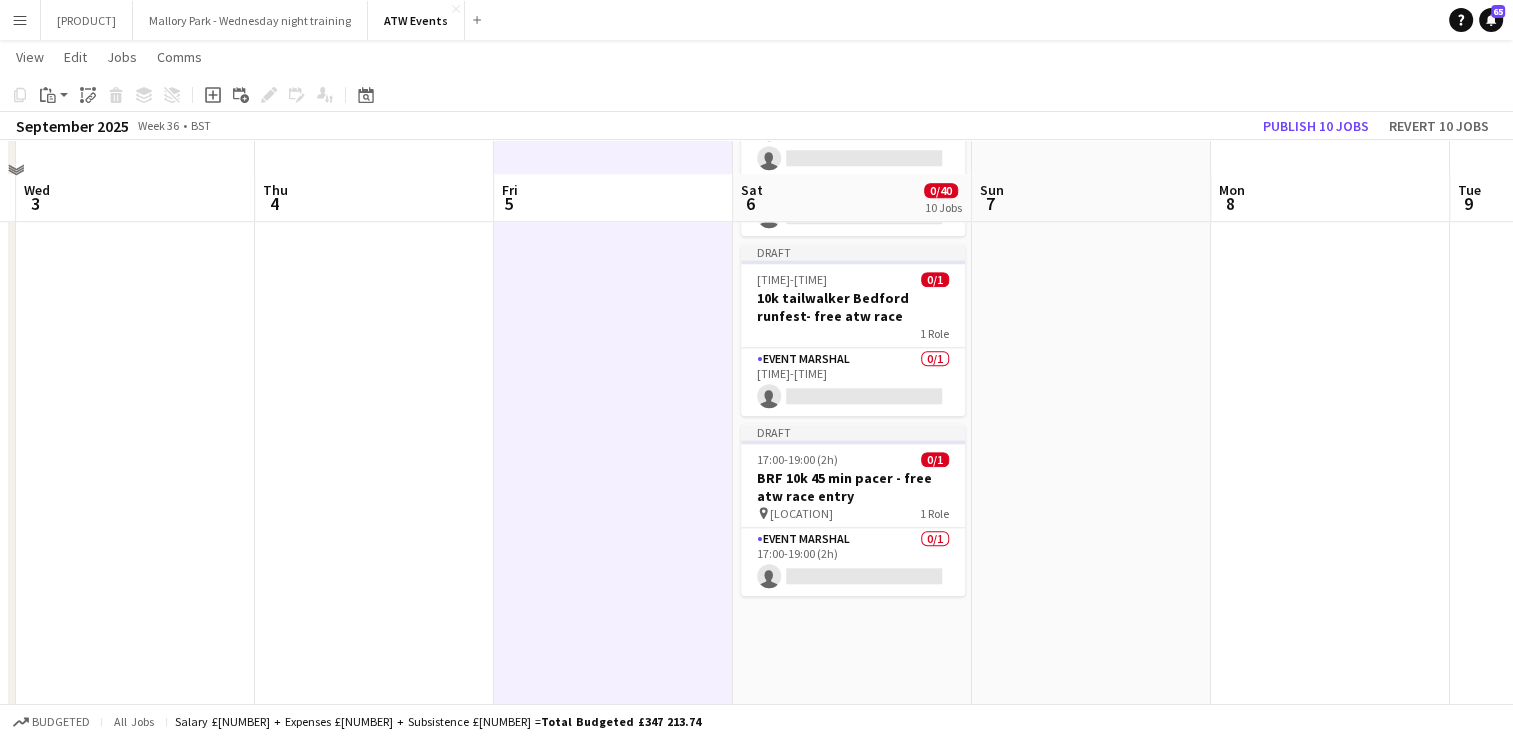 scroll, scrollTop: 1982, scrollLeft: 0, axis: vertical 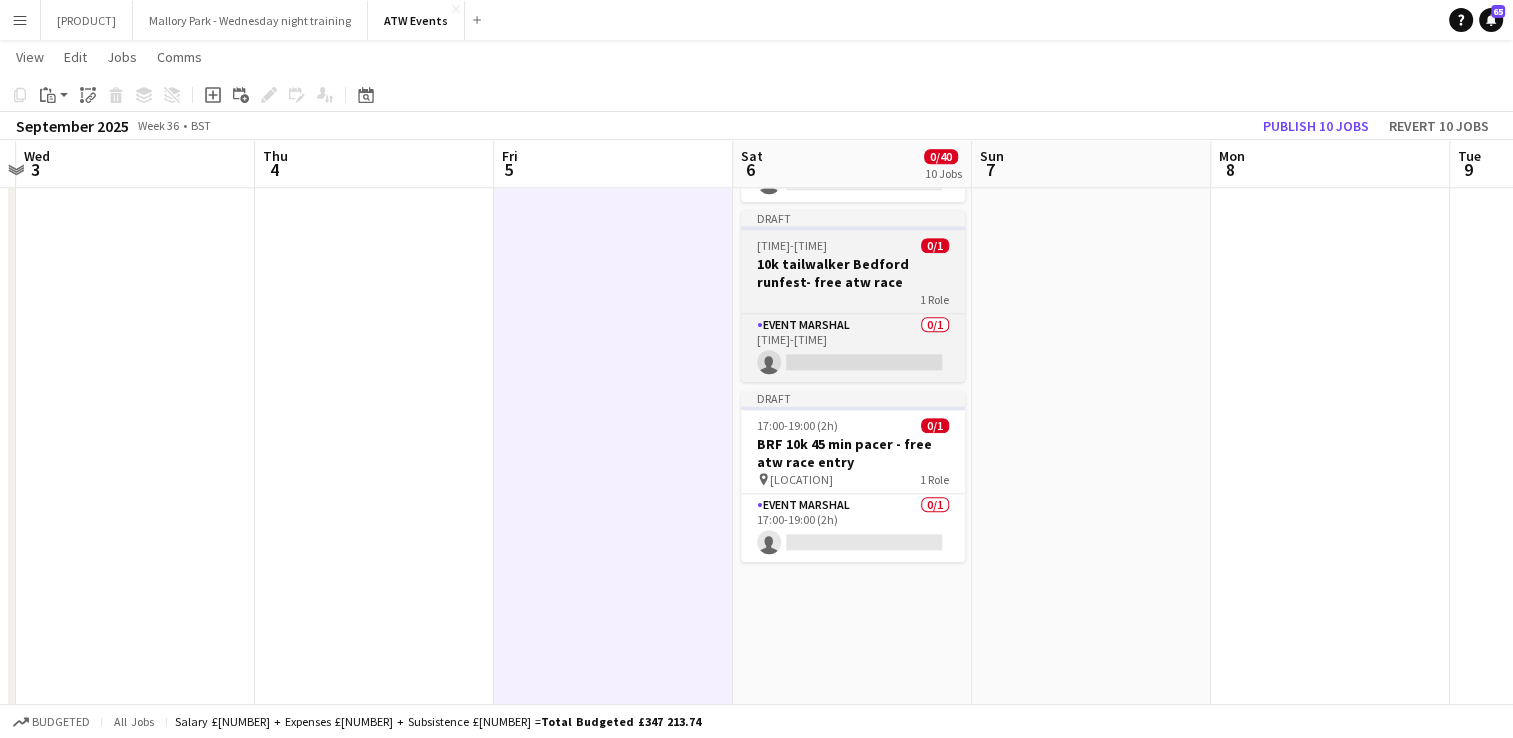 click on "10k tailwalker Bedford runfest- free atw race" at bounding box center (853, 273) 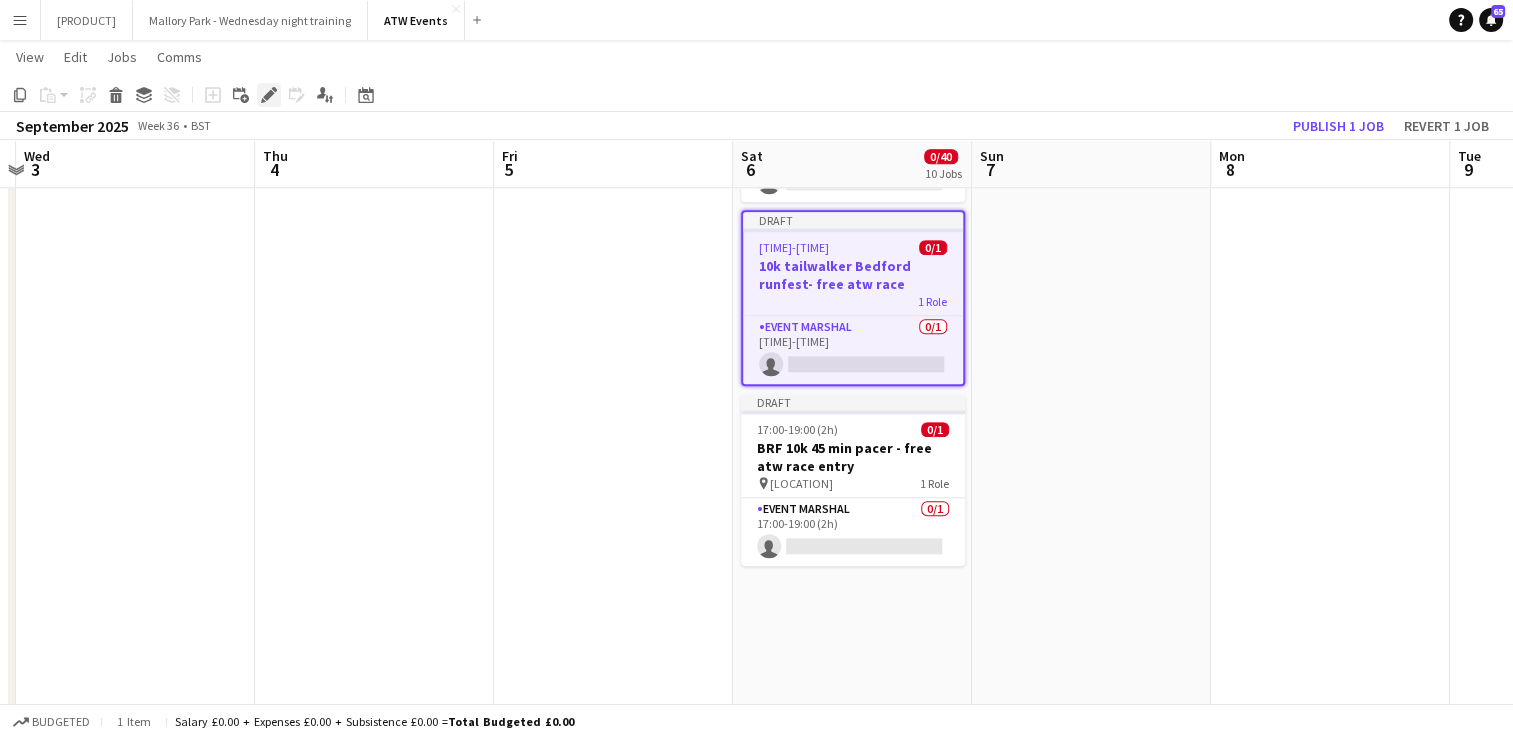 click 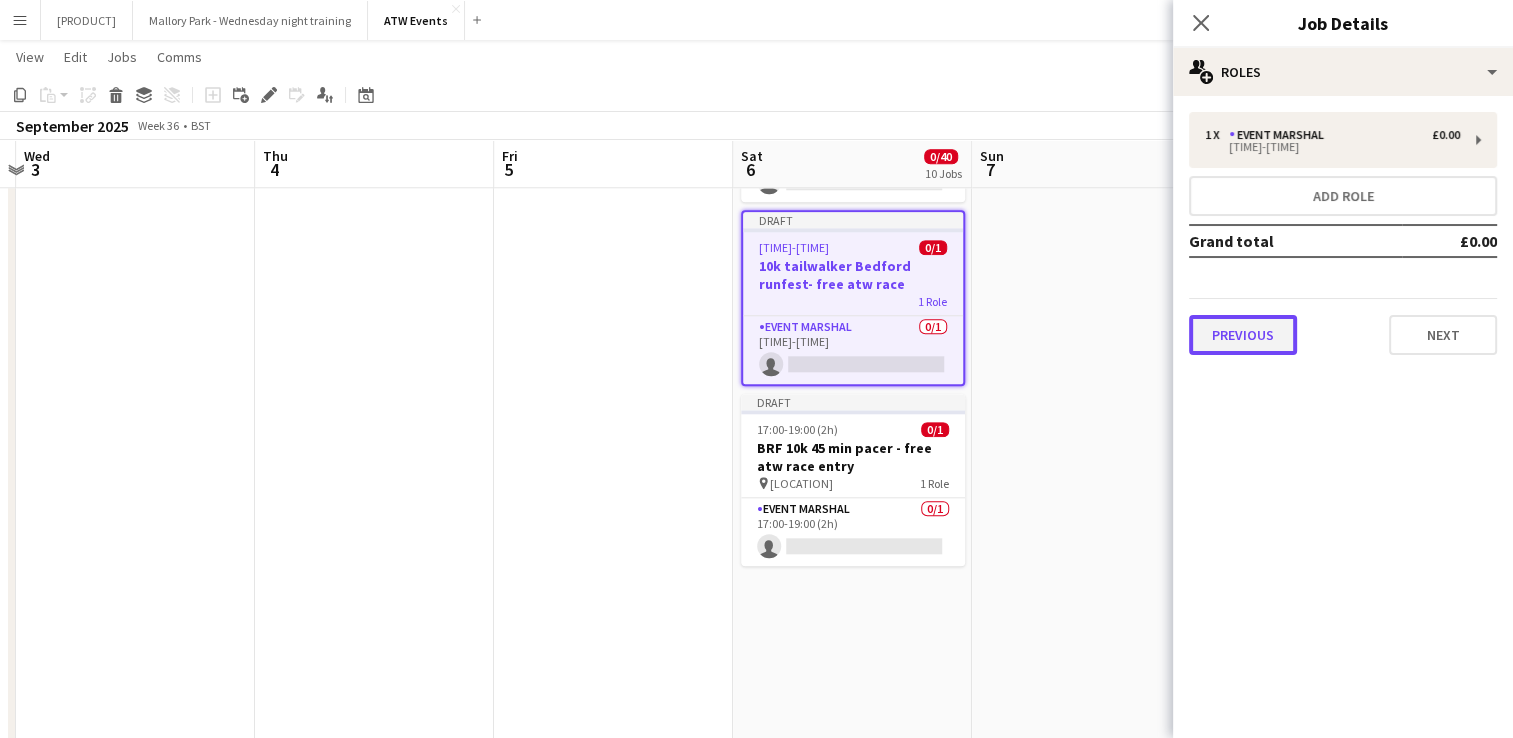 click on "Previous" at bounding box center (1243, 335) 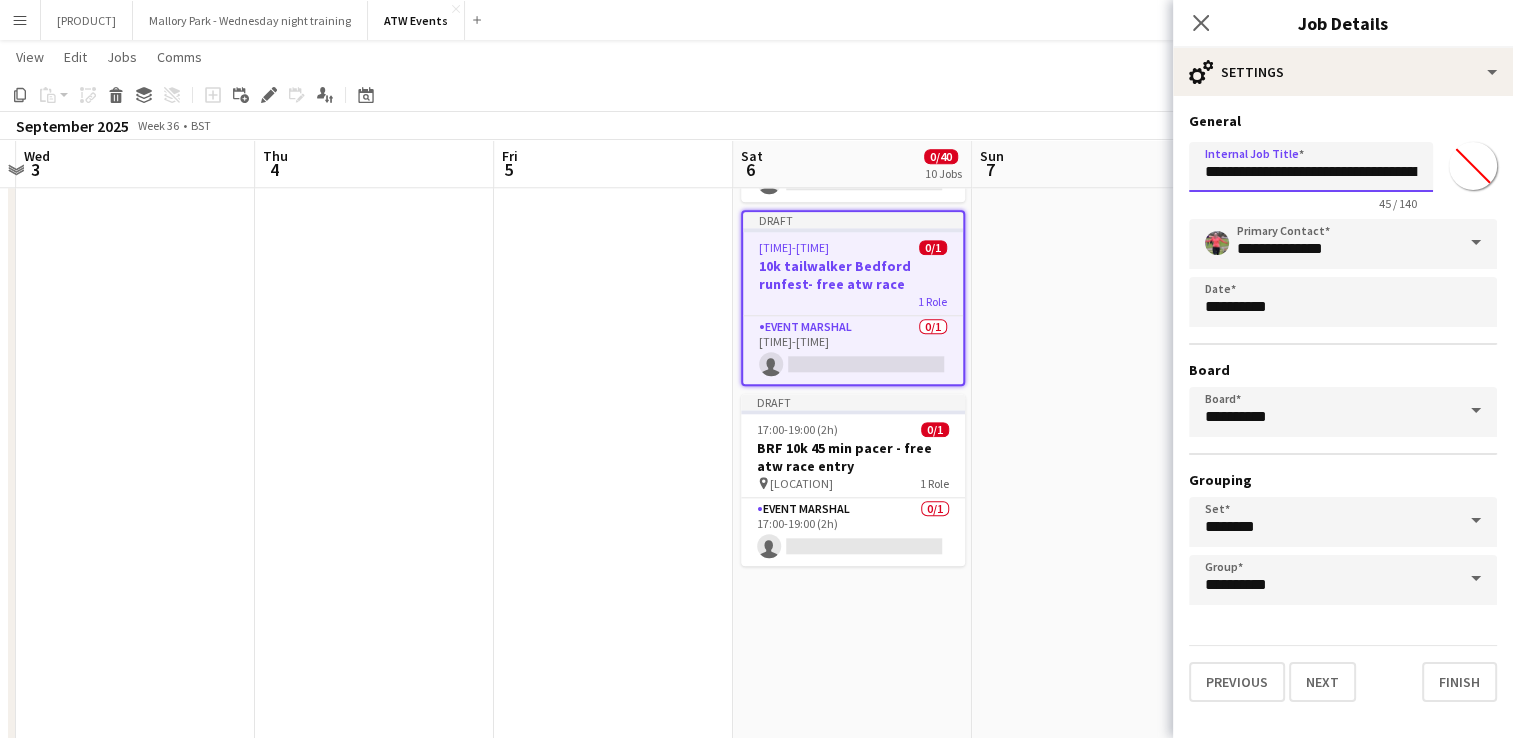 click on "**********" at bounding box center [1311, 167] 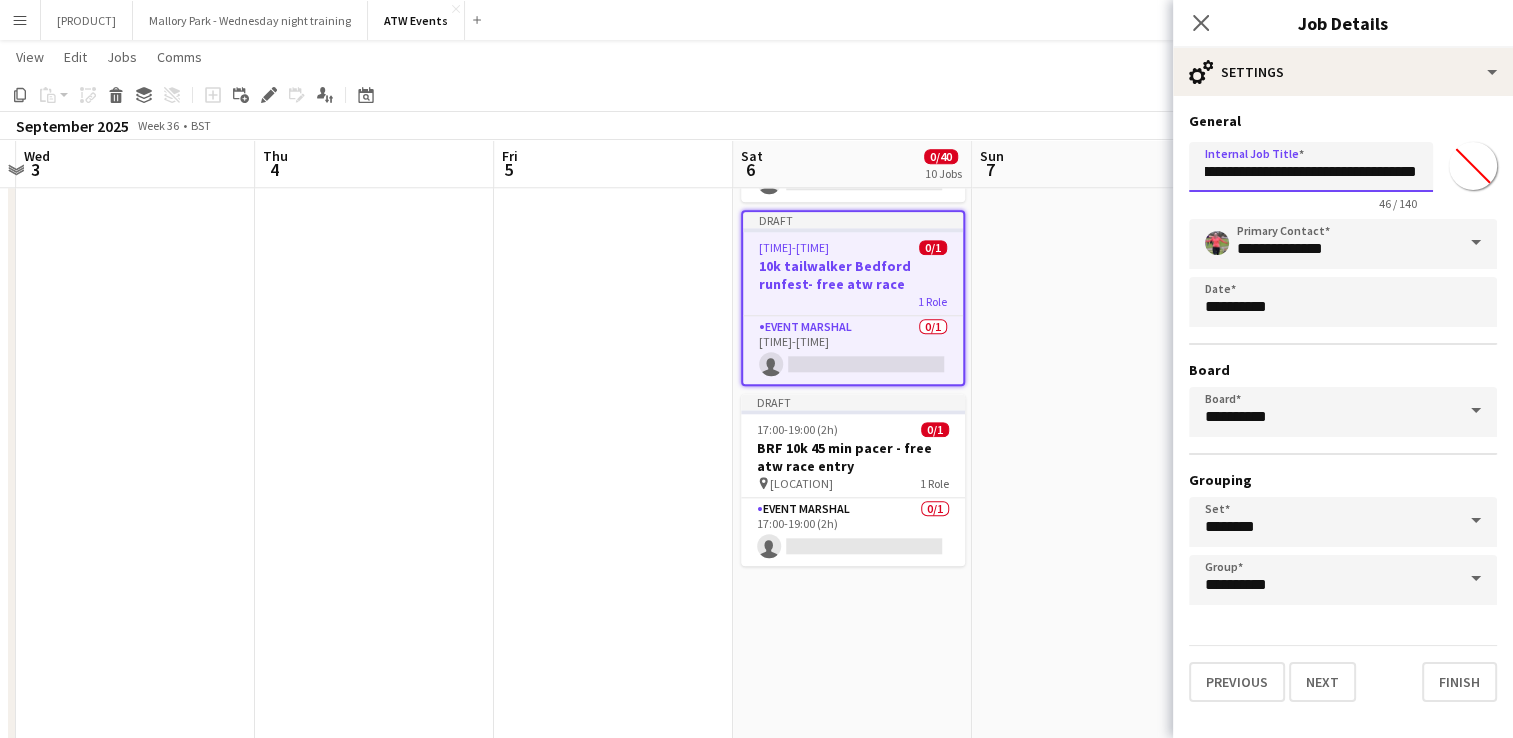 scroll, scrollTop: 0, scrollLeft: 100, axis: horizontal 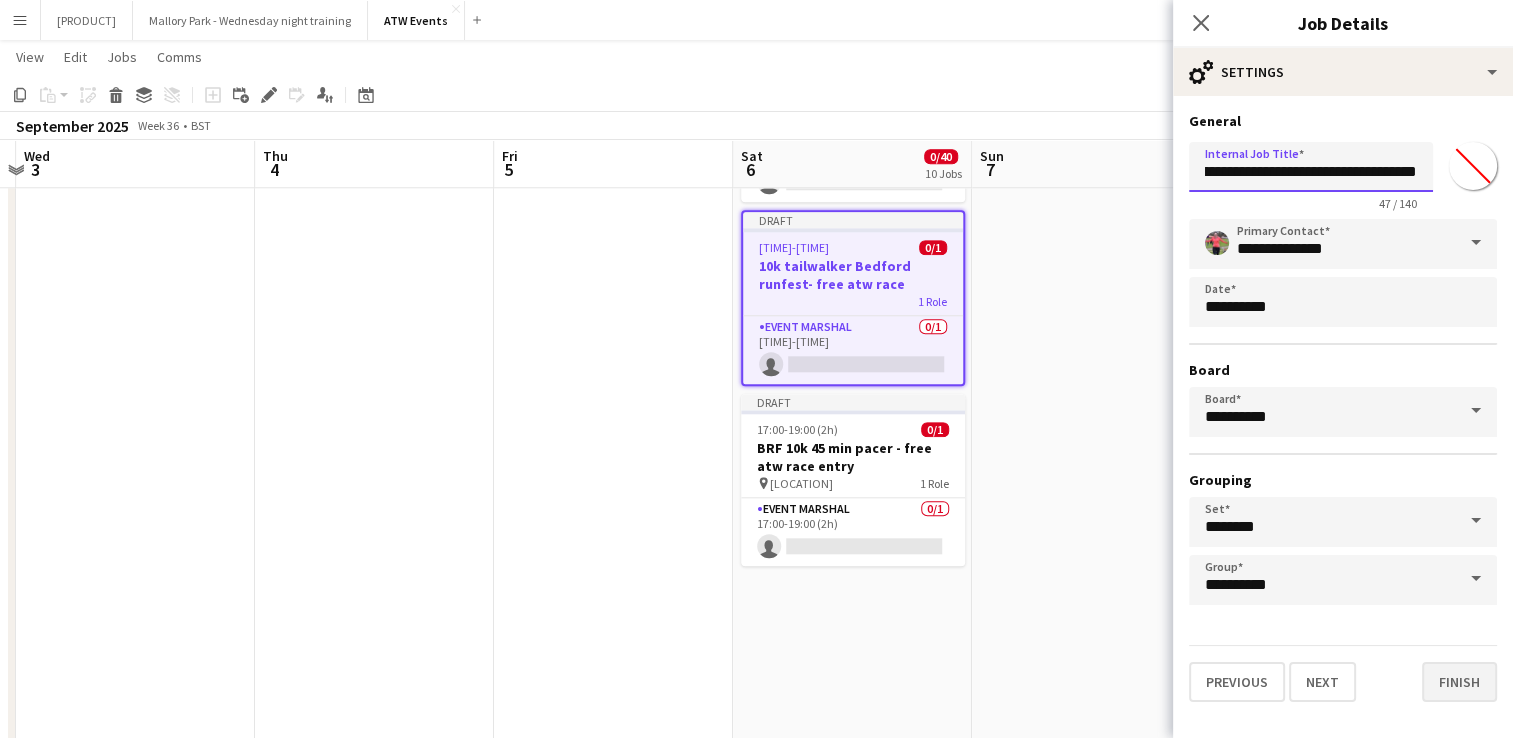 type on "**********" 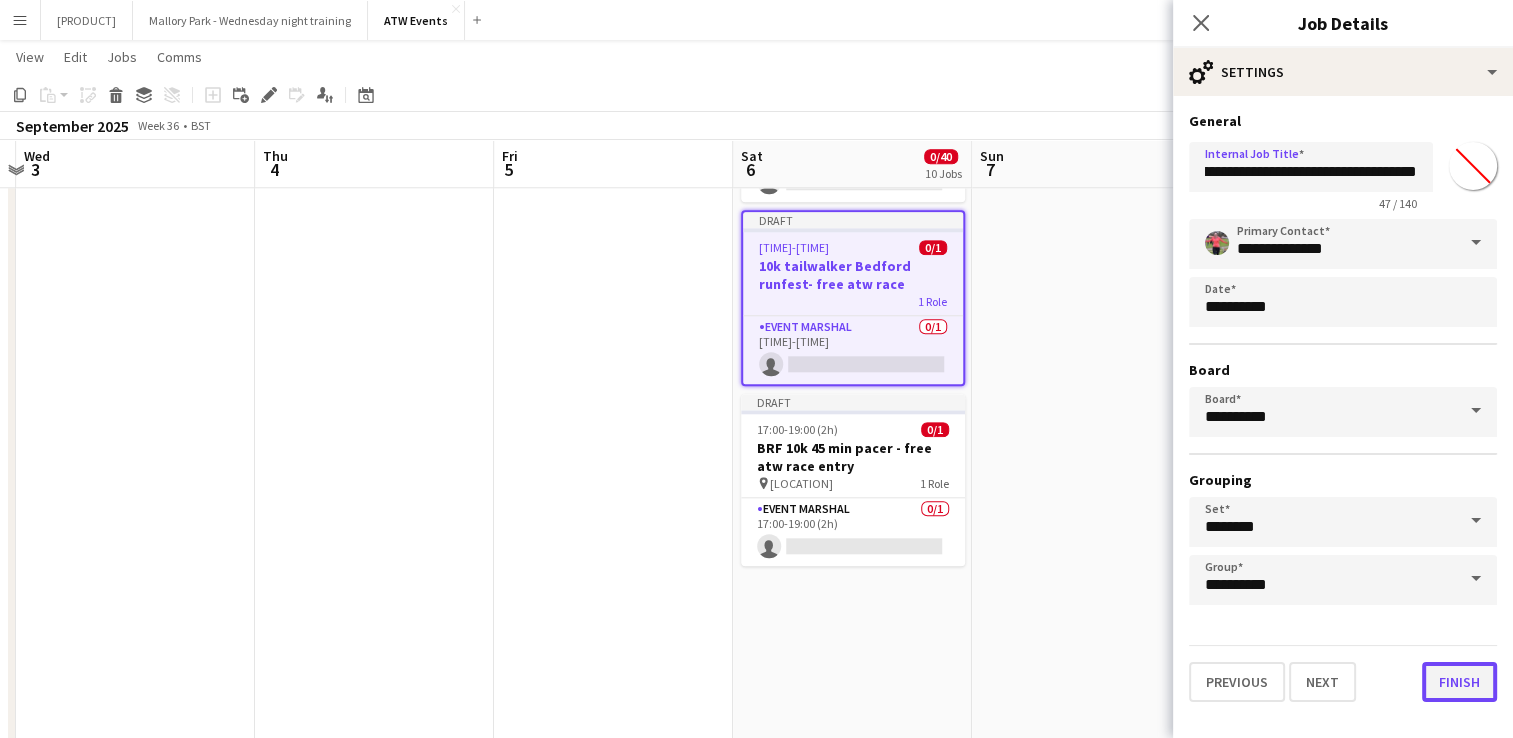 scroll, scrollTop: 0, scrollLeft: 0, axis: both 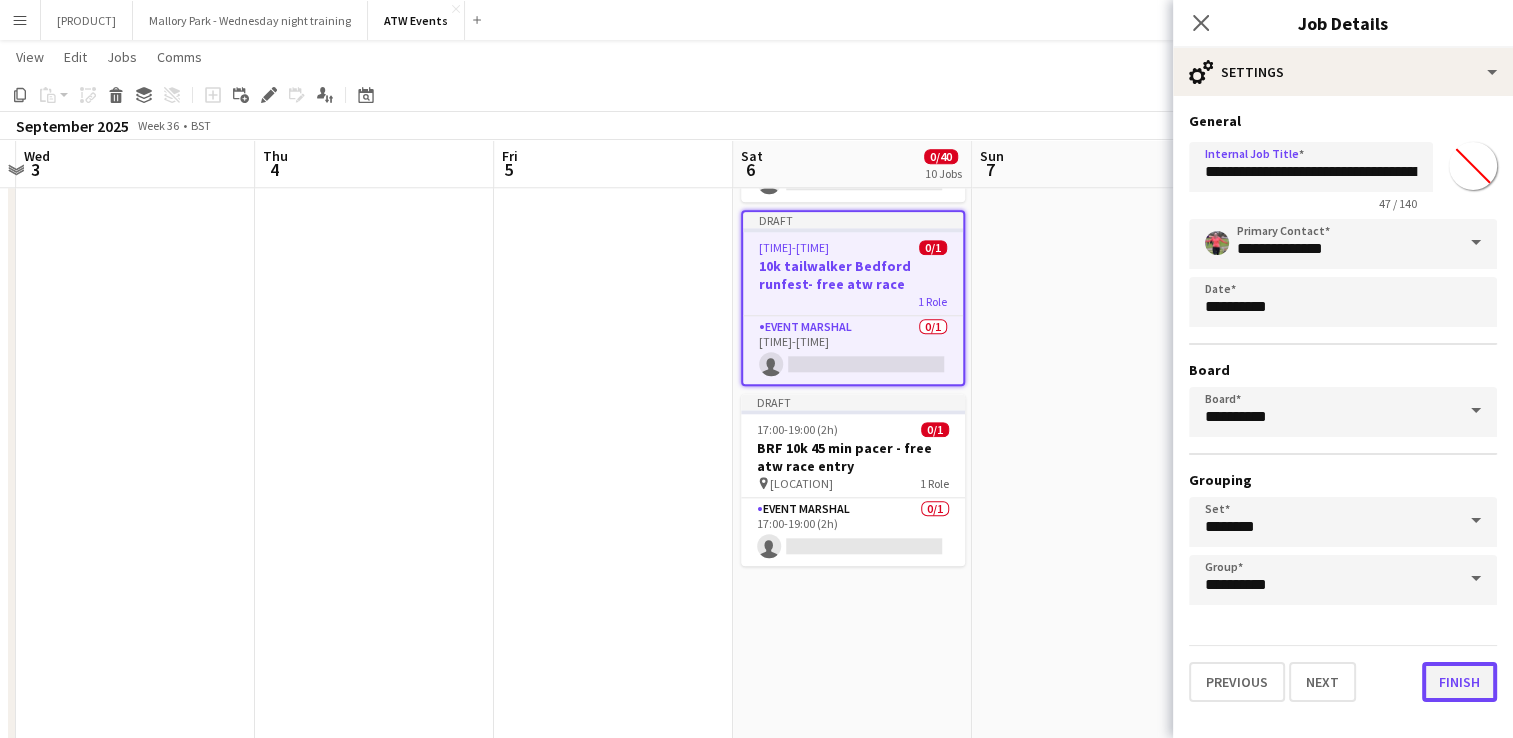 click on "Finish" at bounding box center [1459, 682] 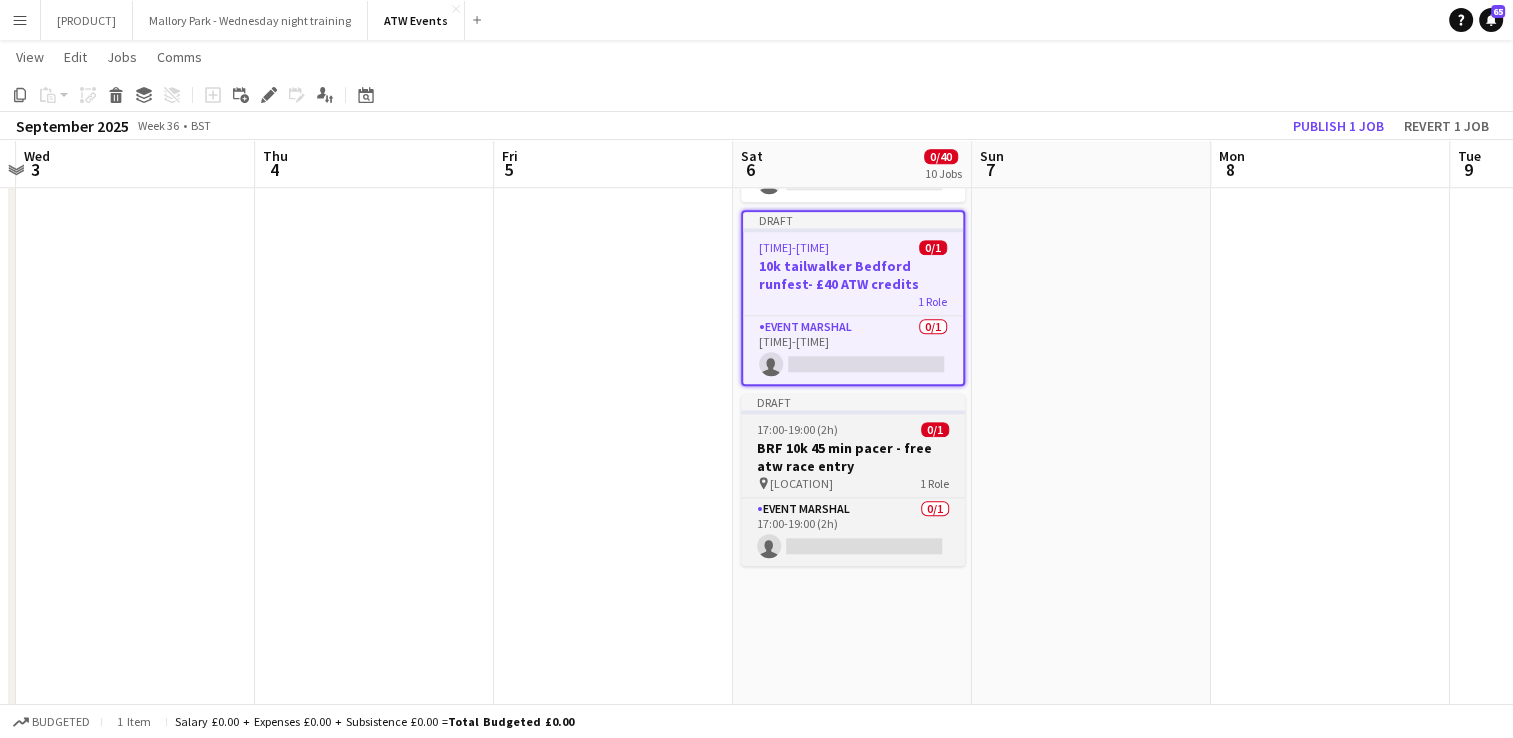 click on "BRF 10k 45 min pacer -  free atw race entry" at bounding box center [853, 457] 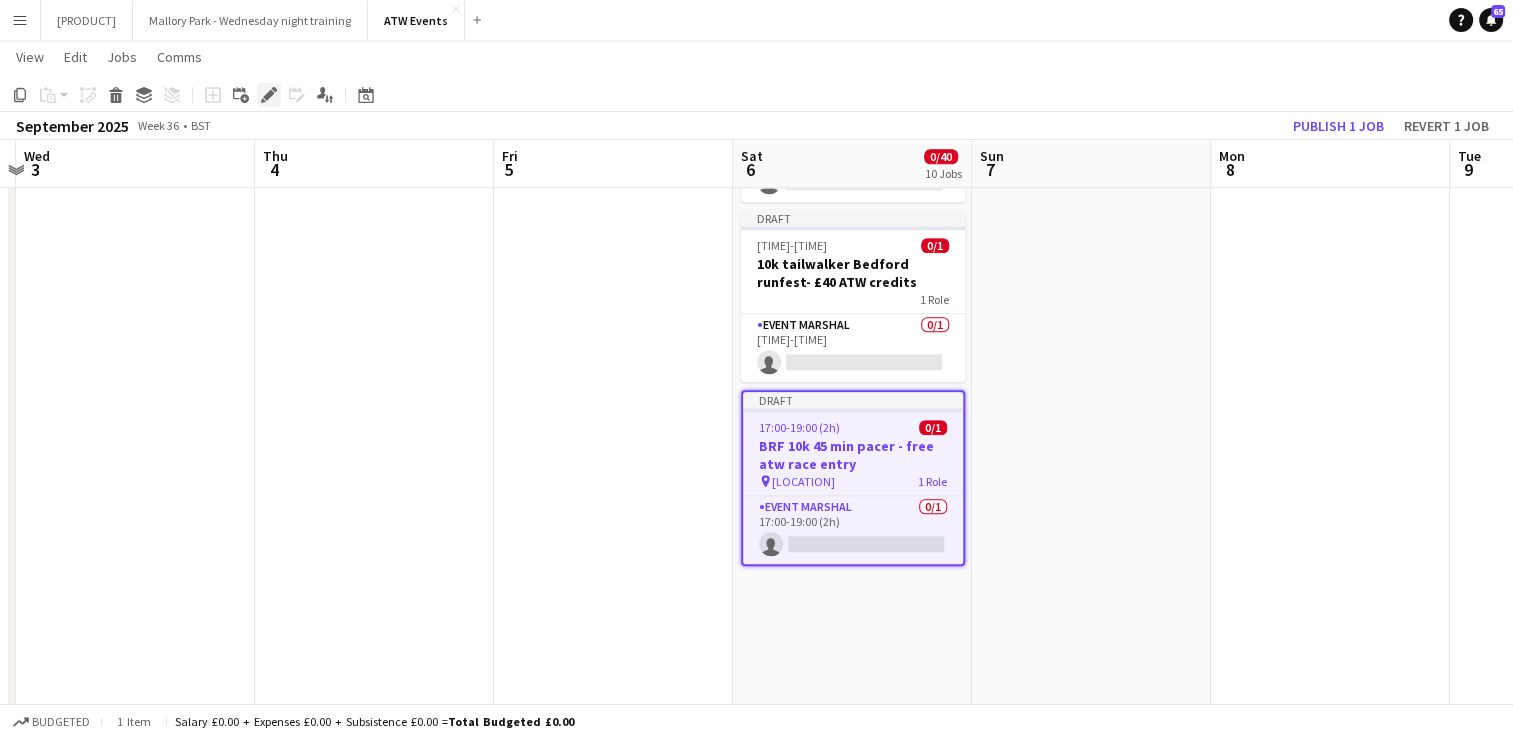 click 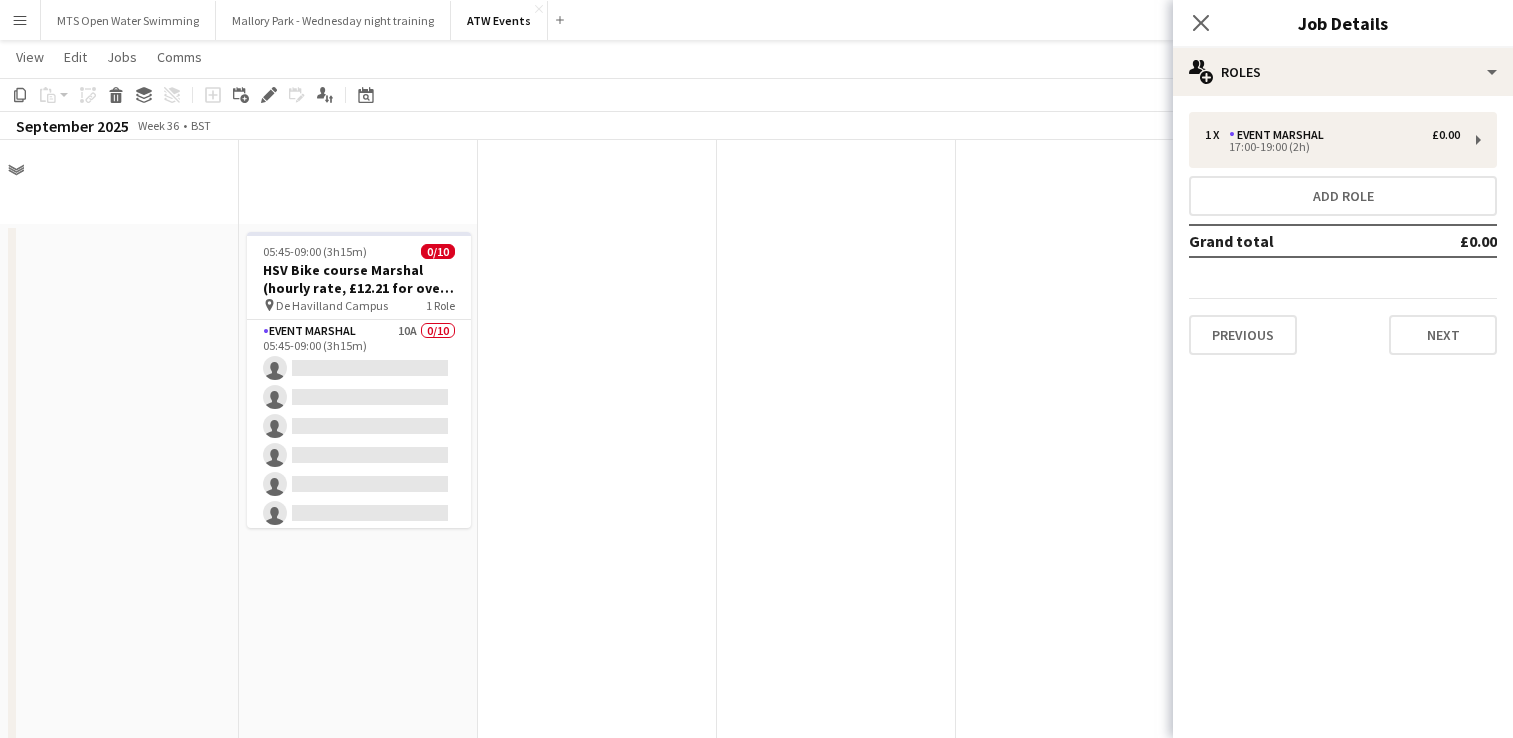 scroll, scrollTop: 1982, scrollLeft: 0, axis: vertical 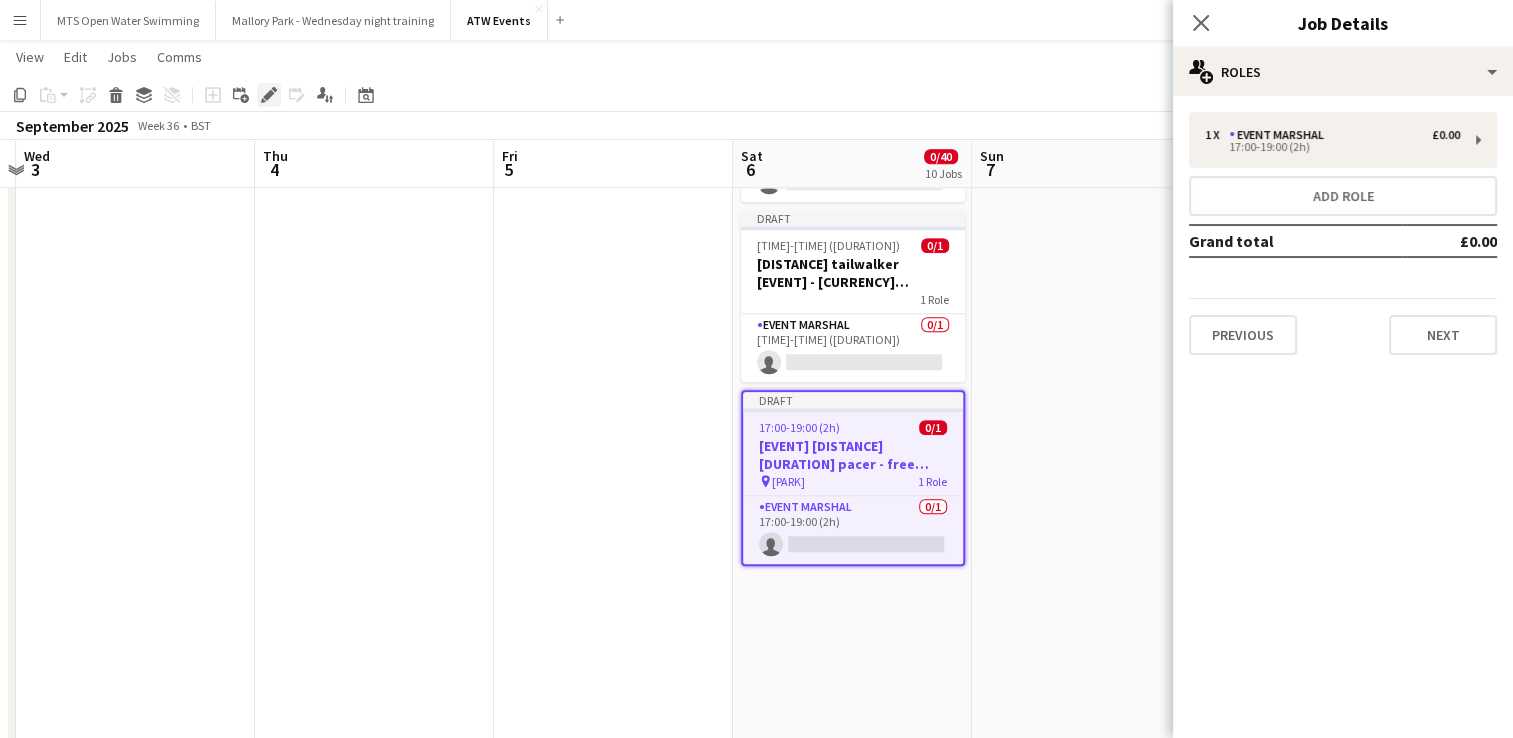 click on "Edit" at bounding box center (269, 95) 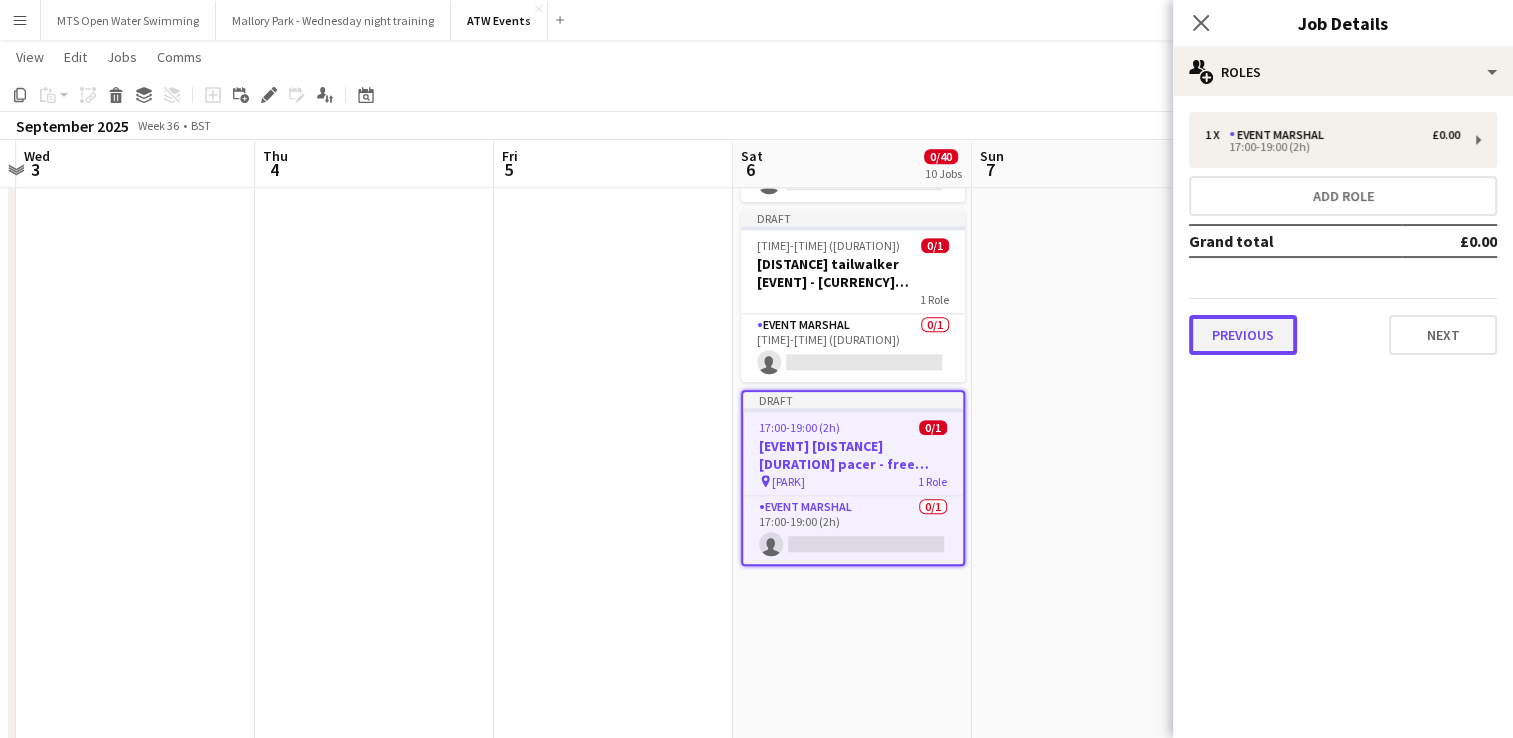 click on "Previous" at bounding box center (1243, 335) 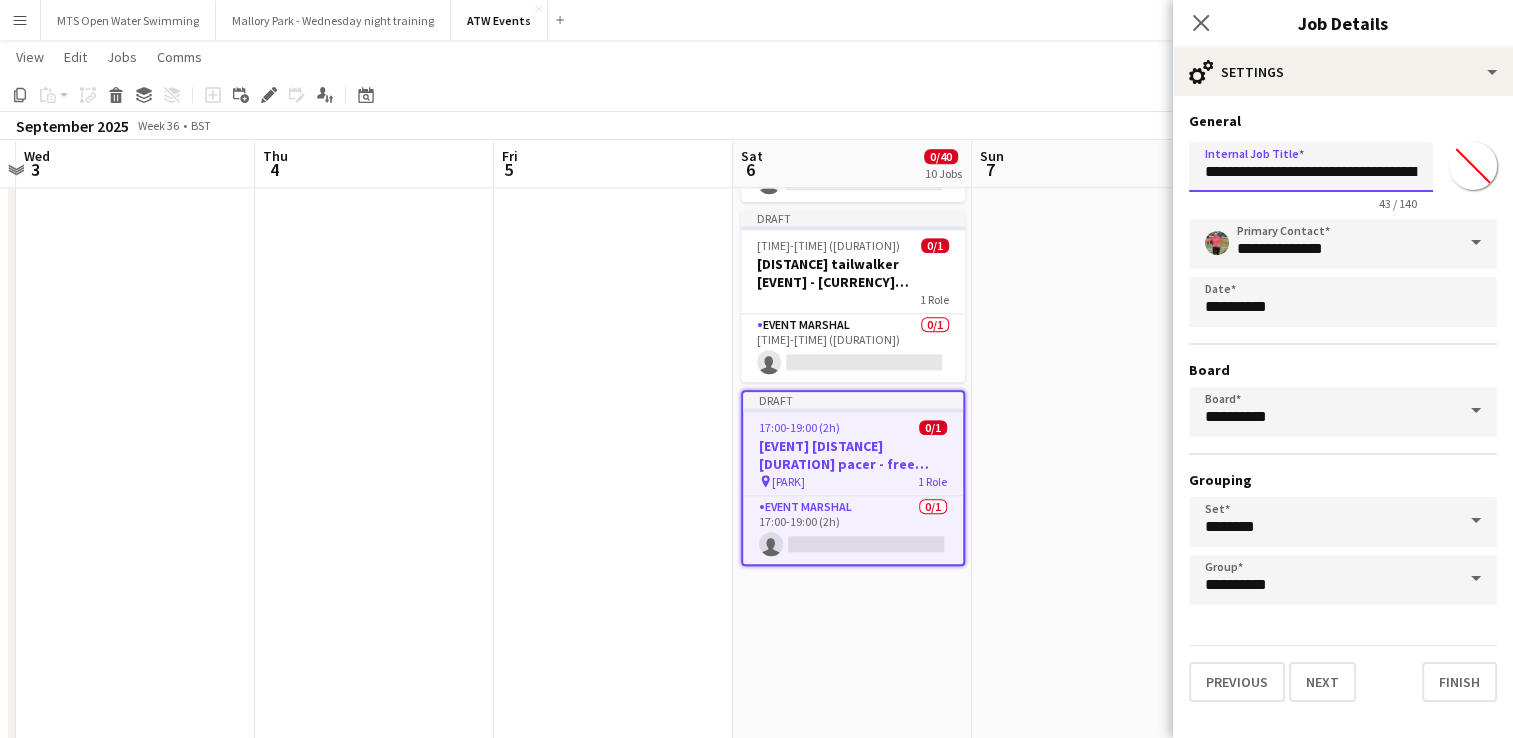 scroll, scrollTop: 0, scrollLeft: 68, axis: horizontal 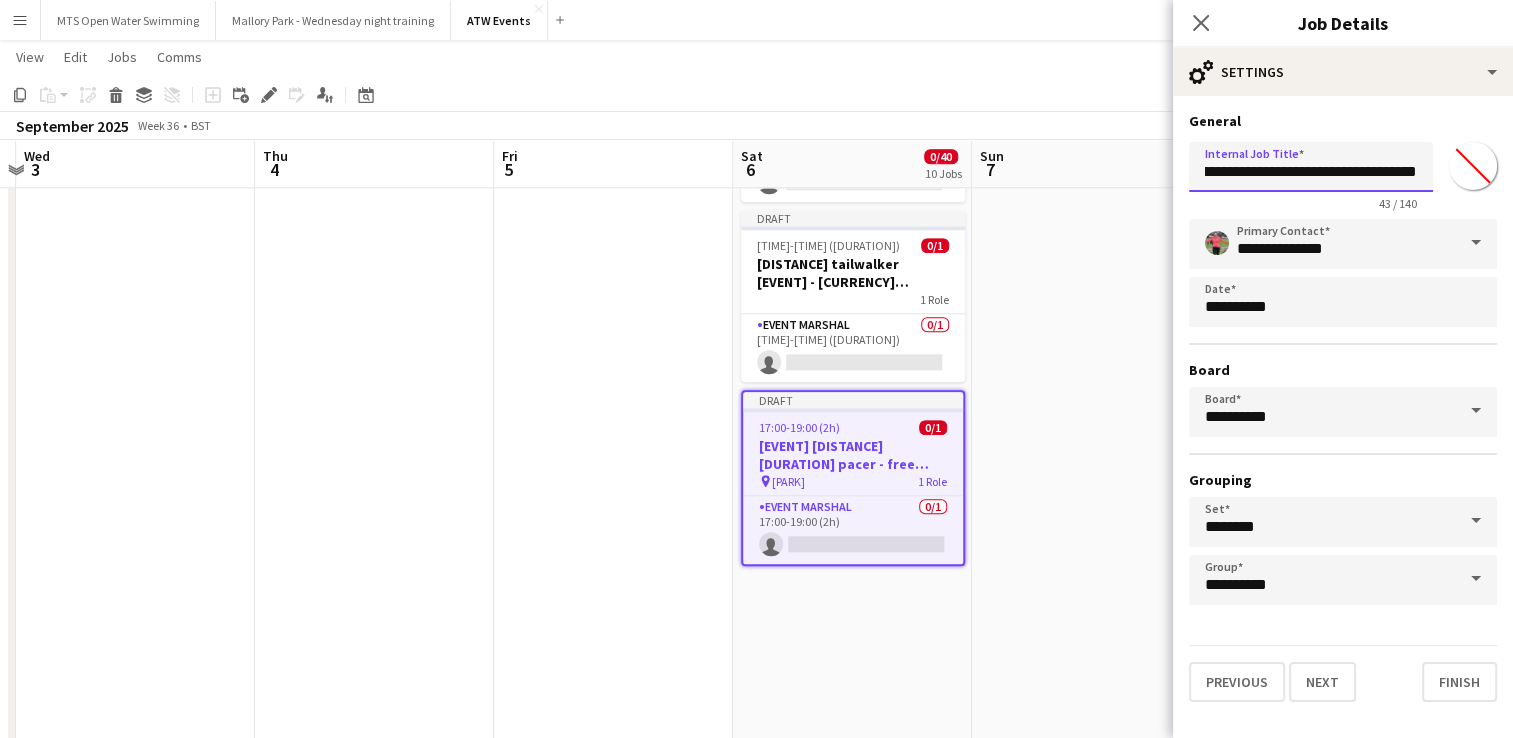 drag, startPoint x: 1361, startPoint y: 170, endPoint x: 1515, endPoint y: 188, distance: 155.04839 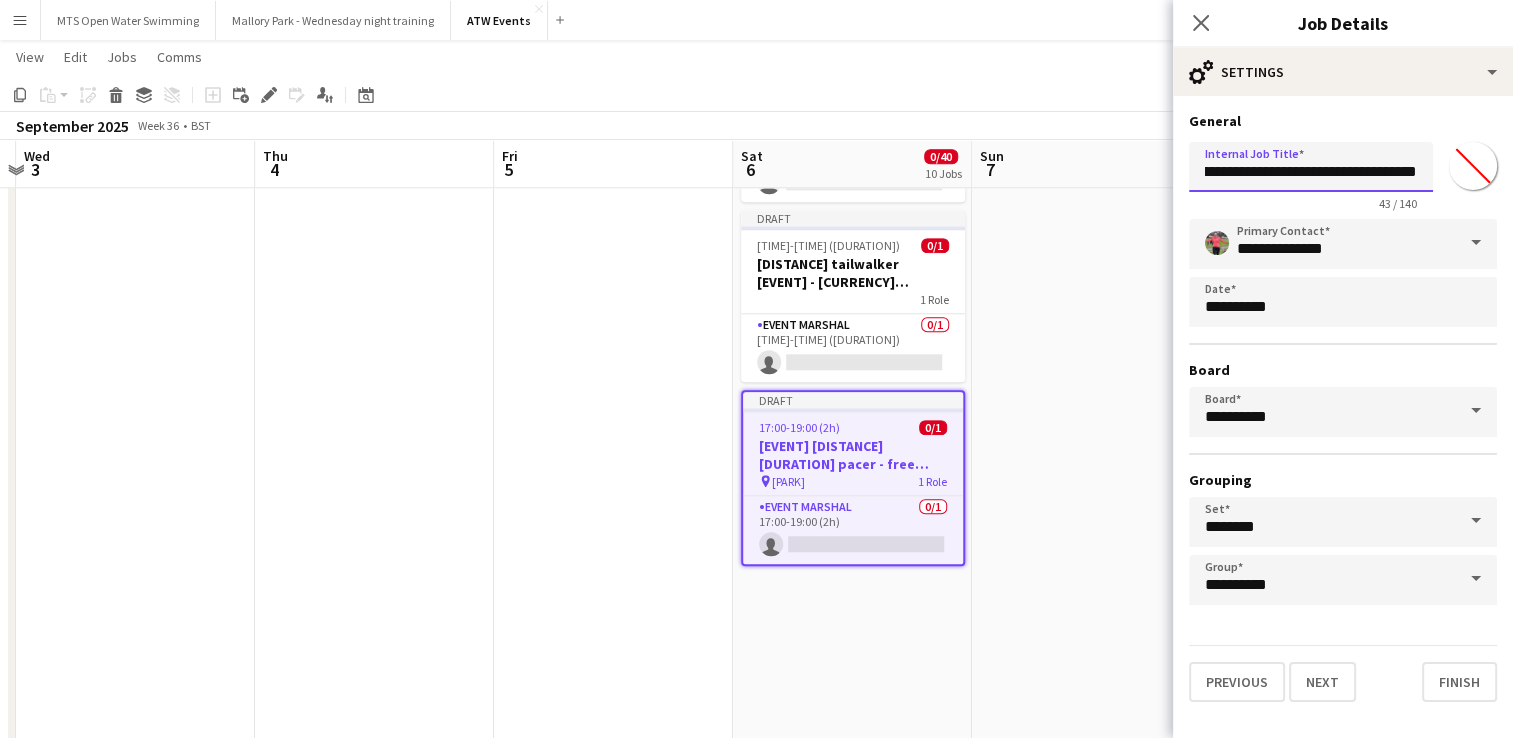 click on "Menu
Boards
Boards   Boards   All jobs   Status
Workforce
Workforce   My Workforce   Recruiting
Comms
Comms
Pay
Pay   Approvals   Payments   Reports
Platform Settings
Platform Settings   App settings   Your settings   Profiles
Training Academy
Training Academy
Knowledge Base
Knowledge Base
Product Updates
Product Updates   Log Out   Privacy   MTS Open Water Swimming
Close
Mallory Park - Wednesday night training
Close
ATW Events
Close
Add
Help
Notifications
65   ATW Events   View  Day view expanded Copy" at bounding box center (756, -142) 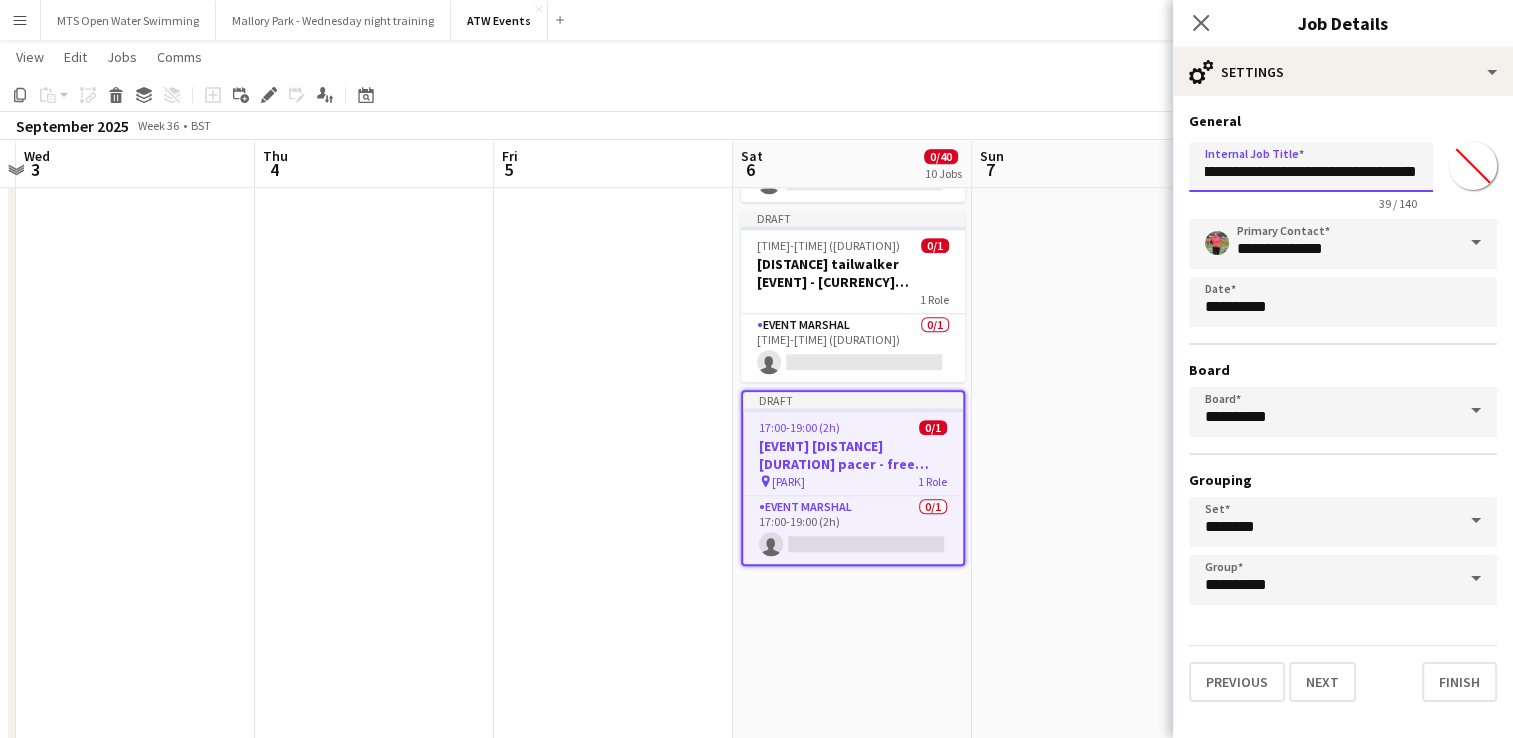 scroll, scrollTop: 0, scrollLeft: 44, axis: horizontal 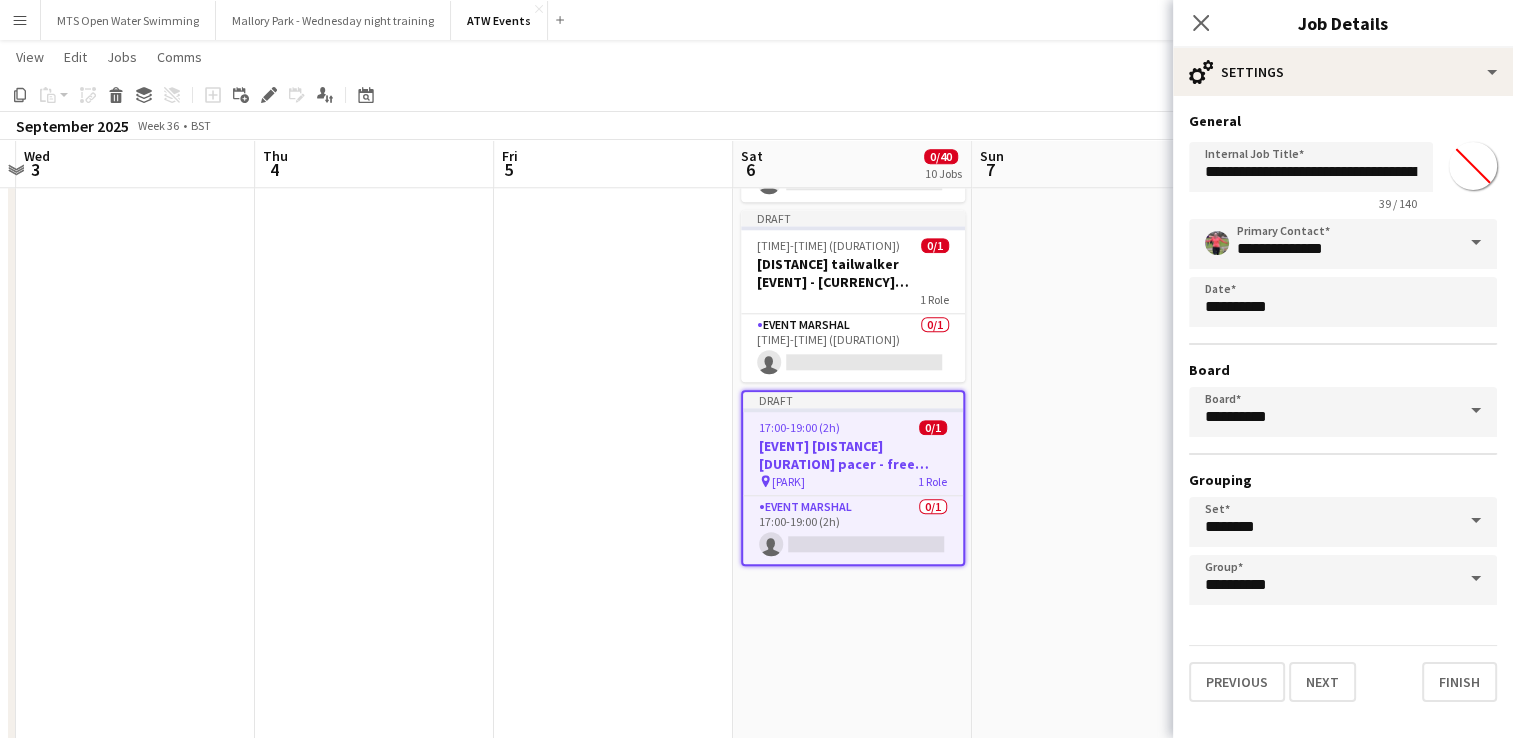 click at bounding box center [1091, -231] 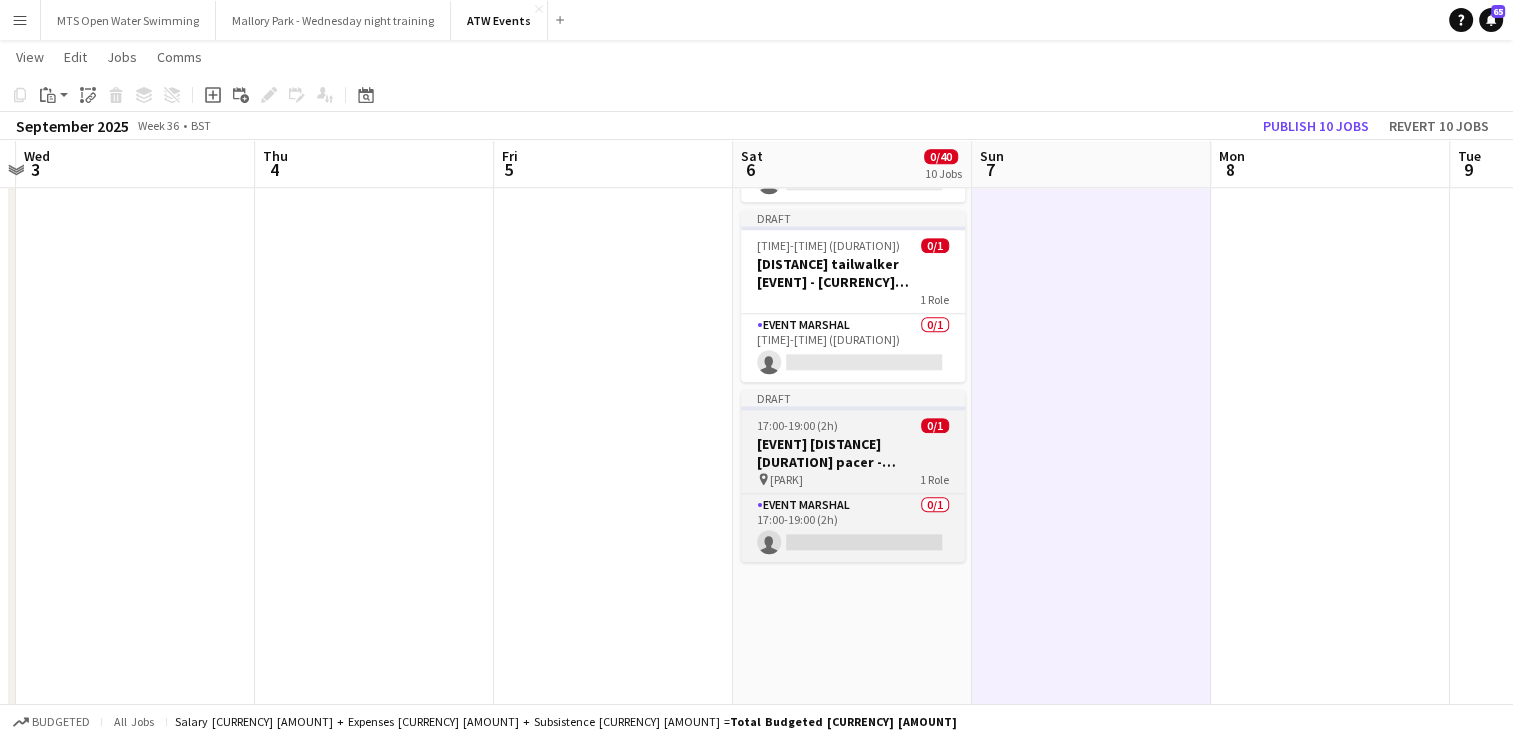 click on "BRF 10k 45 min pacer -  £40 atw credits" at bounding box center [853, 453] 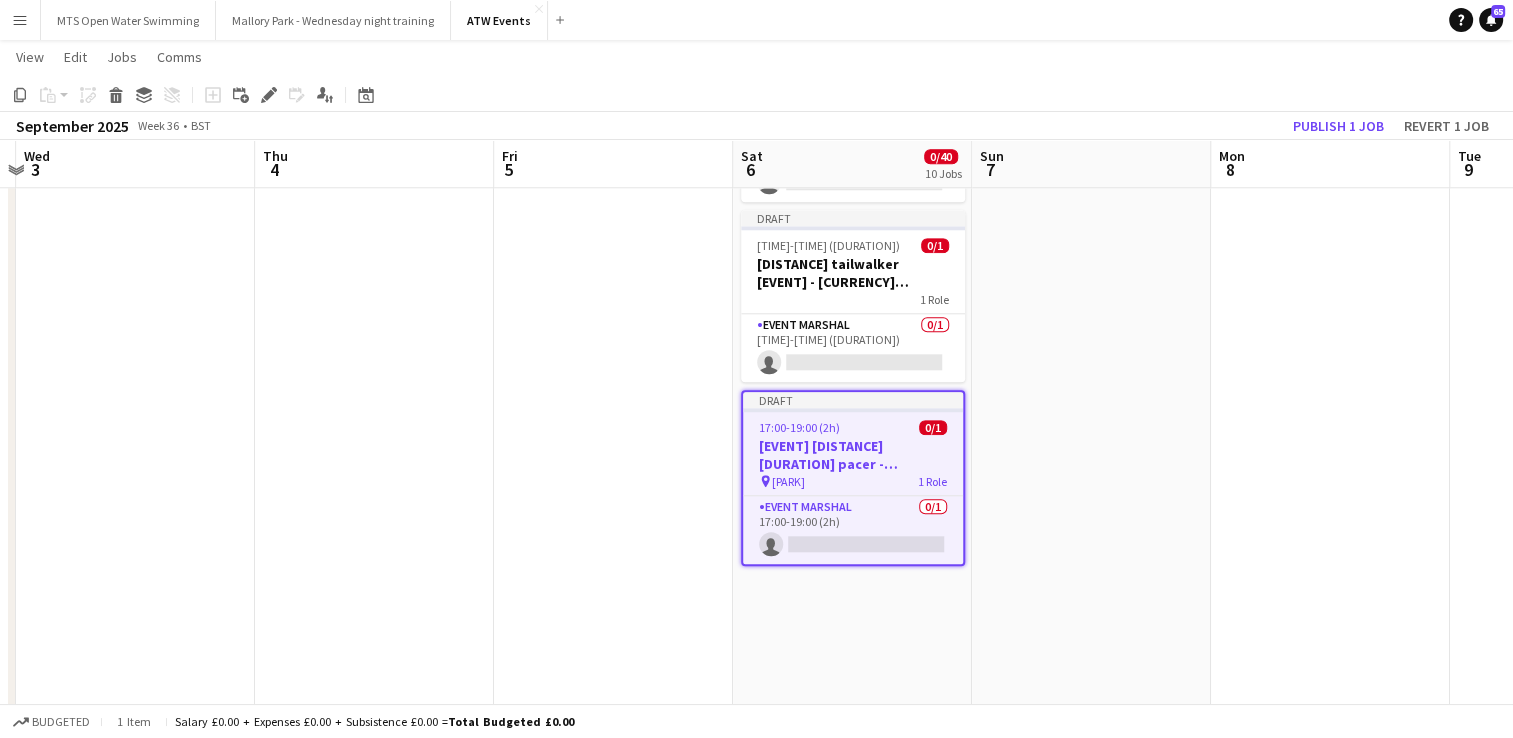 click on "Draft [TIME]-[TIME] ([DURATION])    0/3   Bedford Running Festival Parking Marshal
pin
Longholme Way   1 Role   Event Marshal   0/3   [TIME]-[TIME] ([DURATION])
single-neutral-actions
single-neutral-actions
single-neutral-actions
Draft   [TIME]-[TIME] ([DURATION])    0/2   BRF Event village suport
pin
Russell park   1 Role   Event Marshal   0/2   [TIME]-[TIME] ([DURATION])
single-neutral-actions
single-neutral-actions
Draft   [TIME]-[TIME] ([DURATION])    0/11   Bedford Running Festival  Registration & baggage marshal
pin
Russell park   2 Roles   Event Marshal   0/9   [TIME]-[TIME] ([DURATION])
single-neutral-actions
single-neutral-actions
single-neutral-actions" at bounding box center (852, -231) 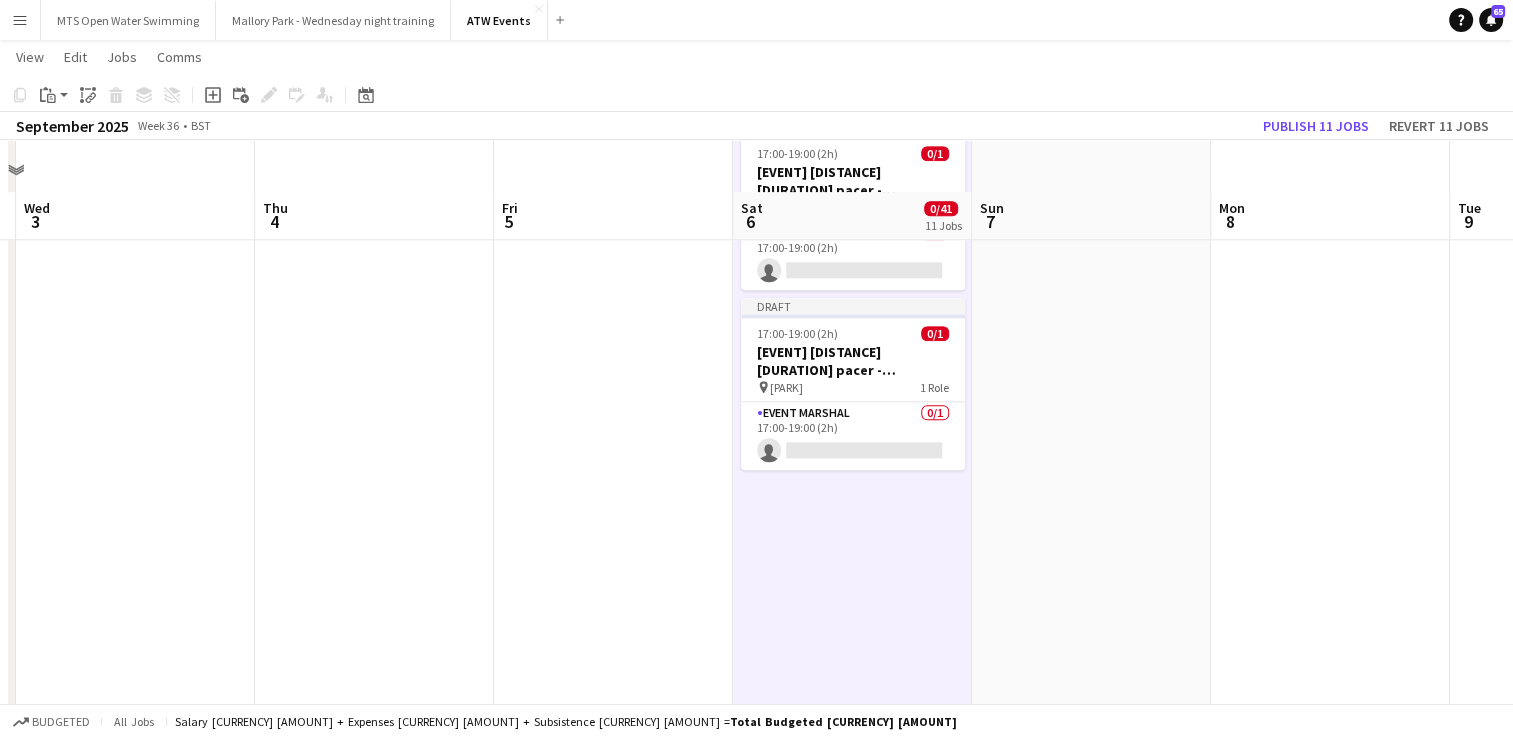 scroll, scrollTop: 2304, scrollLeft: 0, axis: vertical 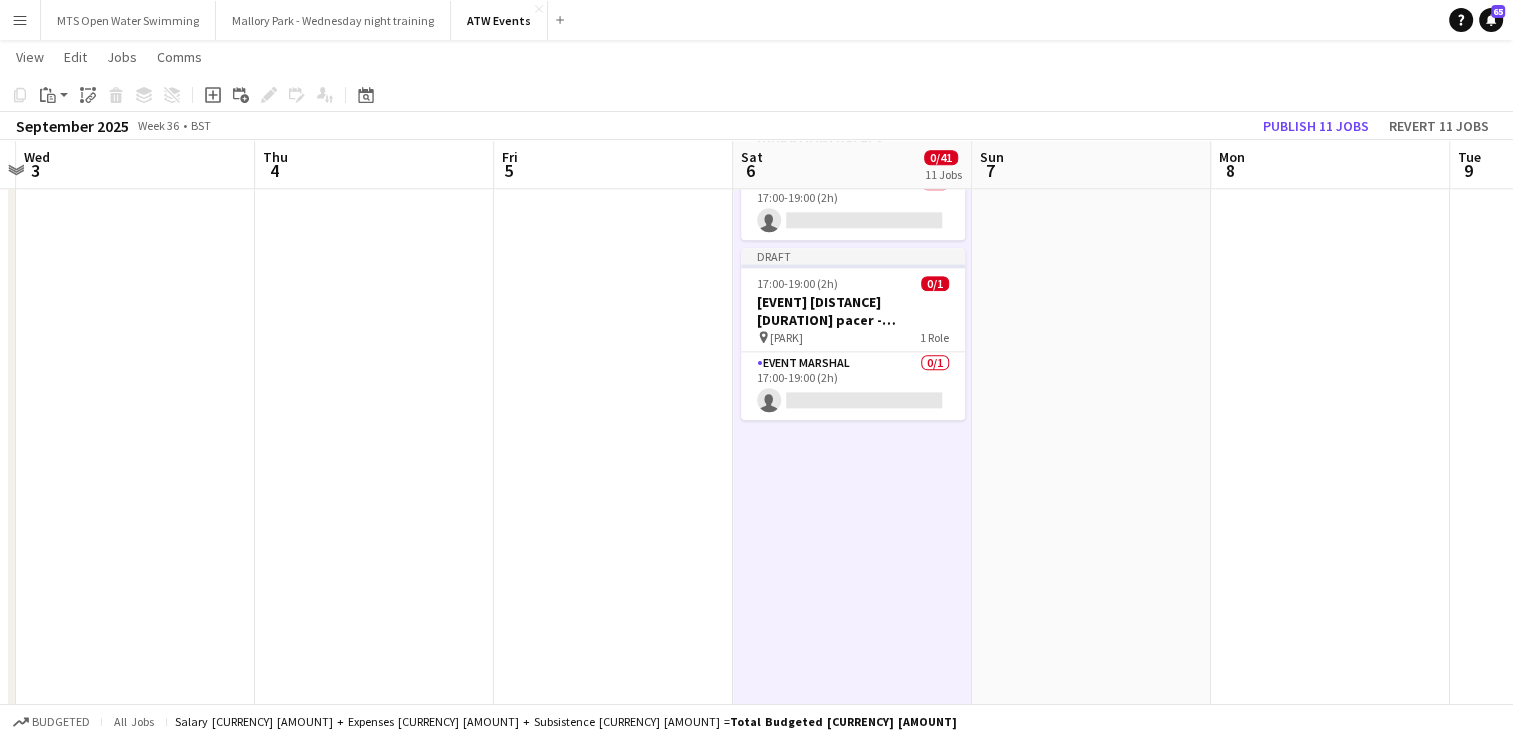 click on "Draft [TIME]-[TIME] ([DURATION])    0/3   Bedford Running Festival Parking Marshal
pin
Longholme Way   1 Role   Event Marshal   0/3   [TIME]-[TIME] ([DURATION])
single-neutral-actions
single-neutral-actions
single-neutral-actions
Draft   [TIME]-[TIME] ([DURATION])    0/2   BRF Event village suport
pin
Russell park   1 Role   Event Marshal   0/2   [TIME]-[TIME] ([DURATION])
single-neutral-actions
single-neutral-actions
Draft   [TIME]-[TIME] ([DURATION])    0/11   Bedford Running Festival  Registration & baggage marshal
pin
Russell park   2 Roles   Event Marshal   0/9   [TIME]-[TIME] ([DURATION])
single-neutral-actions
single-neutral-actions
single-neutral-actions" at bounding box center (852, -553) 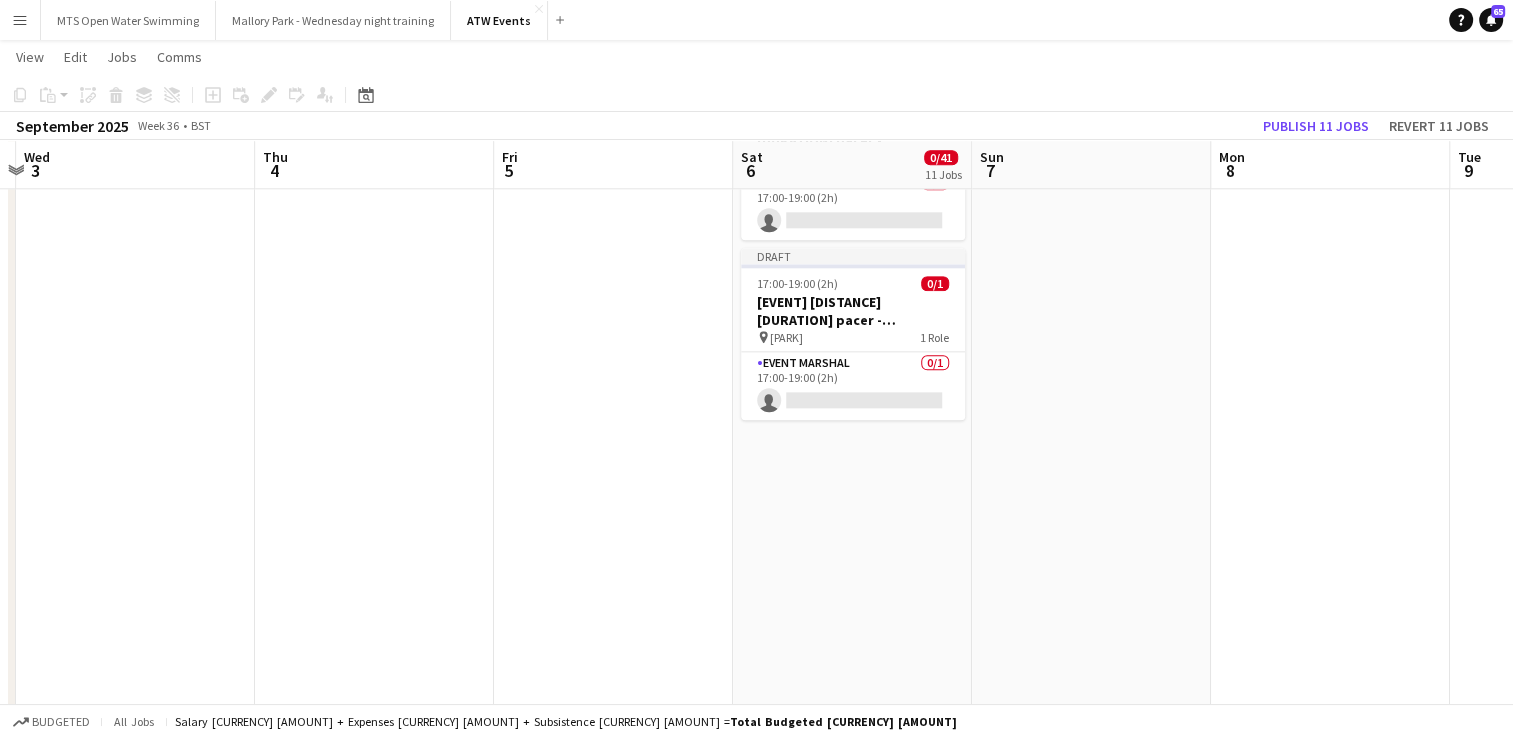 click on "Draft [TIME]-[TIME] ([DURATION])    0/3   Bedford Running Festival Parking Marshal
pin
Longholme Way   1 Role   Event Marshal   0/3   [TIME]-[TIME] ([DURATION])
single-neutral-actions
single-neutral-actions
single-neutral-actions
Draft   [TIME]-[TIME] ([DURATION])    0/2   BRF Event village suport
pin
Russell park   1 Role   Event Marshal   0/2   [TIME]-[TIME] ([DURATION])
single-neutral-actions
single-neutral-actions
Draft   [TIME]-[TIME] ([DURATION])    0/11   Bedford Running Festival  Registration & baggage marshal
pin
Russell park   2 Roles   Event Marshal   0/9   [TIME]-[TIME] ([DURATION])
single-neutral-actions
single-neutral-actions
single-neutral-actions" at bounding box center (852, -553) 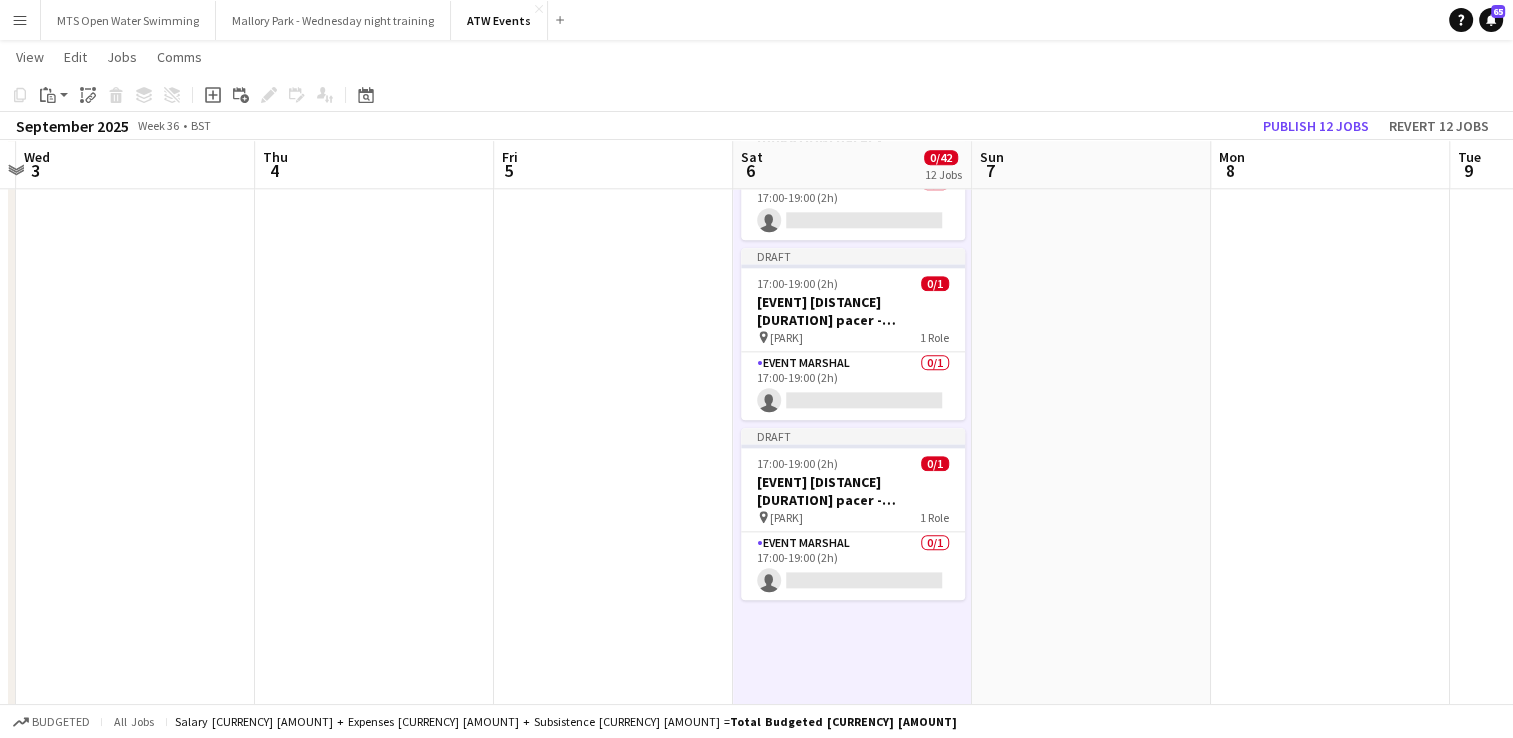 click on "Draft [TIME]-[TIME] ([DURATION])    0/3   Bedford Running Festival Parking Marshal
pin
Longholme Way   1 Role   Event Marshal   0/3   [TIME]-[TIME] ([DURATION])
single-neutral-actions
single-neutral-actions
single-neutral-actions
Draft   [TIME]-[TIME] ([DURATION])    0/2   BRF Event village suport
pin
Russell park   1 Role   Event Marshal   0/2   [TIME]-[TIME] ([DURATION])
single-neutral-actions
single-neutral-actions
Draft   [TIME]-[TIME] ([DURATION])    0/11   Bedford Running Festival  Registration & baggage marshal
pin
Russell park   2 Roles   Event Marshal   0/9   [TIME]-[TIME] ([DURATION])
single-neutral-actions
single-neutral-actions
single-neutral-actions" at bounding box center (852, -553) 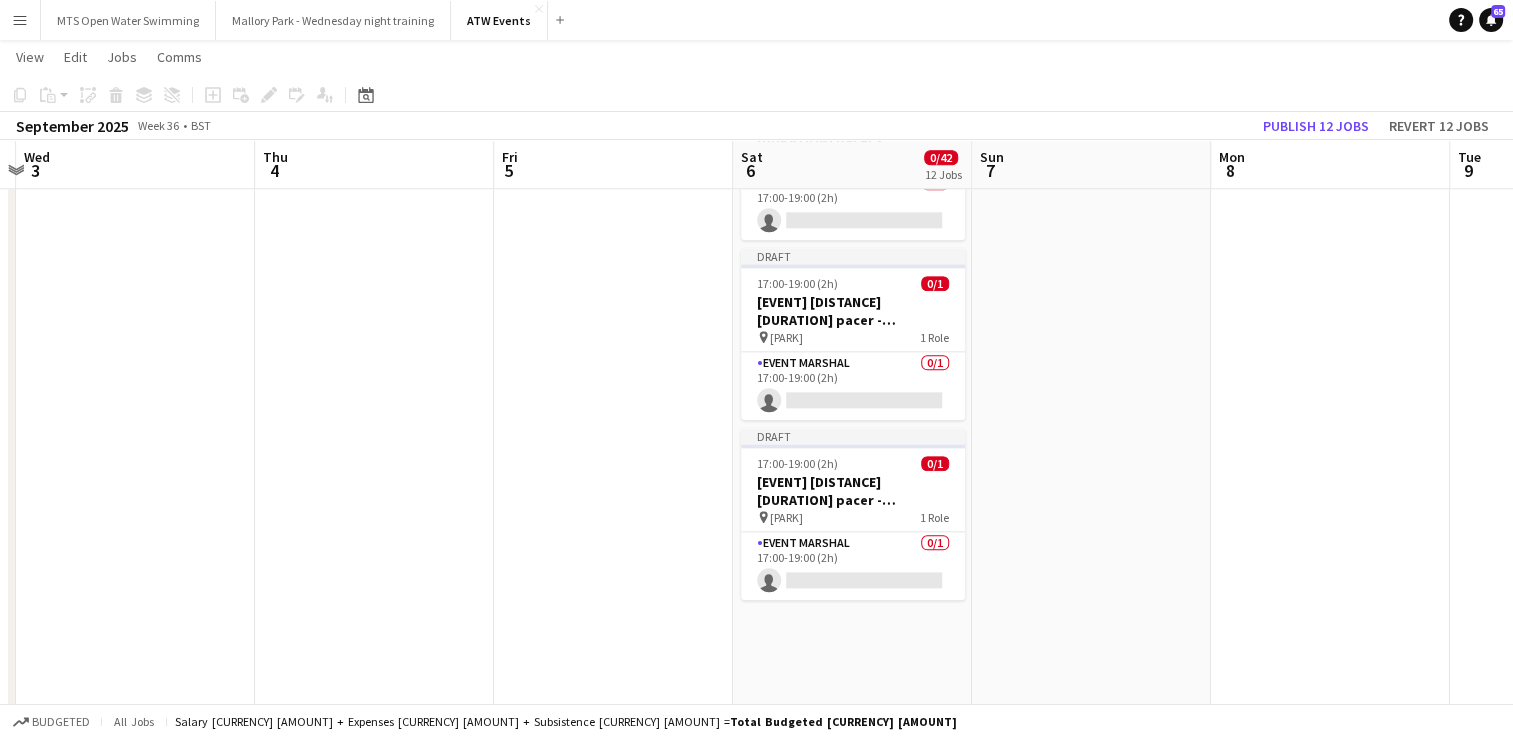 click on "Draft [TIME]-[TIME] ([DURATION])    0/3   Bedford Running Festival Parking Marshal
pin
Longholme Way   1 Role   Event Marshal   0/3   [TIME]-[TIME] ([DURATION])
single-neutral-actions
single-neutral-actions
single-neutral-actions
Draft   [TIME]-[TIME] ([DURATION])    0/2   BRF Event village suport
pin
Russell park   1 Role   Event Marshal   0/2   [TIME]-[TIME] ([DURATION])
single-neutral-actions
single-neutral-actions
Draft   [TIME]-[TIME] ([DURATION])    0/11   Bedford Running Festival  Registration & baggage marshal
pin
Russell park   2 Roles   Event Marshal   0/9   [TIME]-[TIME] ([DURATION])
single-neutral-actions
single-neutral-actions
single-neutral-actions" at bounding box center (852, -553) 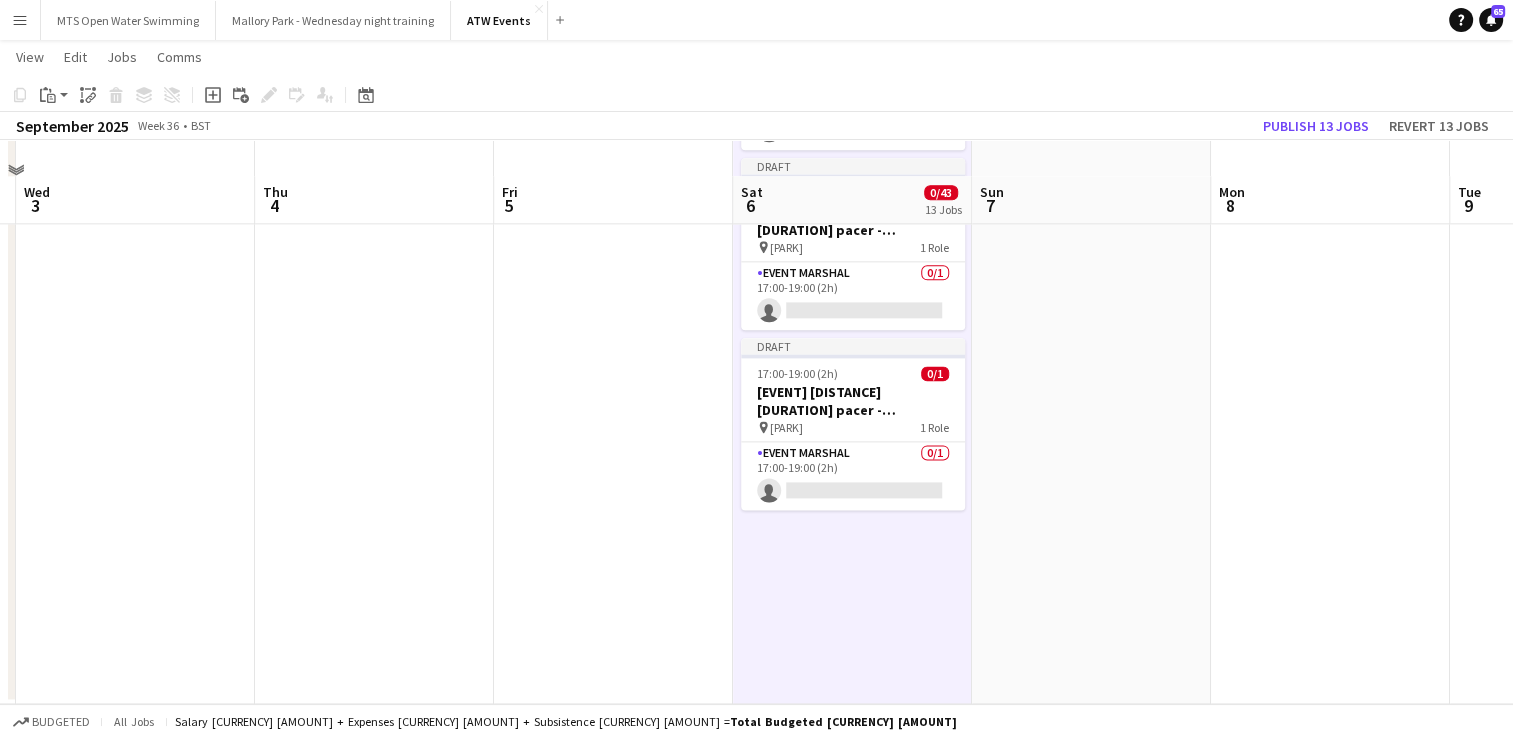 scroll, scrollTop: 2612, scrollLeft: 0, axis: vertical 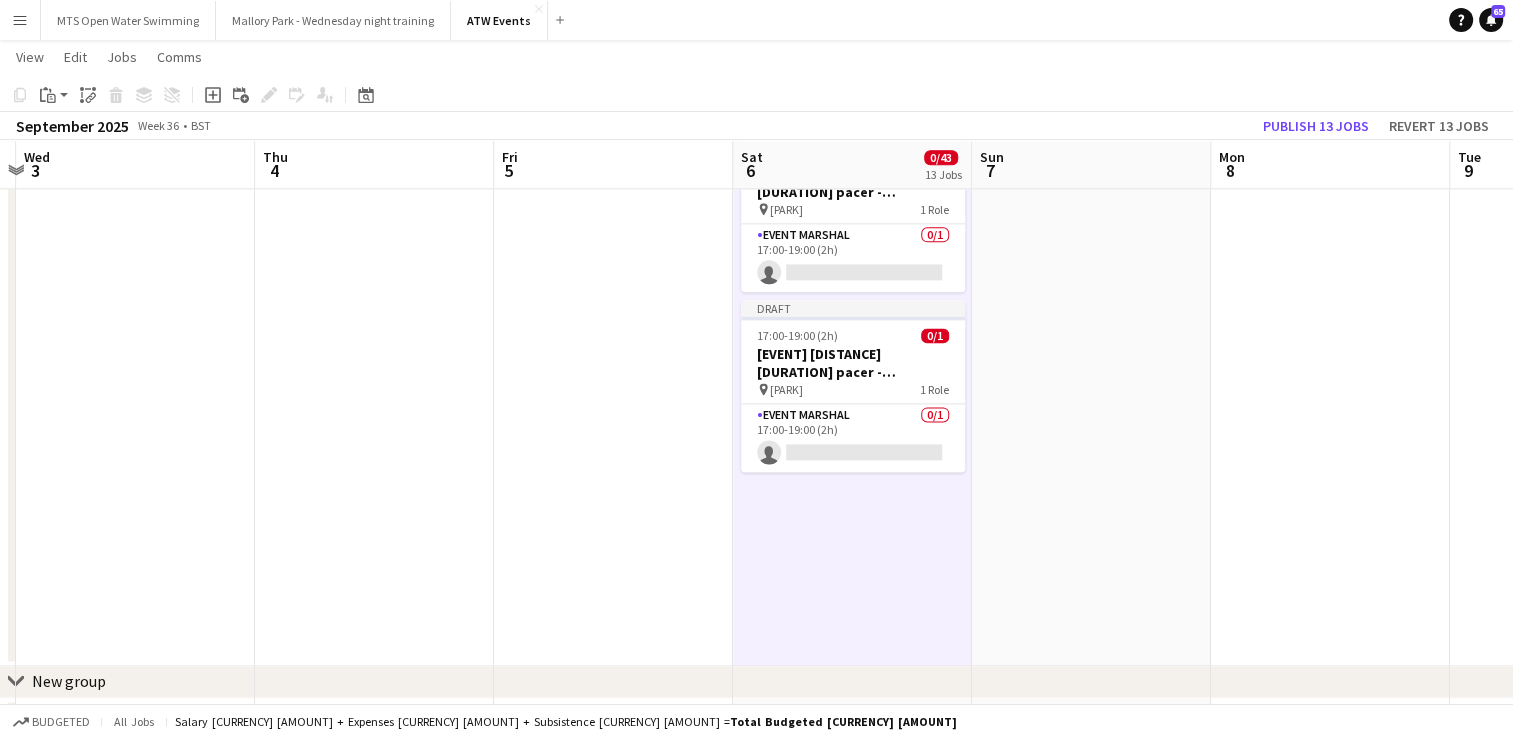 click on "Draft [TIME]-[TIME] ([DURATION])    0/3   Bedford Running Festival Parking Marshal
pin
Longholme Way   1 Role   Event Marshal   0/3   [TIME]-[TIME] ([DURATION])
single-neutral-actions
single-neutral-actions
single-neutral-actions
Draft   [TIME]-[TIME] ([DURATION])    0/2   BRF Event village suport
pin
Russell park   1 Role   Event Marshal   0/2   [TIME]-[TIME] ([DURATION])
single-neutral-actions
single-neutral-actions
Draft   [TIME]-[TIME] ([DURATION])    0/11   Bedford Running Festival  Registration & baggage marshal
pin
Russell park   2 Roles   Event Marshal   0/9   [TIME]-[TIME] ([DURATION])
single-neutral-actions
single-neutral-actions
single-neutral-actions" at bounding box center (852, -861) 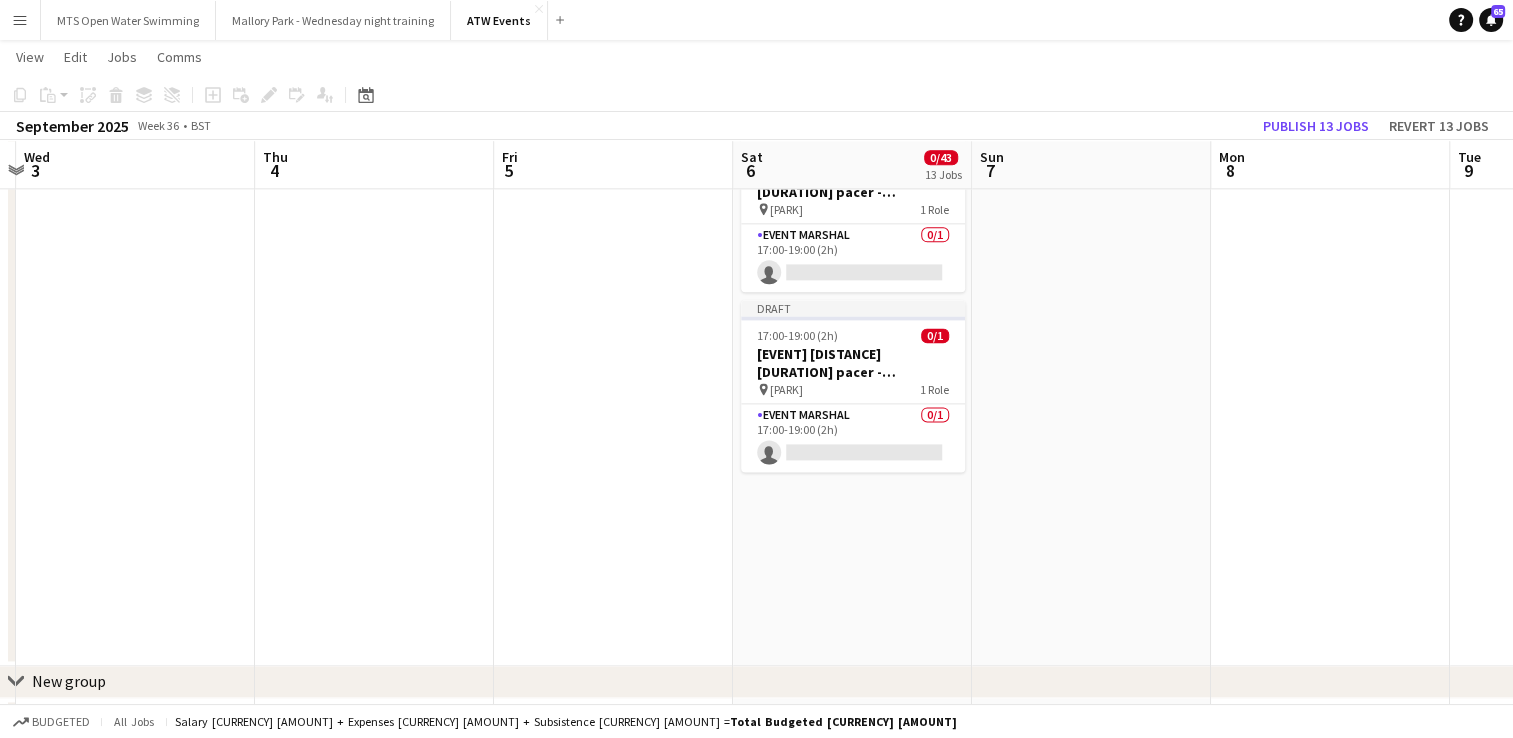 click on "Draft [TIME]-[TIME] ([DURATION])    0/3   Bedford Running Festival Parking Marshal
pin
Longholme Way   1 Role   Event Marshal   0/3   [TIME]-[TIME] ([DURATION])
single-neutral-actions
single-neutral-actions
single-neutral-actions
Draft   [TIME]-[TIME] ([DURATION])    0/2   BRF Event village suport
pin
Russell park   1 Role   Event Marshal   0/2   [TIME]-[TIME] ([DURATION])
single-neutral-actions
single-neutral-actions
Draft   [TIME]-[TIME] ([DURATION])    0/11   Bedford Running Festival  Registration & baggage marshal
pin
Russell park   2 Roles   Event Marshal   0/9   [TIME]-[TIME] ([DURATION])
single-neutral-actions
single-neutral-actions
single-neutral-actions" at bounding box center (852, -861) 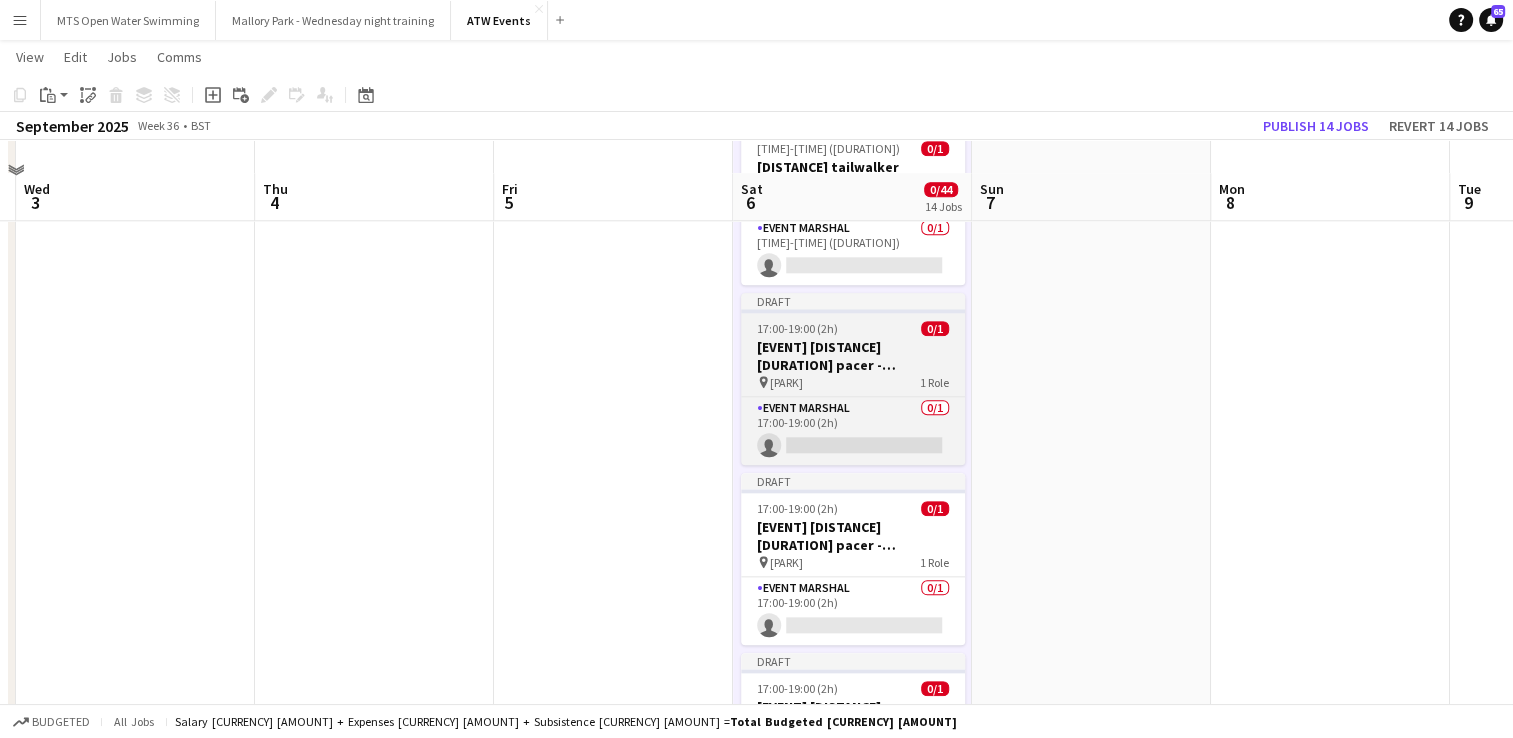 scroll, scrollTop: 2112, scrollLeft: 0, axis: vertical 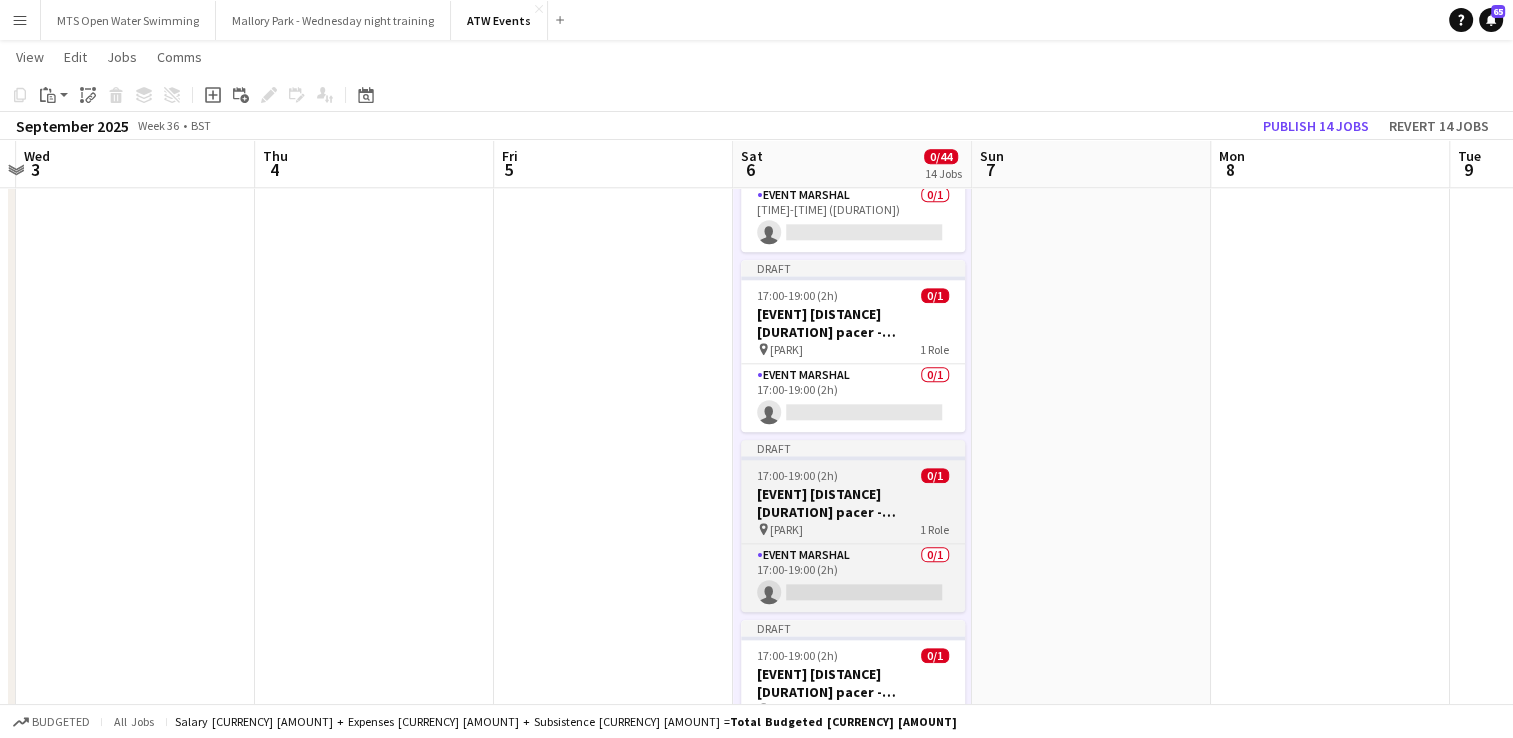 click on "Draft   17:00-19:00 (2h)    0/1   BRF 10k 45 min pacer -  £40 atw credits
pin
Russell park   1 Role   Event Marshal   0/1   17:00-19:00 (2h)
single-neutral-actions" at bounding box center [853, 526] 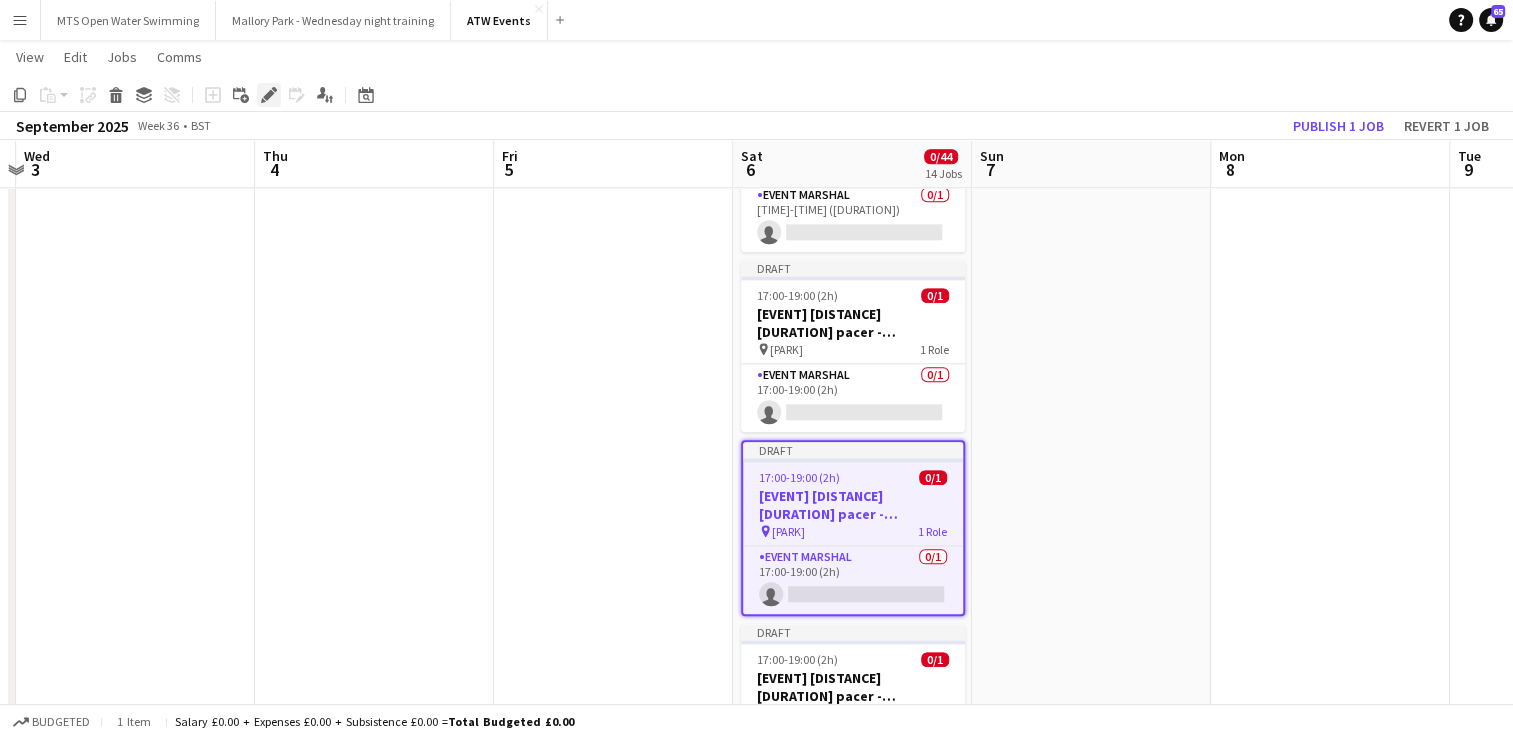 click on "Edit" 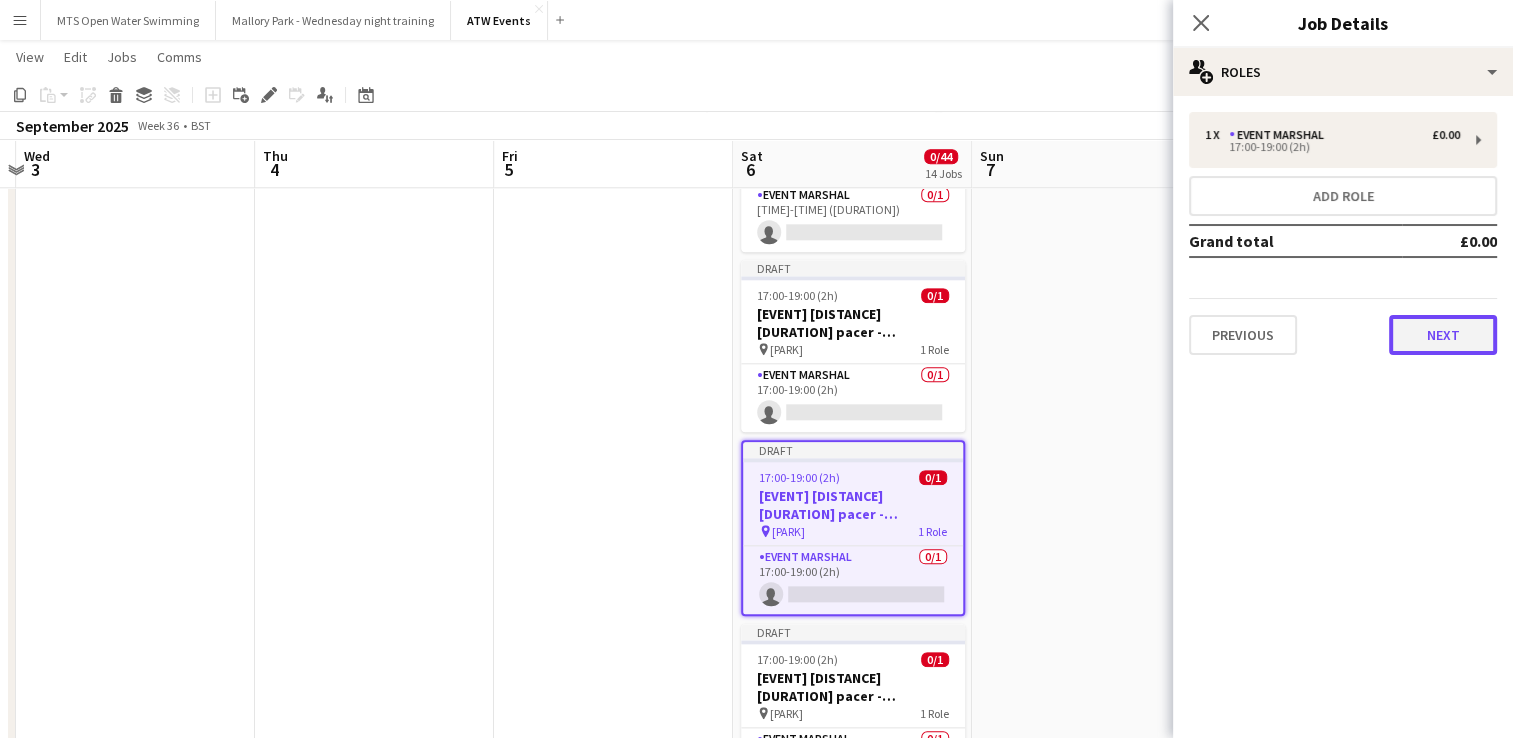 click on "Next" at bounding box center (1443, 335) 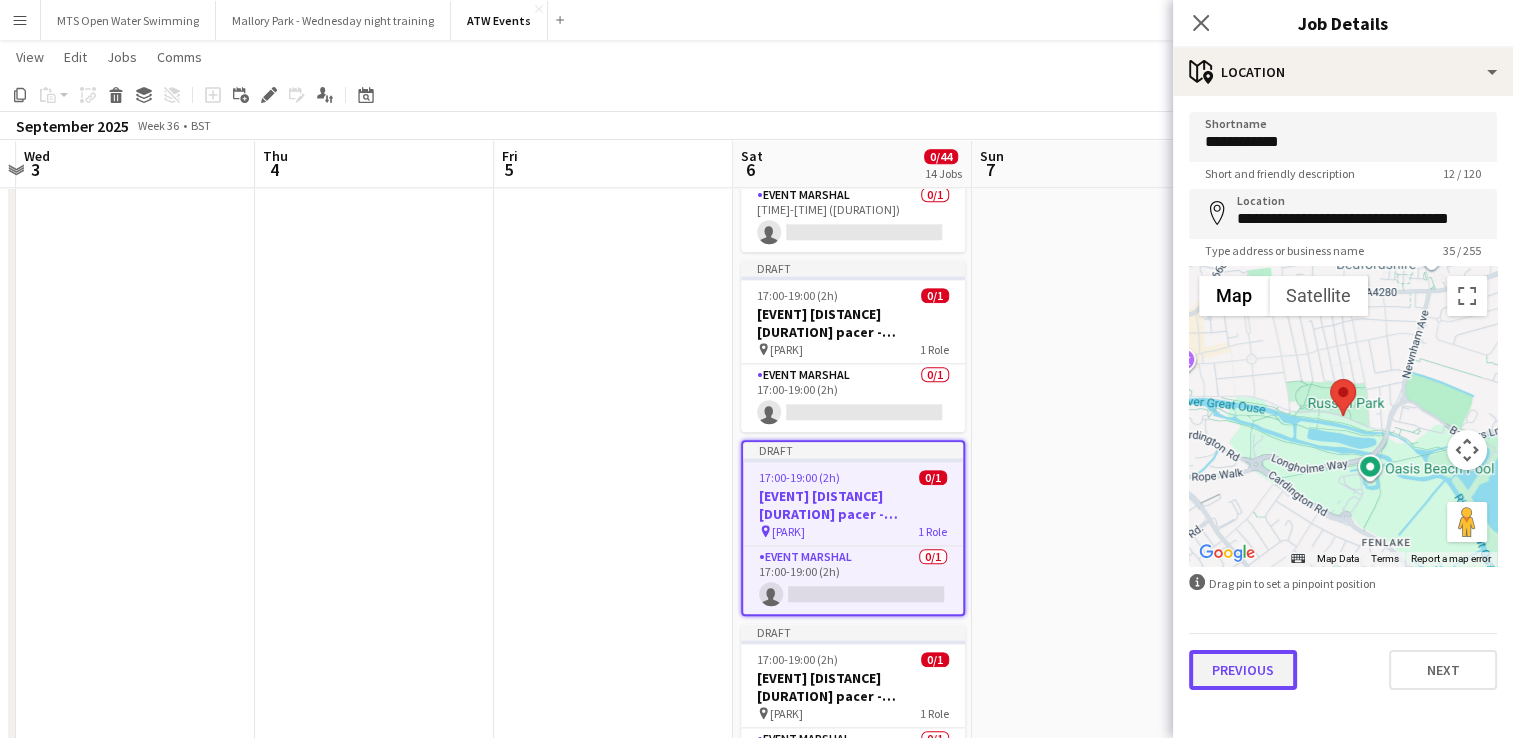 click on "Previous" at bounding box center (1243, 670) 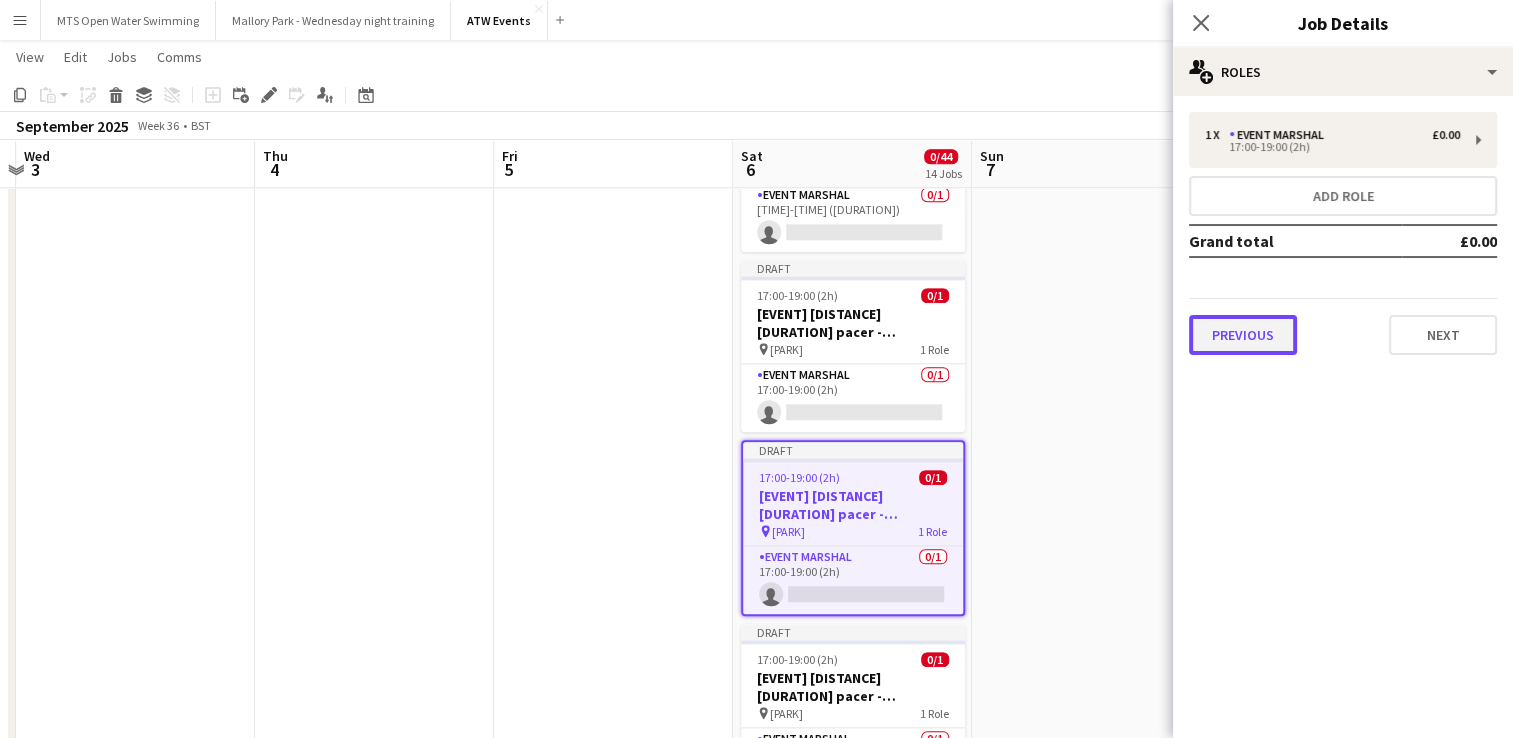 click on "Previous" at bounding box center [1243, 335] 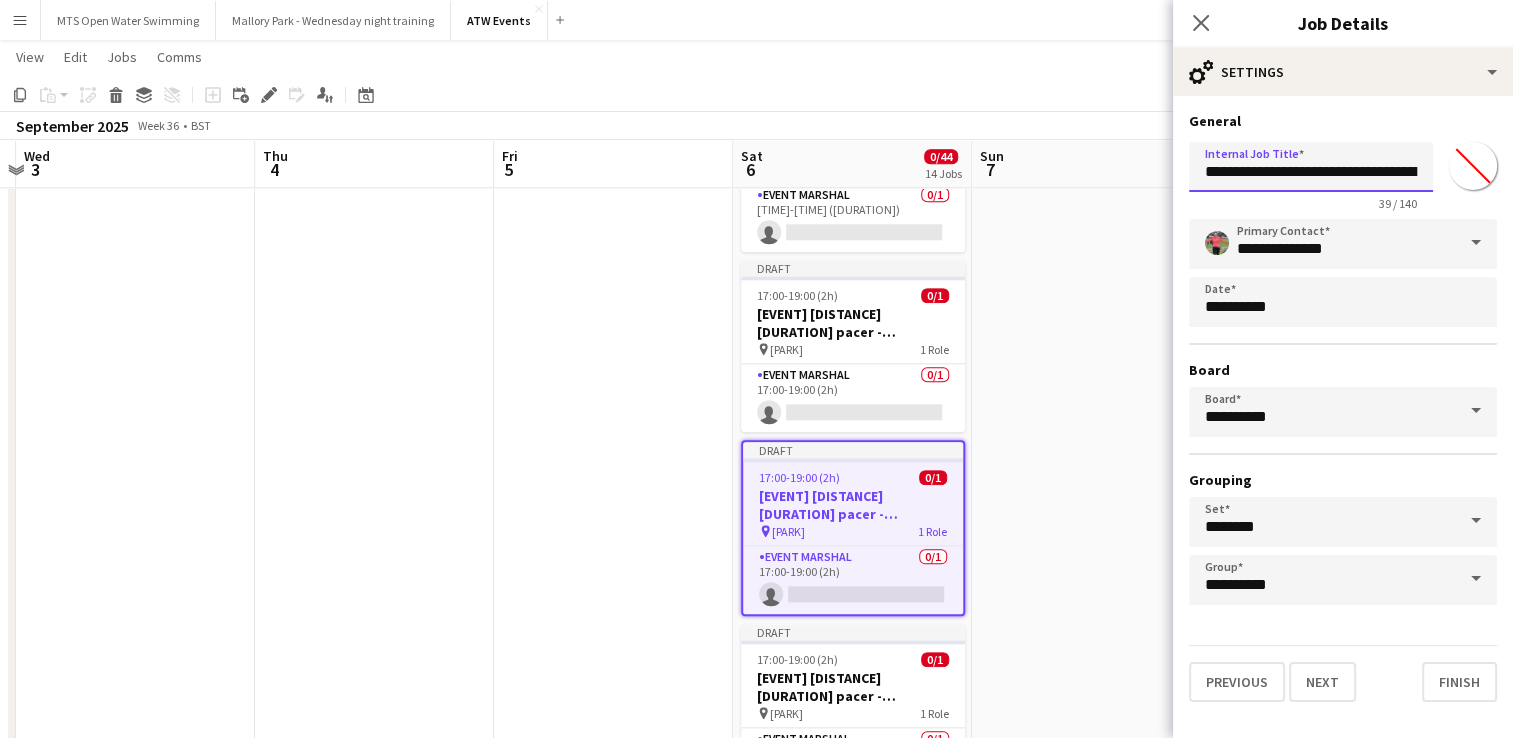 click on "**********" at bounding box center (1311, 167) 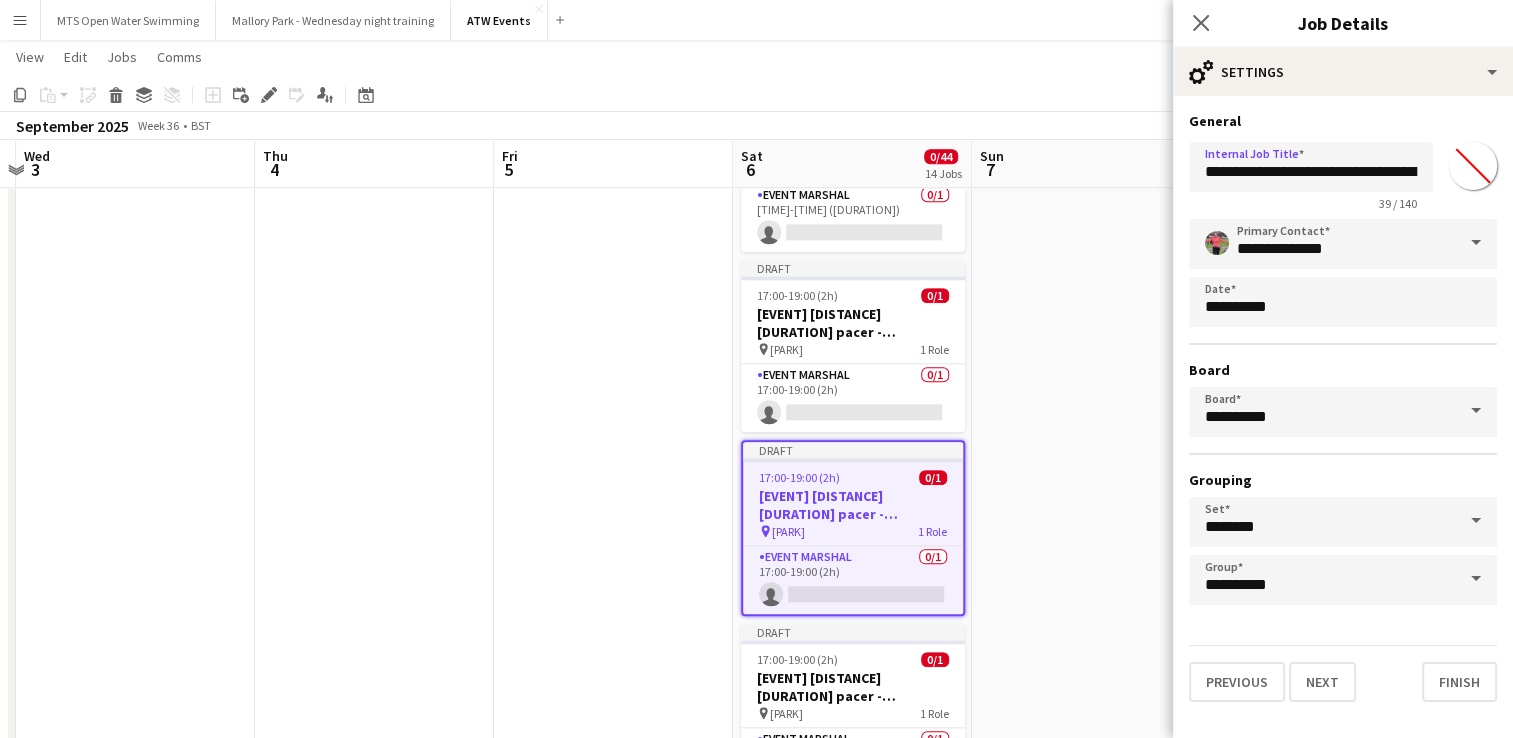 click at bounding box center [1091, -330] 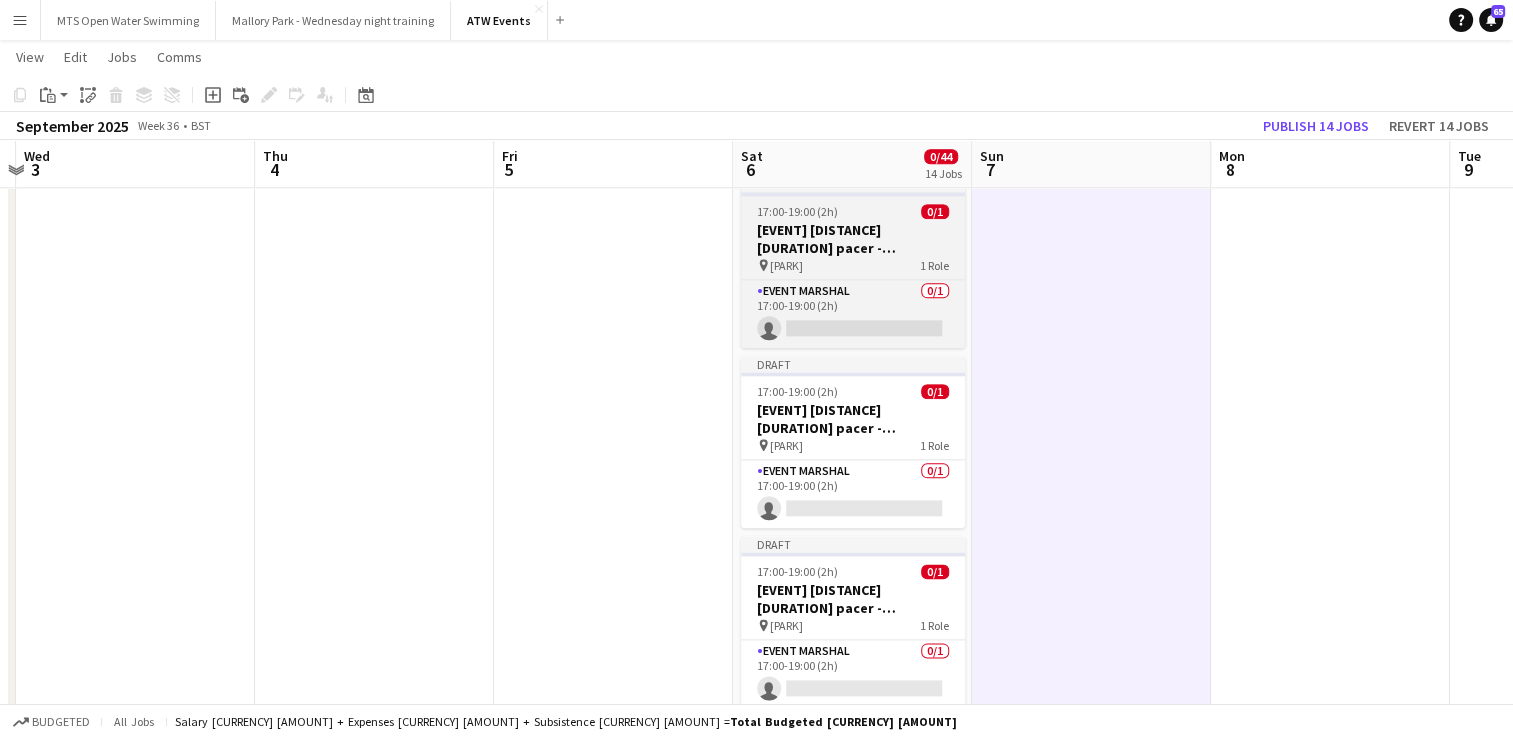 scroll, scrollTop: 2380, scrollLeft: 0, axis: vertical 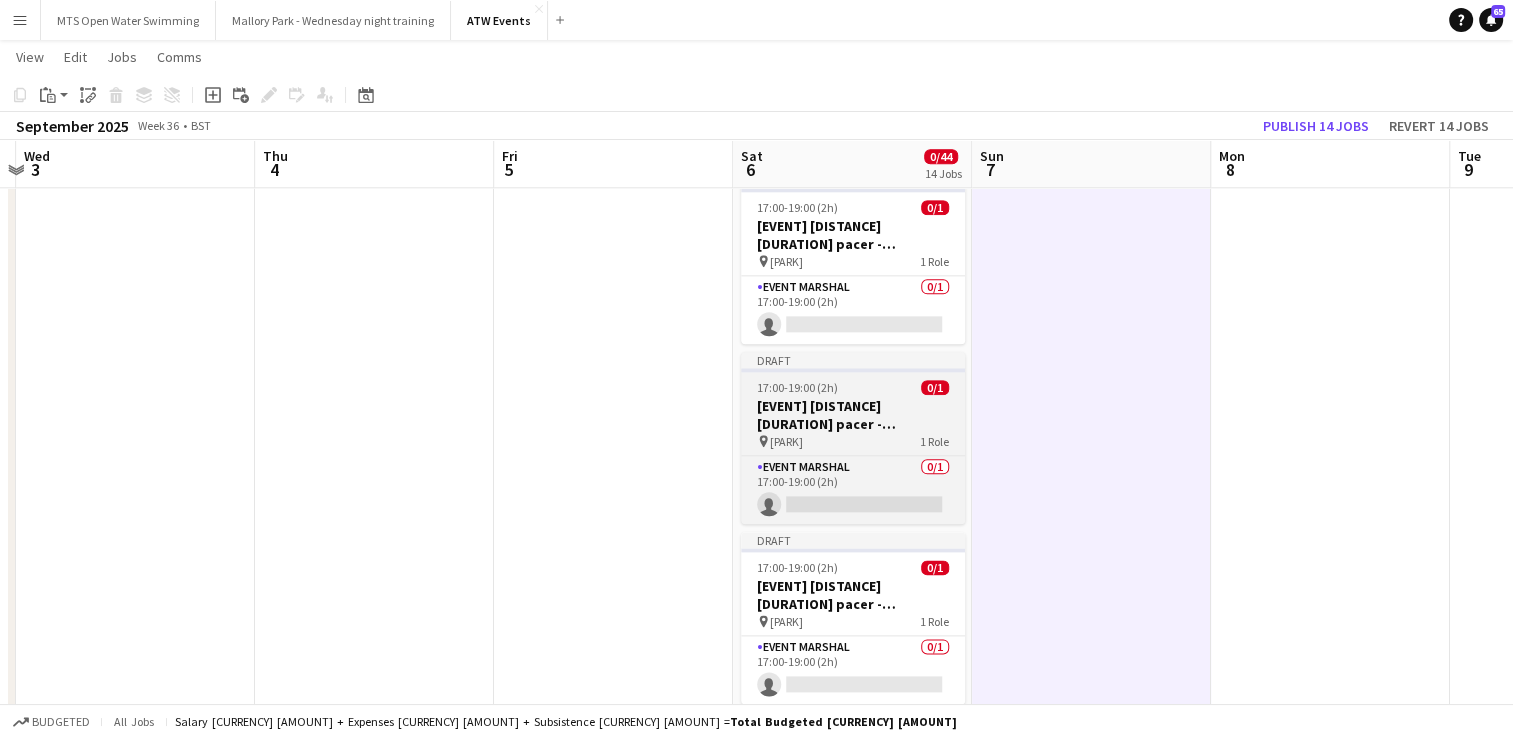 click on "BRF 10k 45 min pacer -  £40 atw credits" at bounding box center (853, 415) 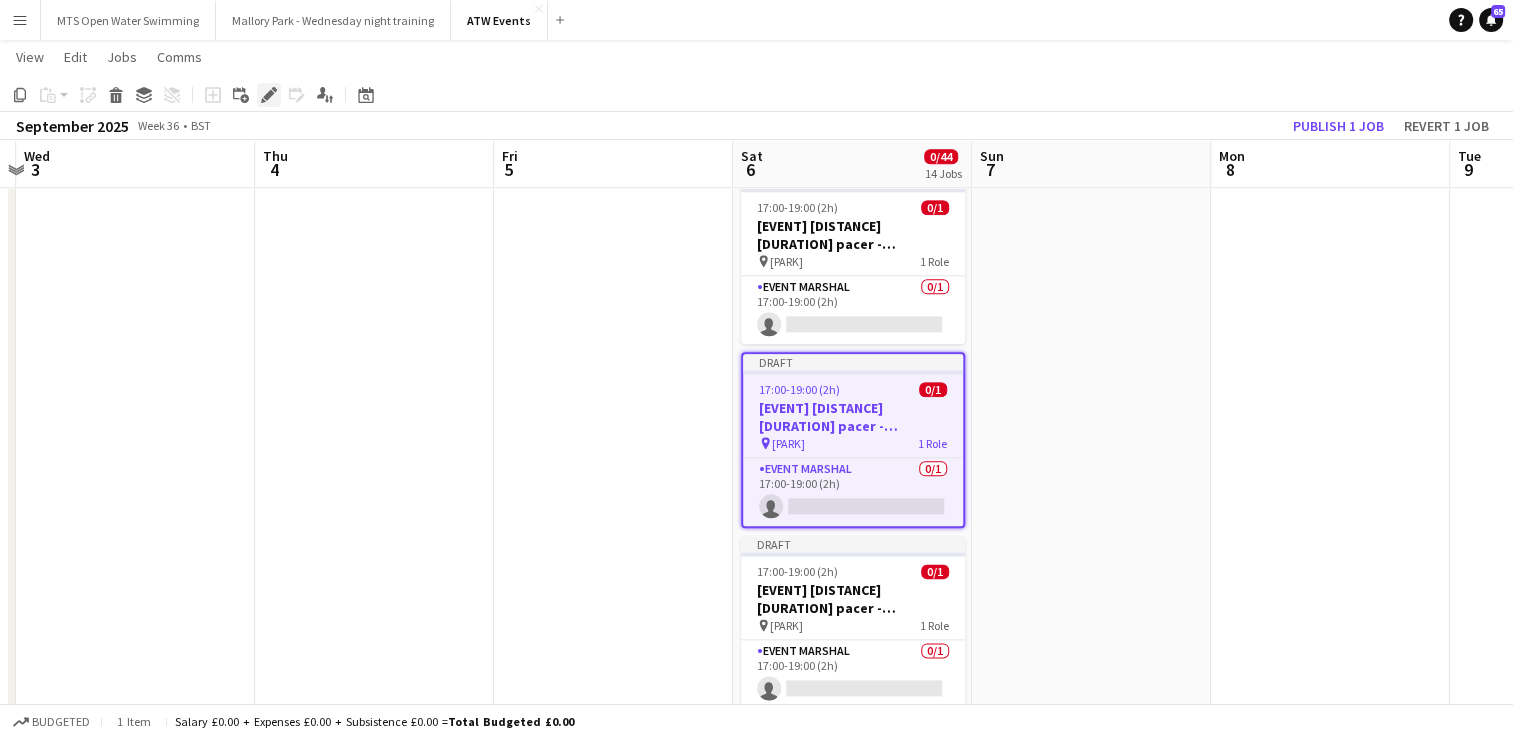 click 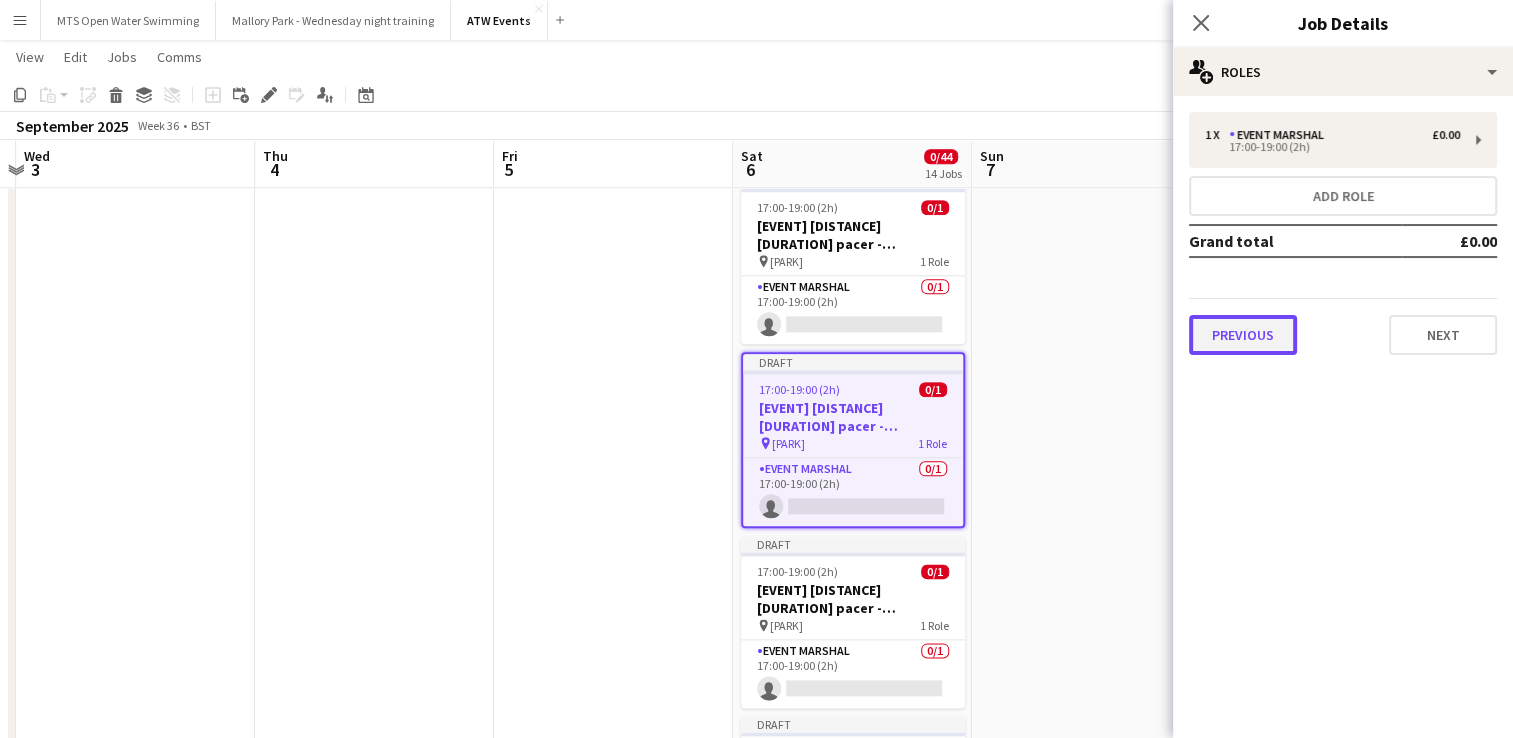 click on "Previous" at bounding box center [1243, 335] 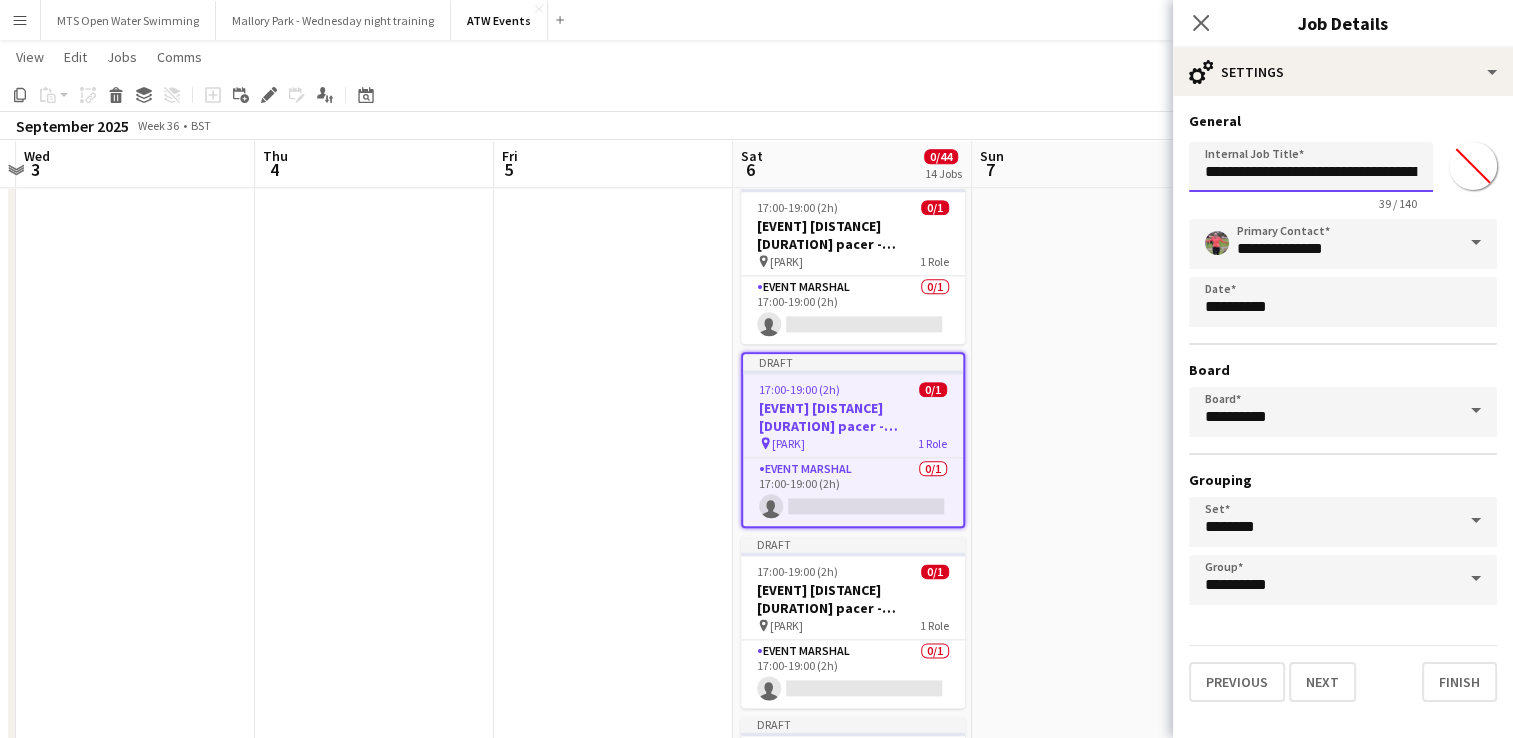 click on "**********" at bounding box center [1311, 167] 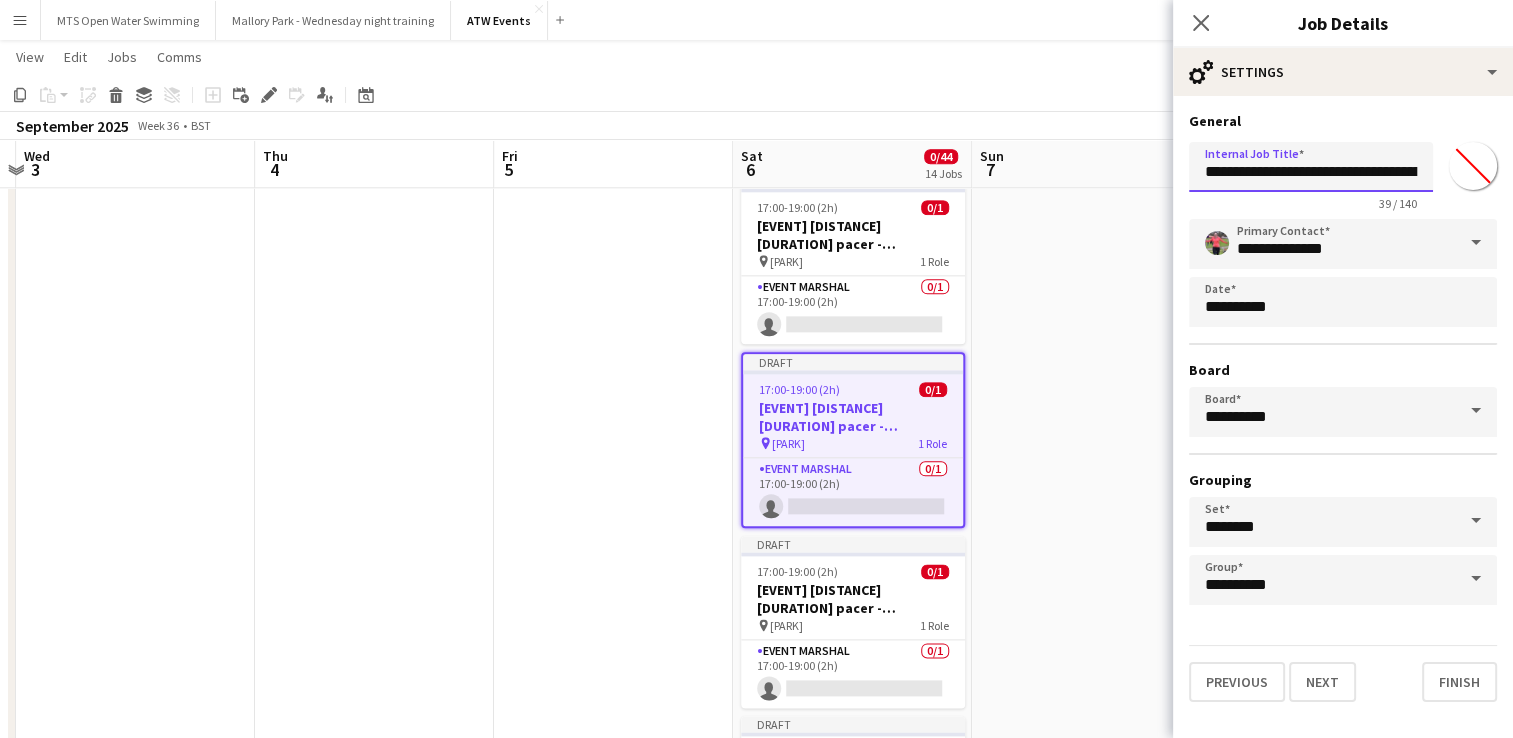 type on "**********" 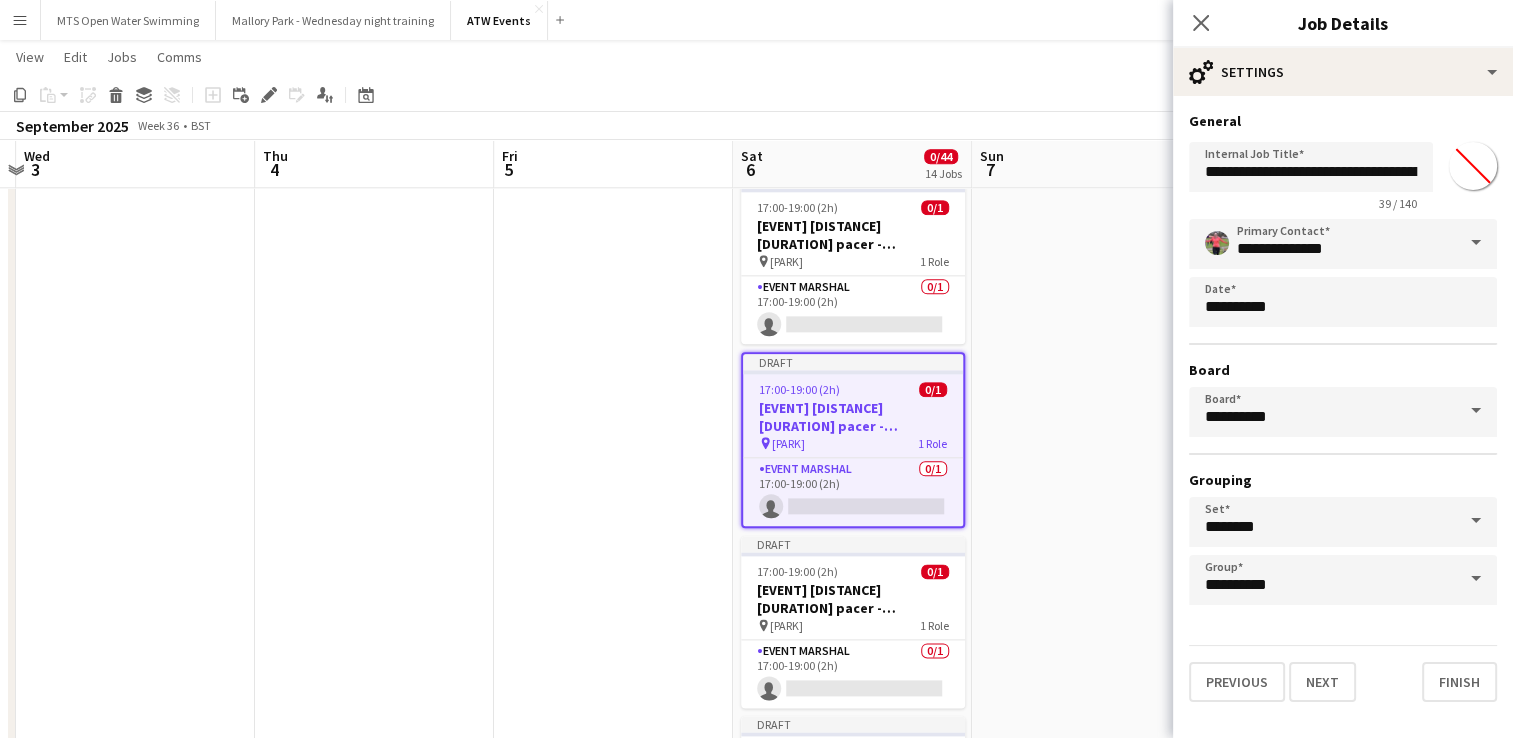 click at bounding box center (613, -598) 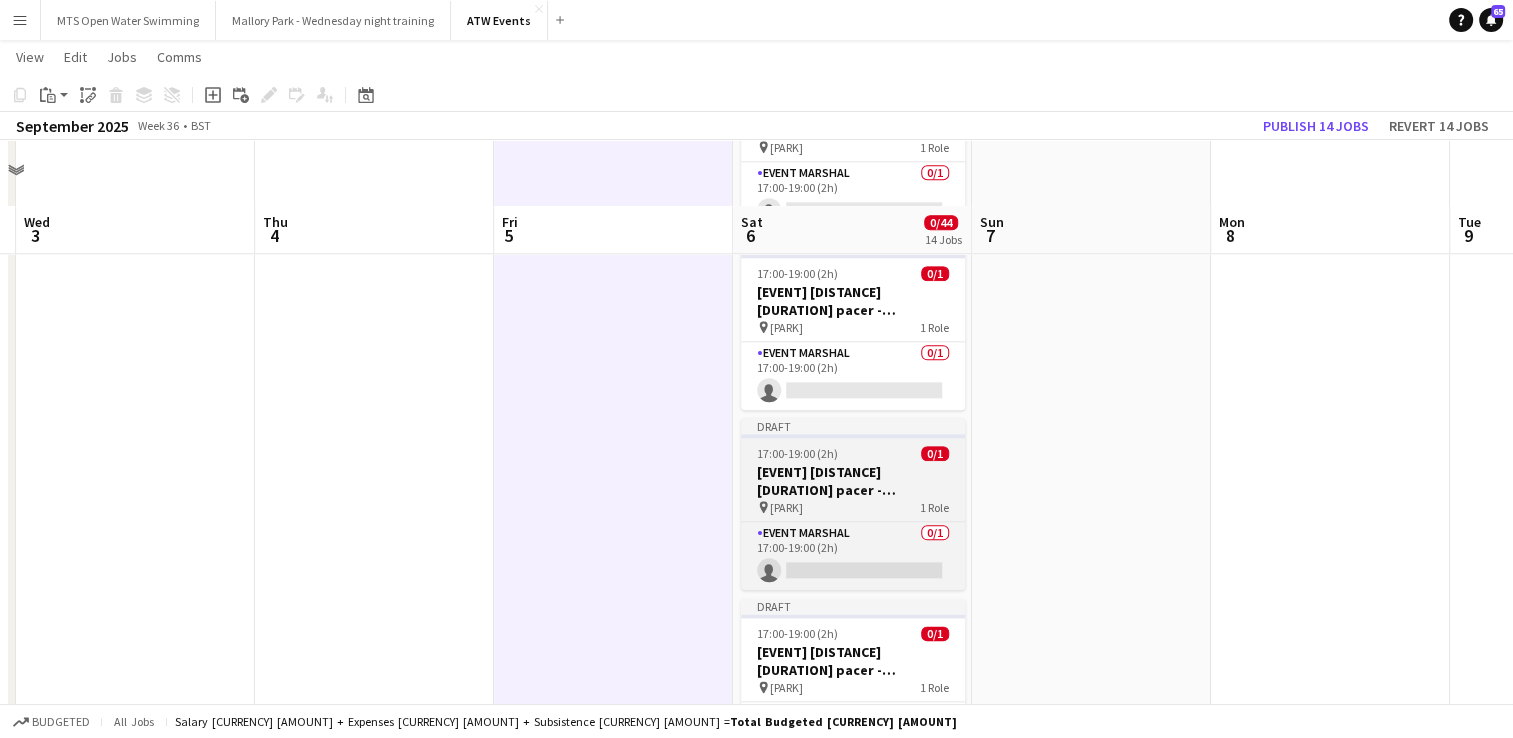 scroll, scrollTop: 2380, scrollLeft: 0, axis: vertical 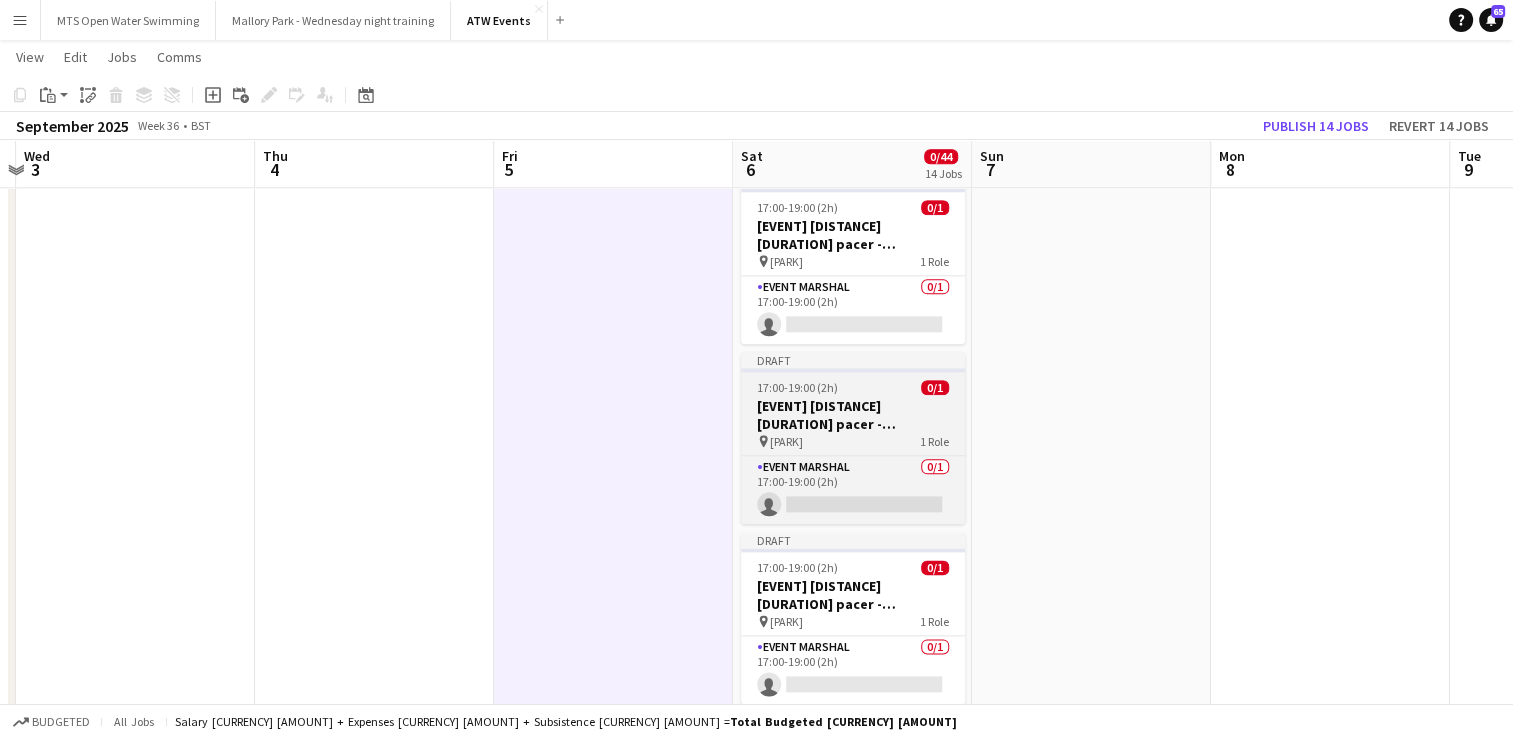 click on "BRF 10k 45 min pacer -  £40 atw credits" at bounding box center (853, 415) 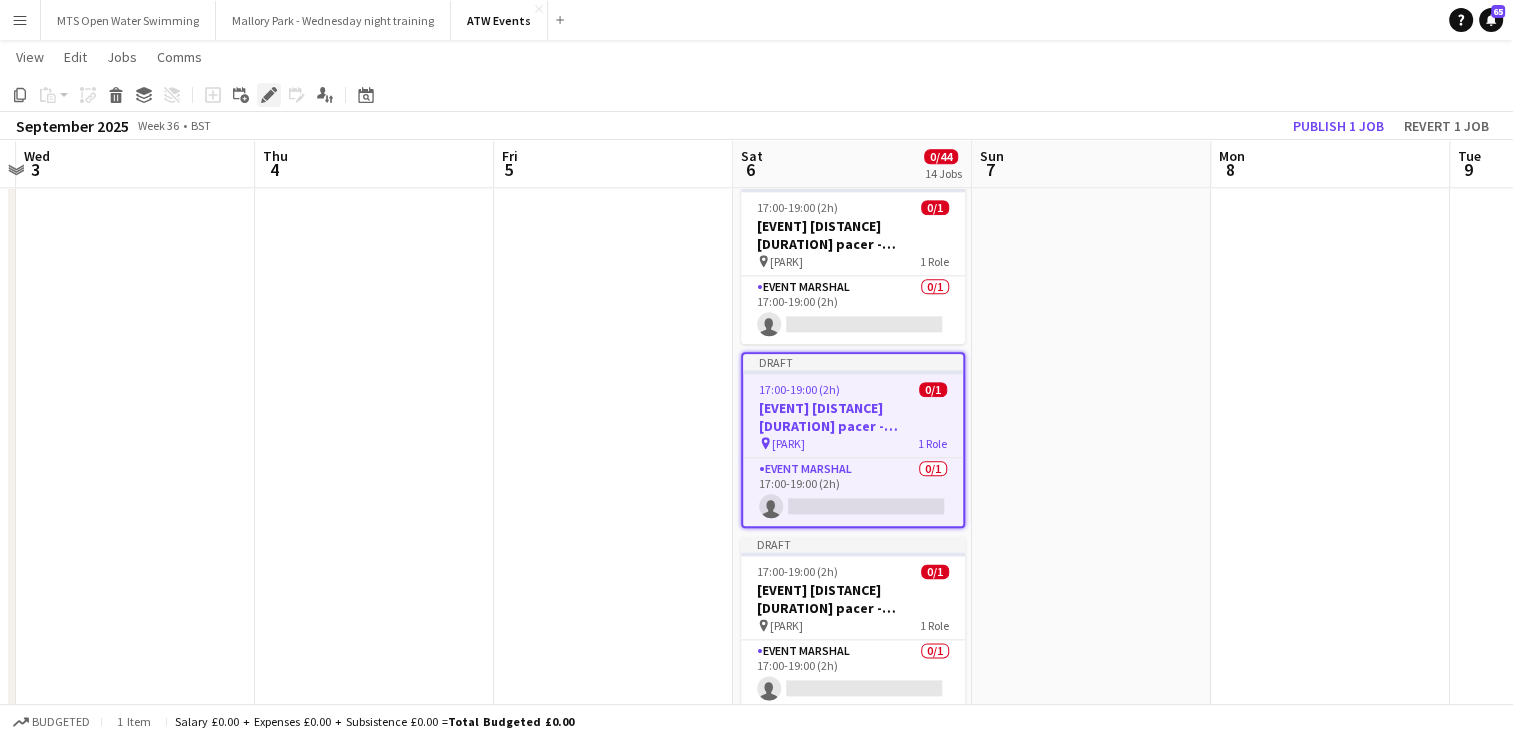 click on "Edit" 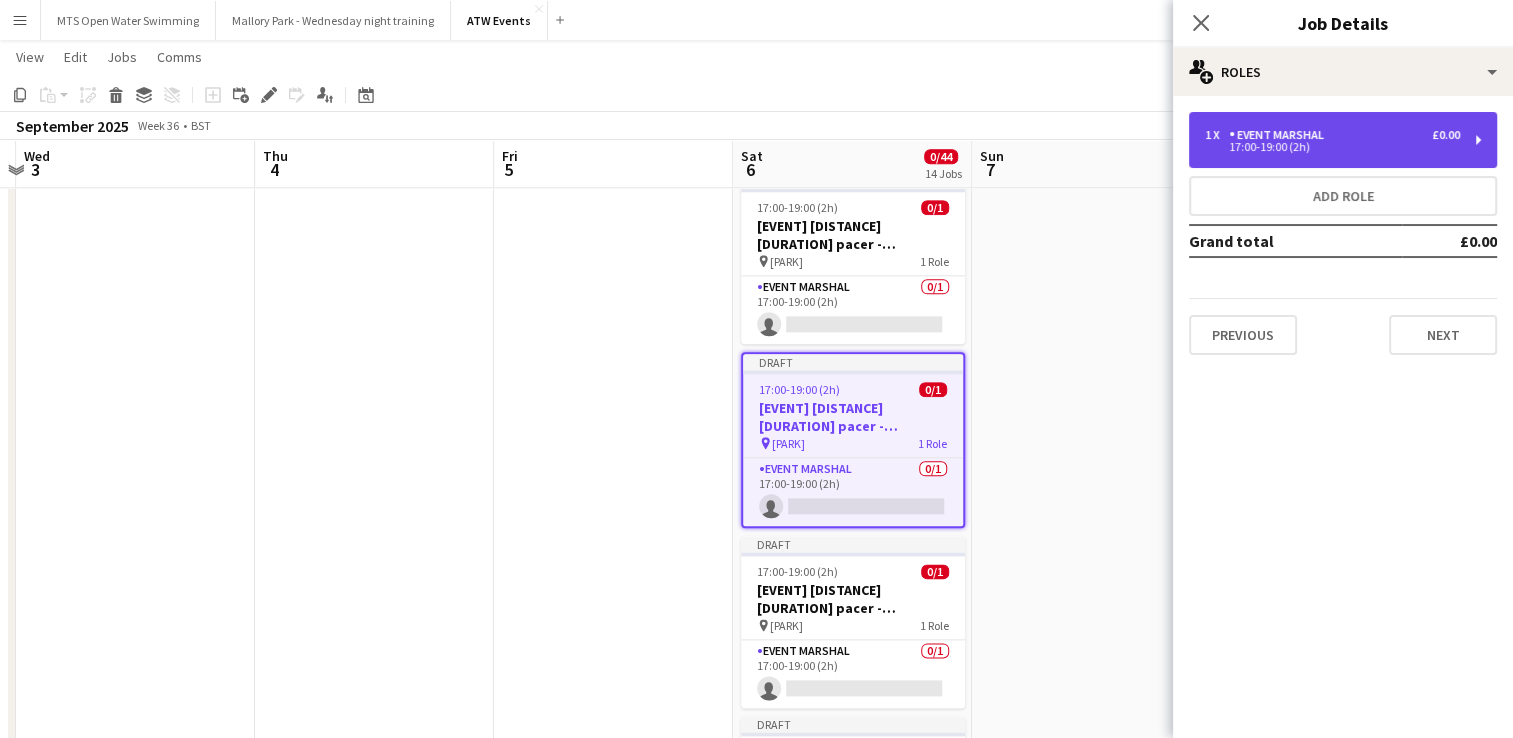click on "17:00-19:00 (2h)" at bounding box center (1332, 147) 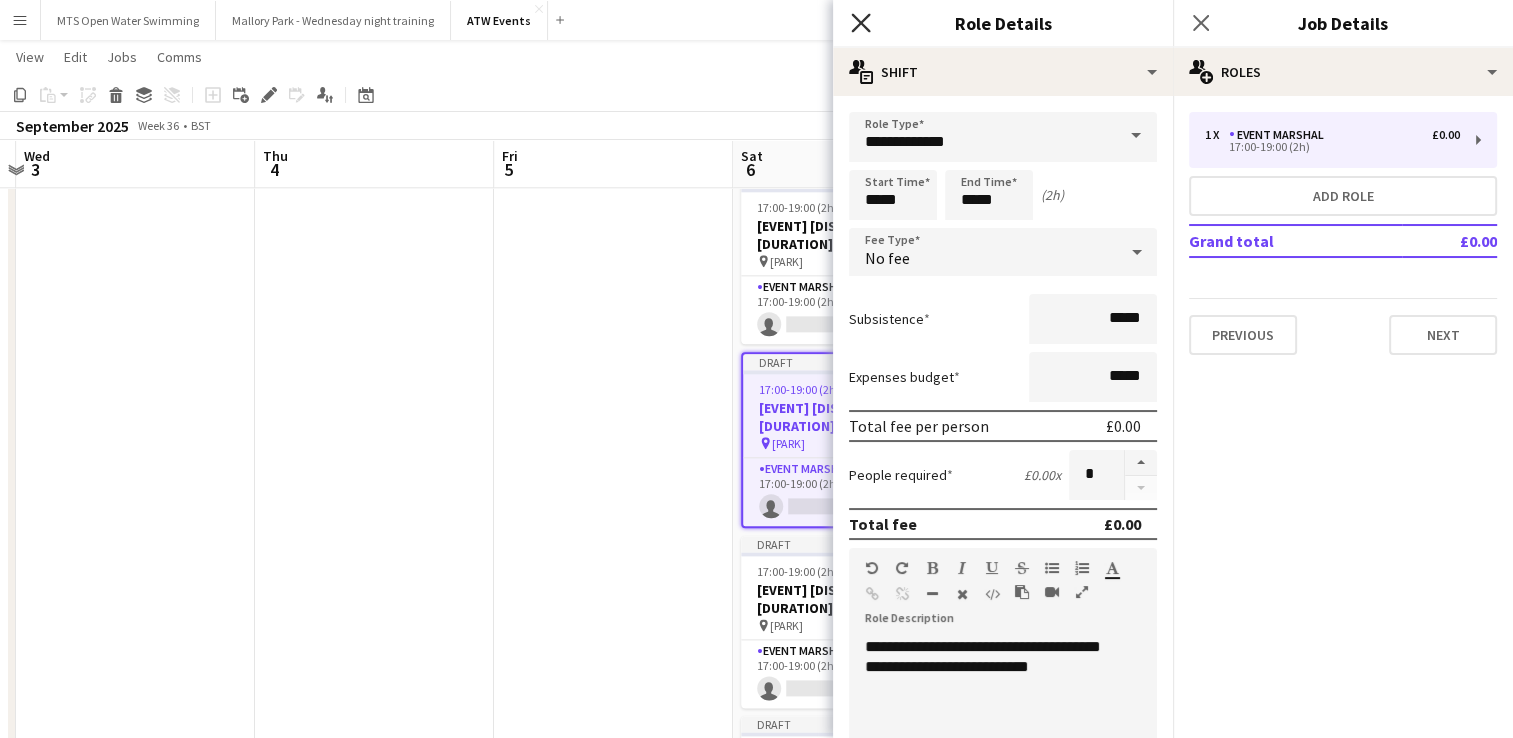 click on "Close pop-in" 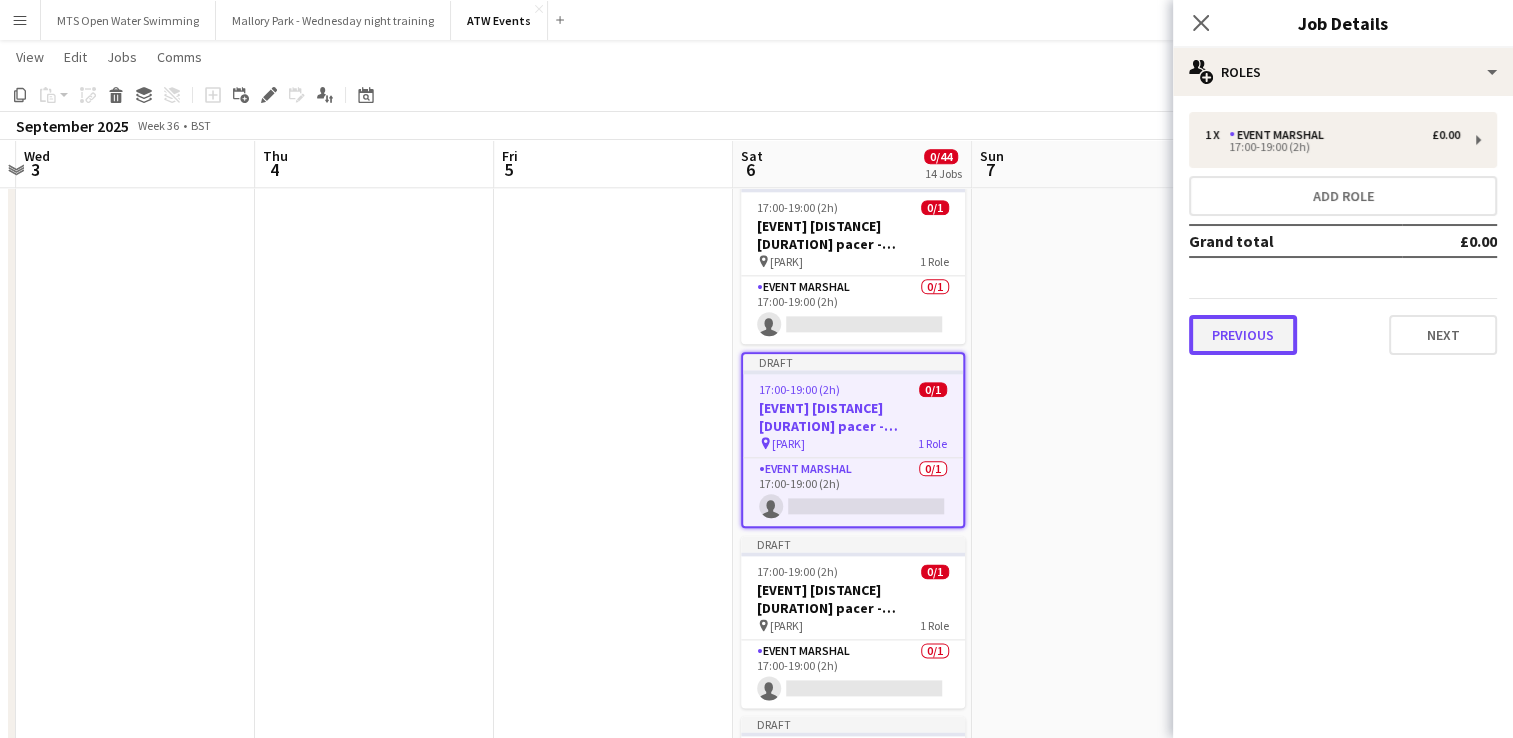 click on "Previous" at bounding box center (1243, 335) 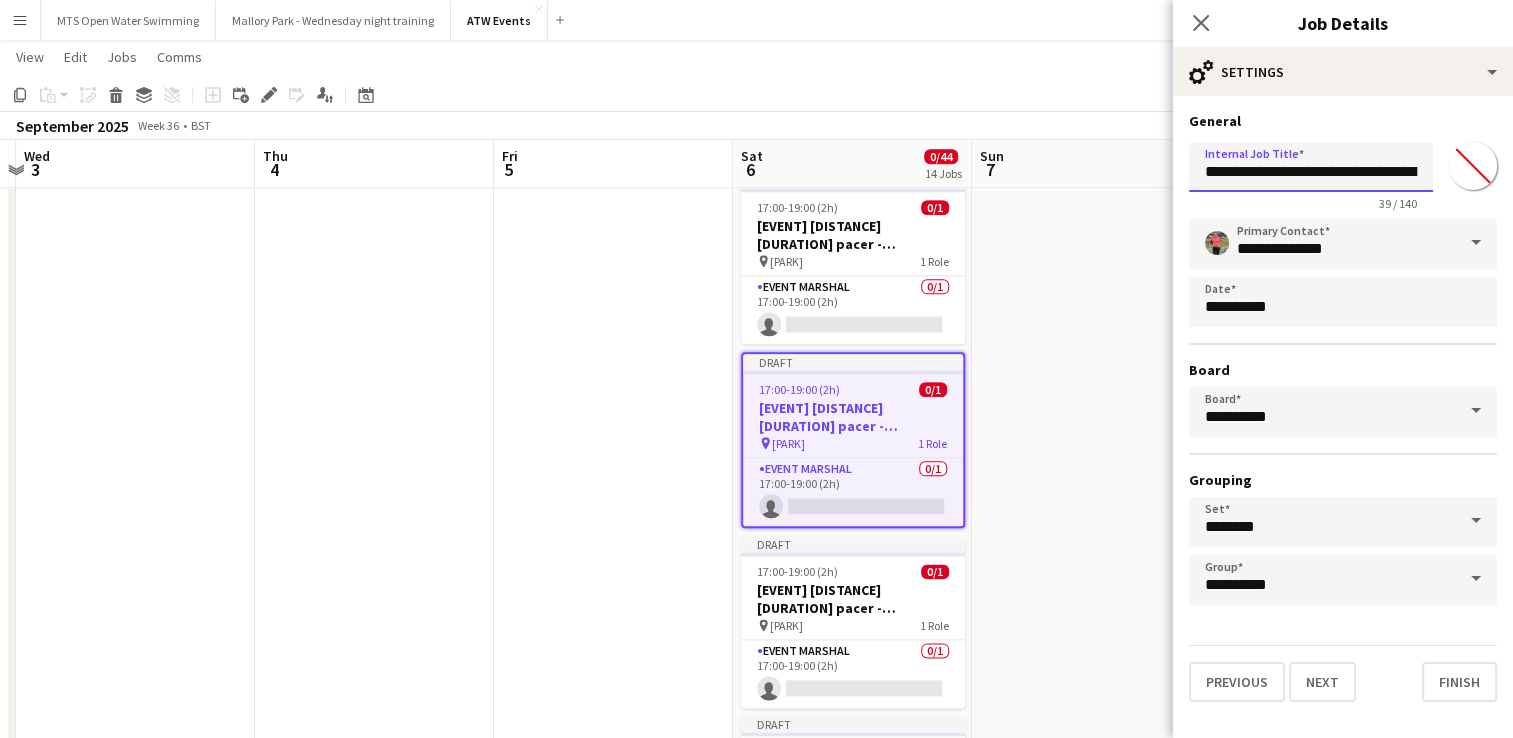 click on "**********" at bounding box center [1311, 167] 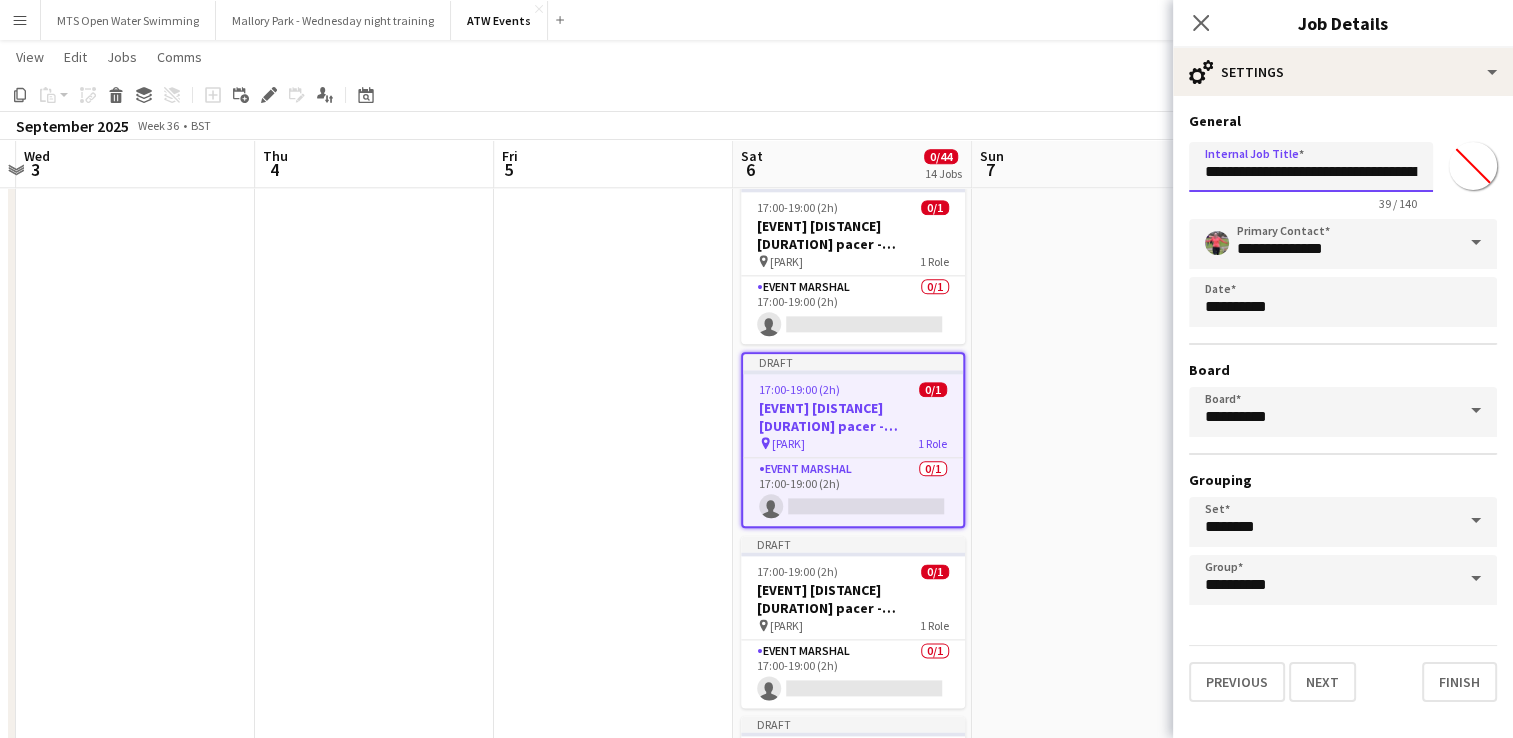 type on "**********" 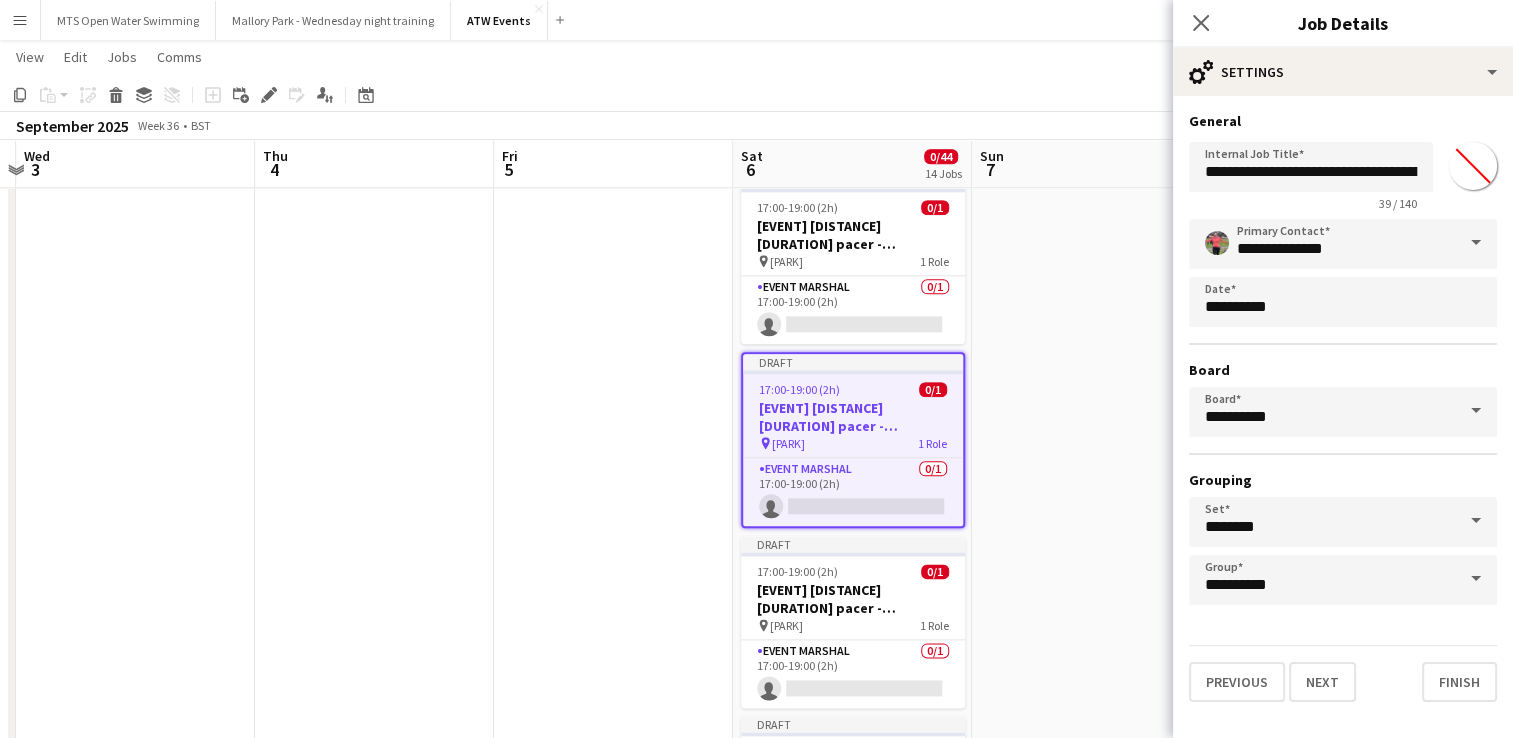 click at bounding box center (1091, -598) 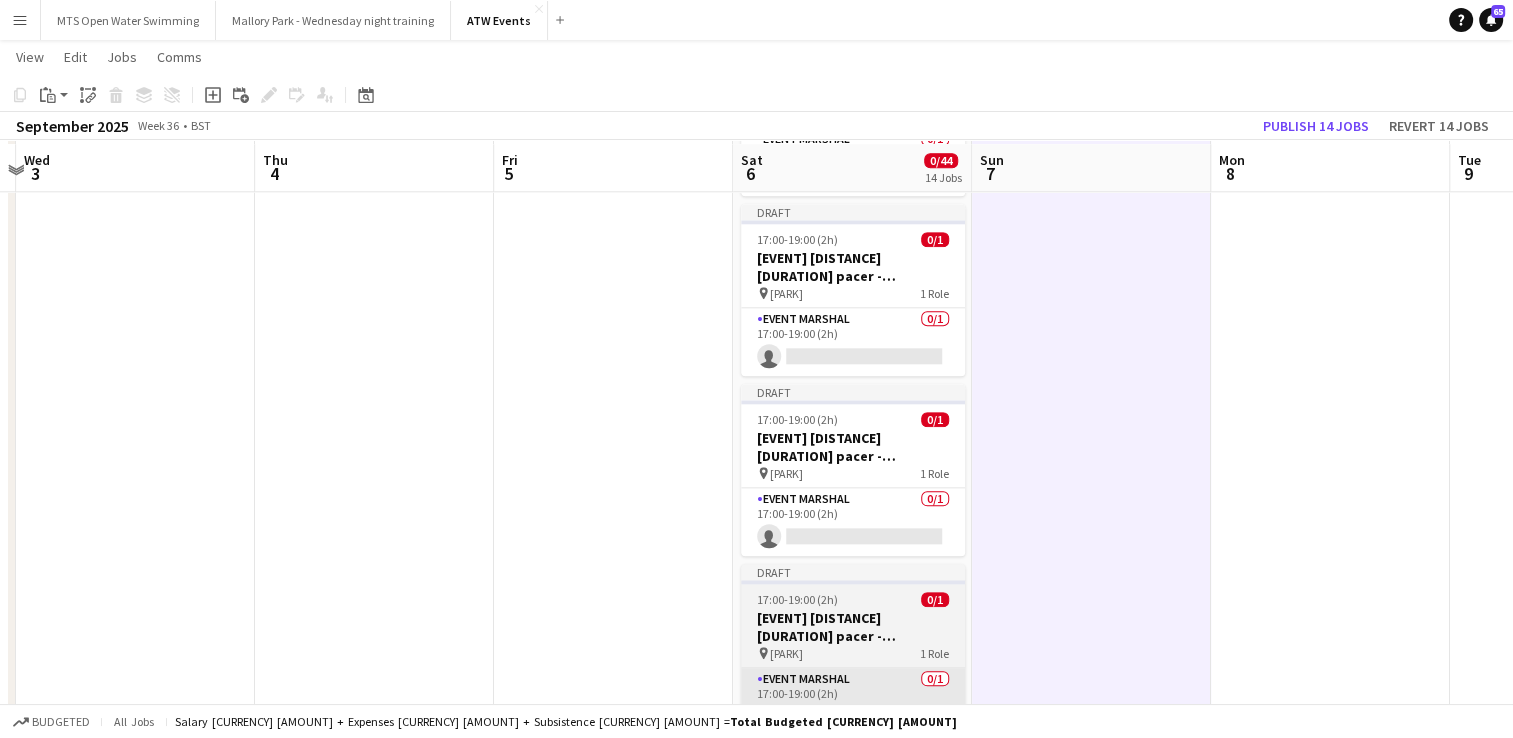 scroll, scrollTop: 2172, scrollLeft: 0, axis: vertical 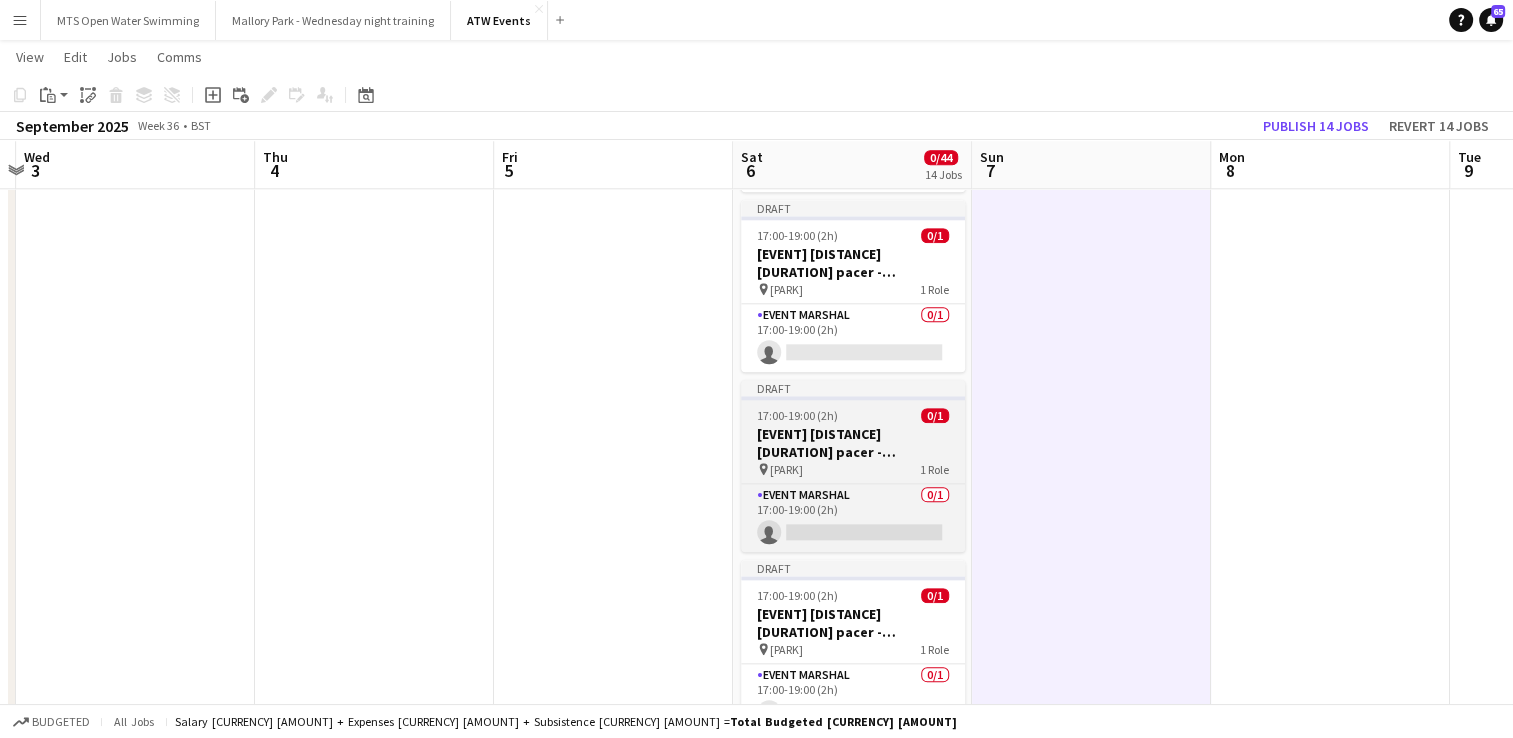 click on "BRF 10k 45 min pacer -  £40 atw credits" at bounding box center [853, 443] 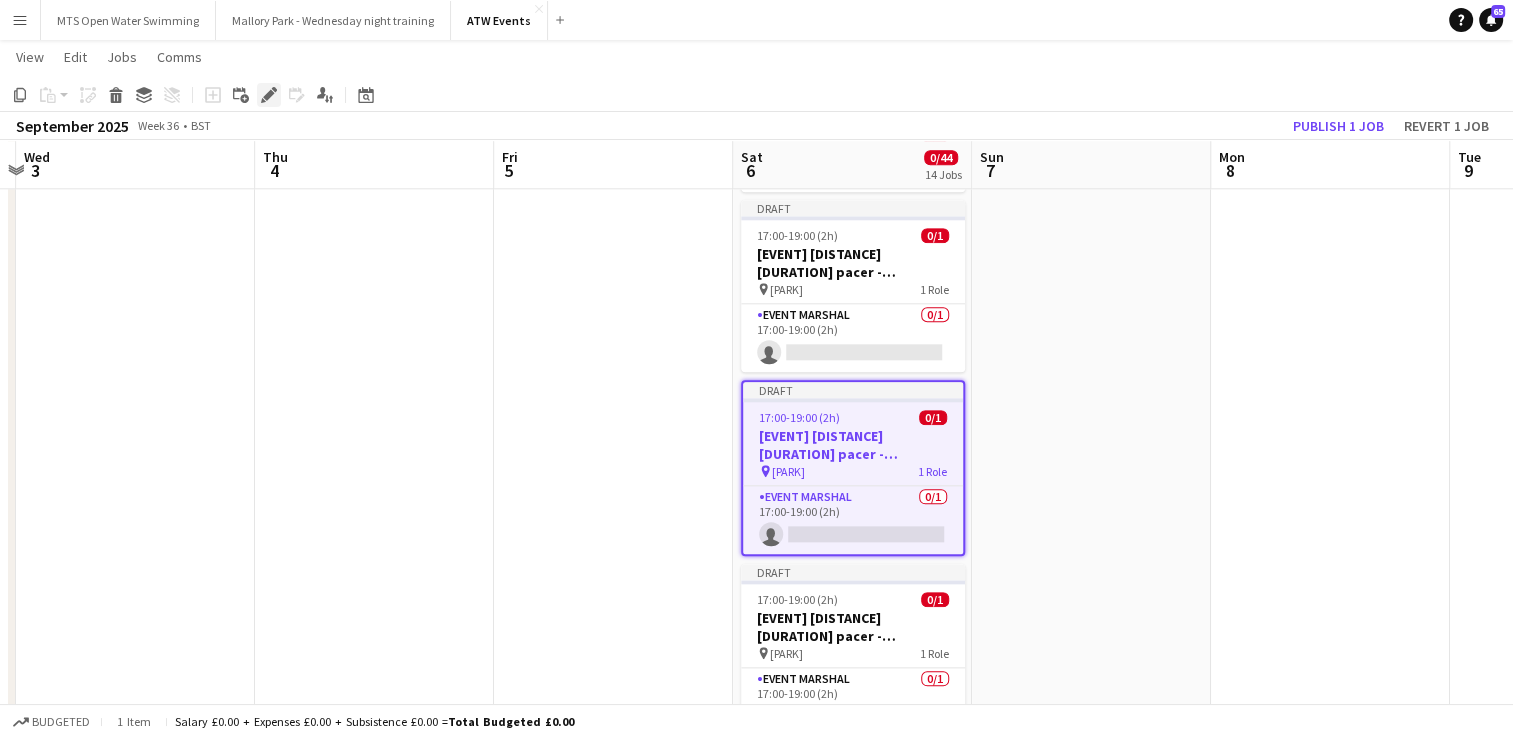 click on "Edit" 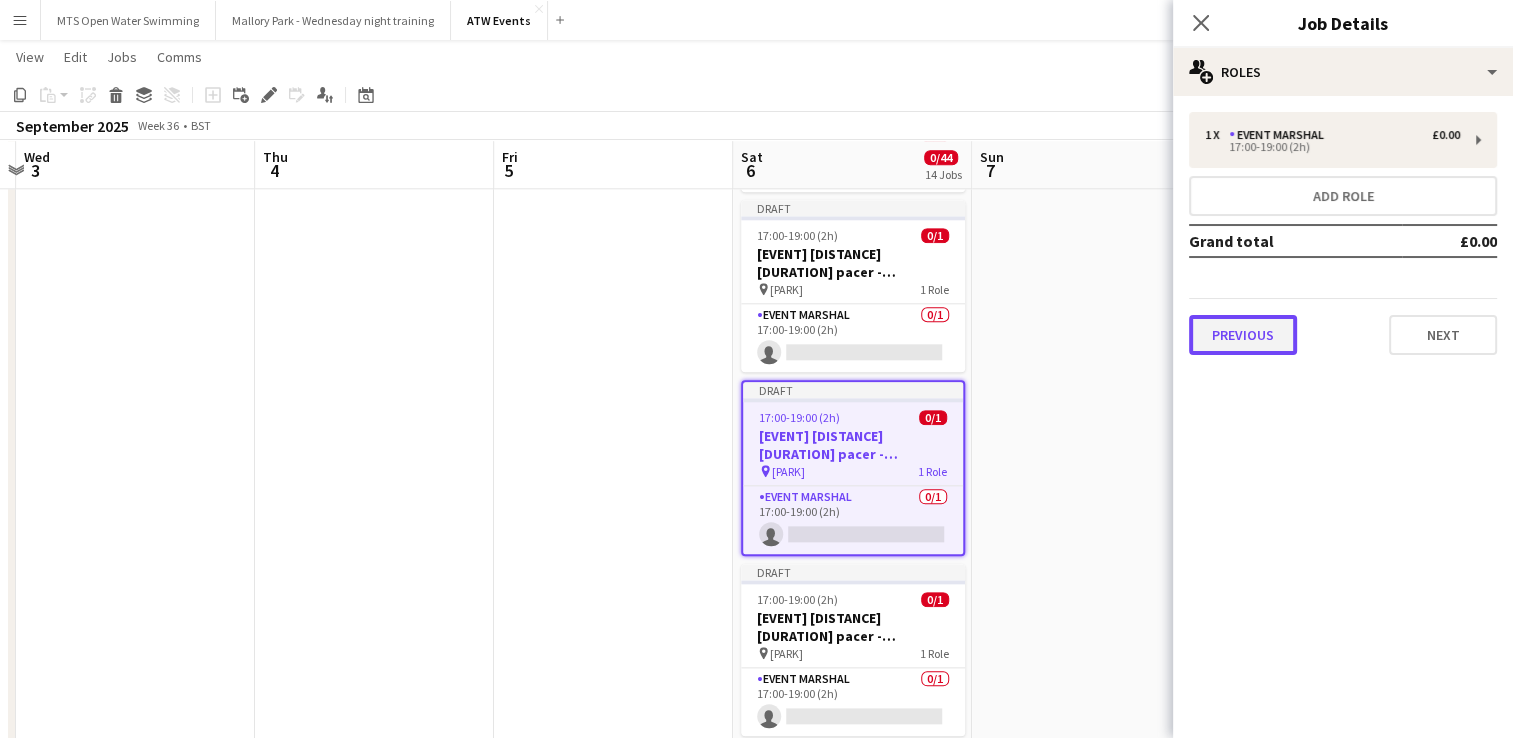 click on "Previous" at bounding box center (1243, 335) 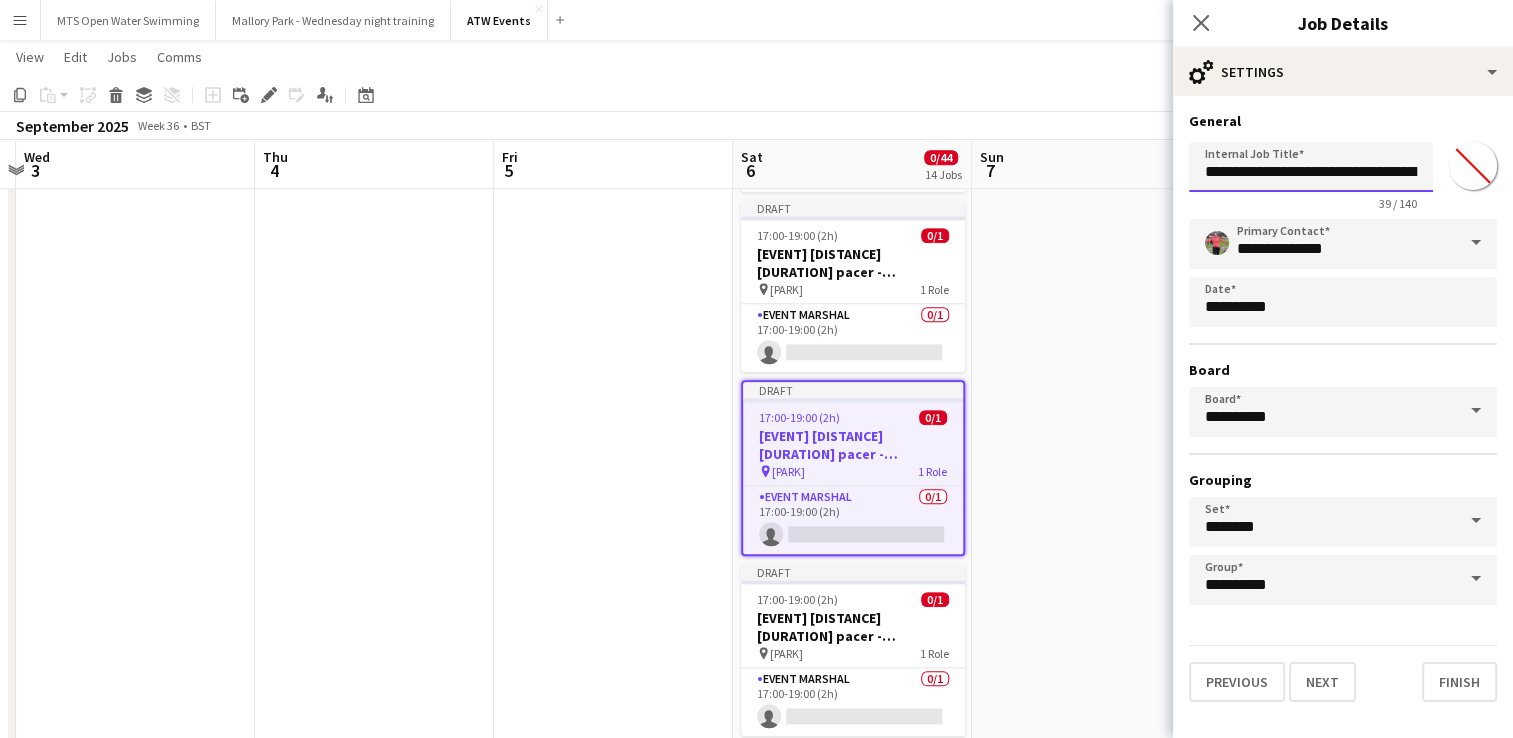 click on "**********" at bounding box center [1311, 167] 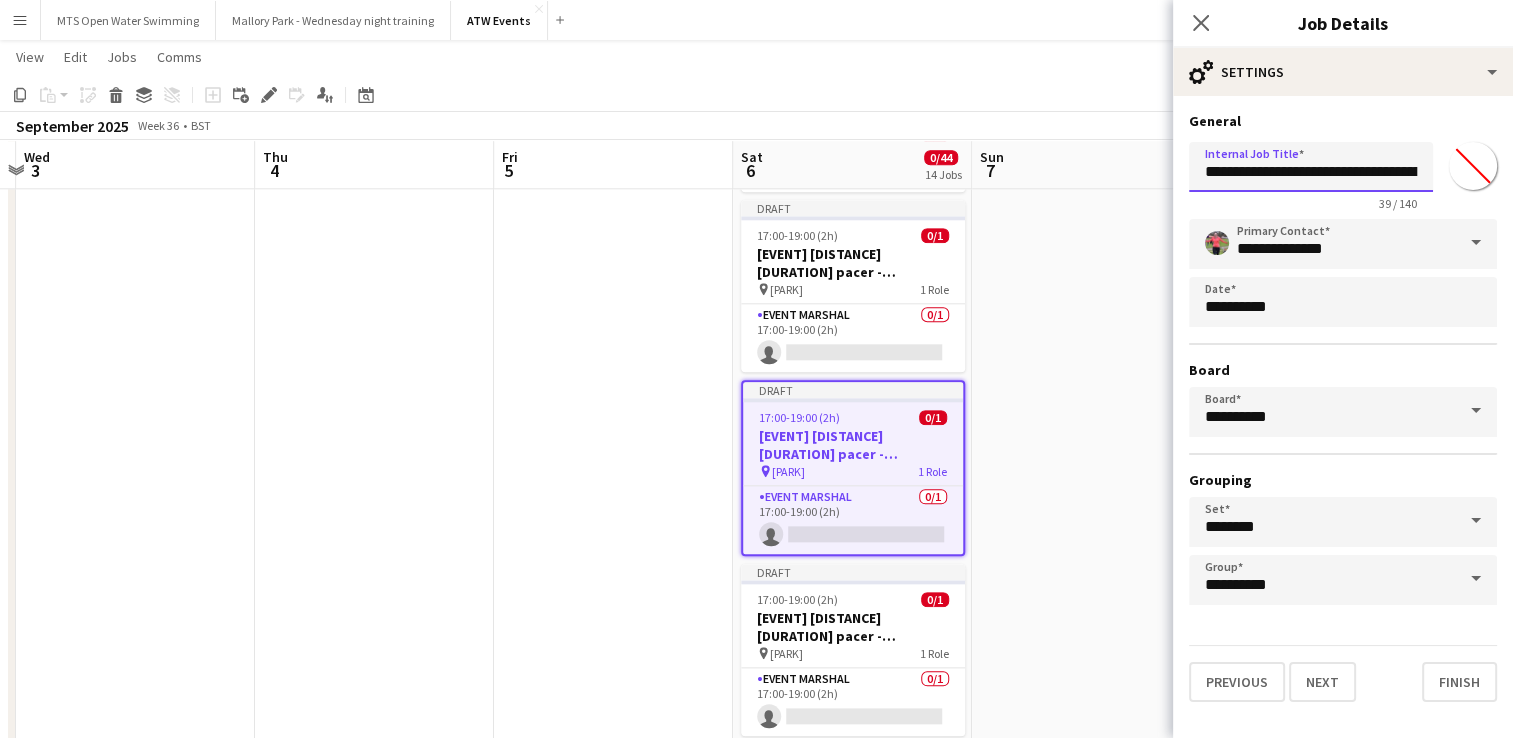 type on "**********" 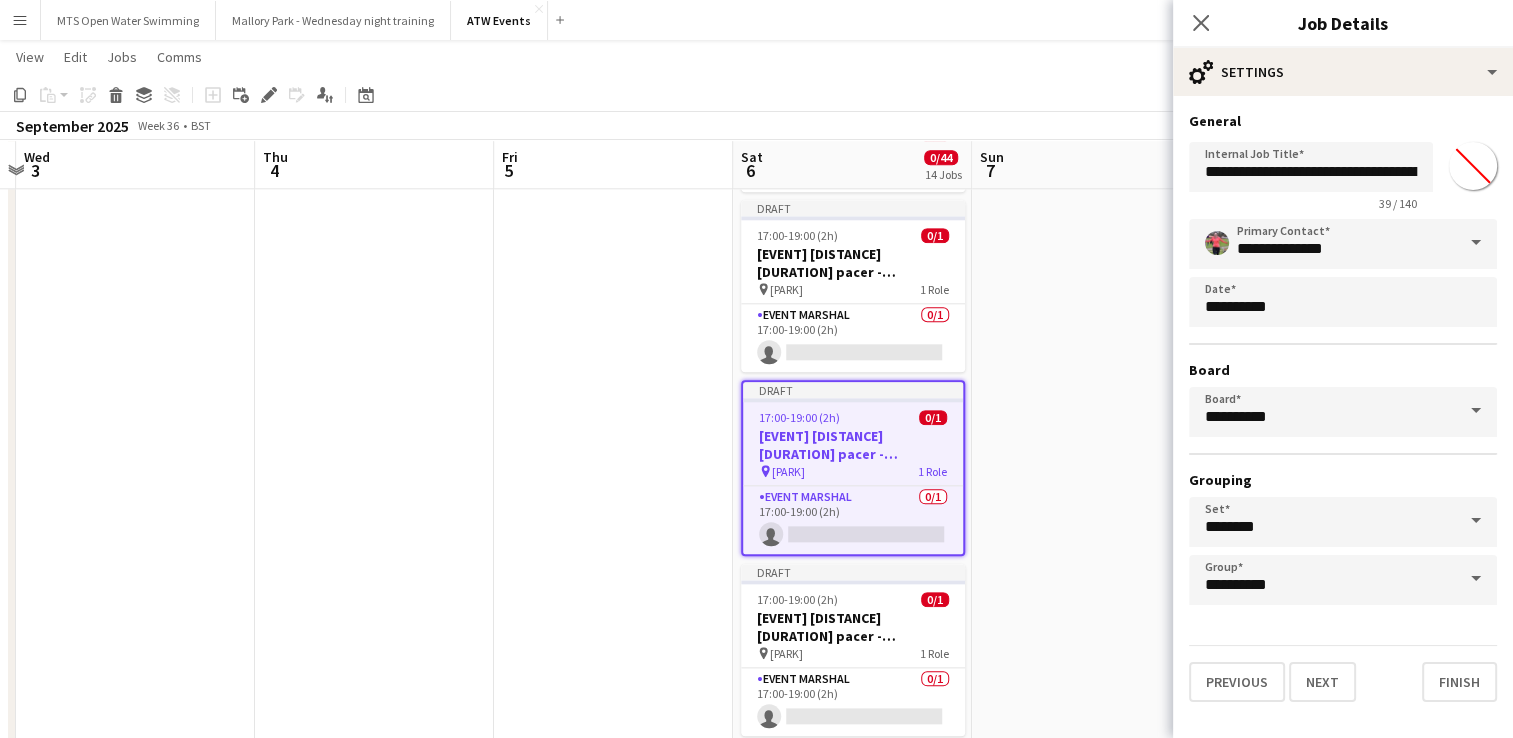click at bounding box center (1091, -390) 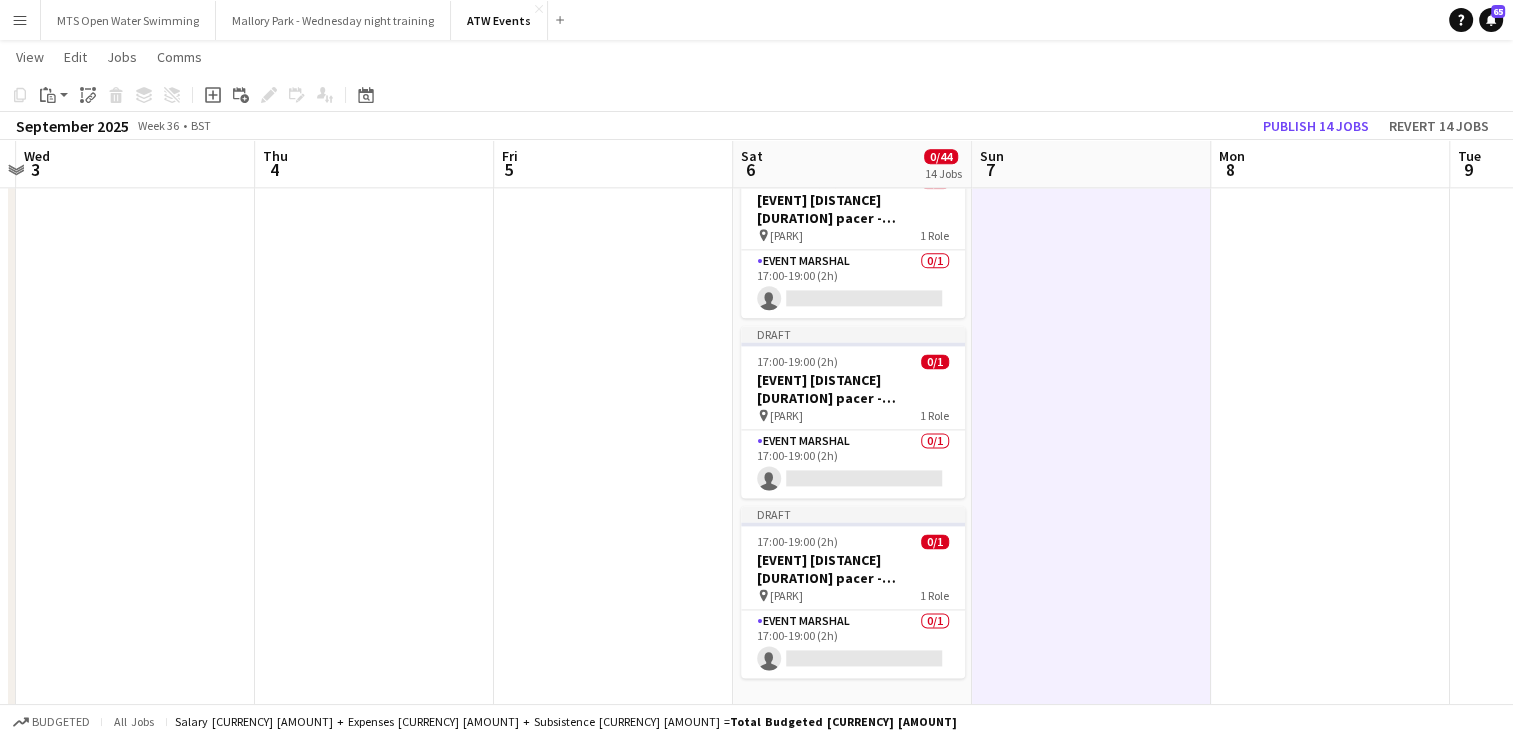 scroll, scrollTop: 2587, scrollLeft: 0, axis: vertical 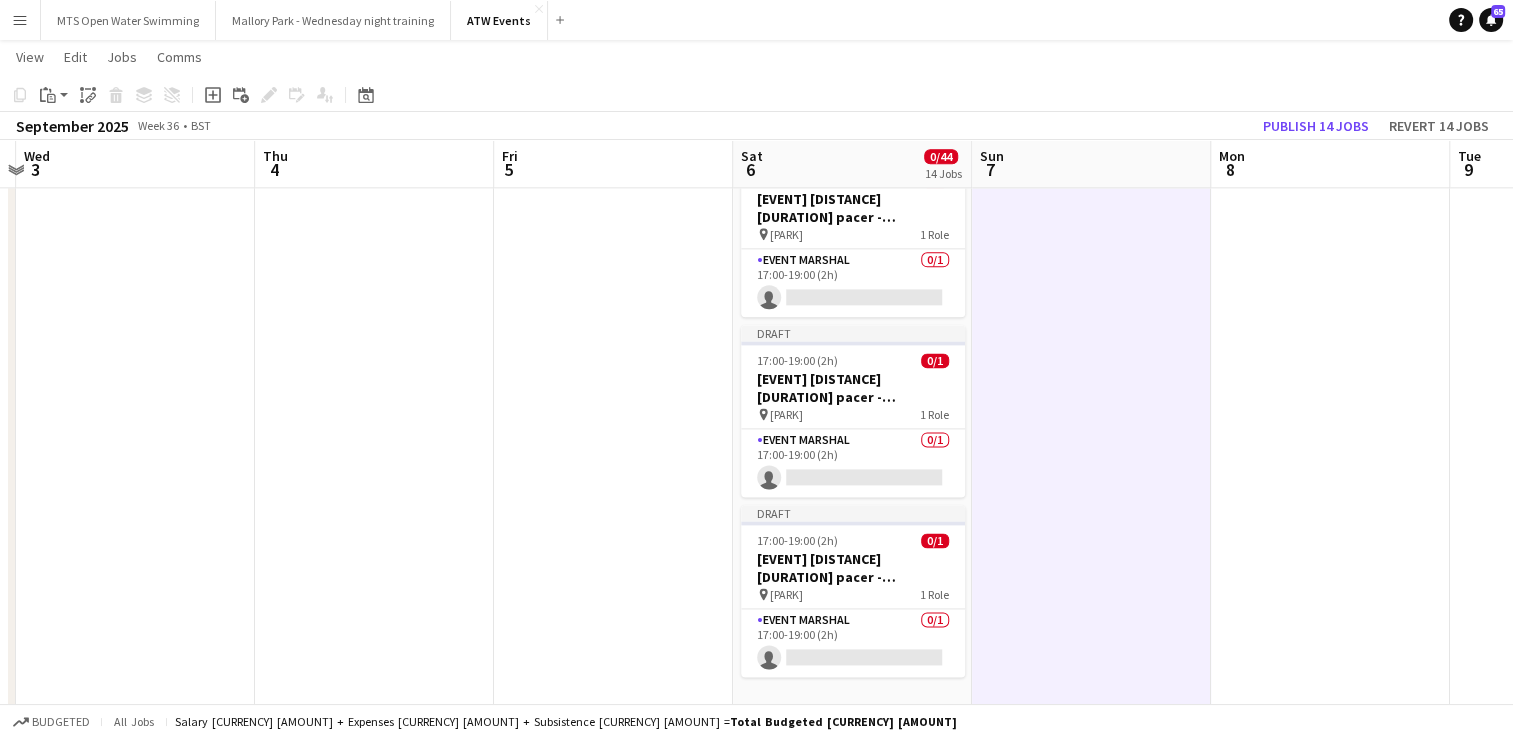click at bounding box center (1091, -805) 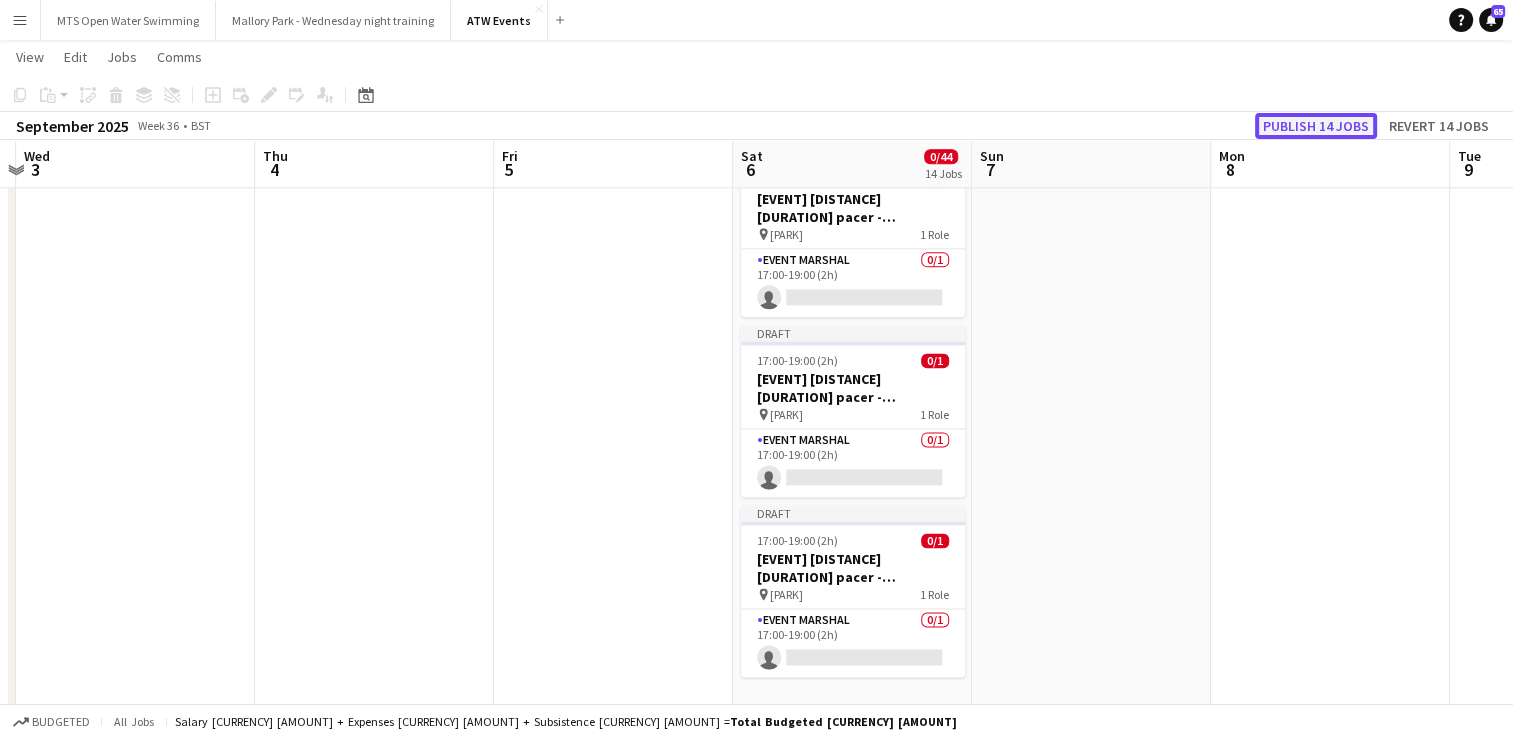 click on "Publish 14 jobs" 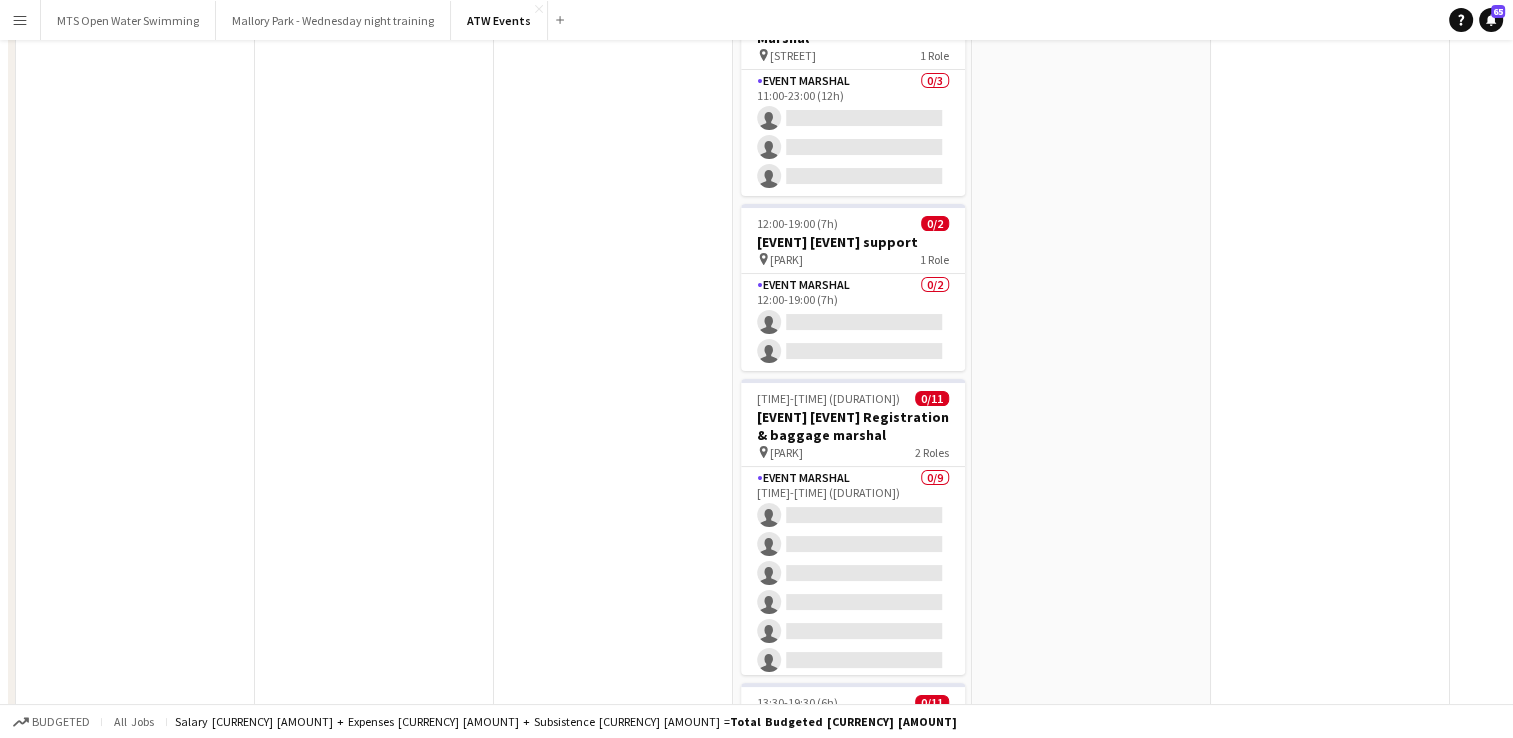 scroll, scrollTop: 0, scrollLeft: 0, axis: both 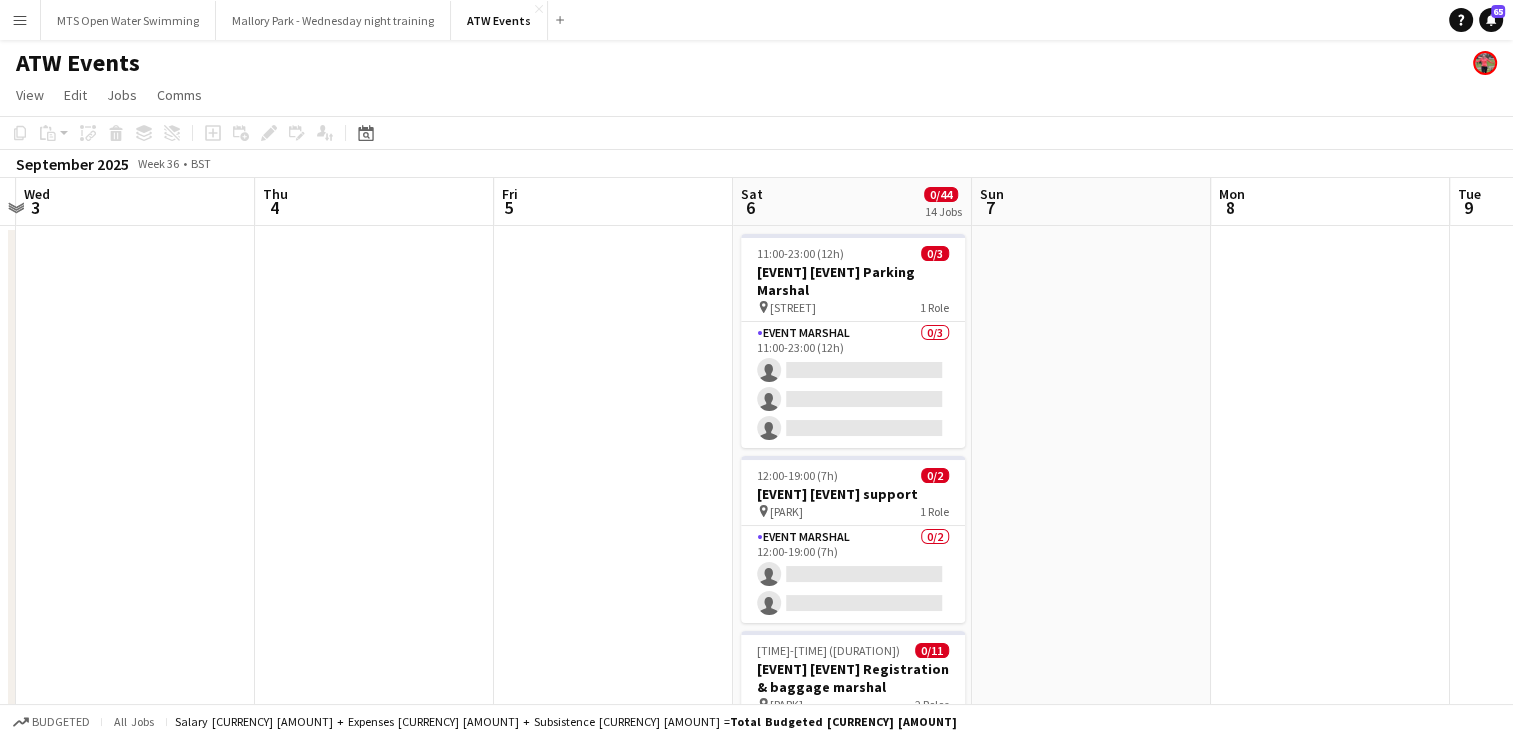 click on "View  Day view expanded Day view collapsed Month view Date picker Jump to today Expand Linked Jobs Collapse Linked Jobs  Edit  Copy Ctrl+C  Paste  Without Crew Ctrl+V With Crew Ctrl+Shift+V Paste as linked job  Group  Group Ungroup  Jobs  New Job Edit Job Delete Job New Linked Job Edit Linked Jobs Job fulfilment Promote Role Copy Role URL  Comms  Notify confirmed crew Create chat" 